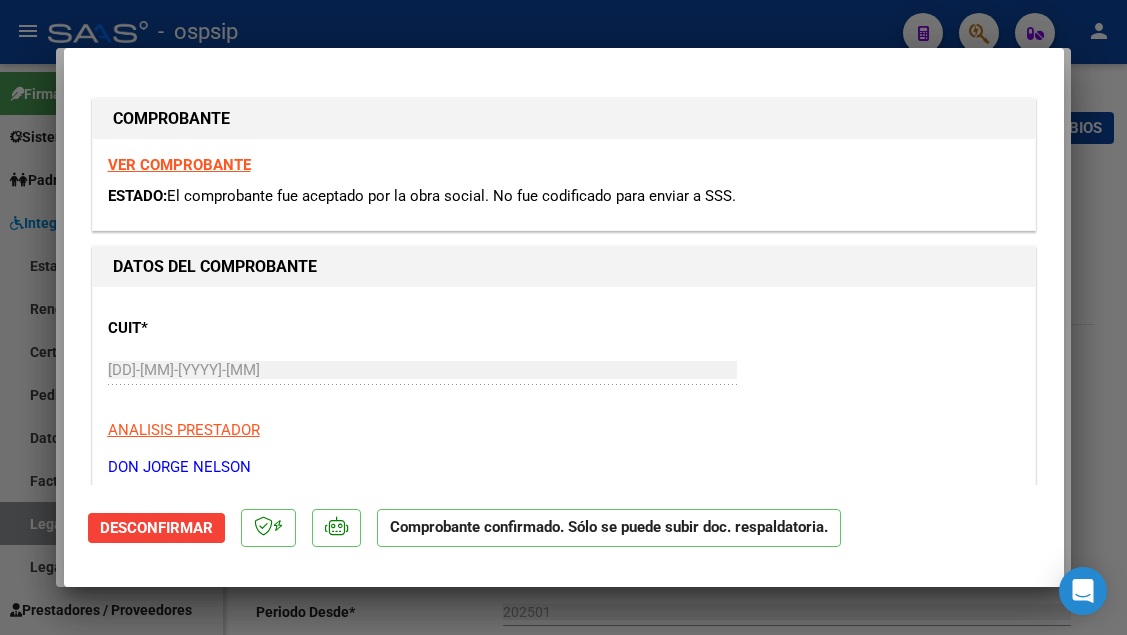 scroll, scrollTop: 0, scrollLeft: 0, axis: both 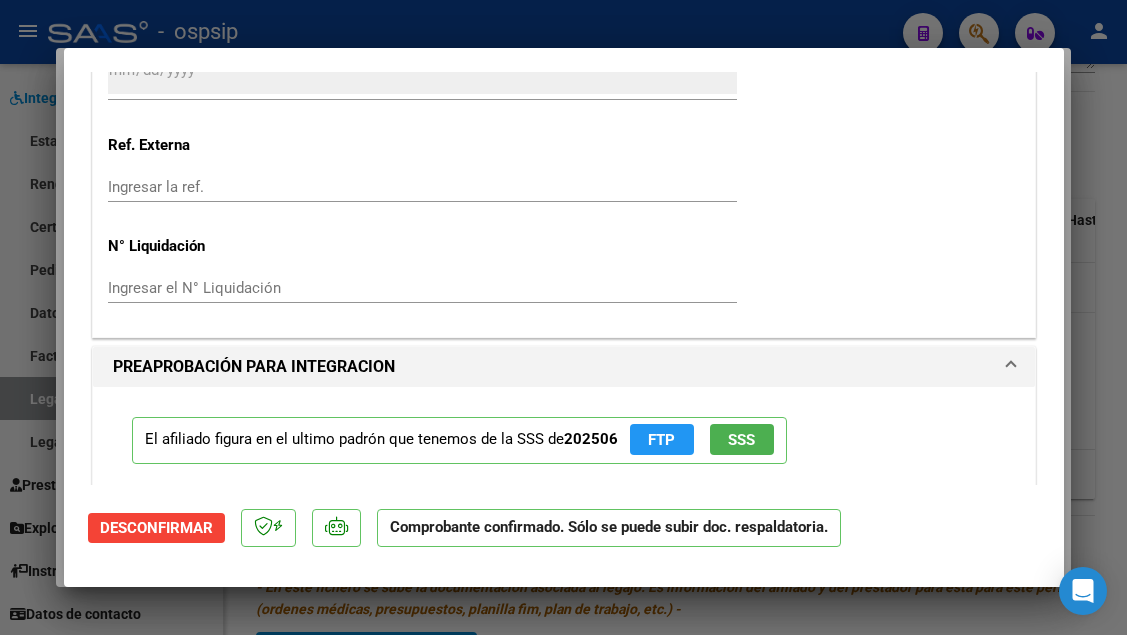 click at bounding box center [563, 317] 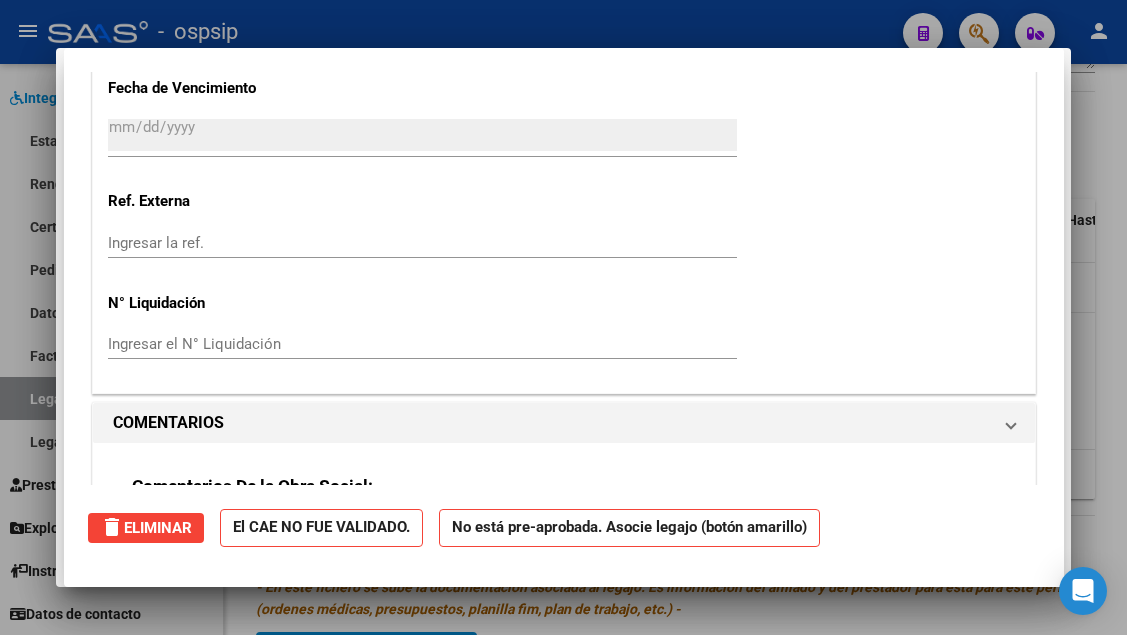 scroll, scrollTop: 0, scrollLeft: 0, axis: both 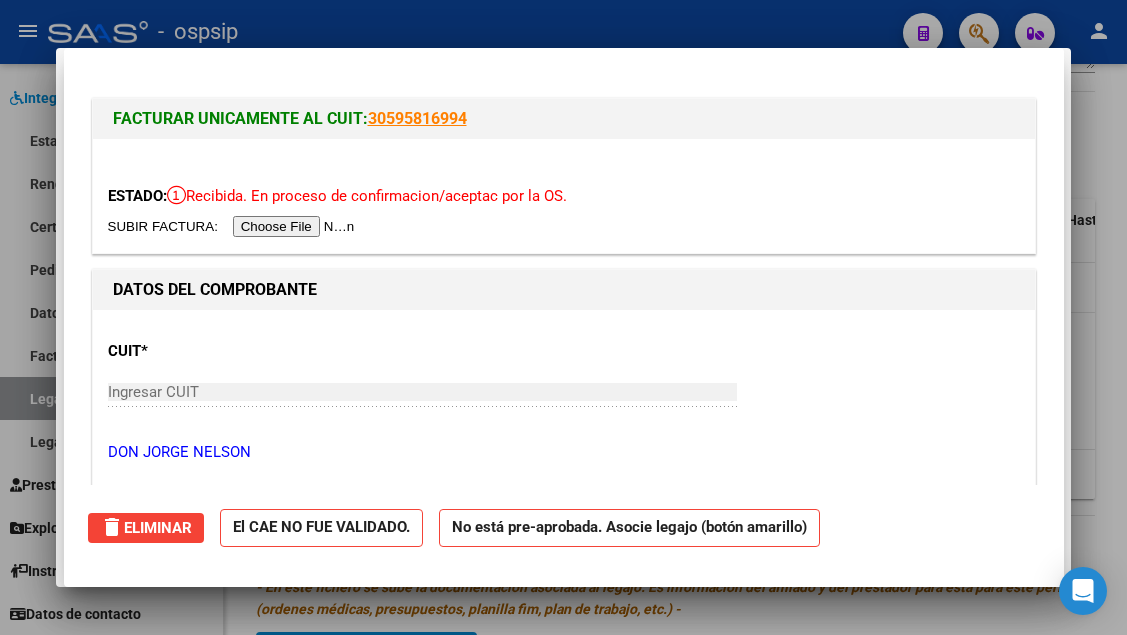 click at bounding box center [563, 317] 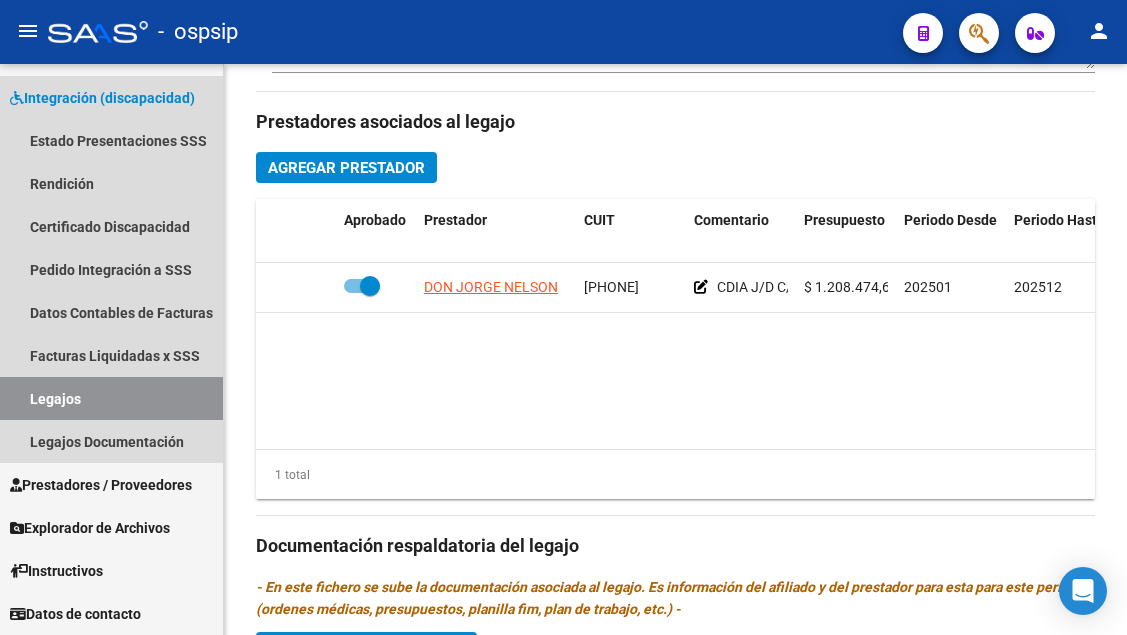 click on "Legajos" at bounding box center (111, 398) 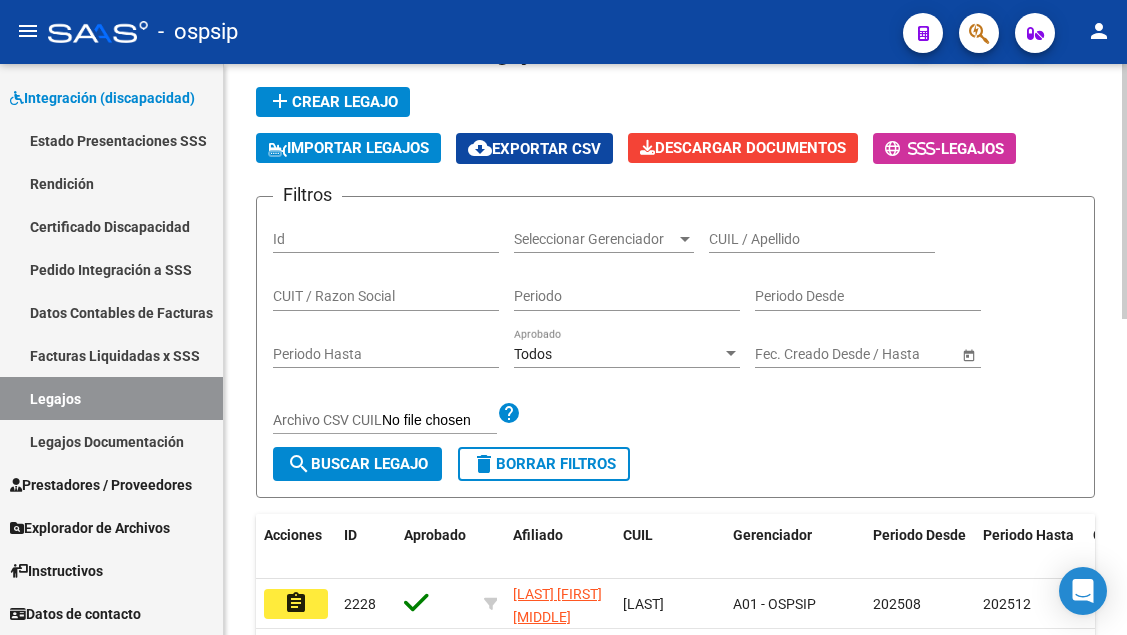 scroll, scrollTop: 91, scrollLeft: 0, axis: vertical 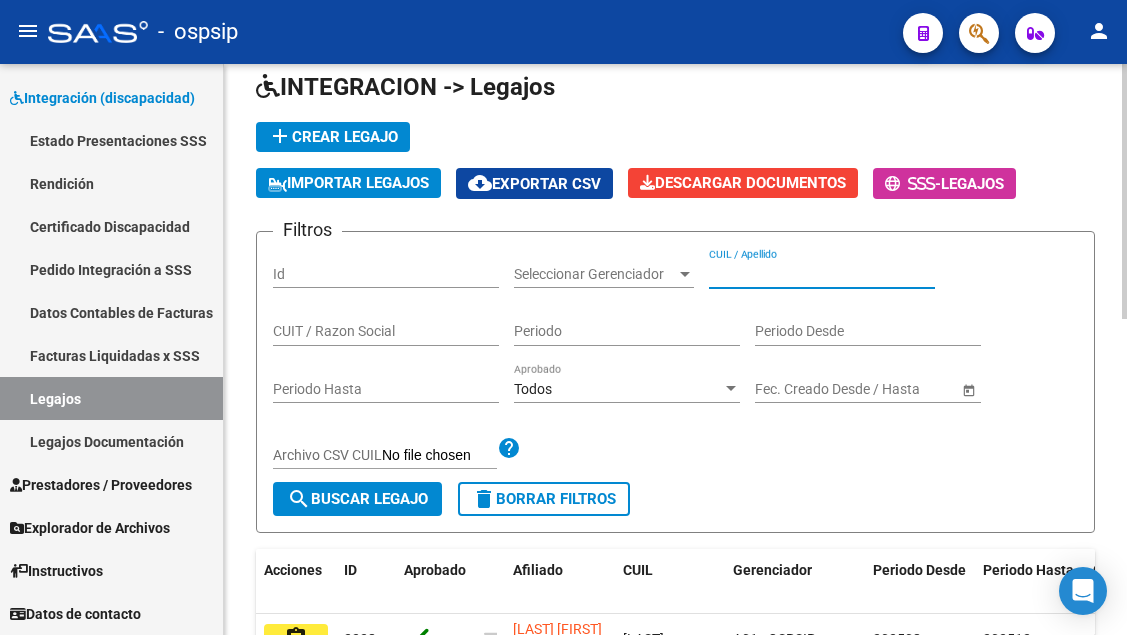 click on "CUIL / Apellido" at bounding box center [822, 274] 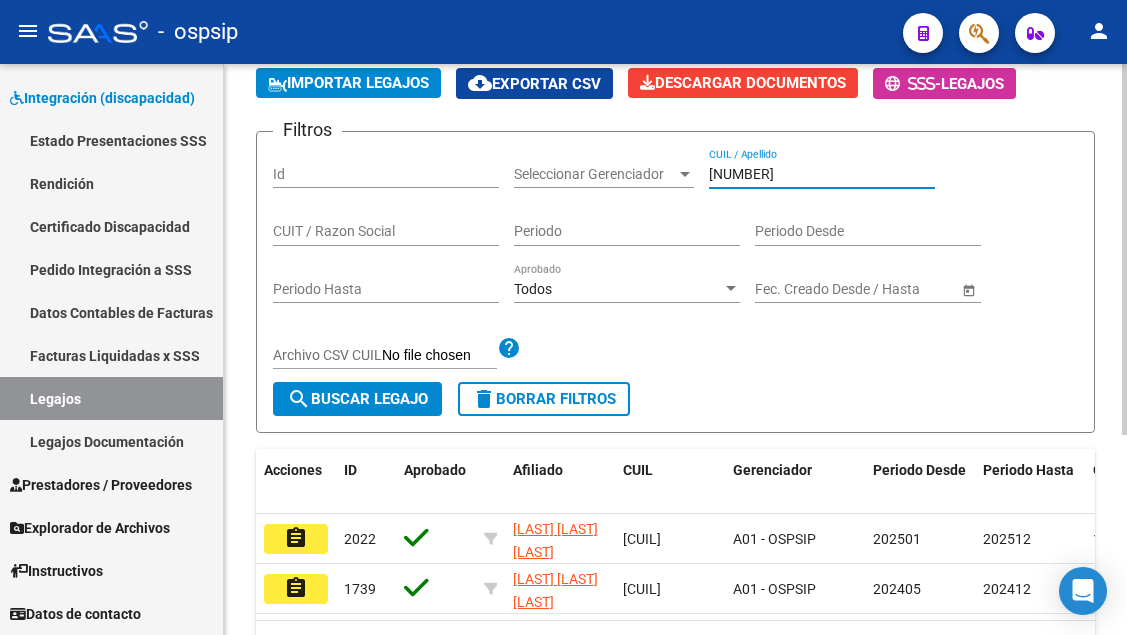 scroll, scrollTop: 291, scrollLeft: 0, axis: vertical 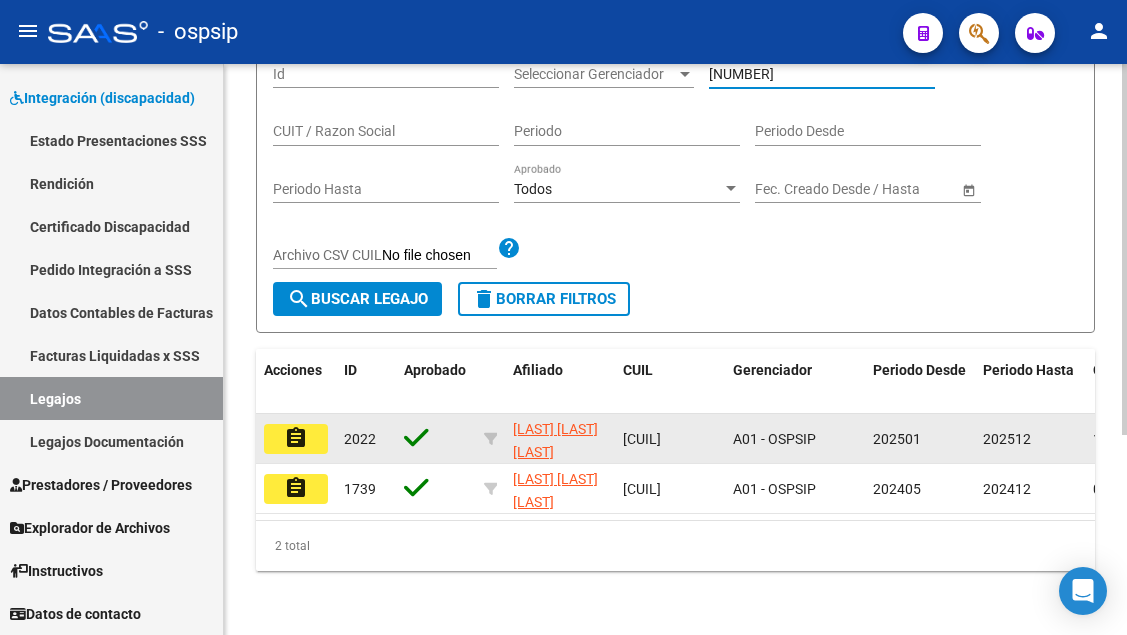 type on "[NUMBER]" 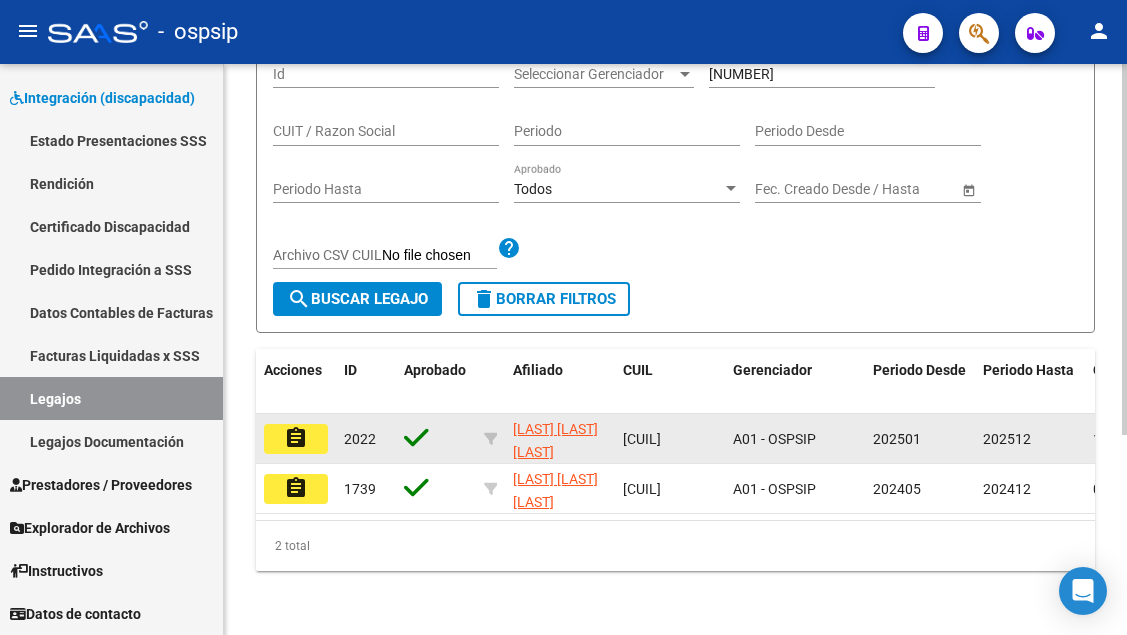 click on "2022" 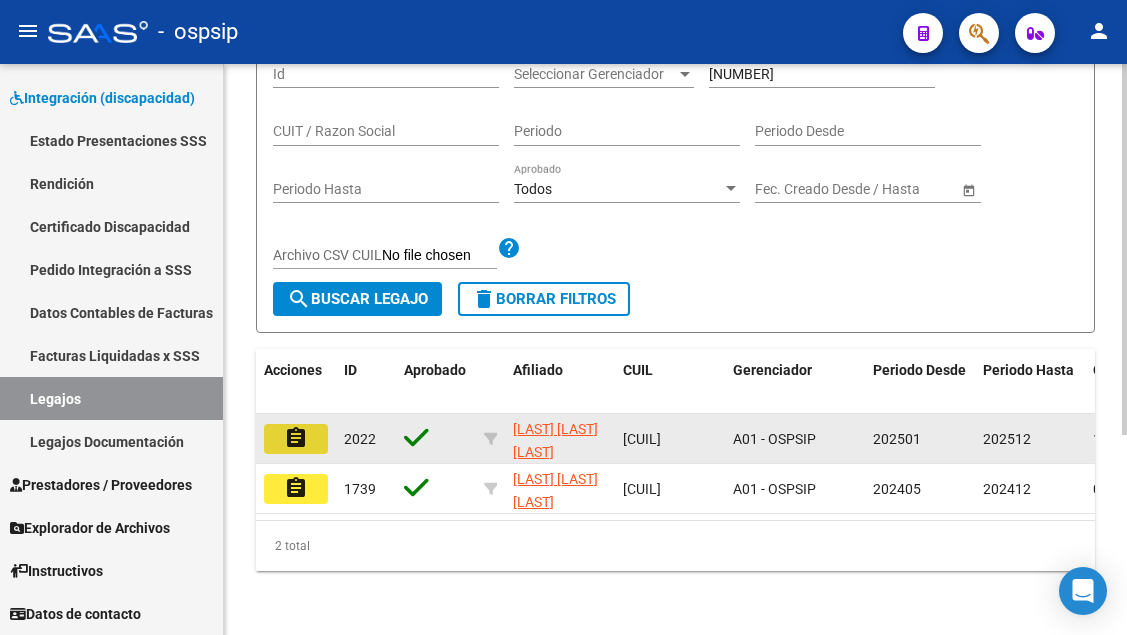 click on "assignment" 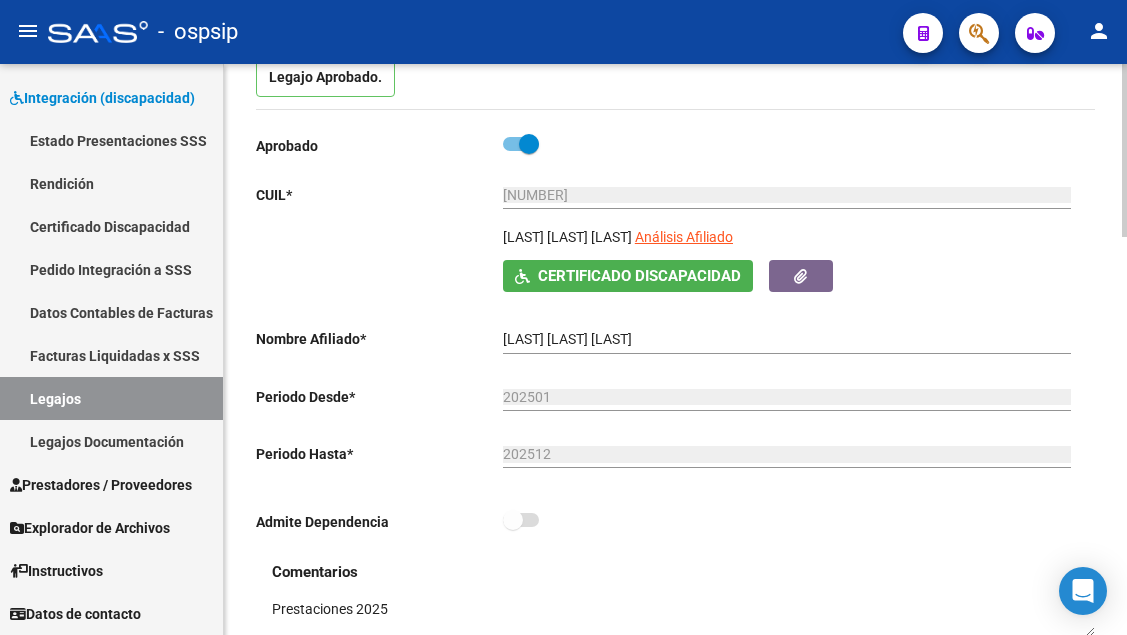 scroll, scrollTop: 200, scrollLeft: 0, axis: vertical 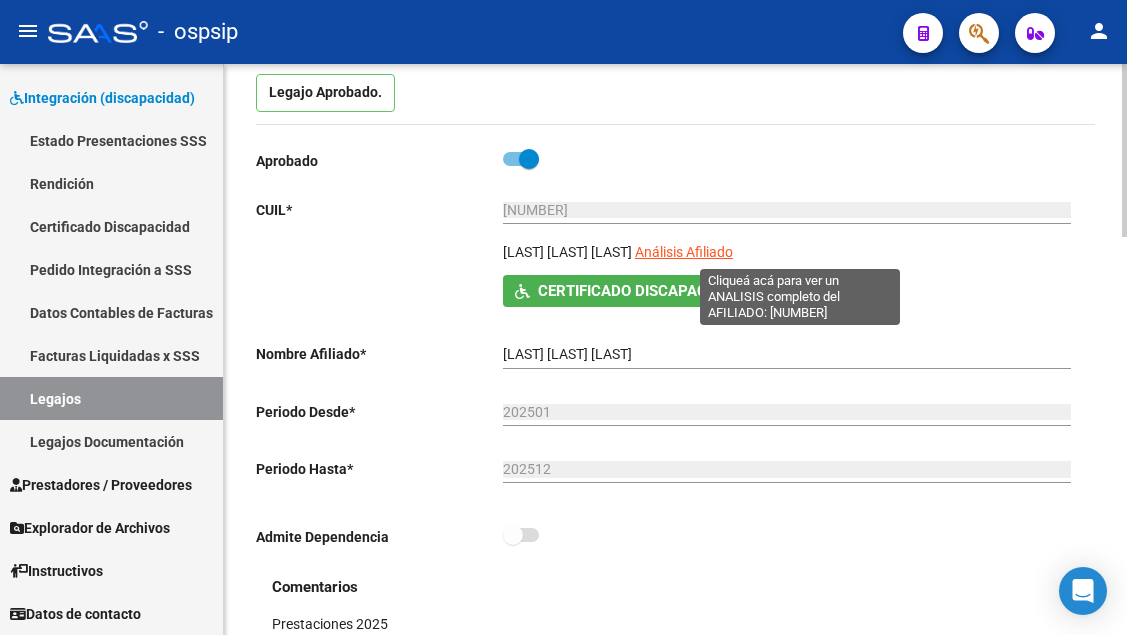 click on "Análisis Afiliado" 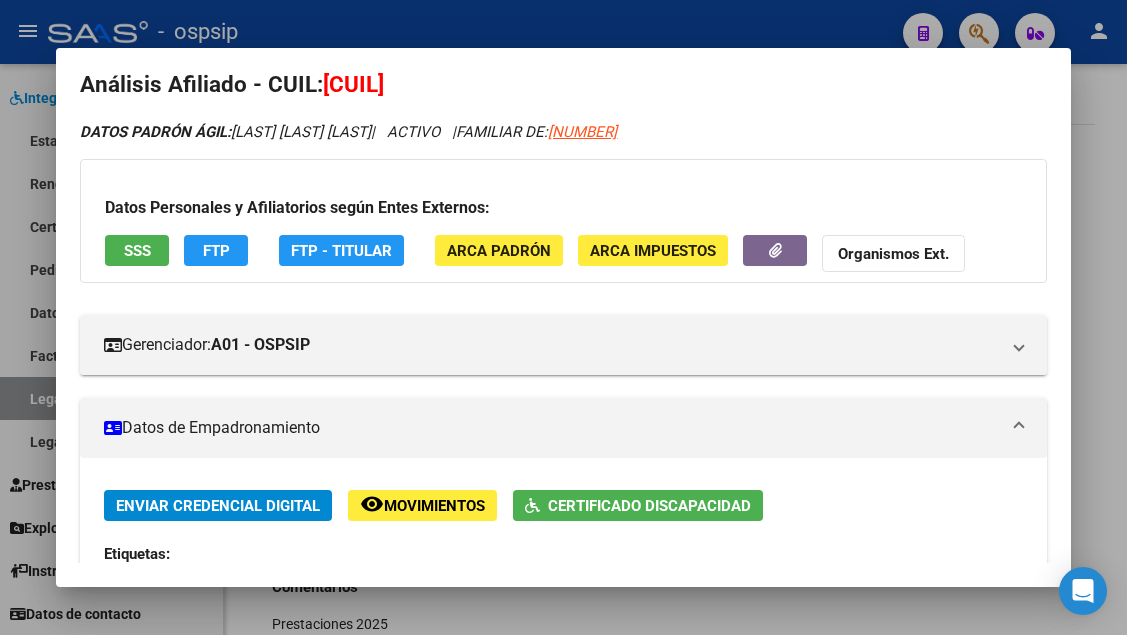 scroll, scrollTop: 0, scrollLeft: 0, axis: both 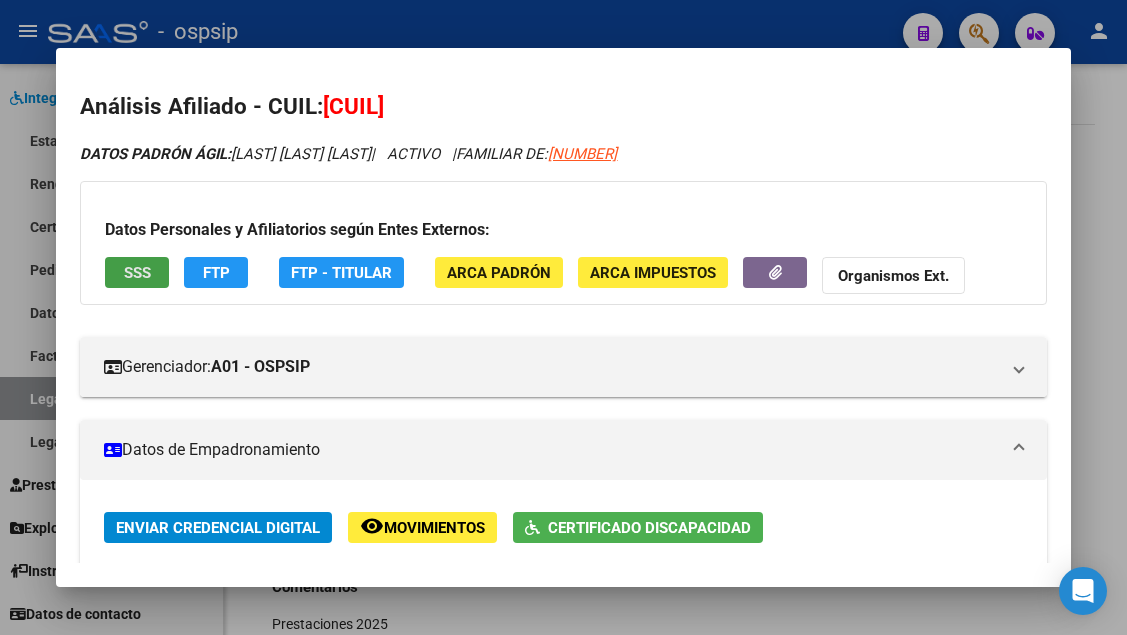 click on "SSS" at bounding box center [137, 273] 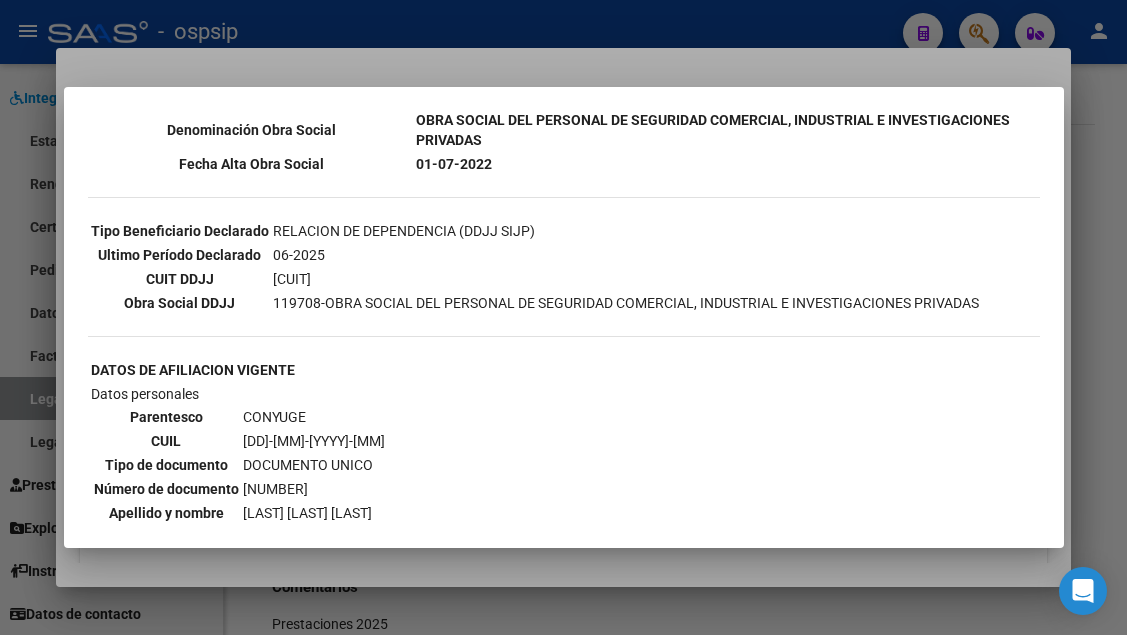 scroll, scrollTop: 800, scrollLeft: 0, axis: vertical 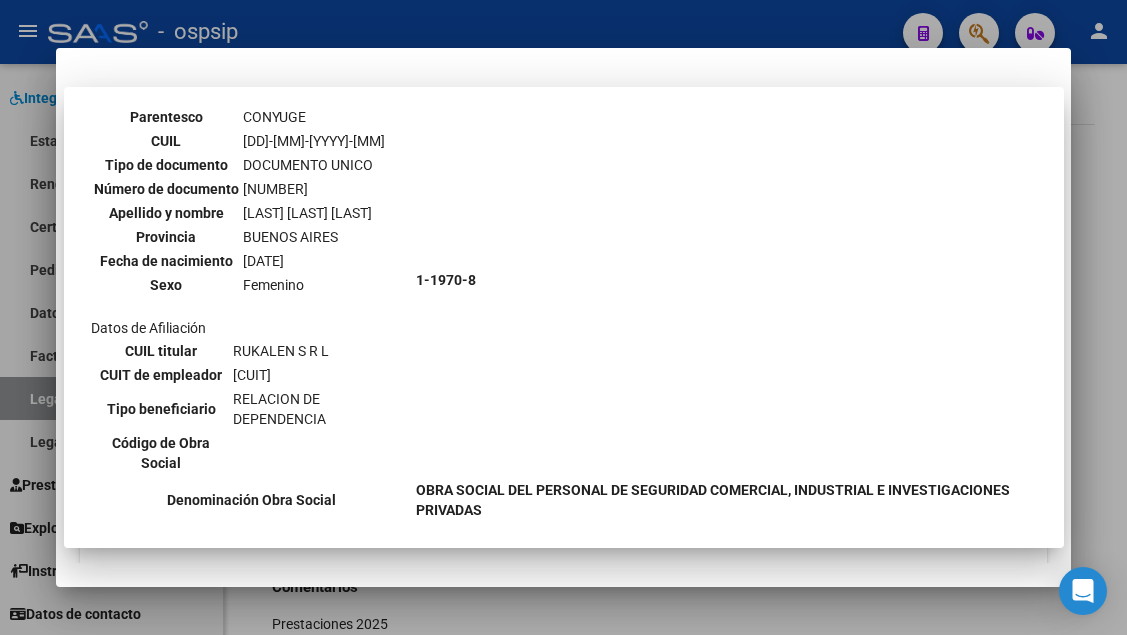 type 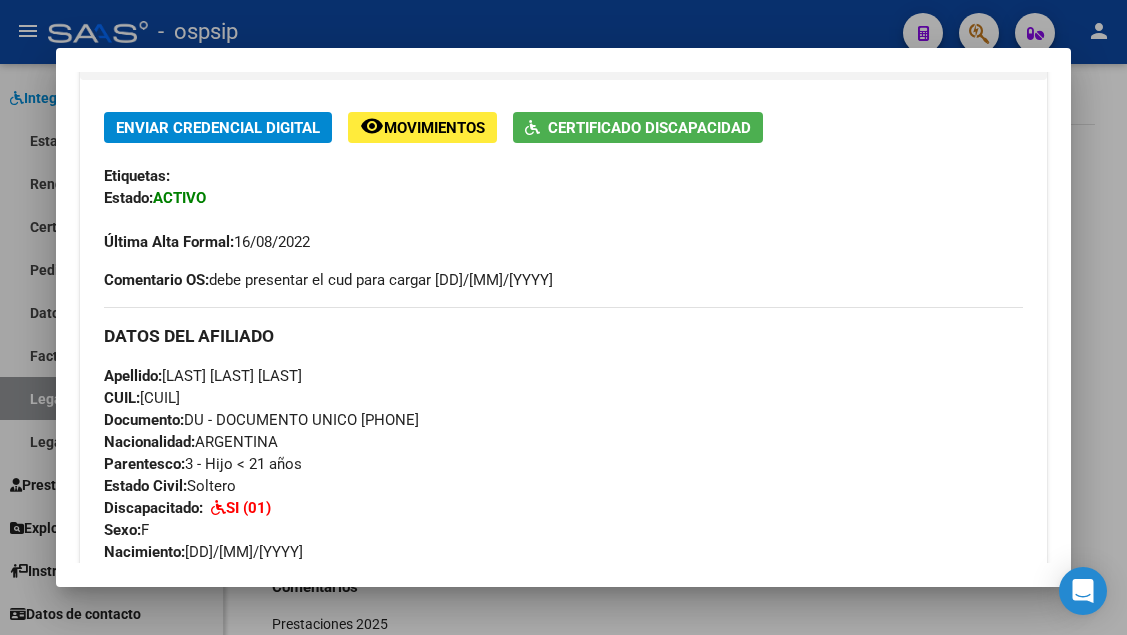 scroll, scrollTop: 600, scrollLeft: 0, axis: vertical 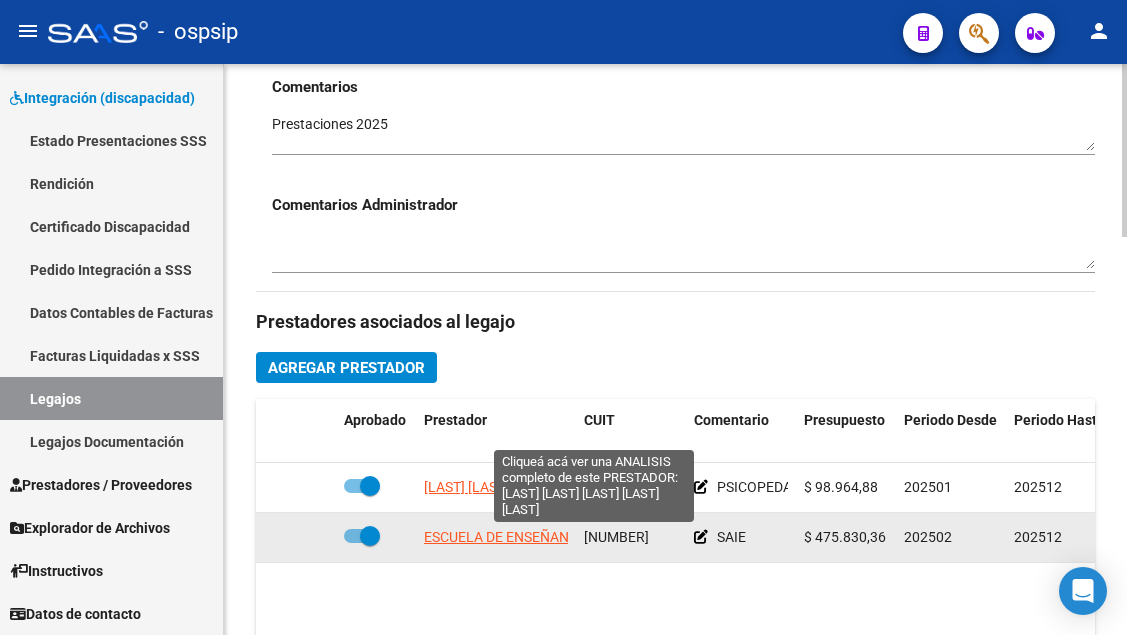 click on "ESCUELA DE ENSEÑANZA ESPECIAL SAN  FRANCISCO" 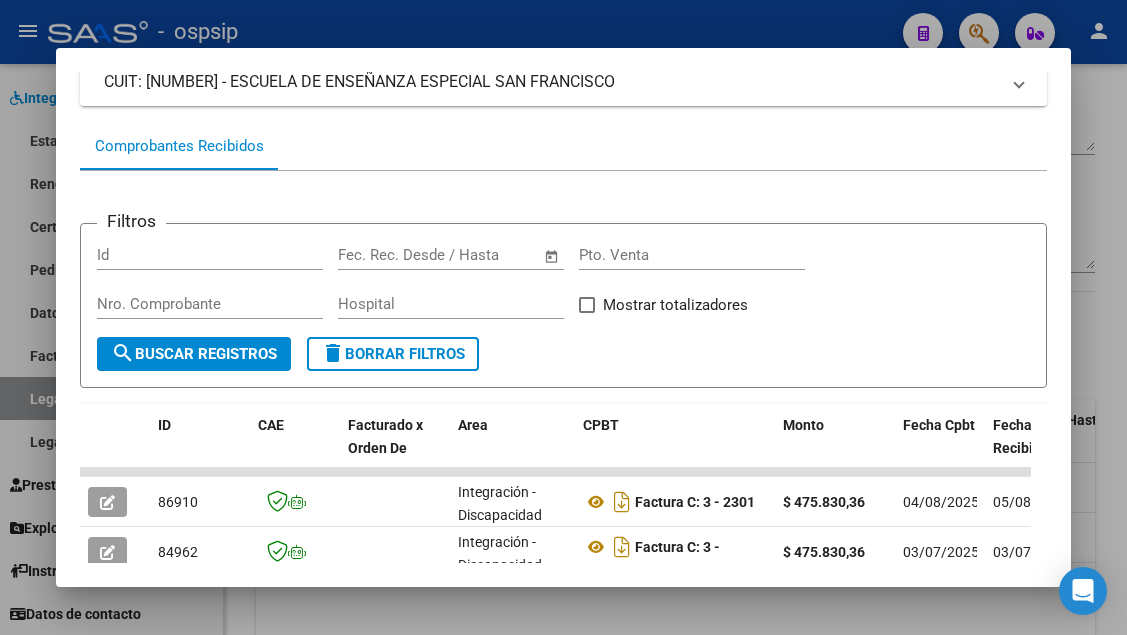 scroll, scrollTop: 286, scrollLeft: 0, axis: vertical 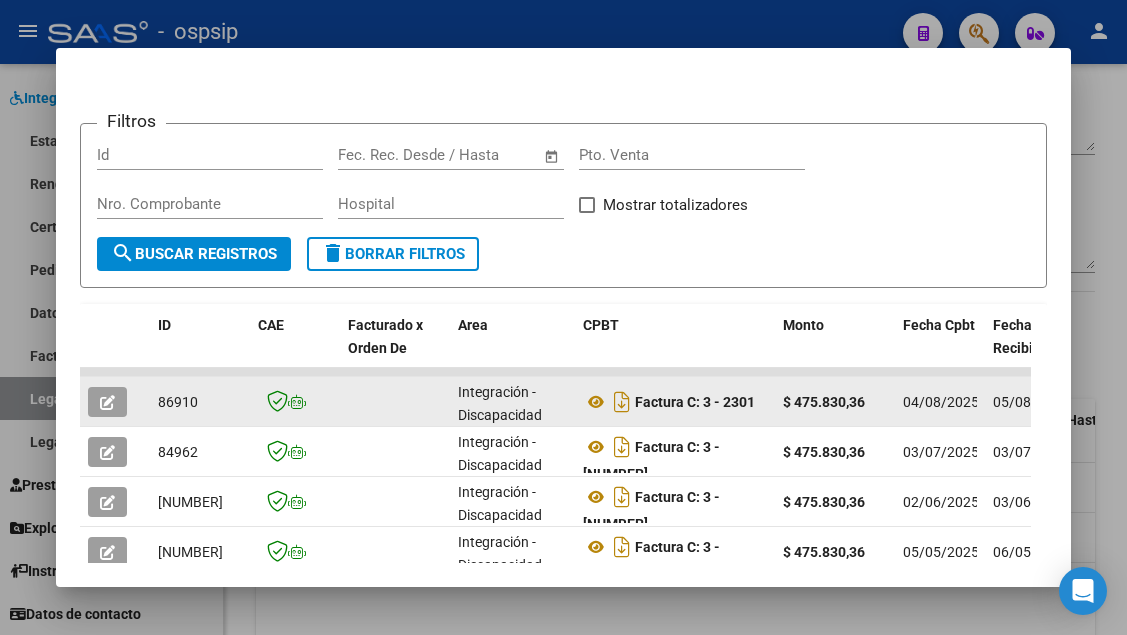 click 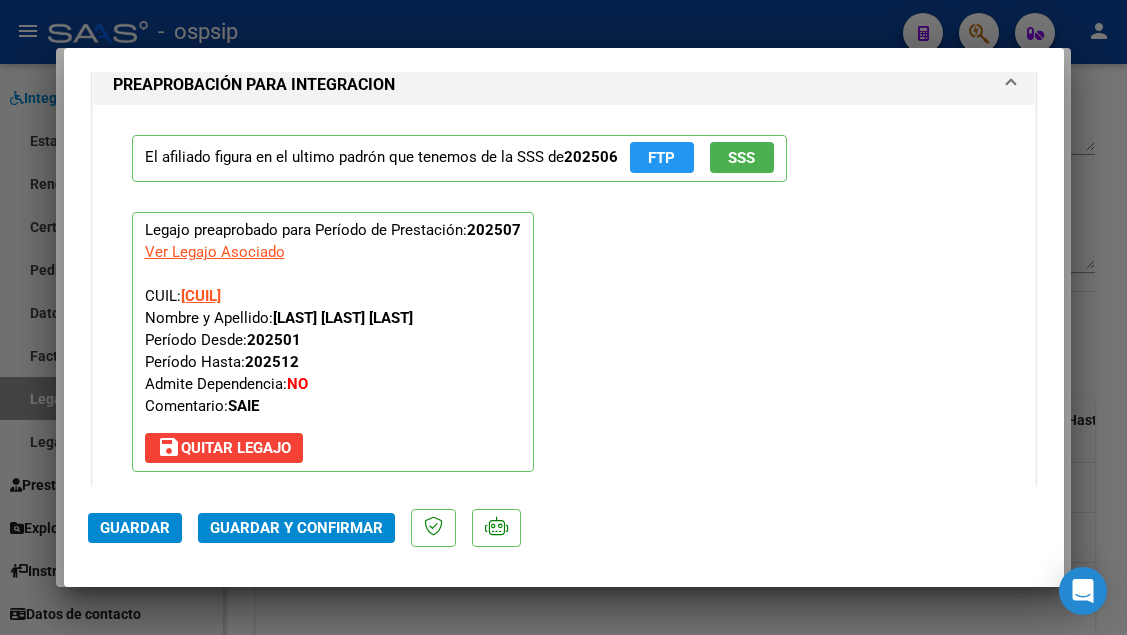 scroll, scrollTop: 2300, scrollLeft: 0, axis: vertical 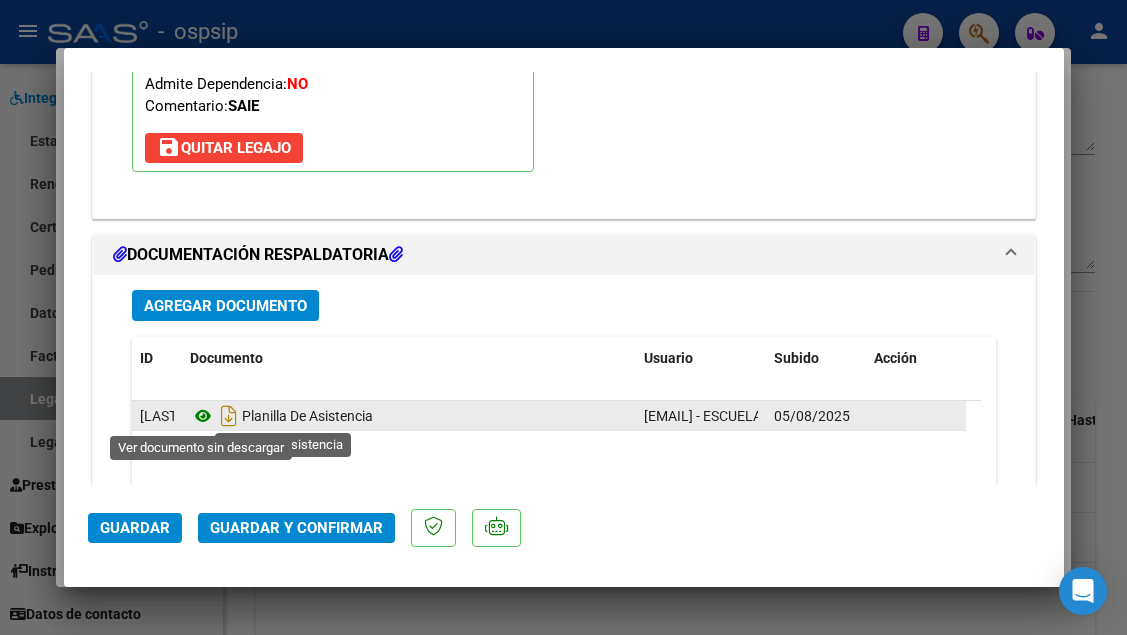 click 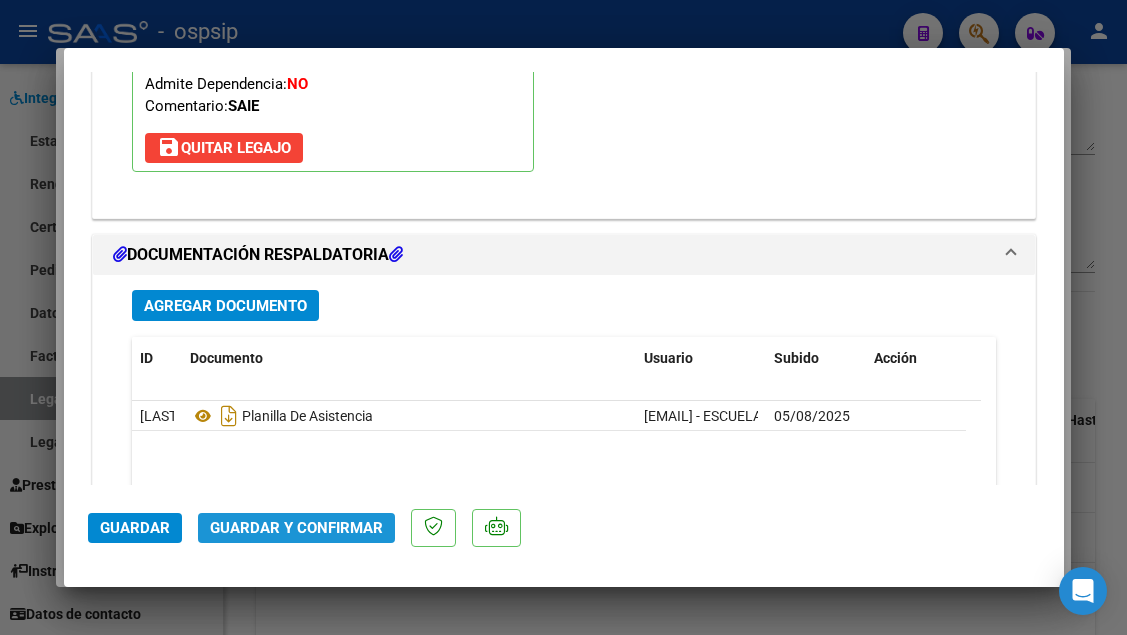 click on "Guardar y Confirmar" 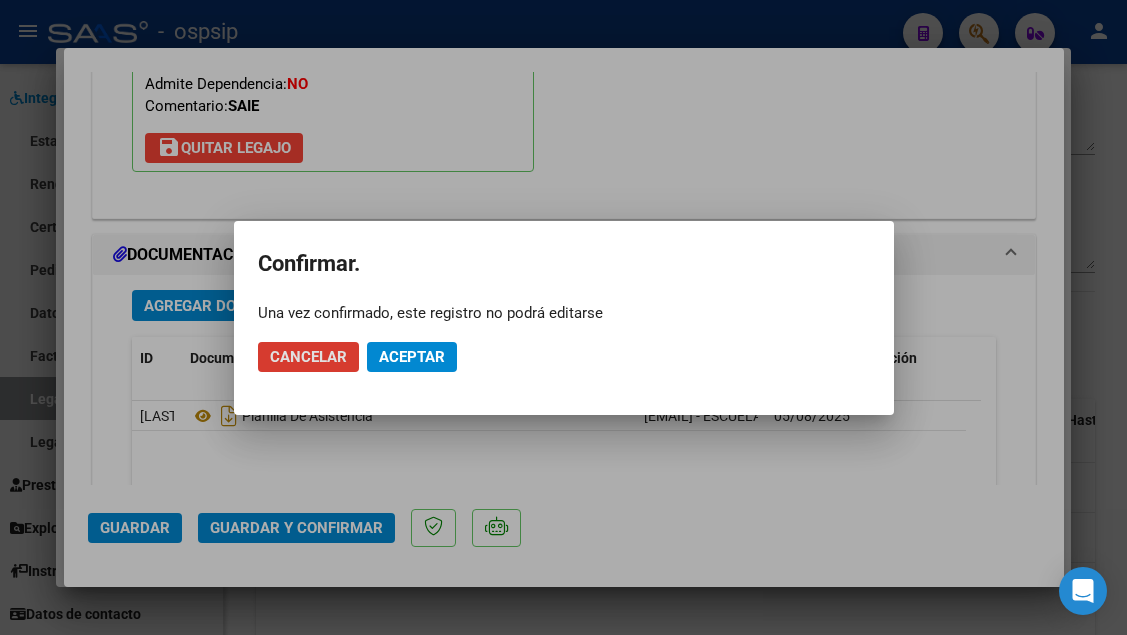 click on "Cancelar Aceptar" 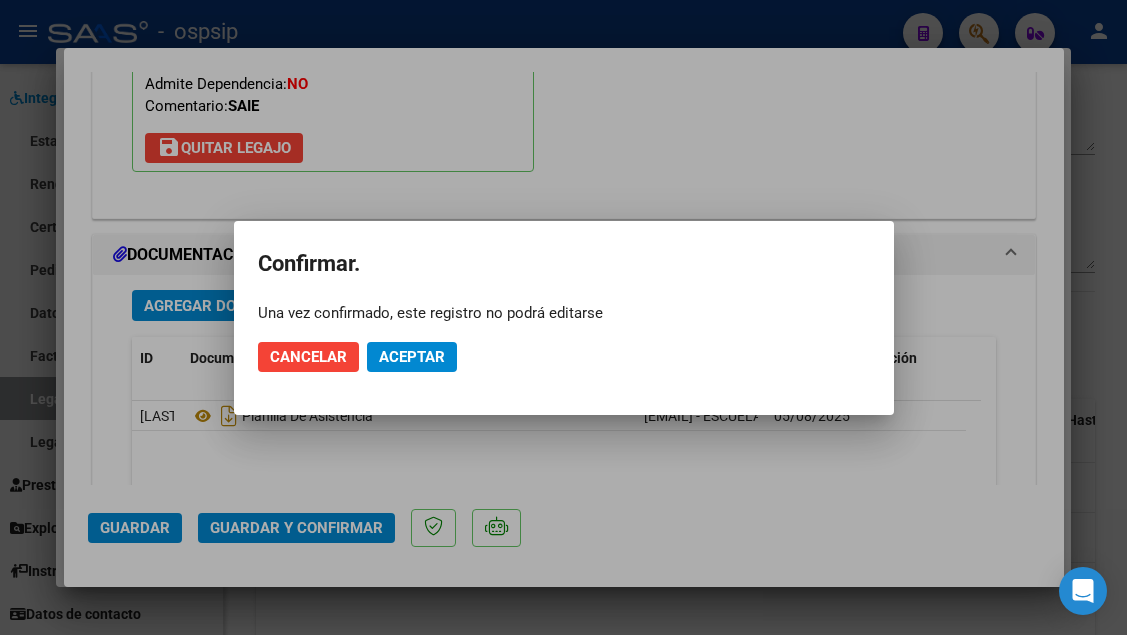 click on "Aceptar" 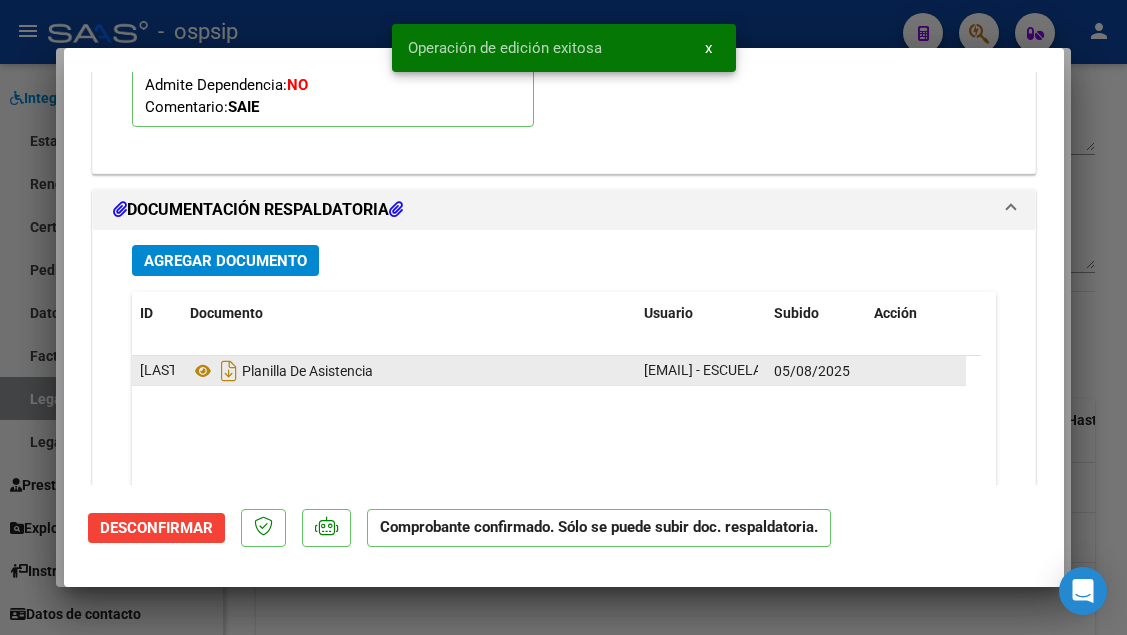 scroll, scrollTop: 1919, scrollLeft: 0, axis: vertical 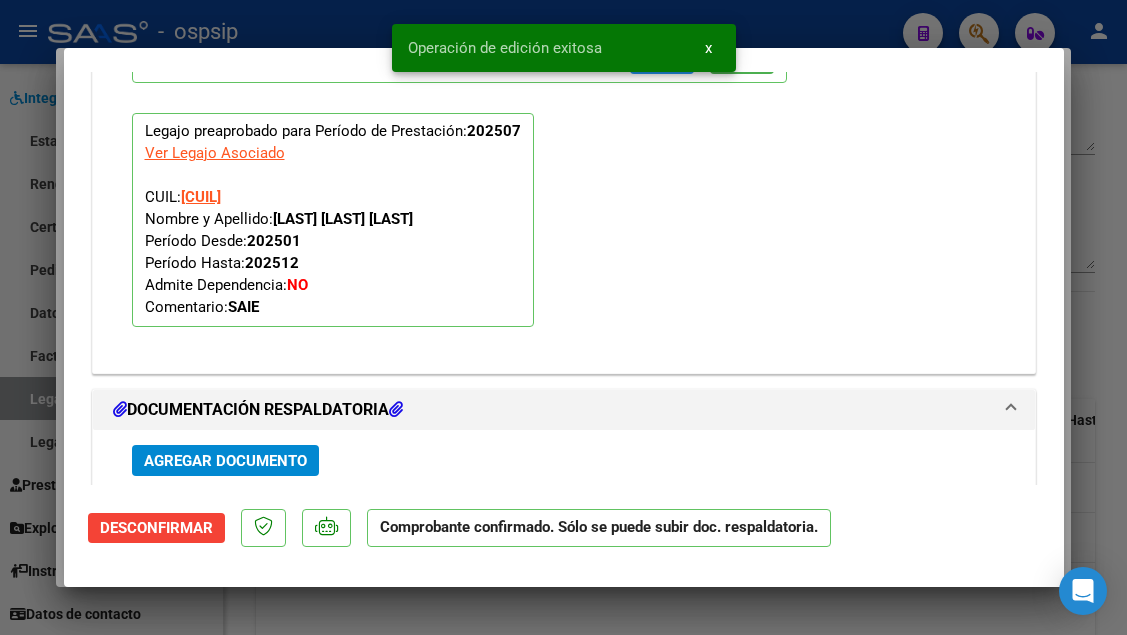 click at bounding box center (563, 317) 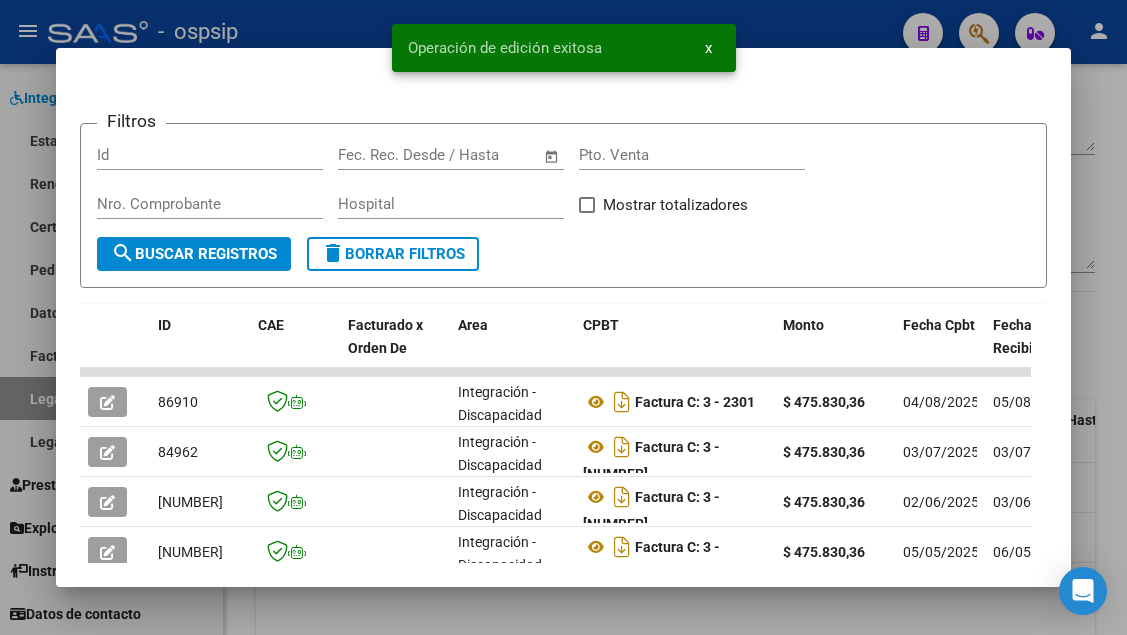 click at bounding box center [563, 317] 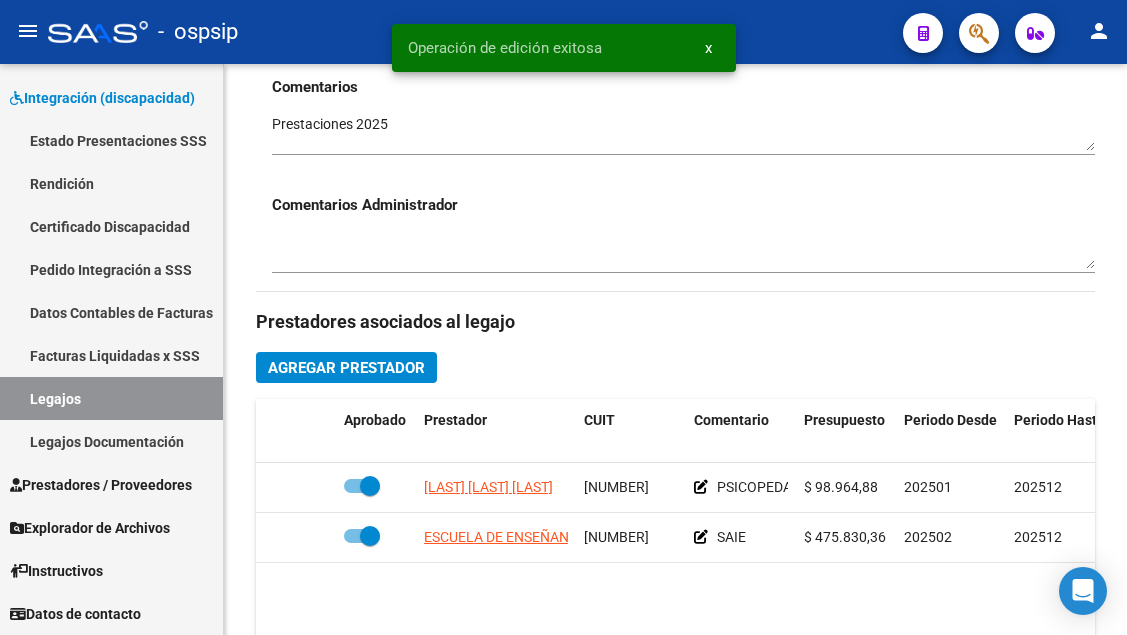 click on "Legajos" at bounding box center (111, 398) 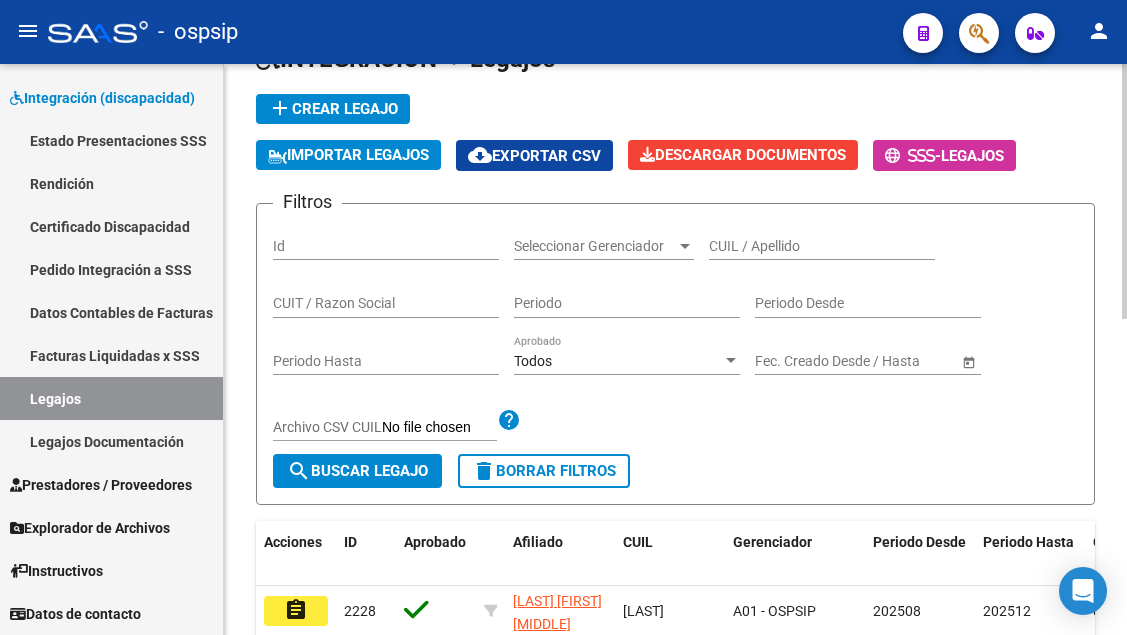 scroll, scrollTop: 100, scrollLeft: 0, axis: vertical 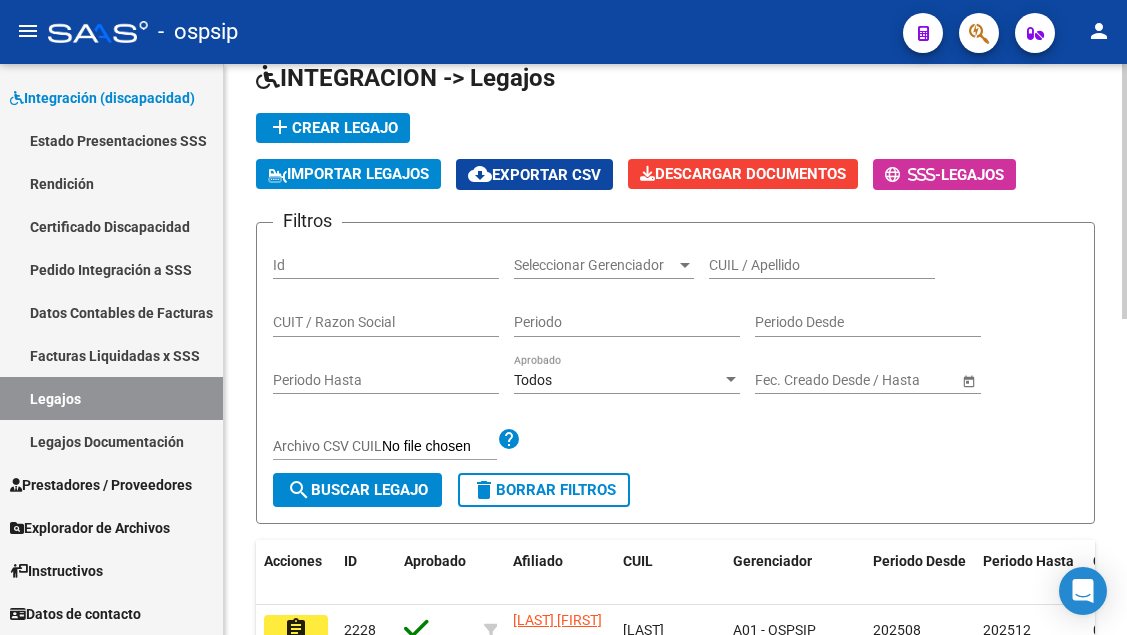 click on "CUIL / Apellido" 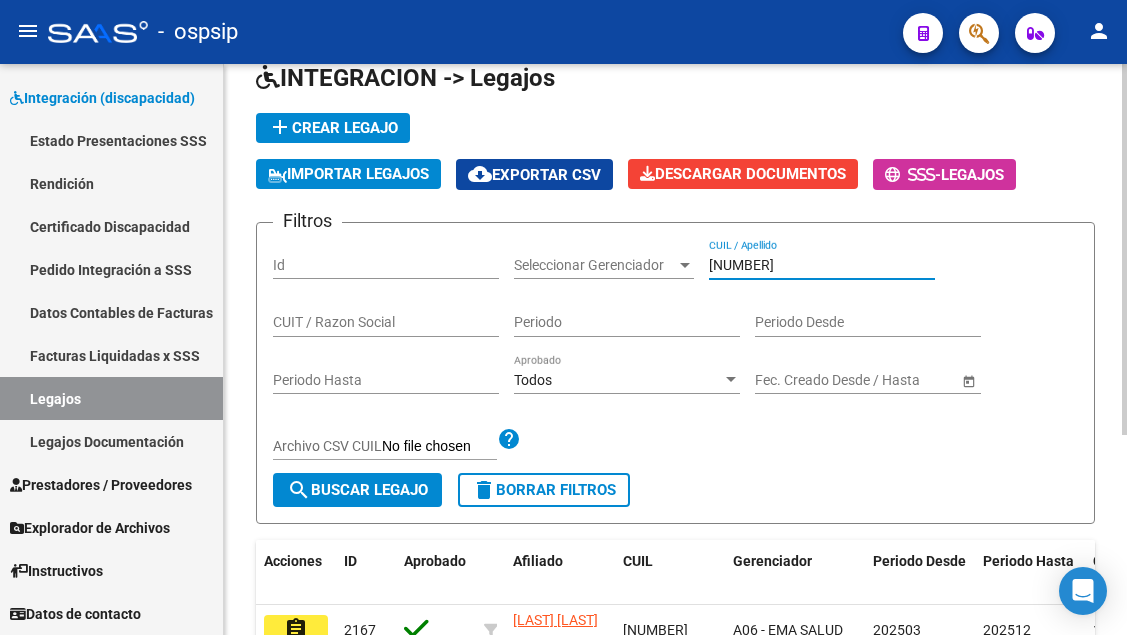 scroll, scrollTop: 300, scrollLeft: 0, axis: vertical 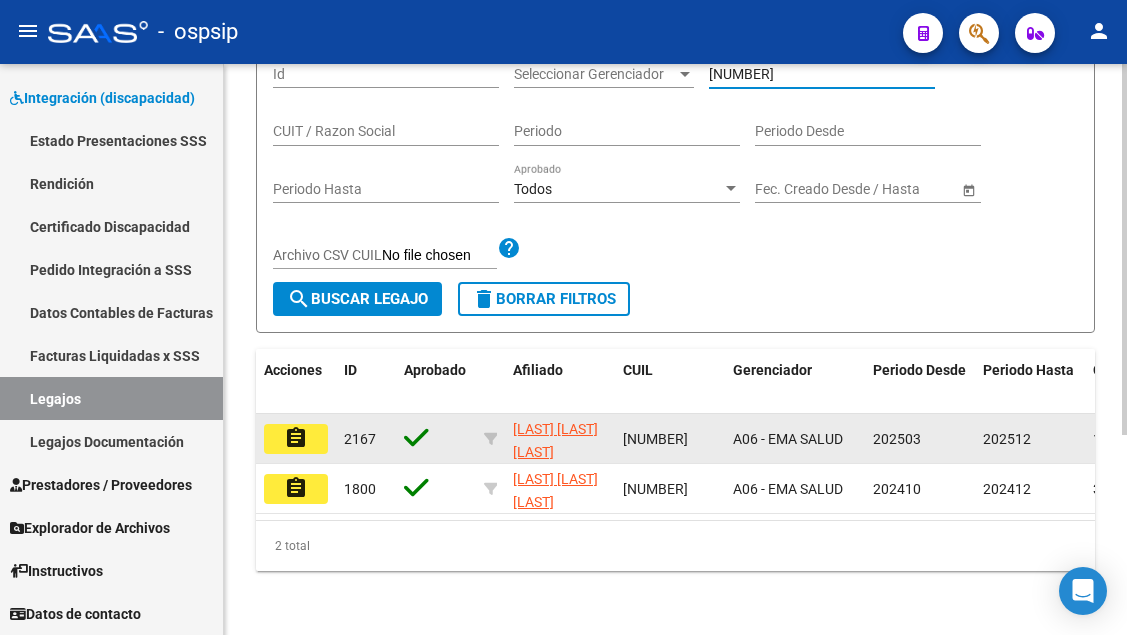 type on "[NUMBER]" 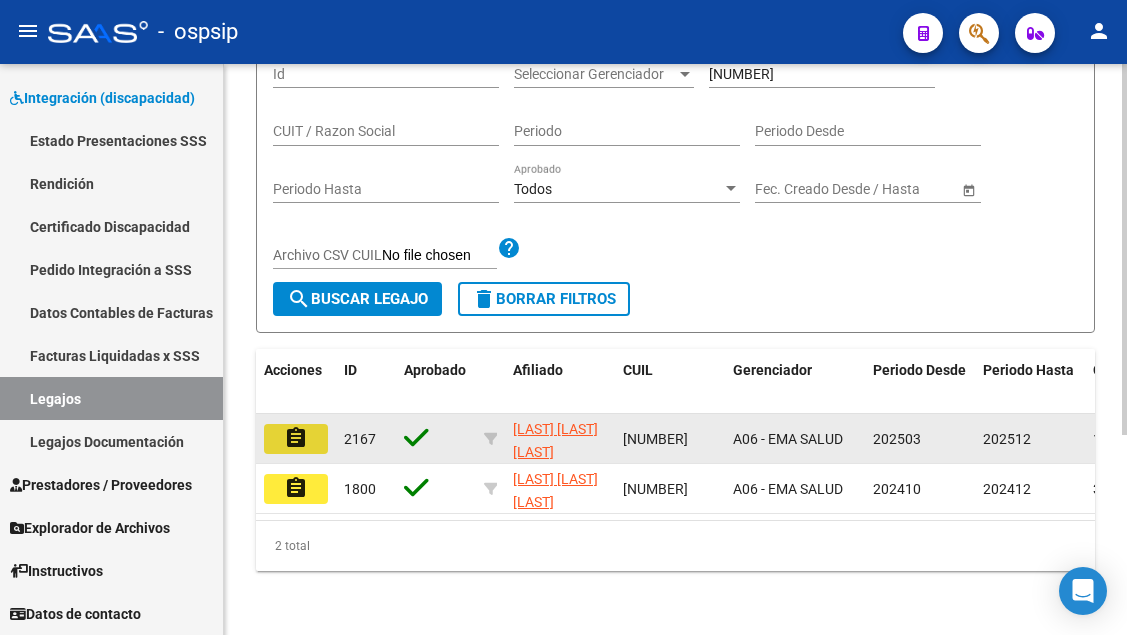 click on "assignment" 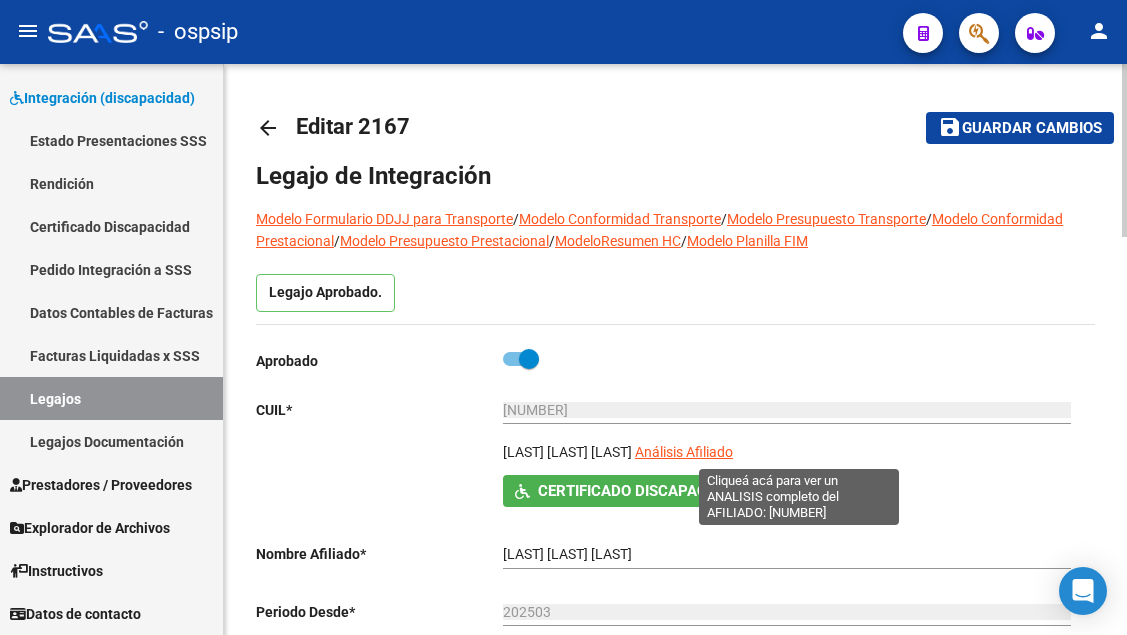click on "Análisis Afiliado" 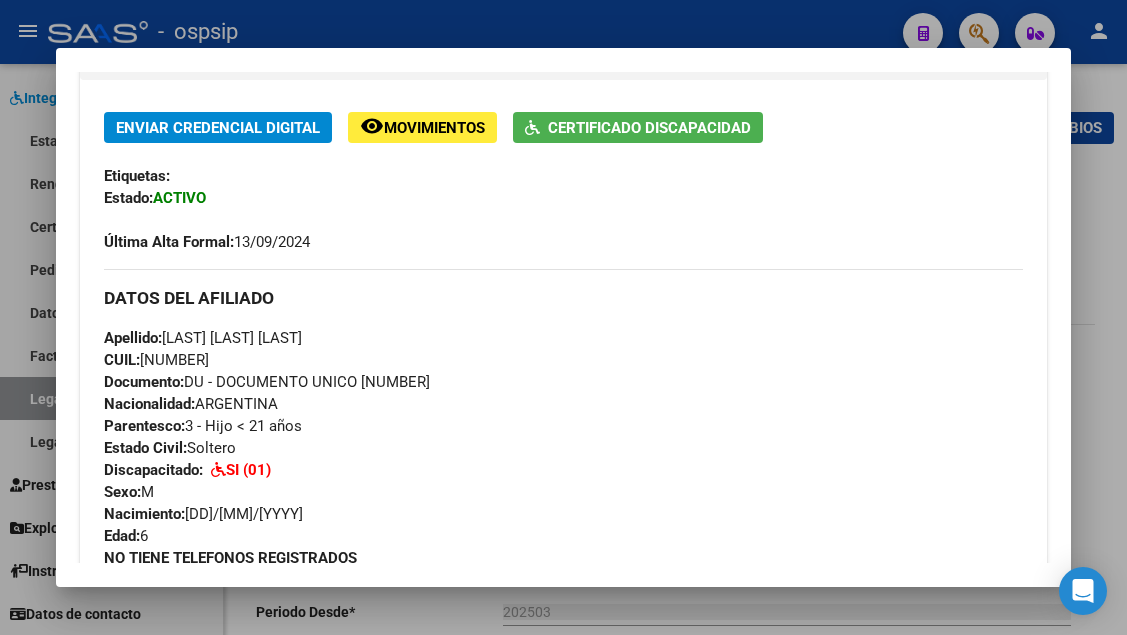 scroll, scrollTop: 300, scrollLeft: 0, axis: vertical 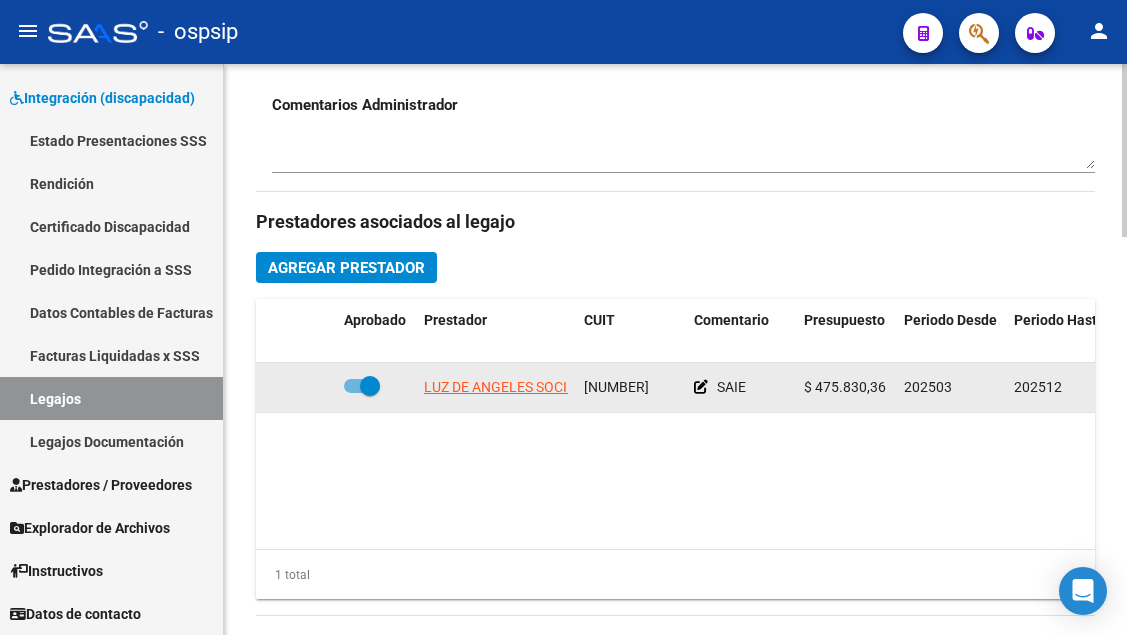 click on "LUZ DE ANGELES SOCIEDAD DE RESPONSABILIDAD LIMITADA" 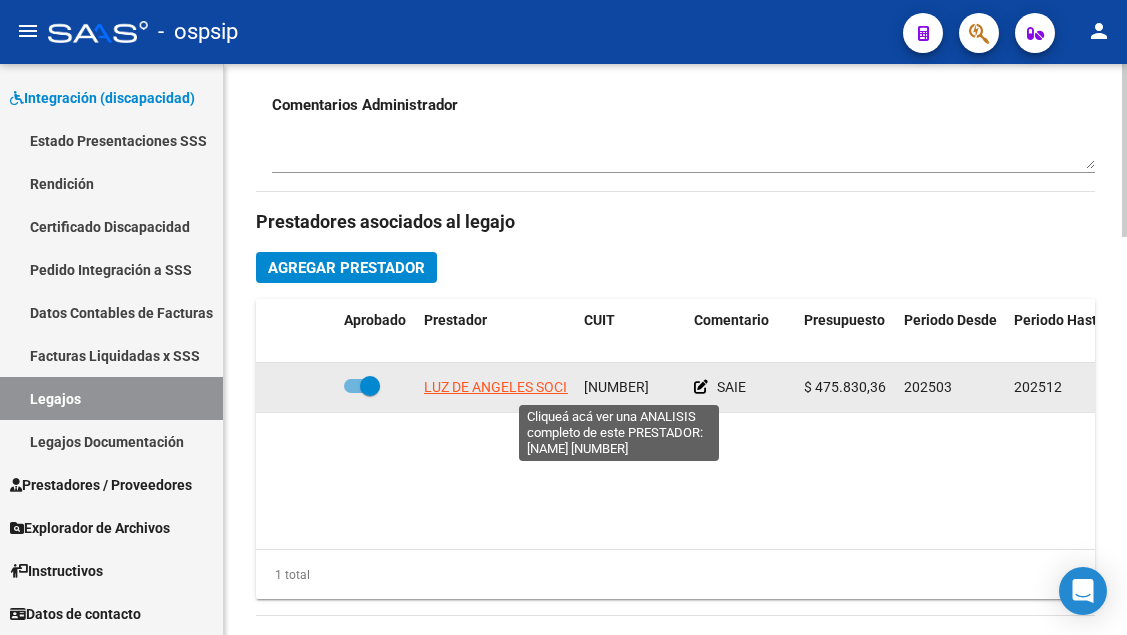 click on "LUZ DE ANGELES SOCIEDAD DE RESPONSABILIDAD LIMITADA" 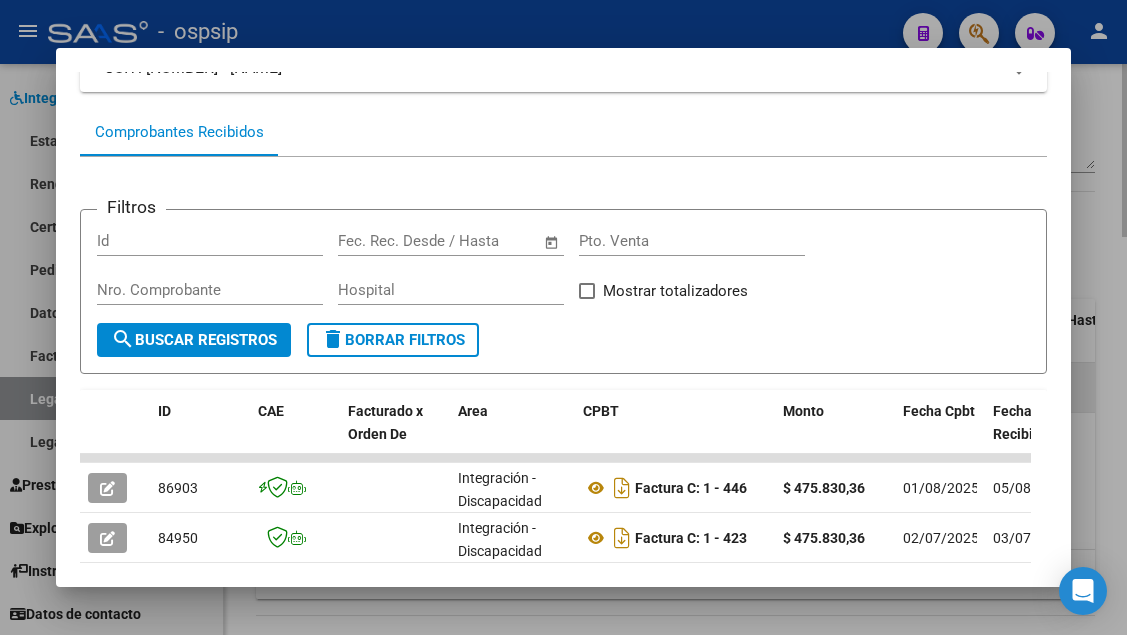 scroll, scrollTop: 300, scrollLeft: 0, axis: vertical 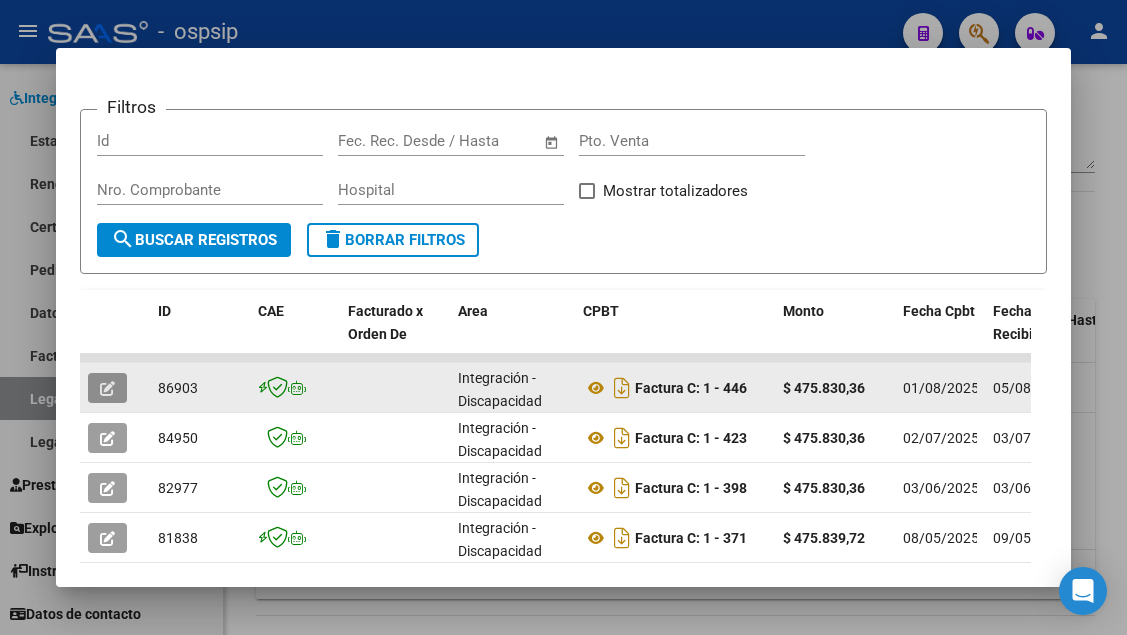 click 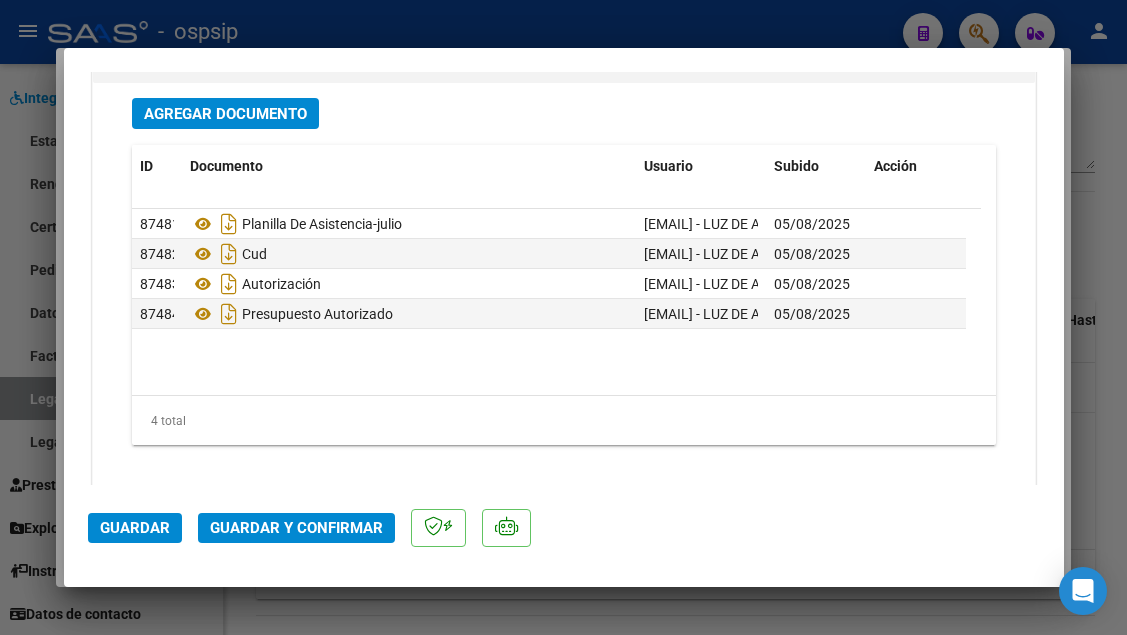 scroll, scrollTop: 2500, scrollLeft: 0, axis: vertical 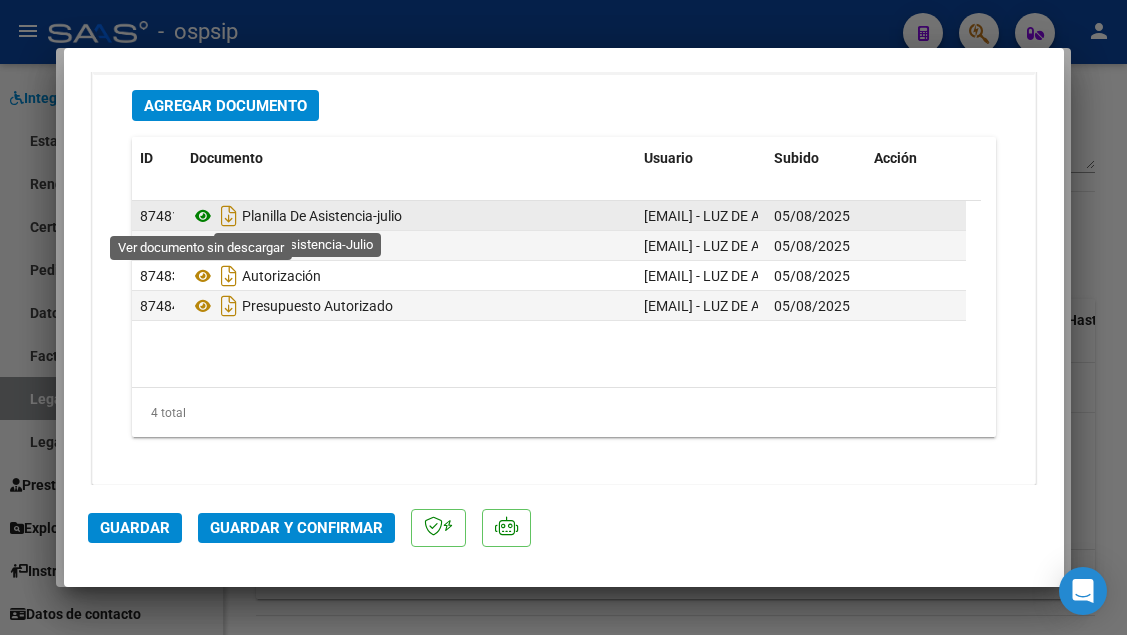 click 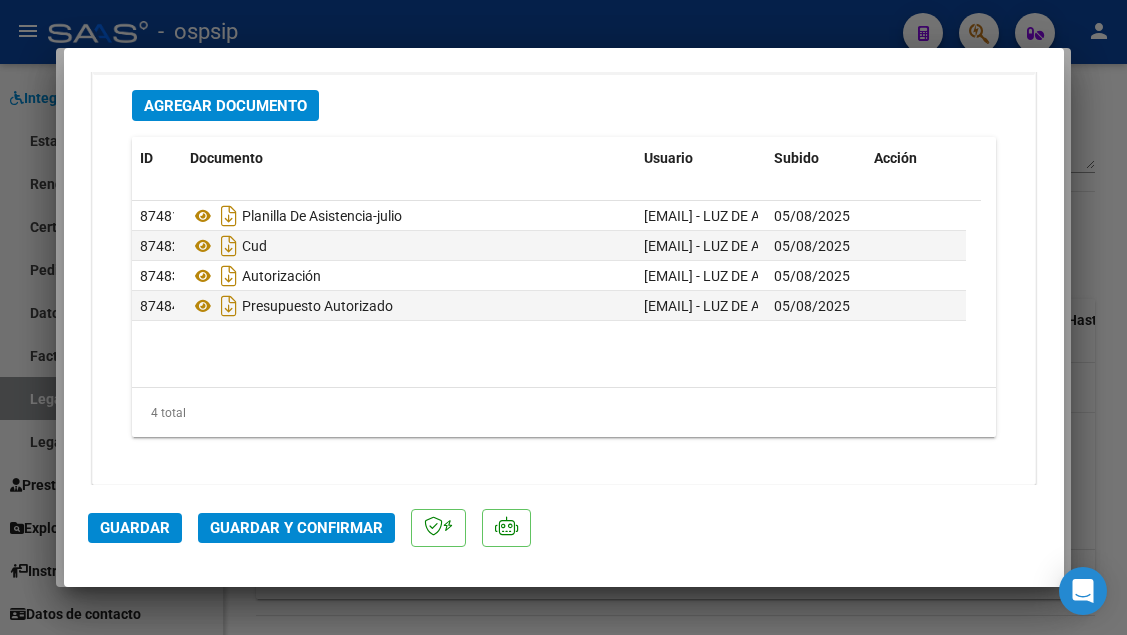 click on "Guardar y Confirmar" 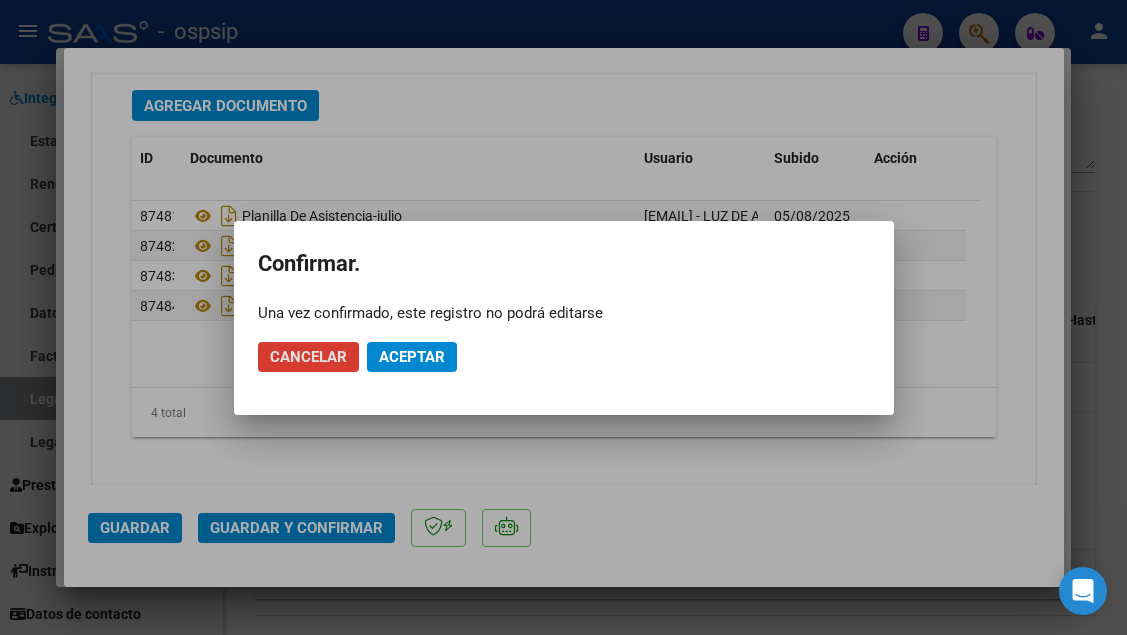 click on "Aceptar" 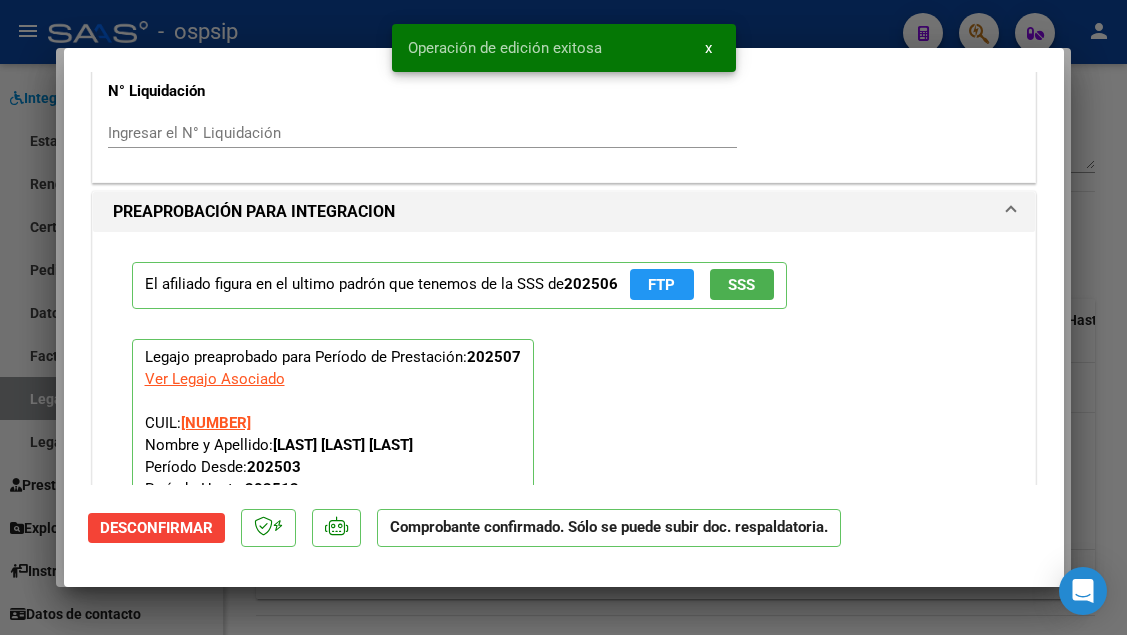 scroll, scrollTop: 1573, scrollLeft: 0, axis: vertical 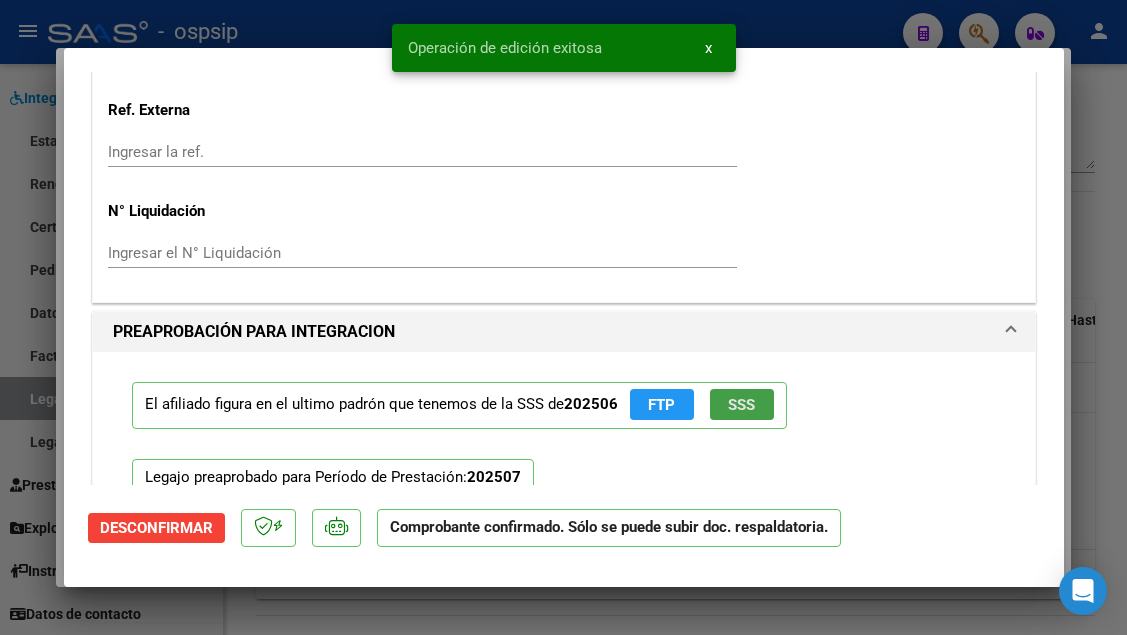 click on "SSS" 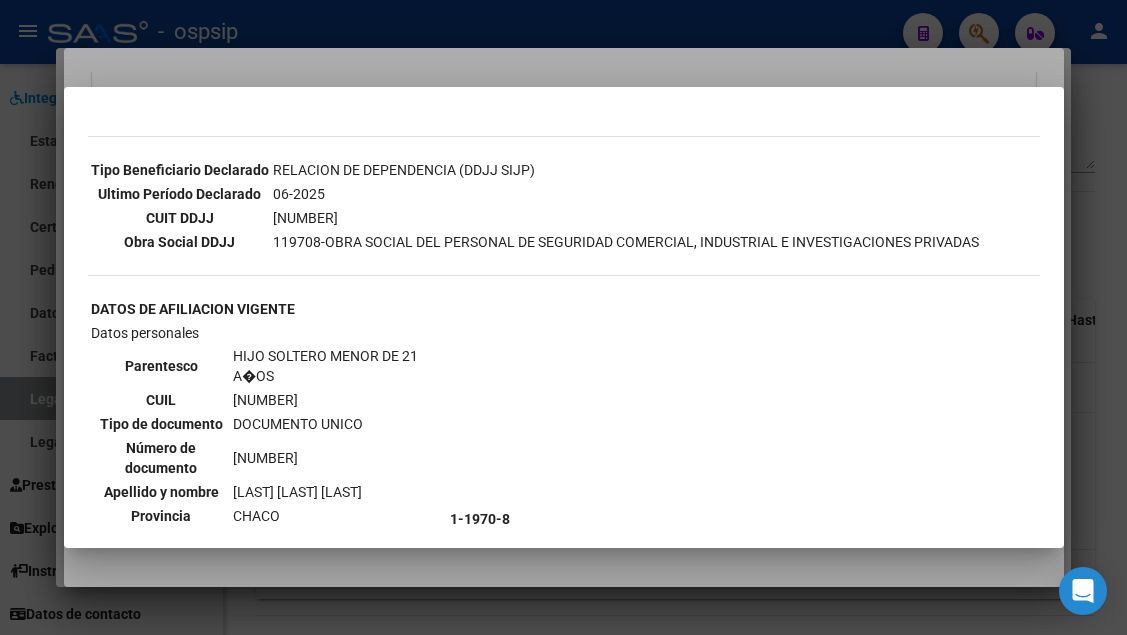 scroll, scrollTop: 700, scrollLeft: 0, axis: vertical 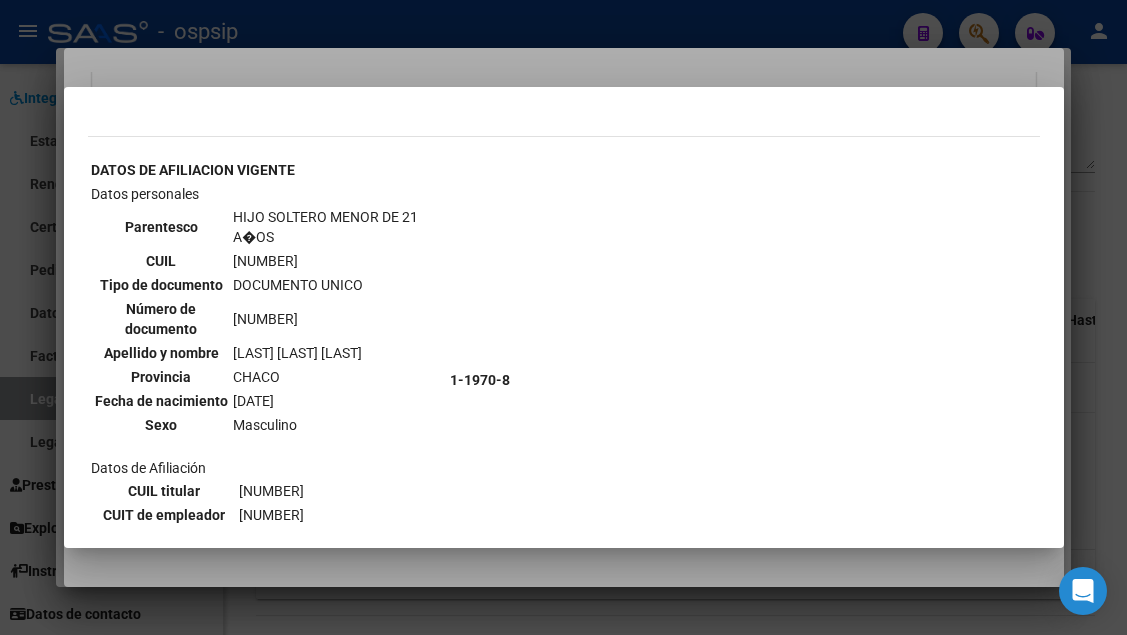 type 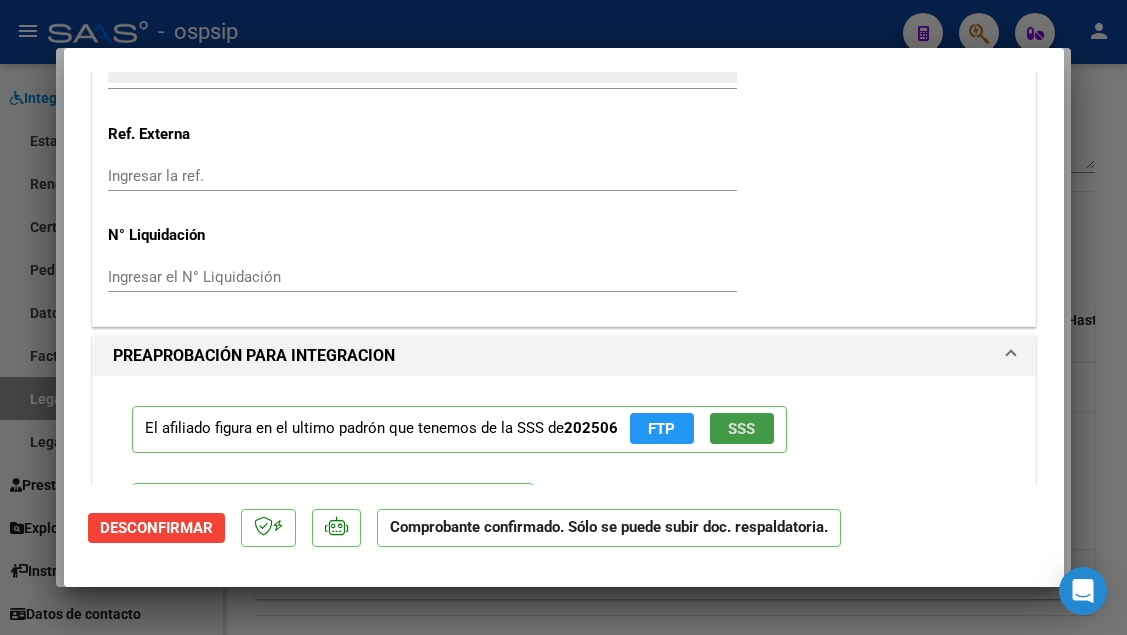 scroll, scrollTop: 1394, scrollLeft: 0, axis: vertical 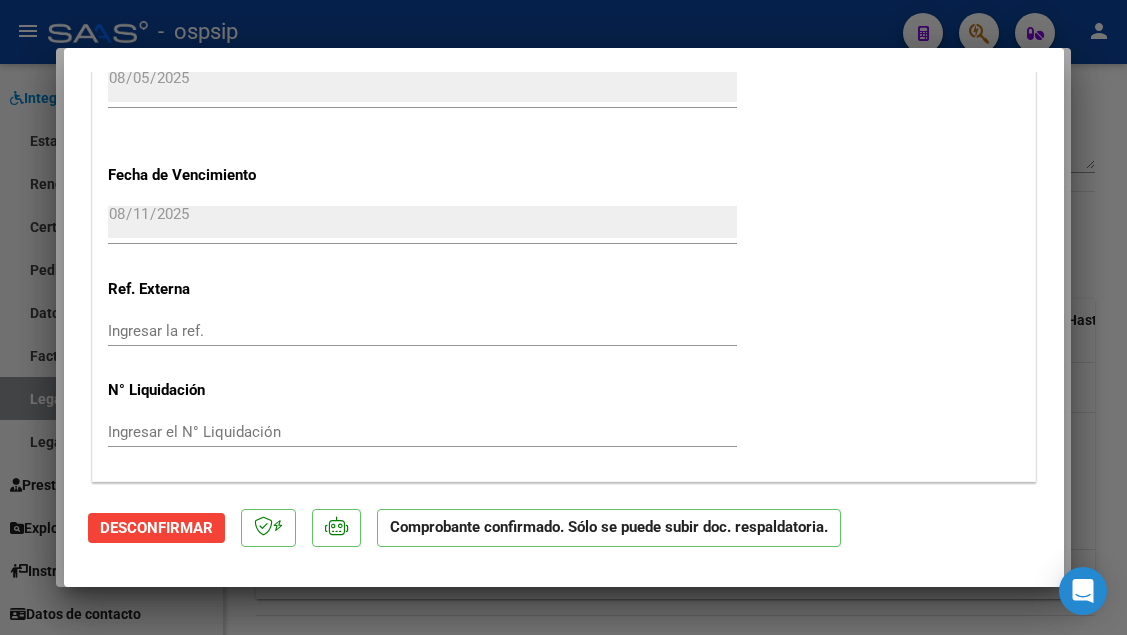 type 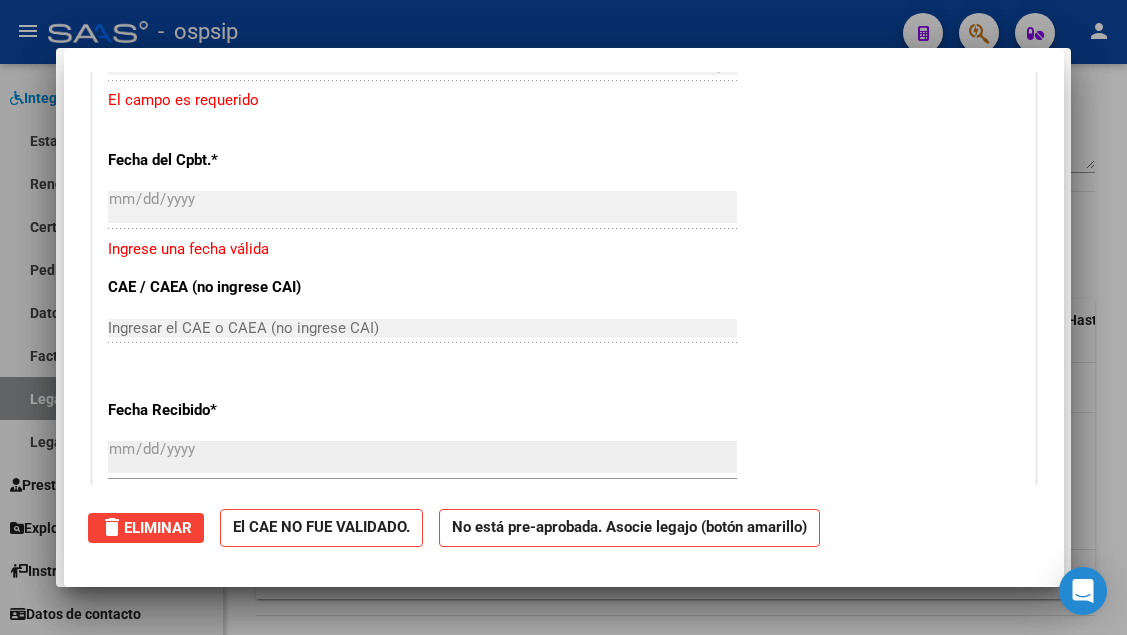 scroll, scrollTop: 0, scrollLeft: 0, axis: both 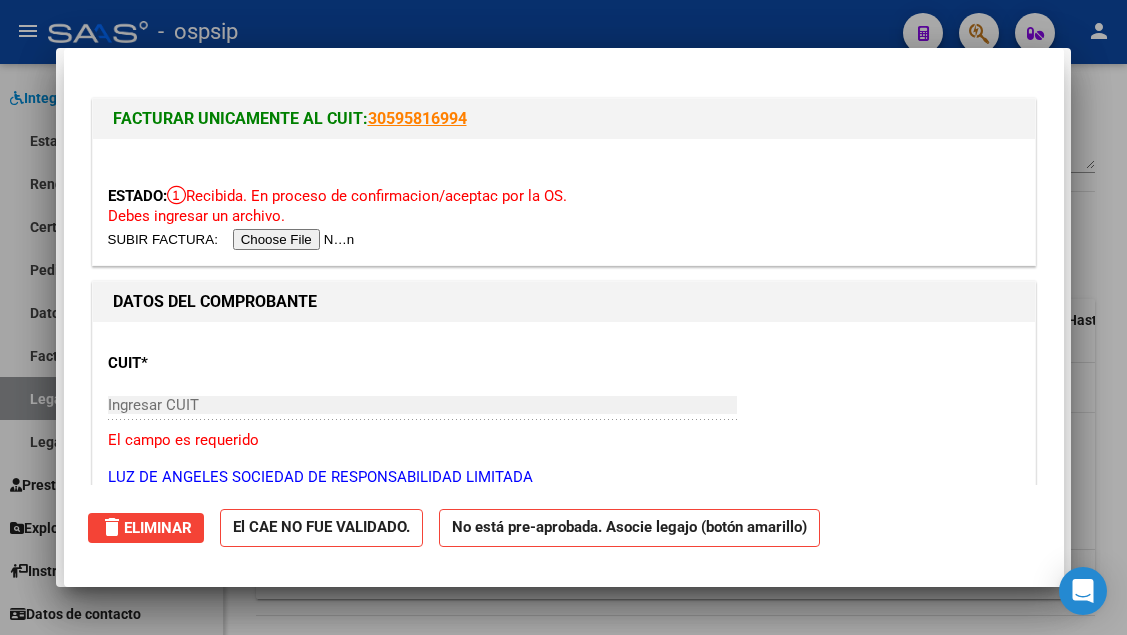 type 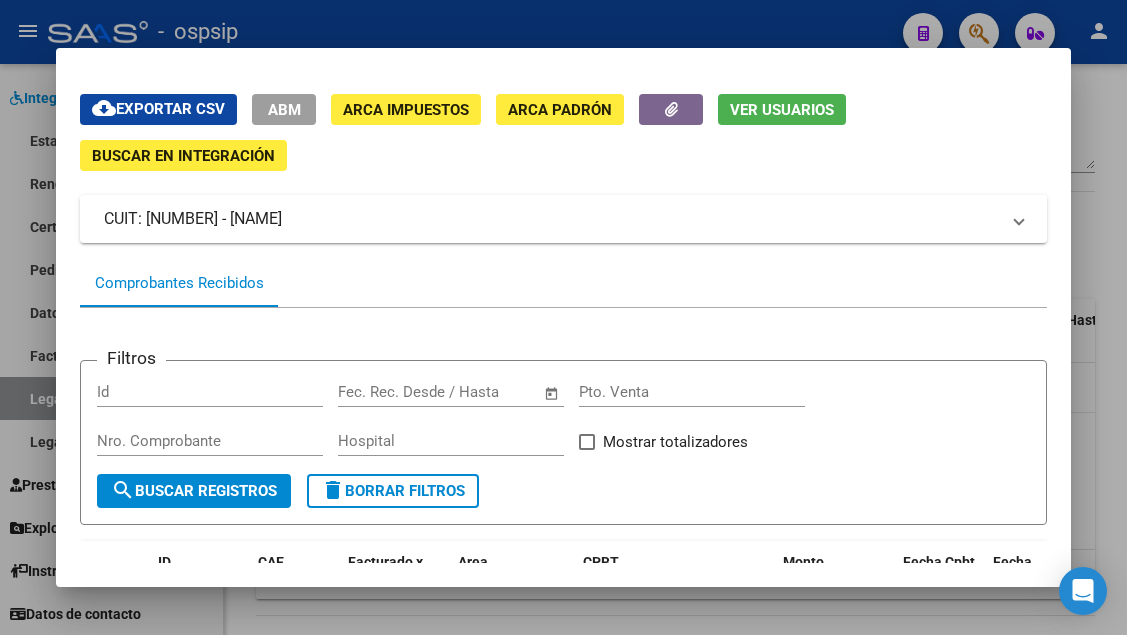 scroll, scrollTop: 0, scrollLeft: 0, axis: both 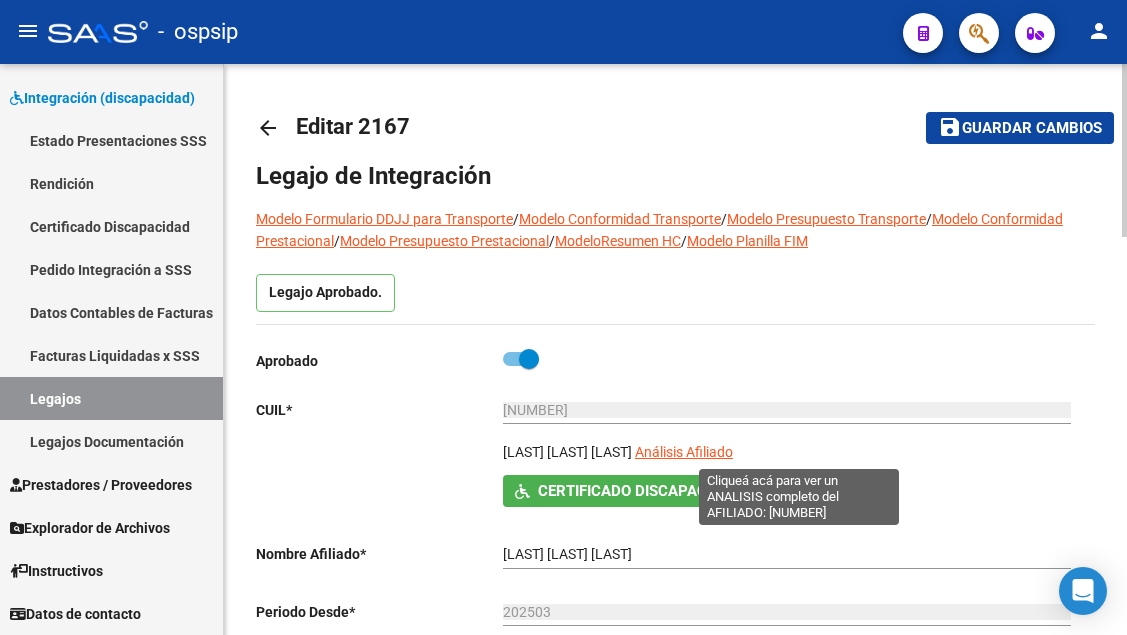 click on "Análisis Afiliado" 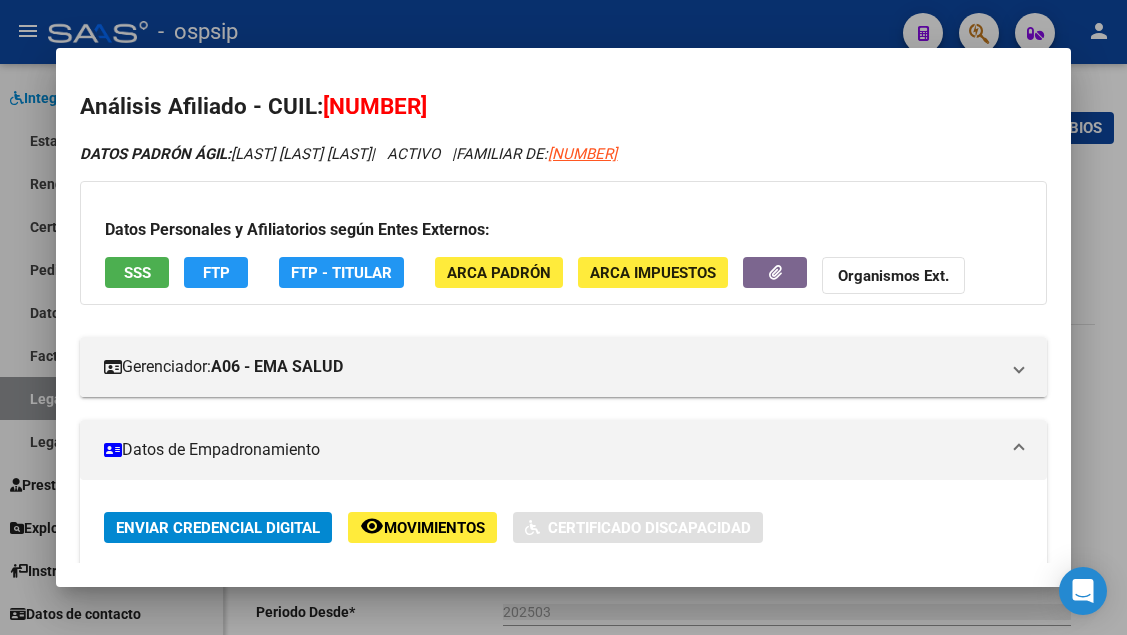 scroll, scrollTop: 300, scrollLeft: 0, axis: vertical 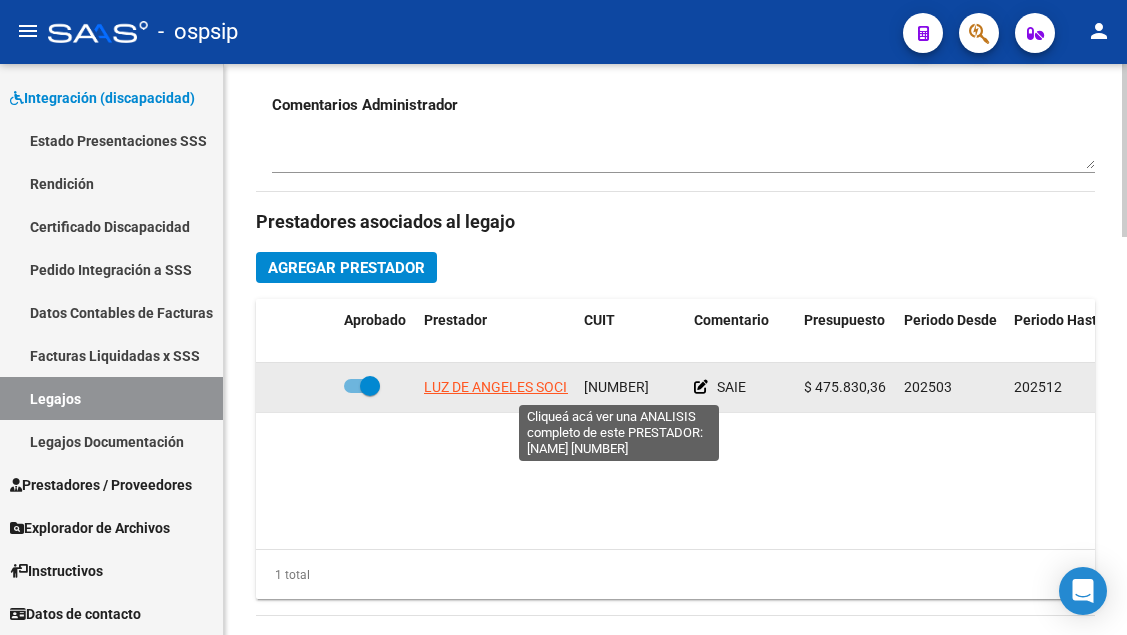 click on "LUZ DE ANGELES SOCIEDAD DE RESPONSABILIDAD LIMITADA" 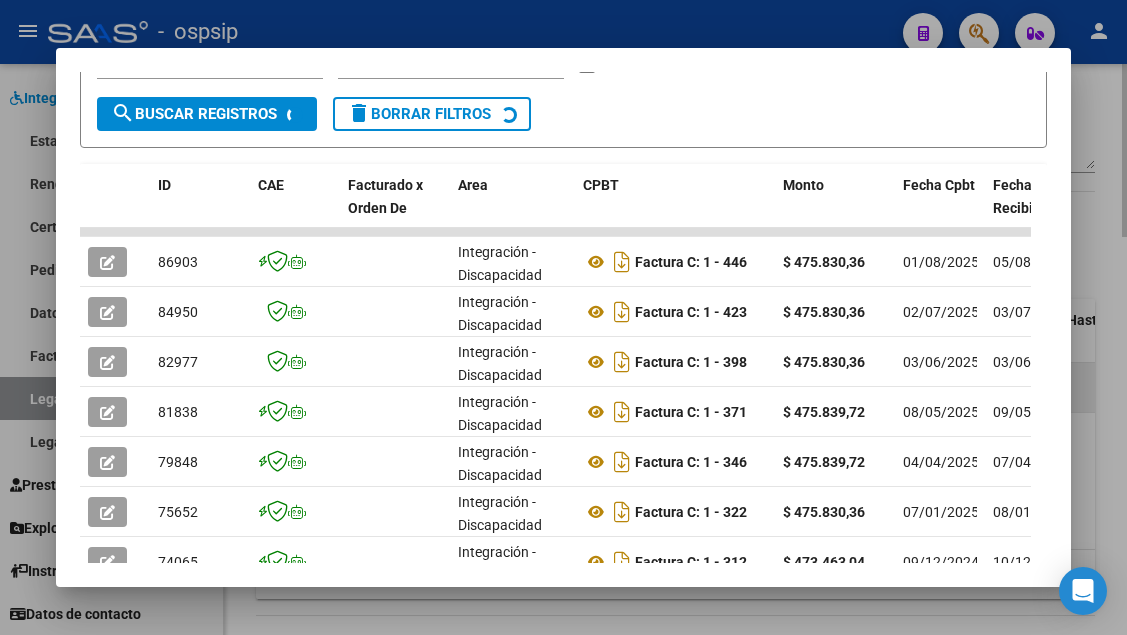 scroll, scrollTop: 430, scrollLeft: 0, axis: vertical 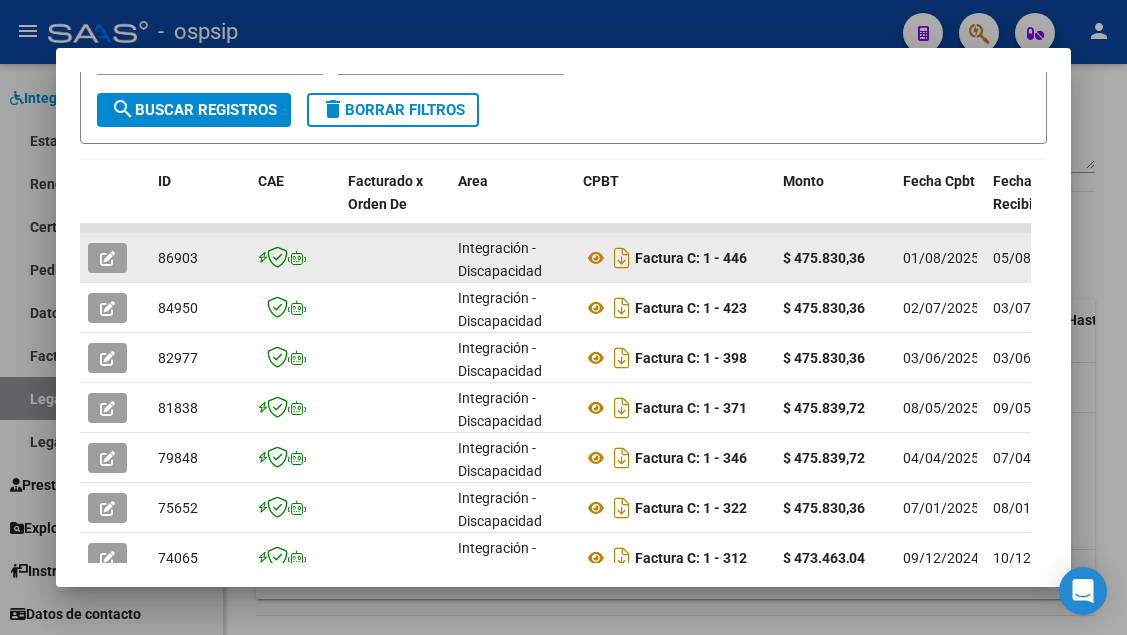 click 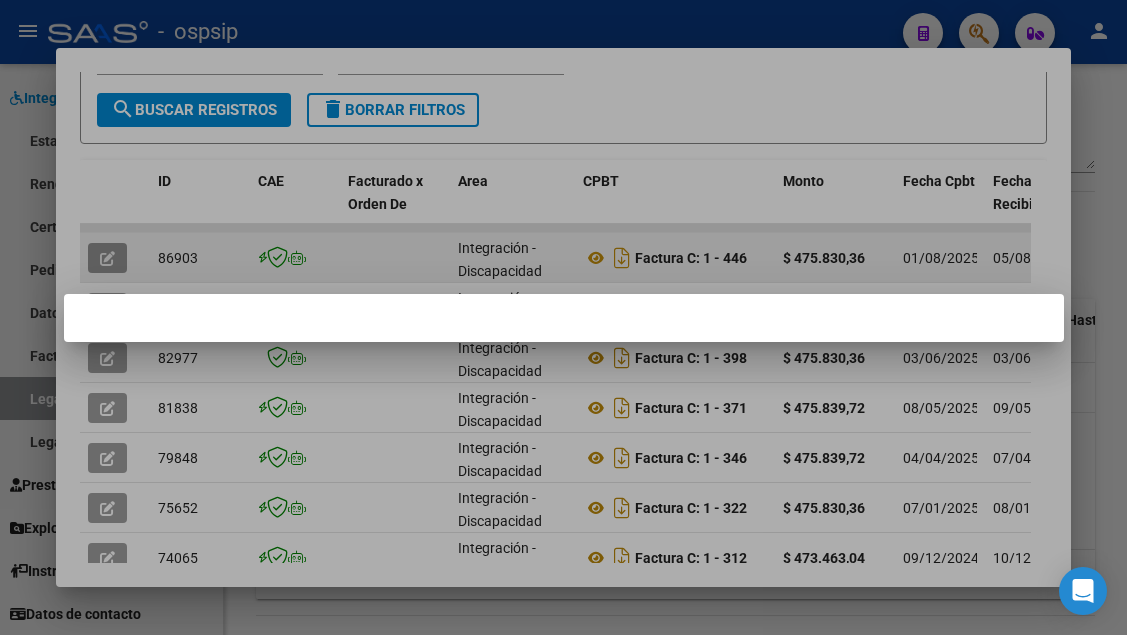 click at bounding box center (563, 317) 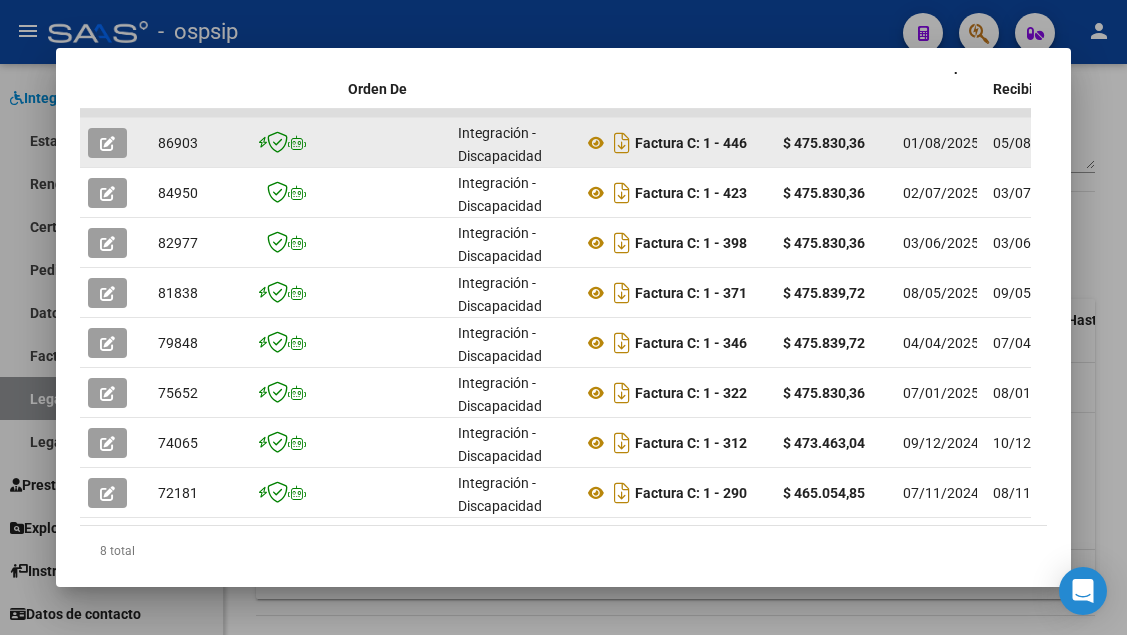 scroll, scrollTop: 511, scrollLeft: 0, axis: vertical 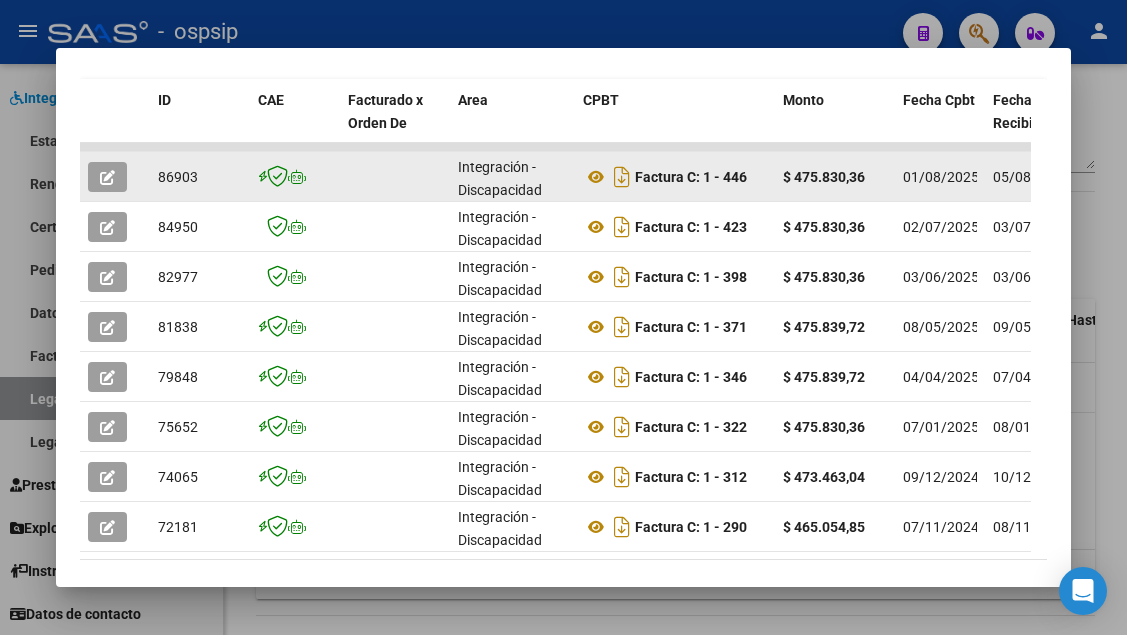 click 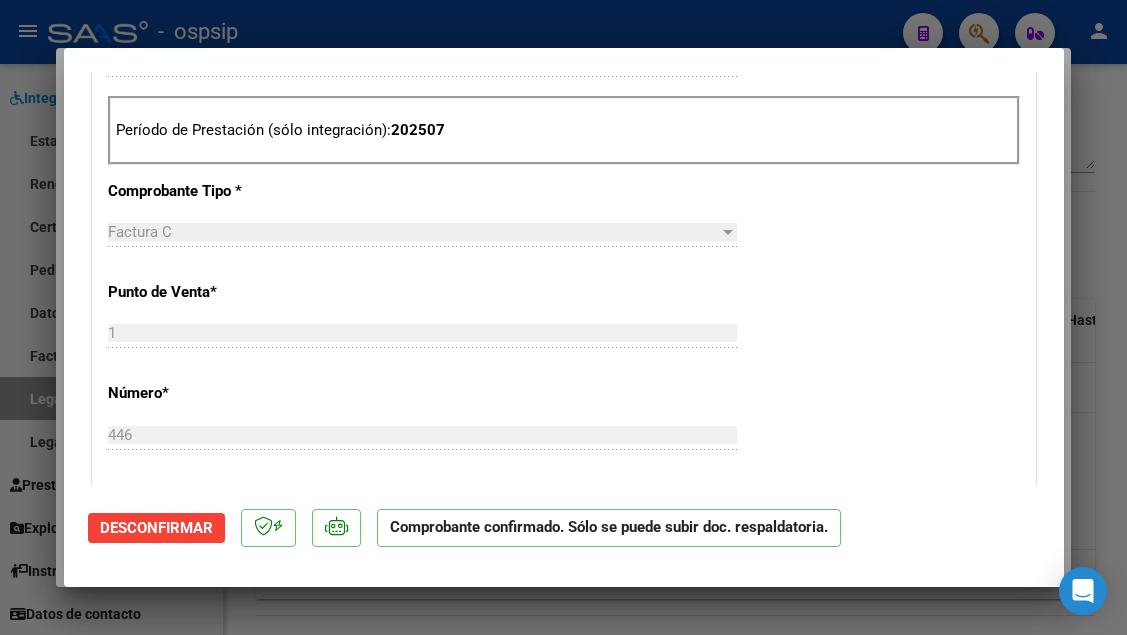 scroll, scrollTop: 1000, scrollLeft: 0, axis: vertical 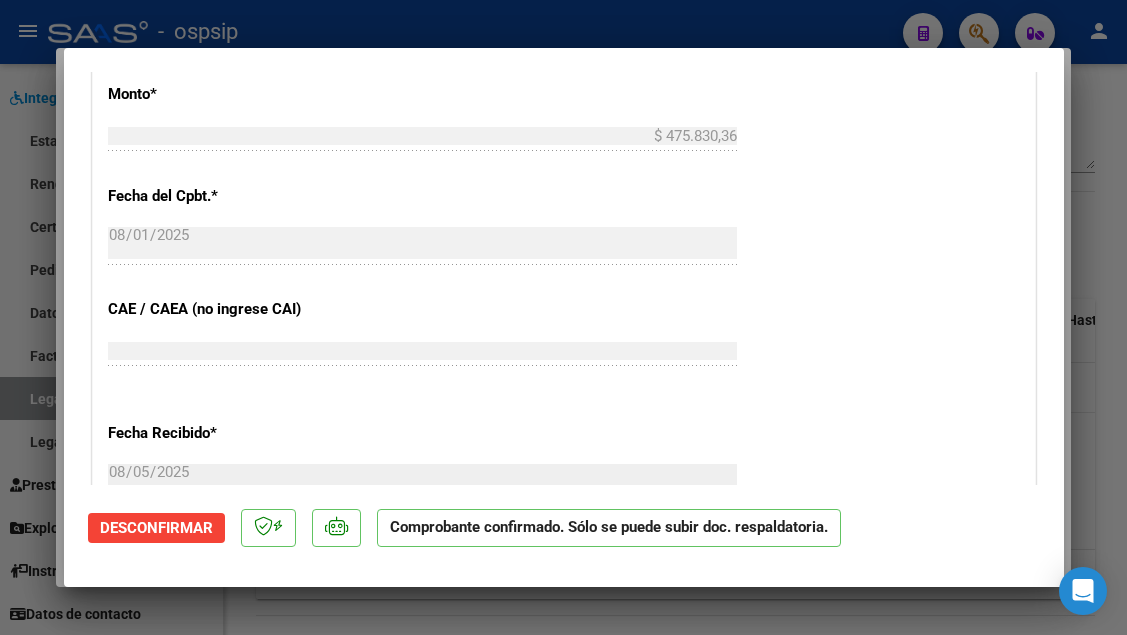 click at bounding box center [563, 317] 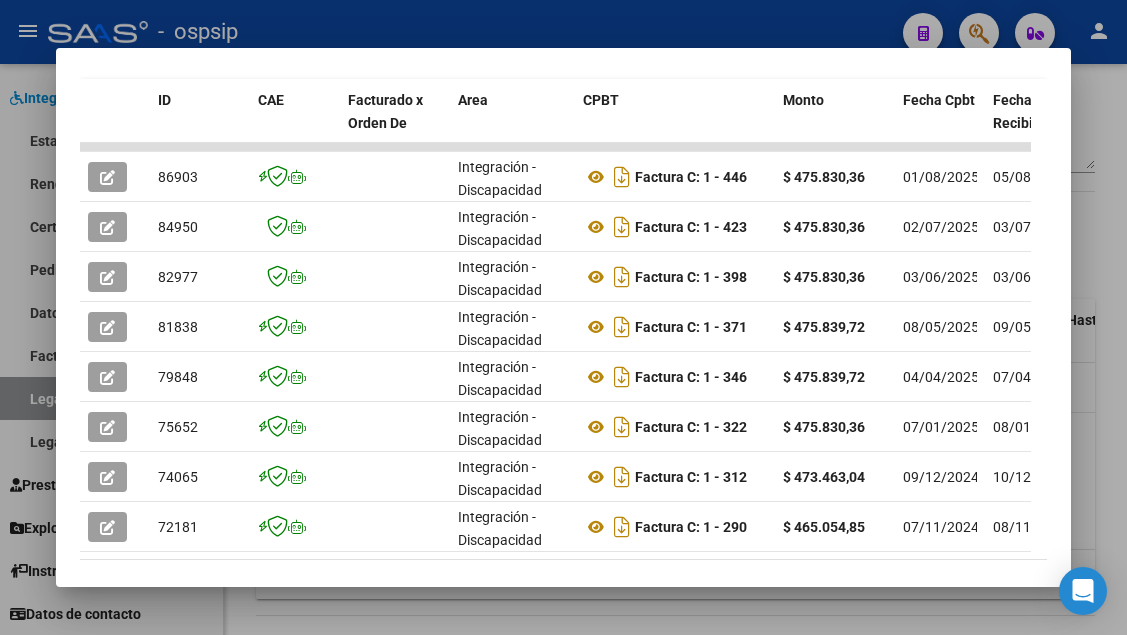 click at bounding box center (563, 317) 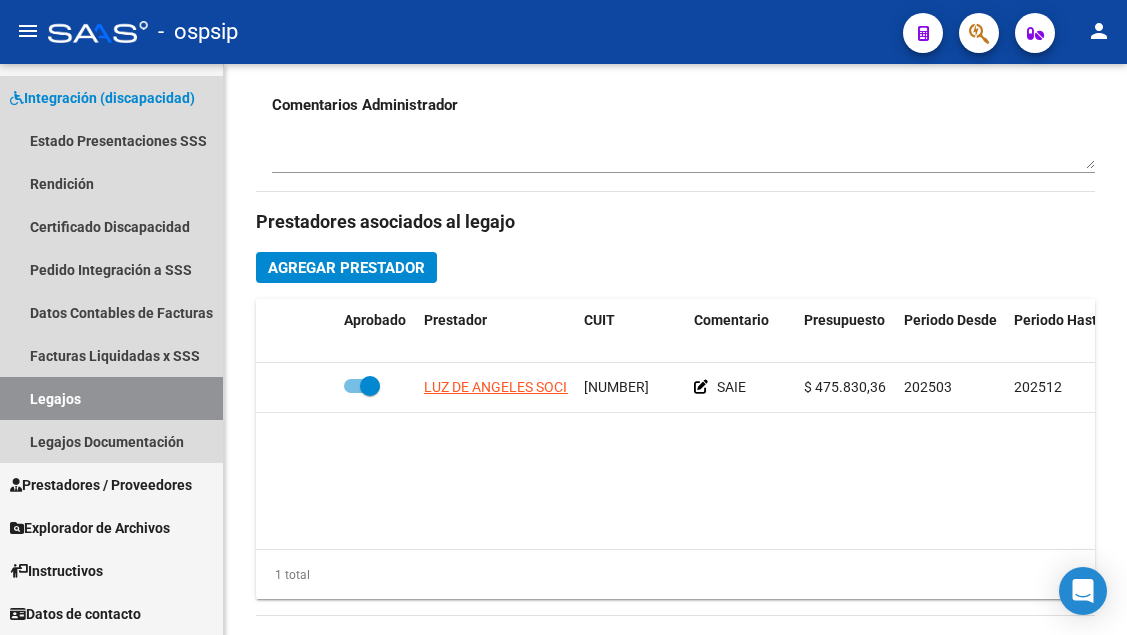 click on "Legajos" at bounding box center [111, 398] 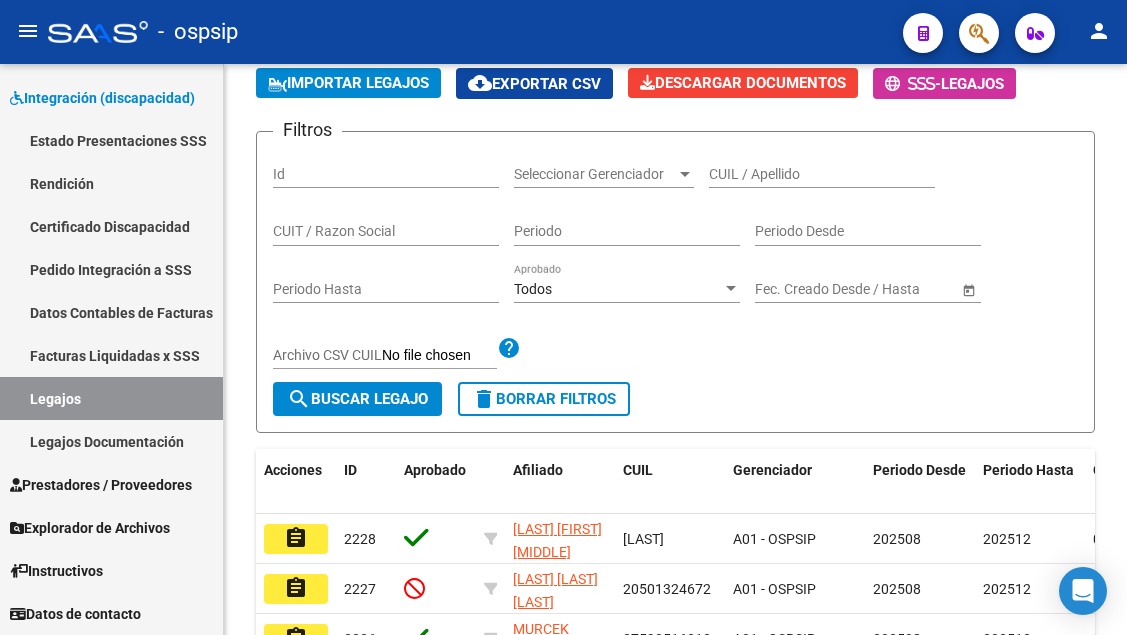 scroll, scrollTop: 708, scrollLeft: 0, axis: vertical 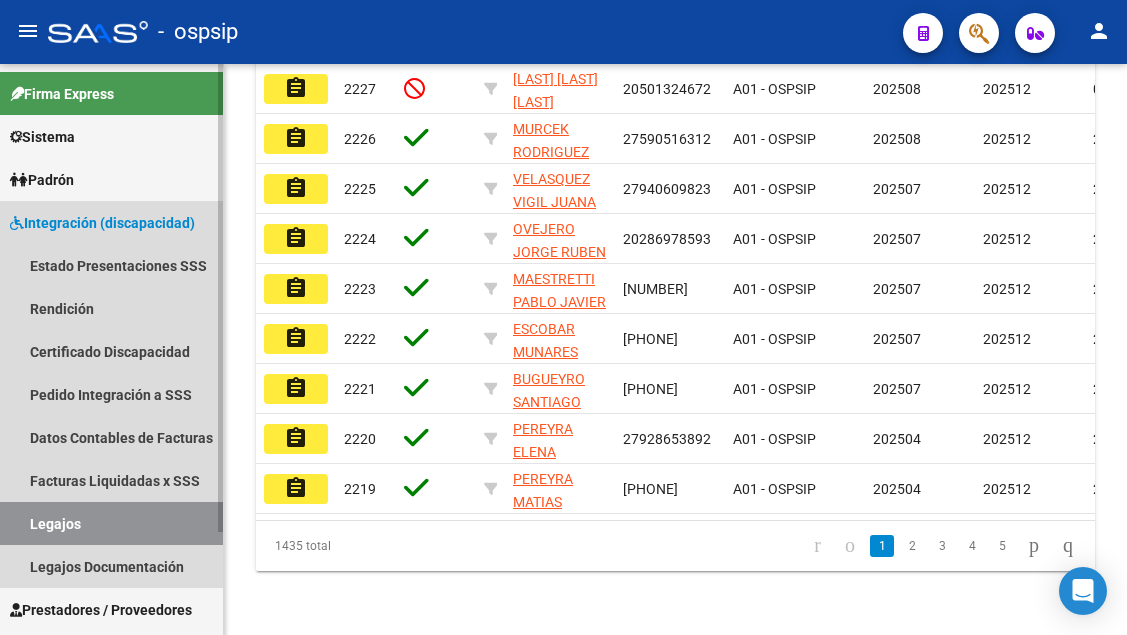 click on "Legajos" at bounding box center (111, 523) 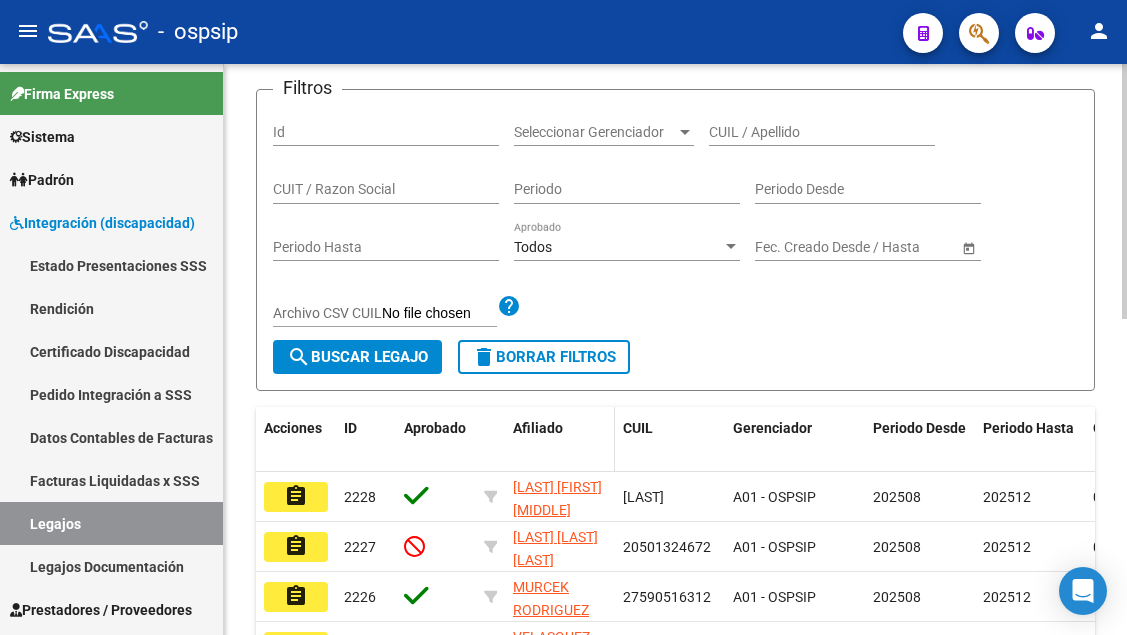 scroll, scrollTop: 8, scrollLeft: 0, axis: vertical 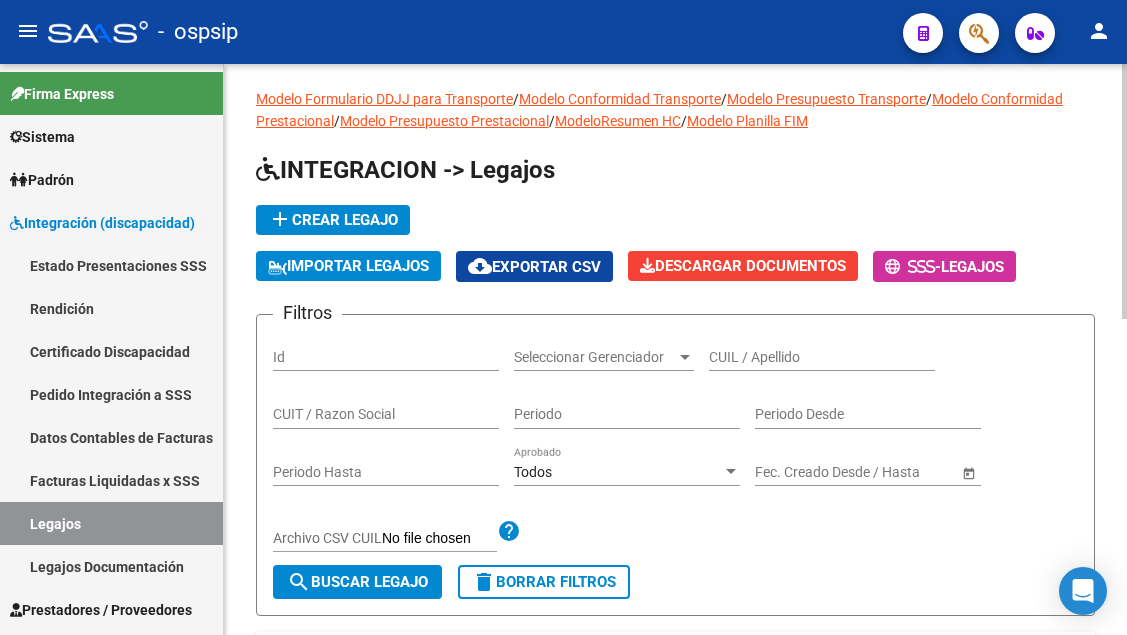 click on "CUIL / Apellido" at bounding box center (822, 357) 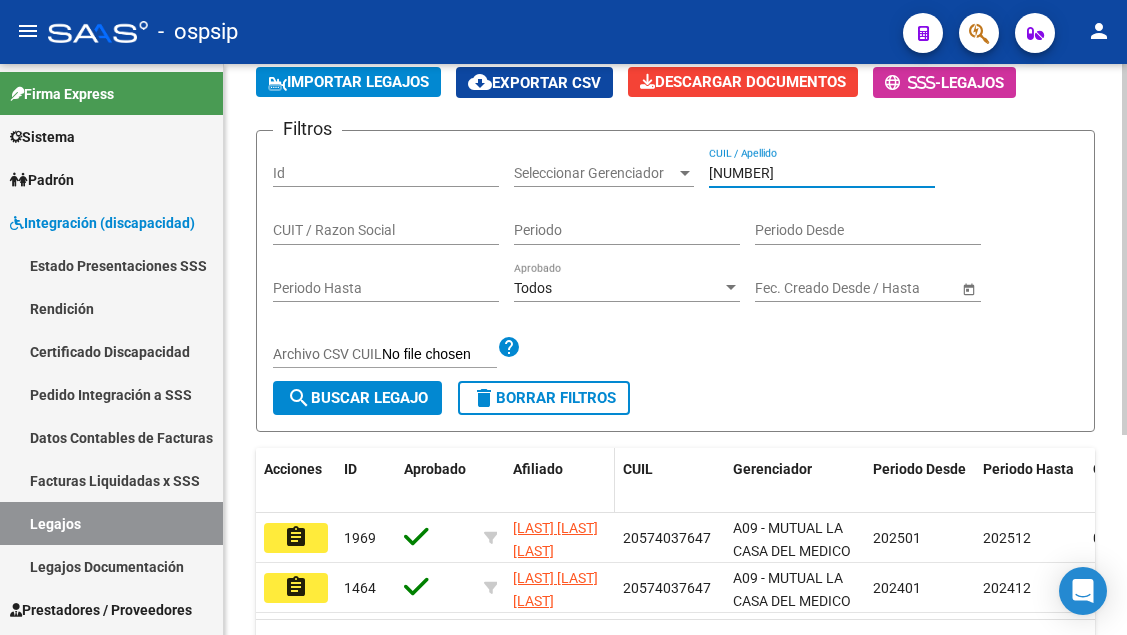 scroll, scrollTop: 308, scrollLeft: 0, axis: vertical 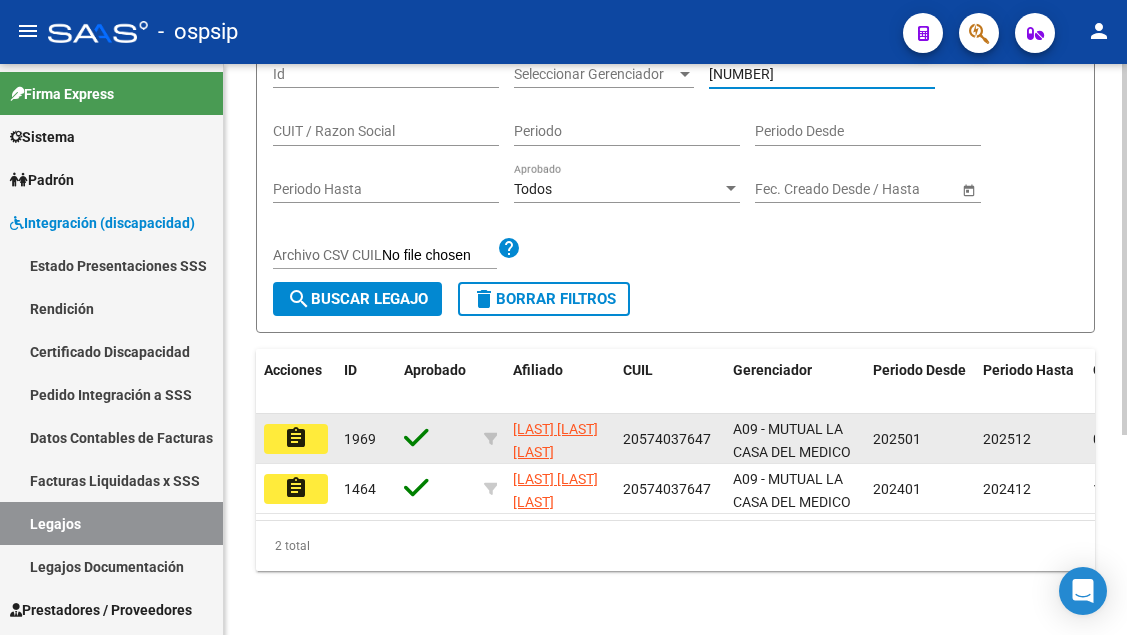 type on "[NUMBER]" 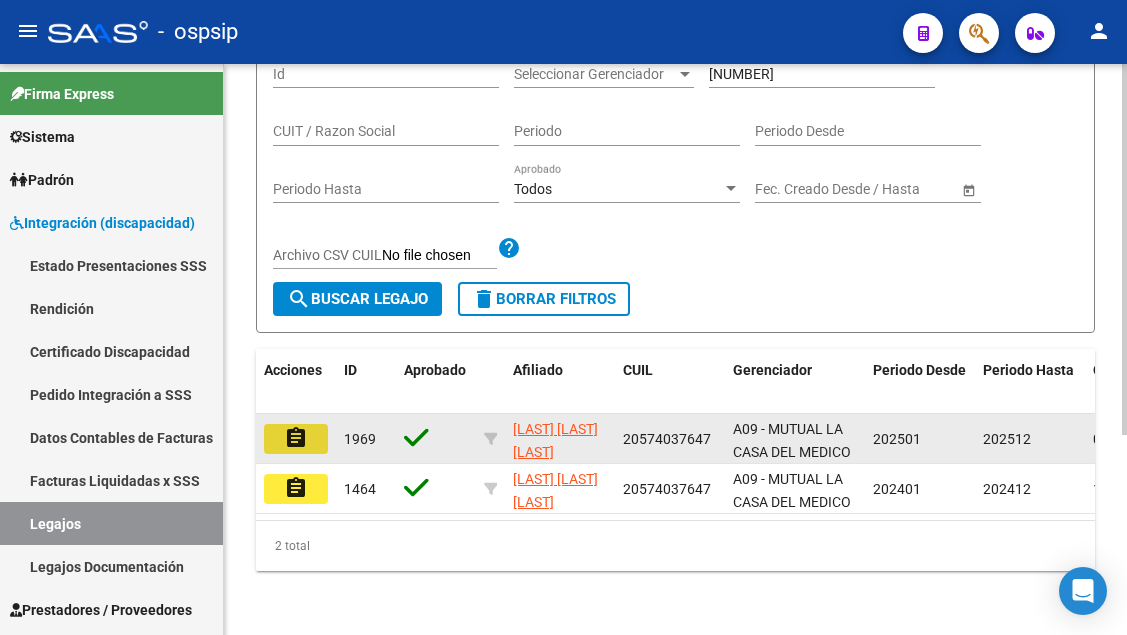 click on "assignment" 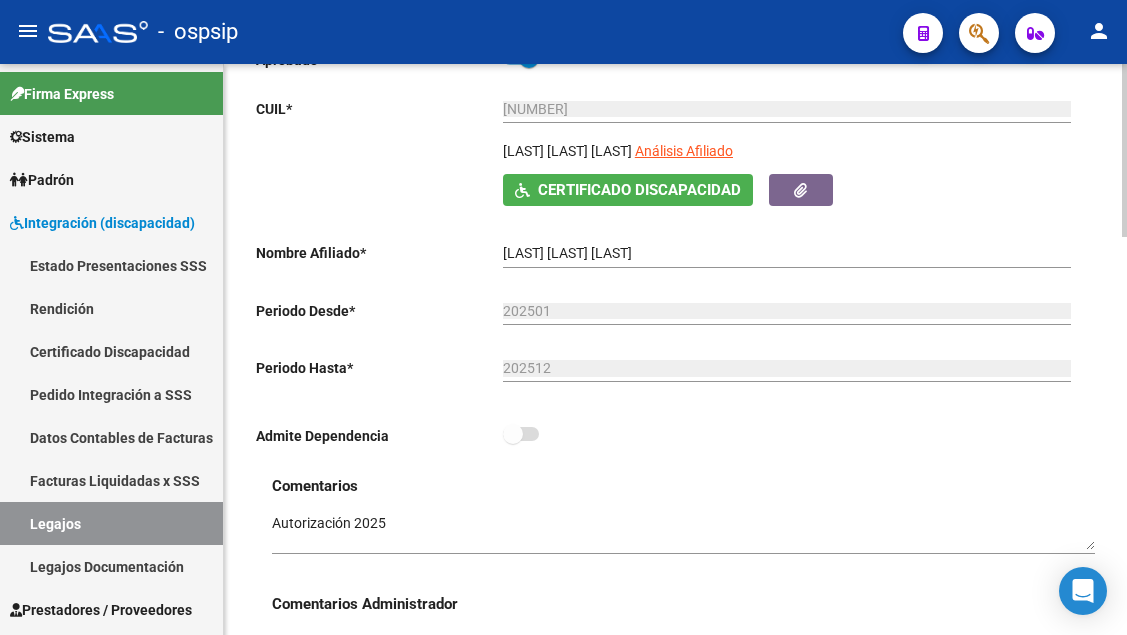scroll, scrollTop: 300, scrollLeft: 0, axis: vertical 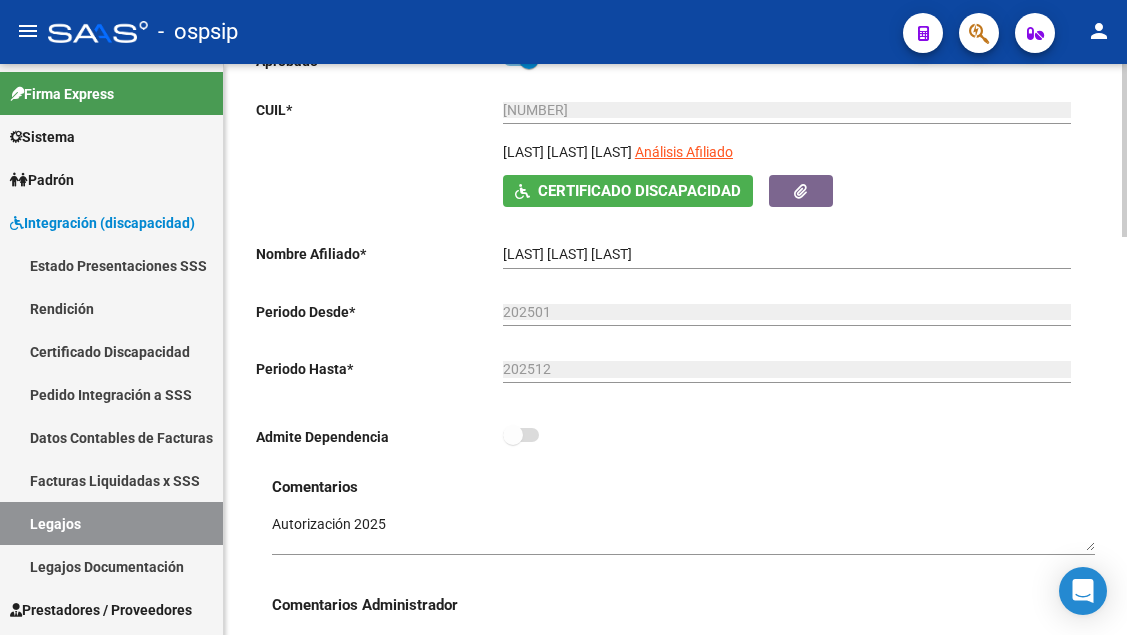 click on "Análisis Afiliado" 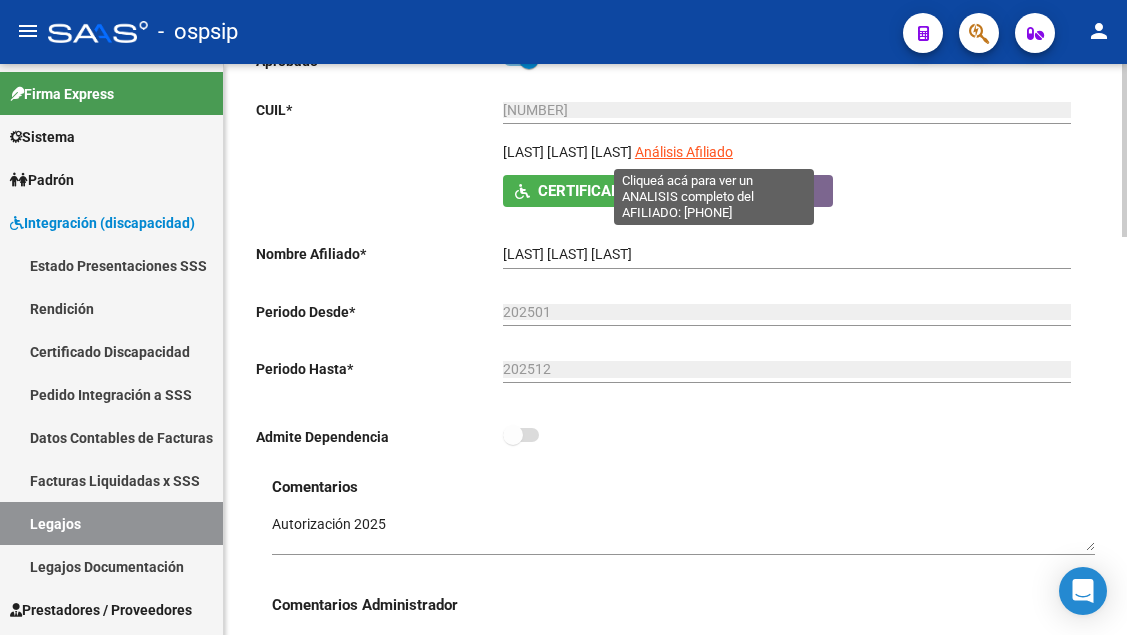 click on "Análisis Afiliado" 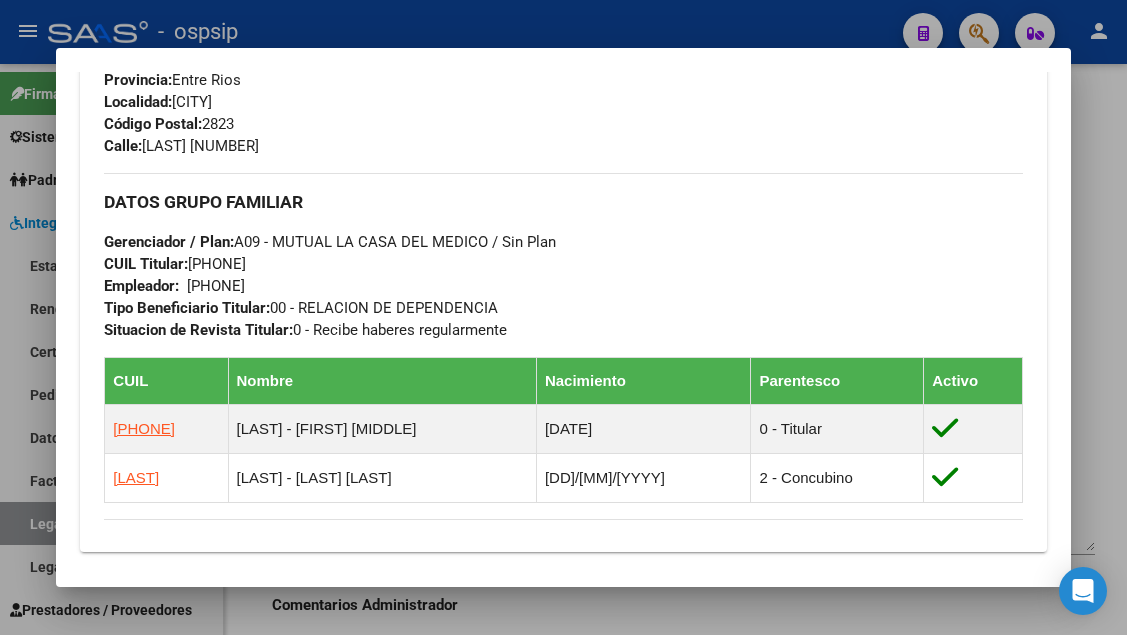 scroll, scrollTop: 700, scrollLeft: 0, axis: vertical 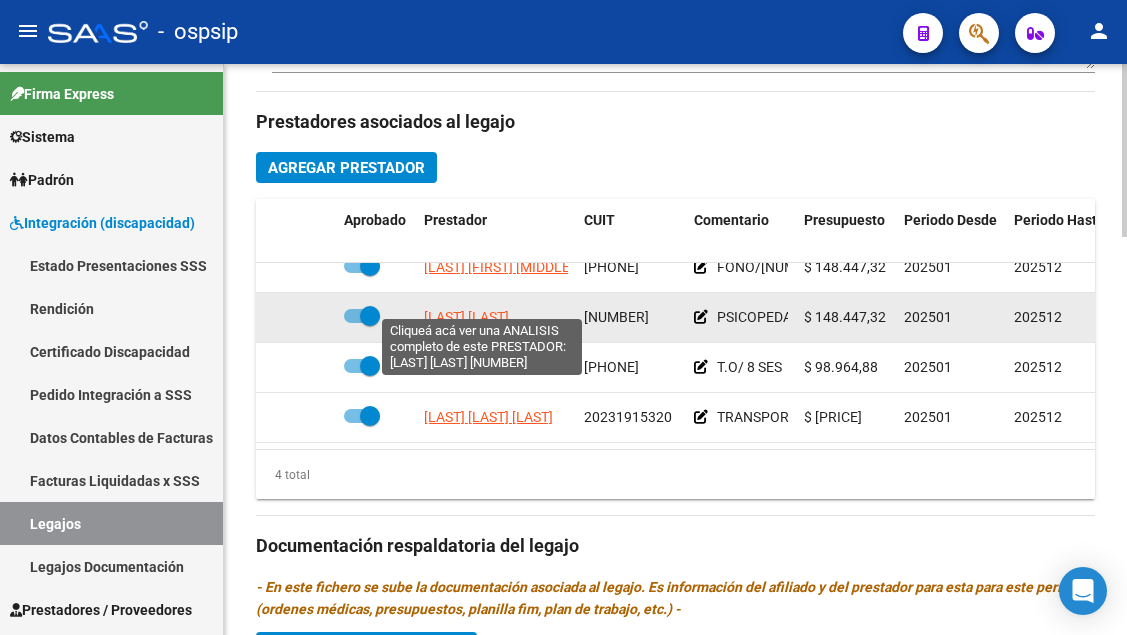 click on "[LAST] [LAST]" 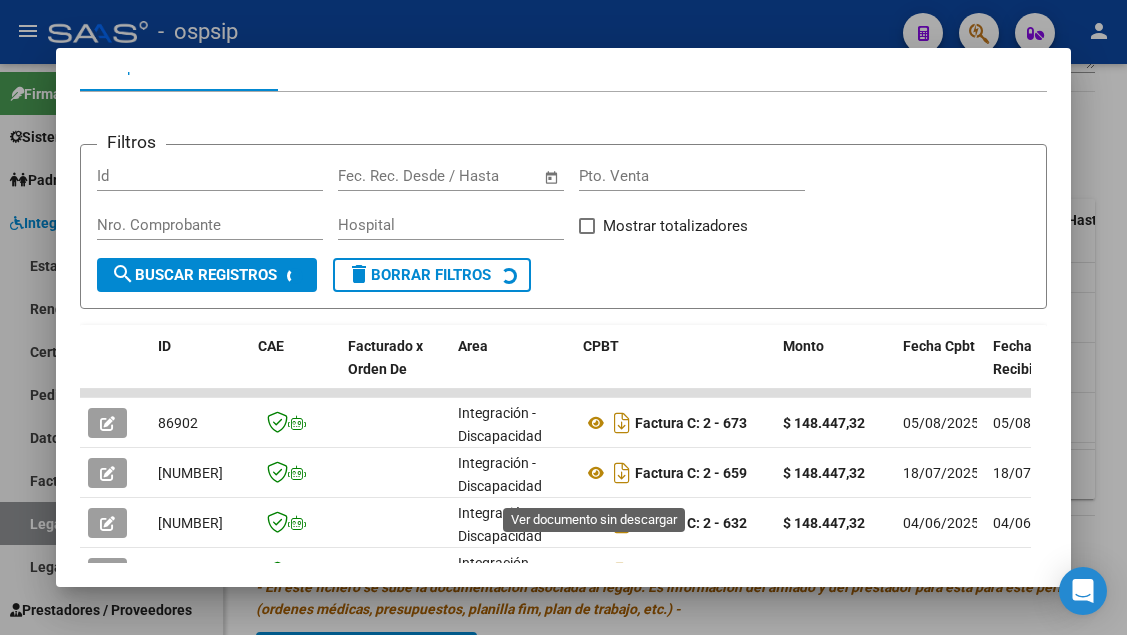 scroll, scrollTop: 300, scrollLeft: 0, axis: vertical 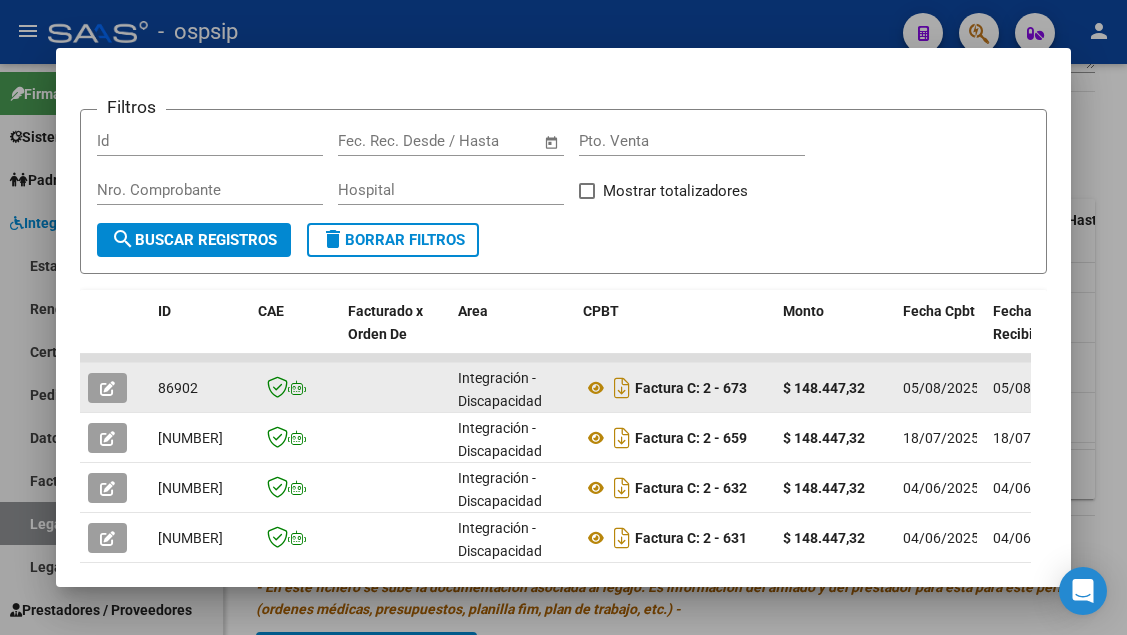 click 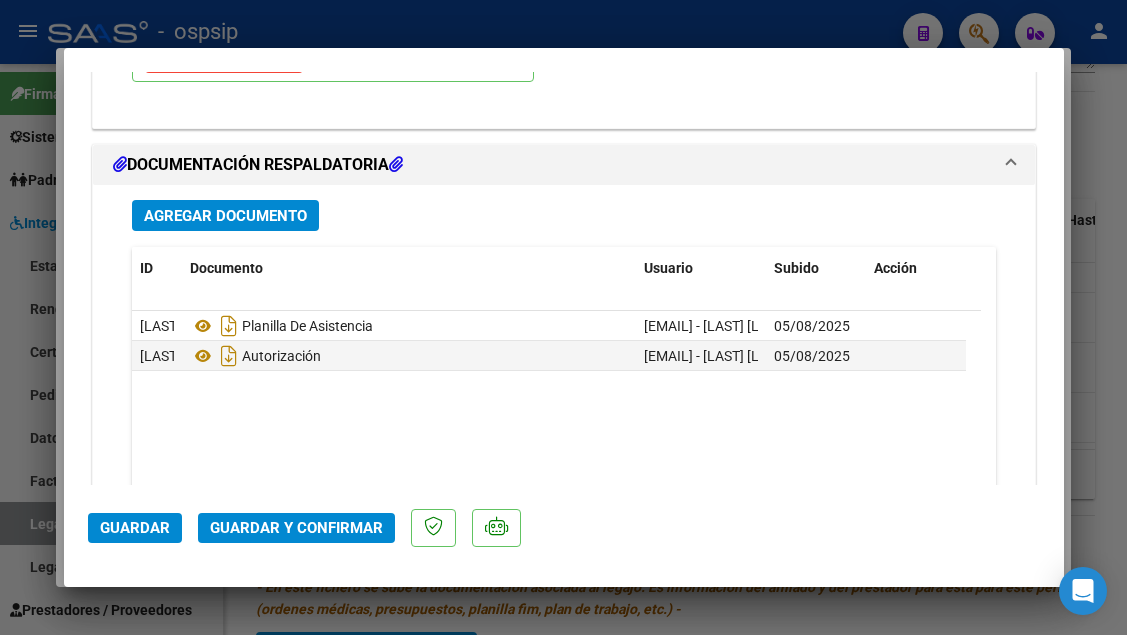 scroll, scrollTop: 2515, scrollLeft: 0, axis: vertical 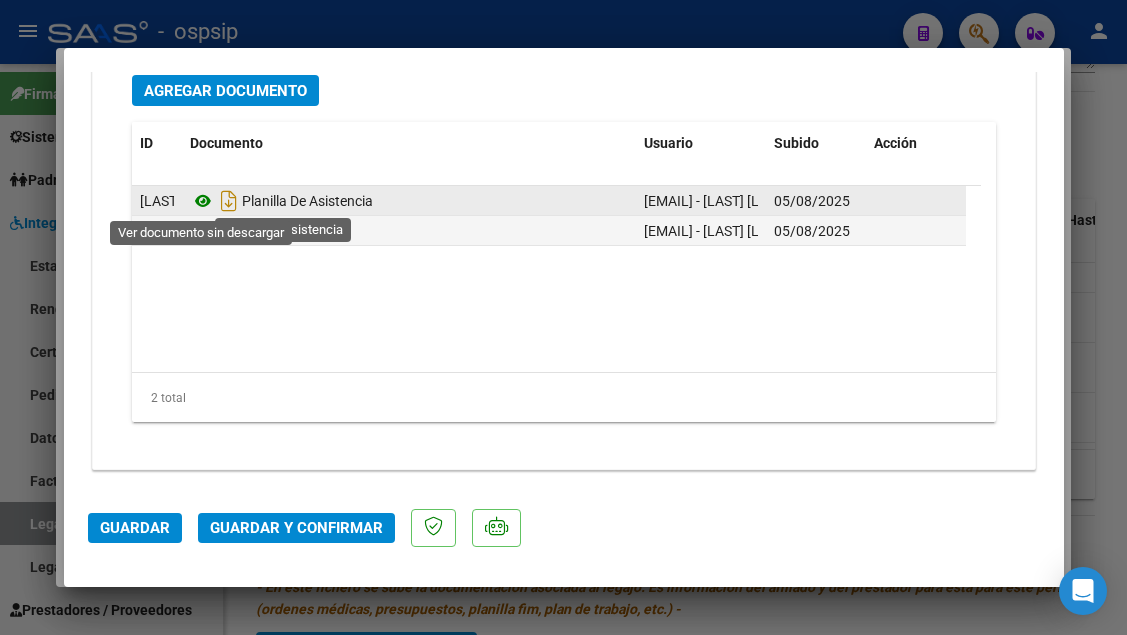 click 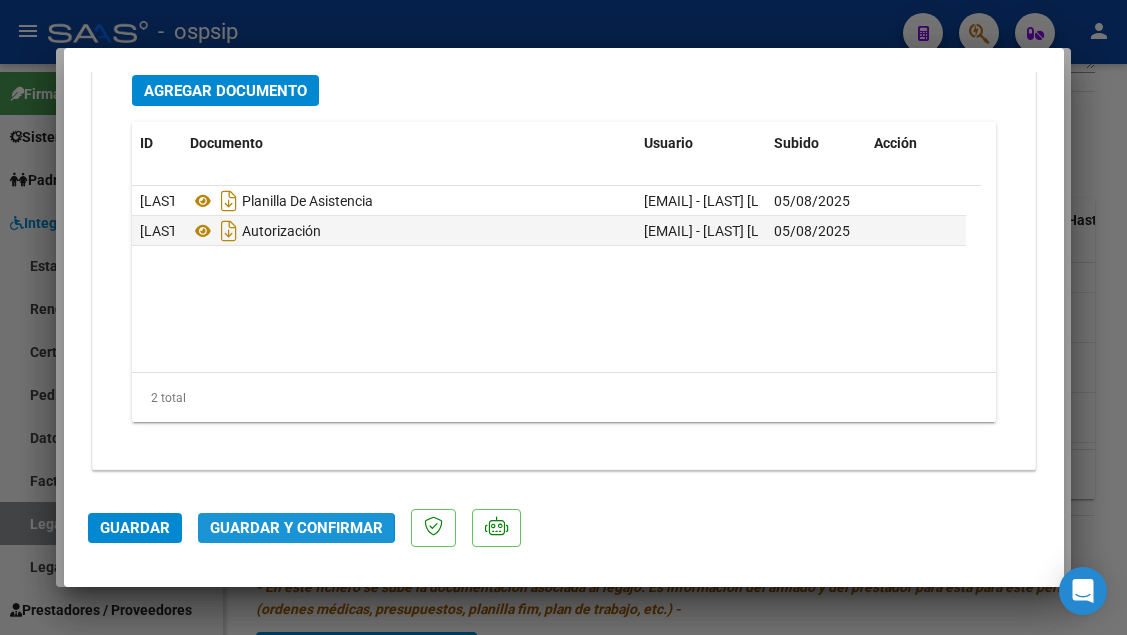 click on "Guardar y Confirmar" 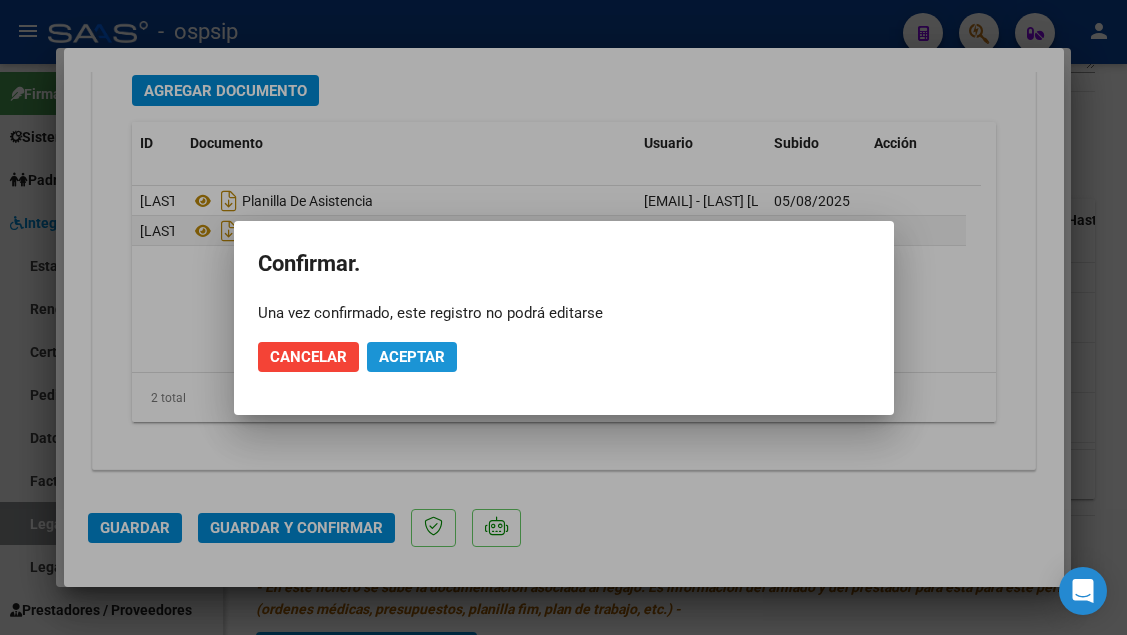 click on "Aceptar" 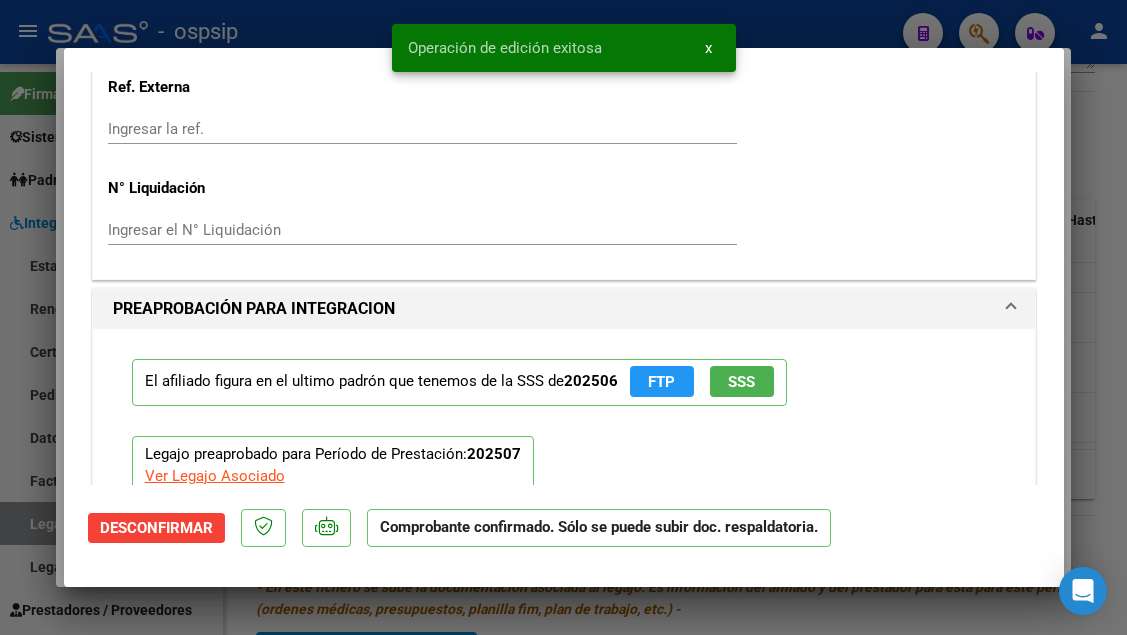 scroll, scrollTop: 1588, scrollLeft: 0, axis: vertical 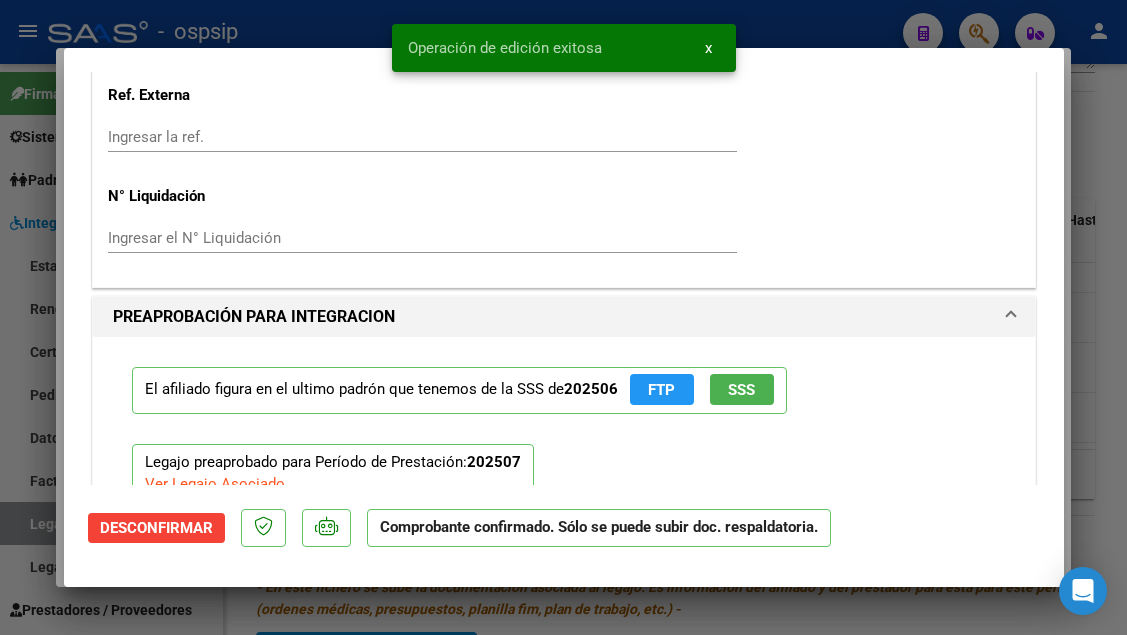 click on "SSS" 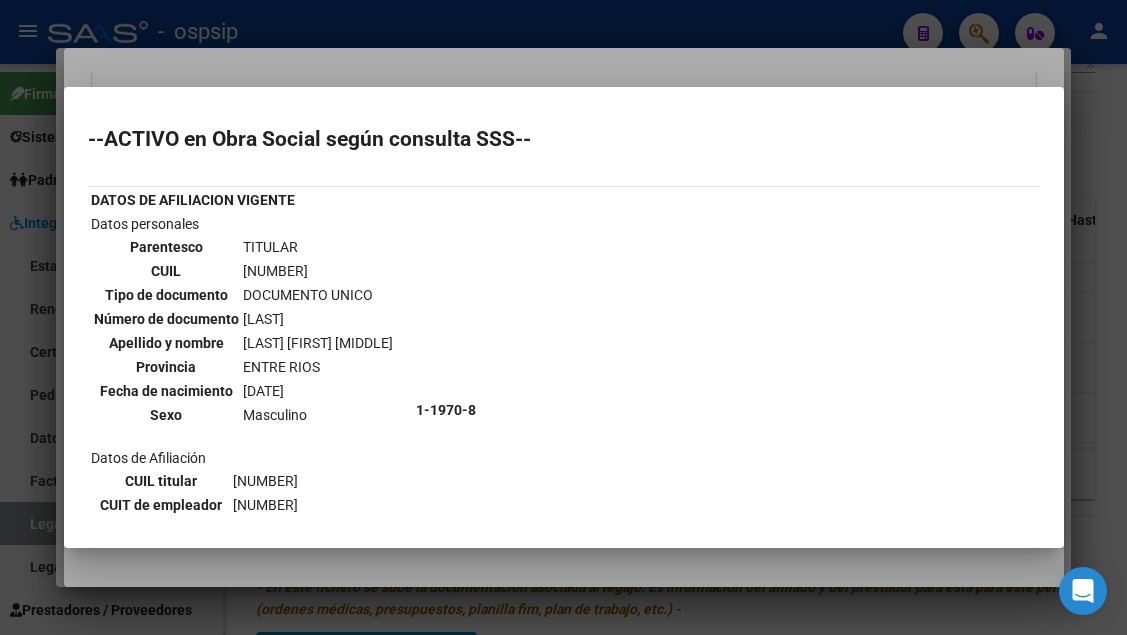 scroll, scrollTop: 400, scrollLeft: 0, axis: vertical 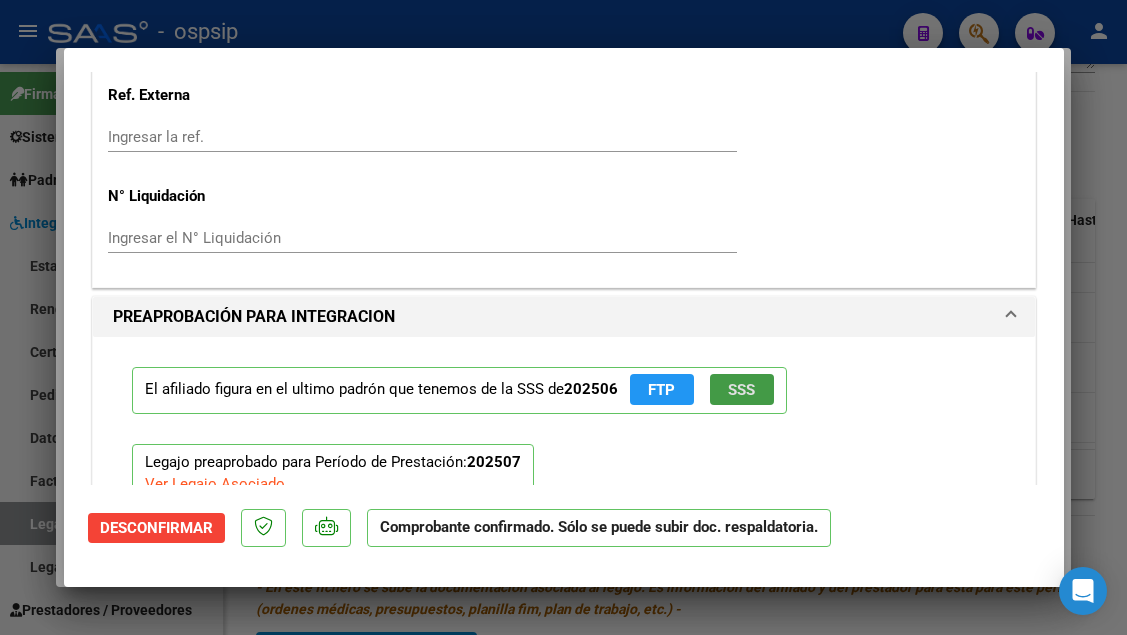 type 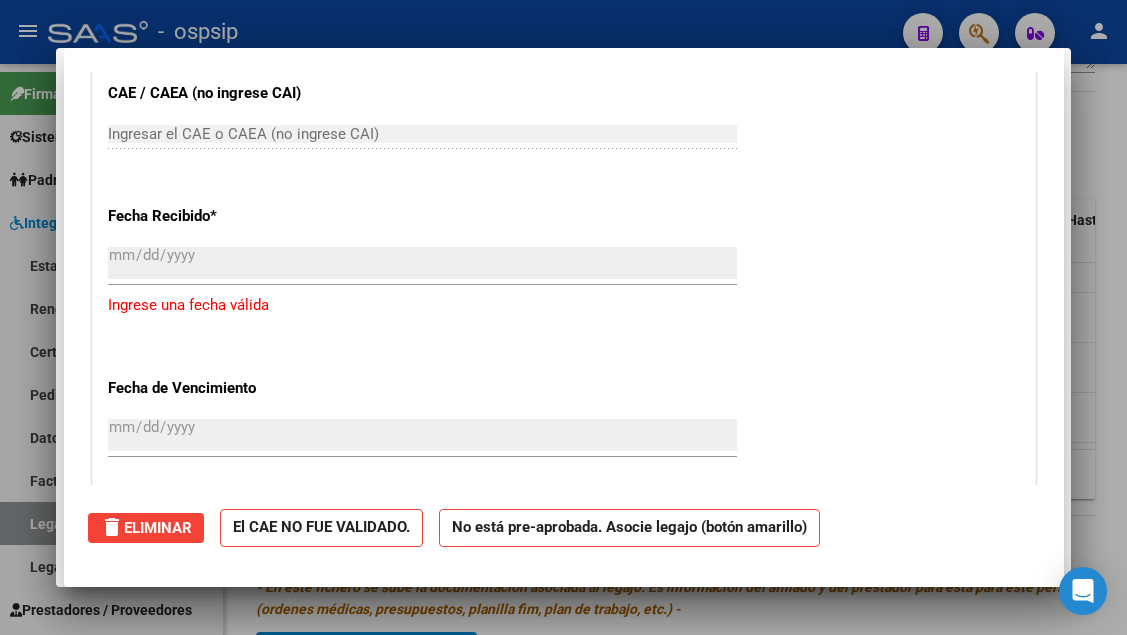 scroll, scrollTop: 0, scrollLeft: 0, axis: both 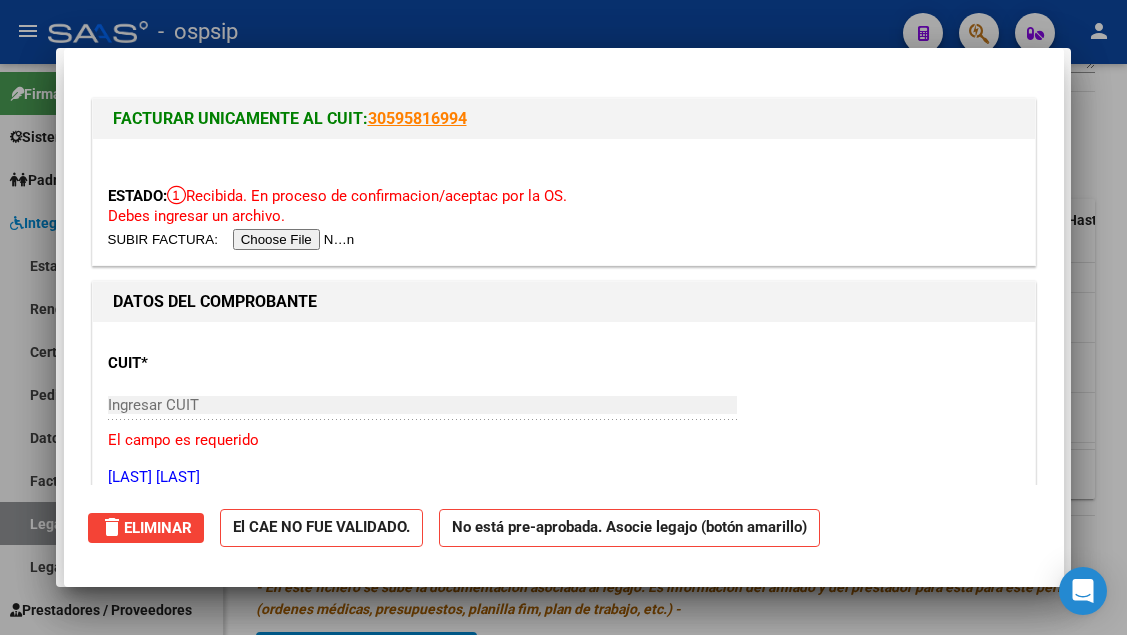 type 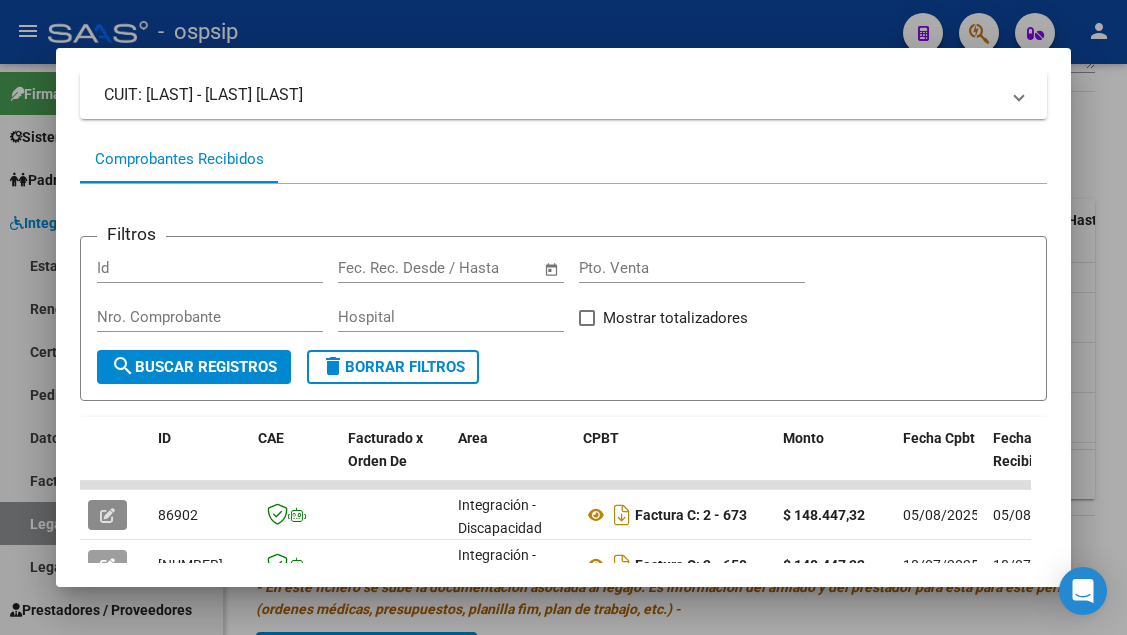 scroll, scrollTop: 0, scrollLeft: 0, axis: both 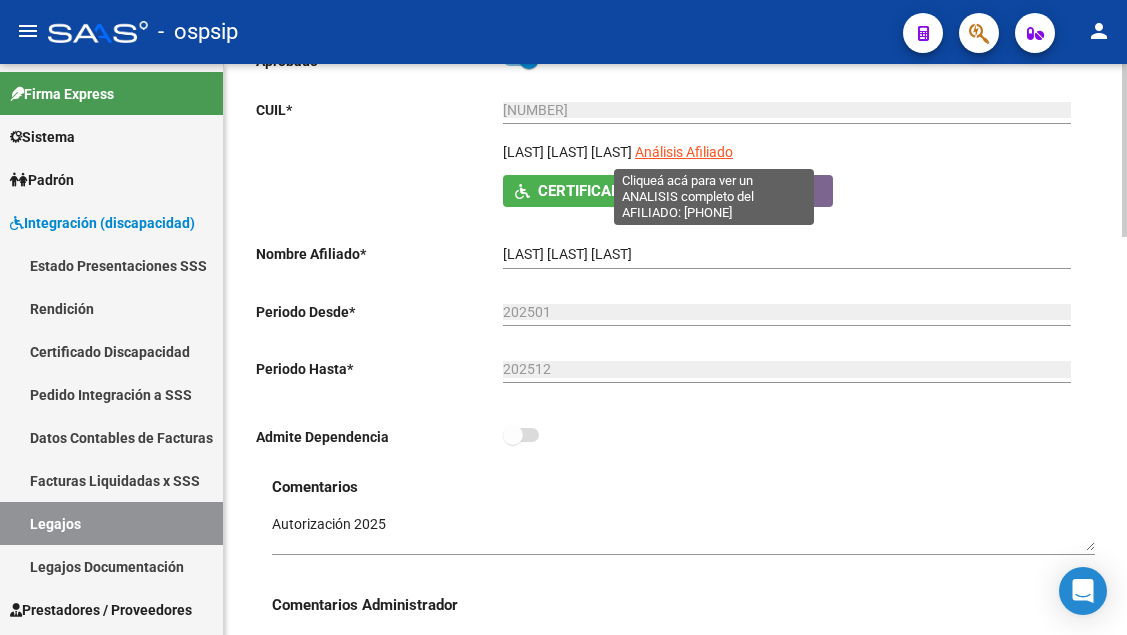 click on "Análisis Afiliado" 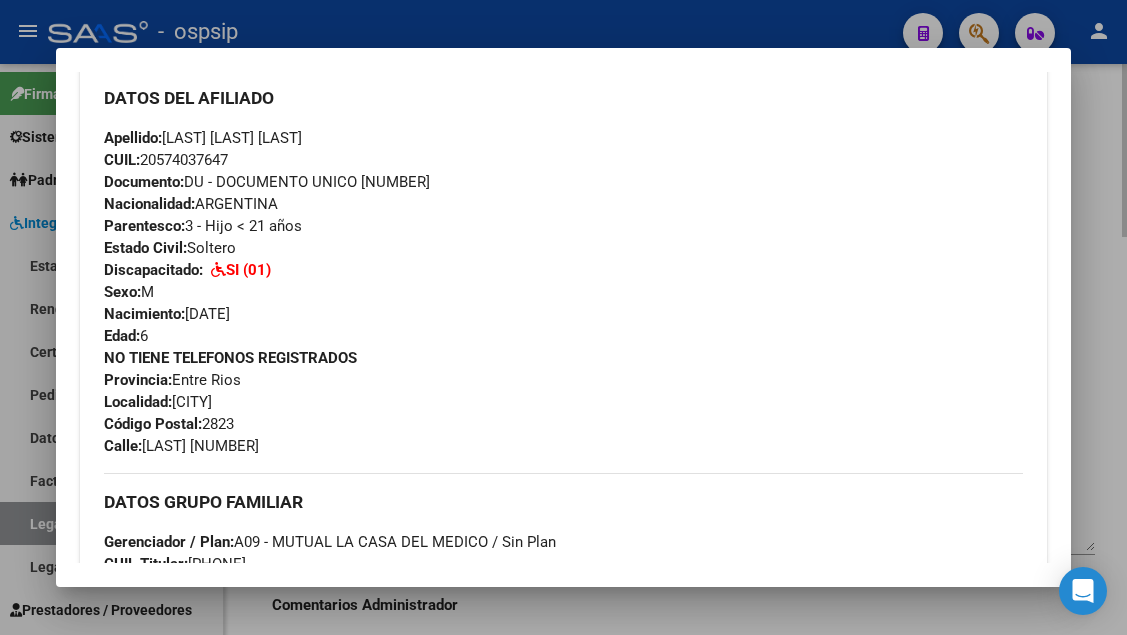 scroll, scrollTop: 400, scrollLeft: 0, axis: vertical 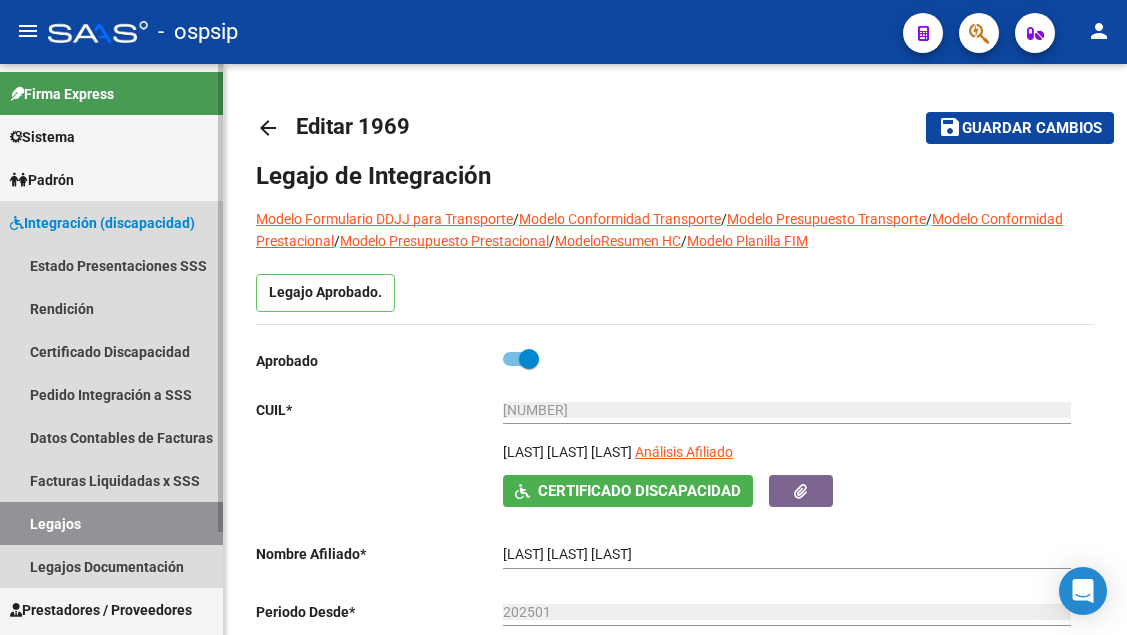 click on "Legajos" at bounding box center [111, 523] 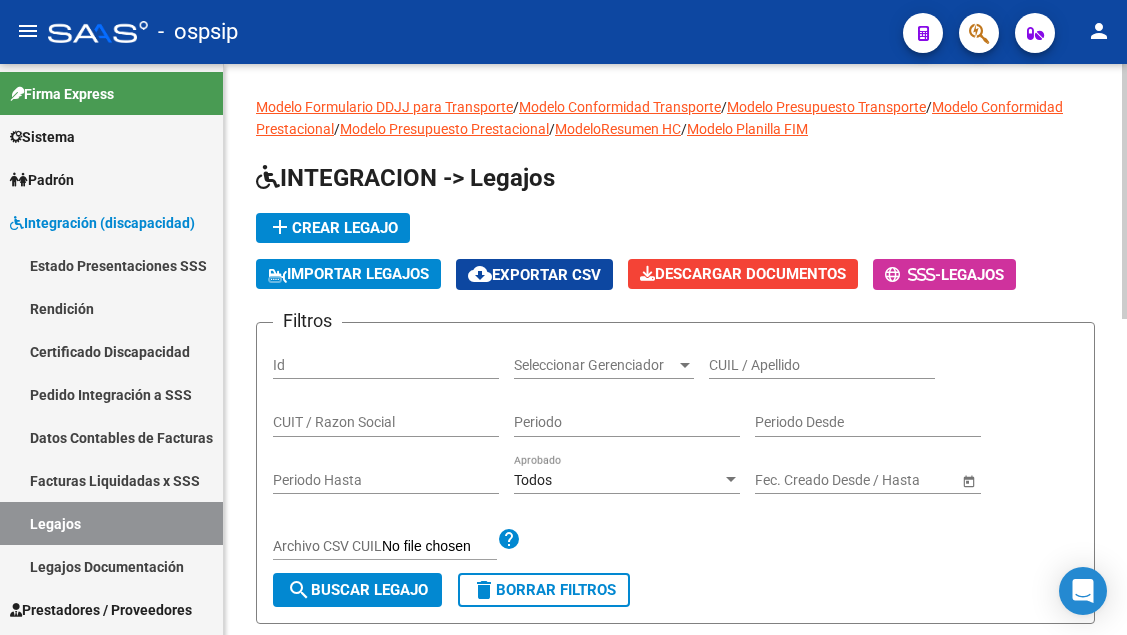 click on "CUIL / Apellido" 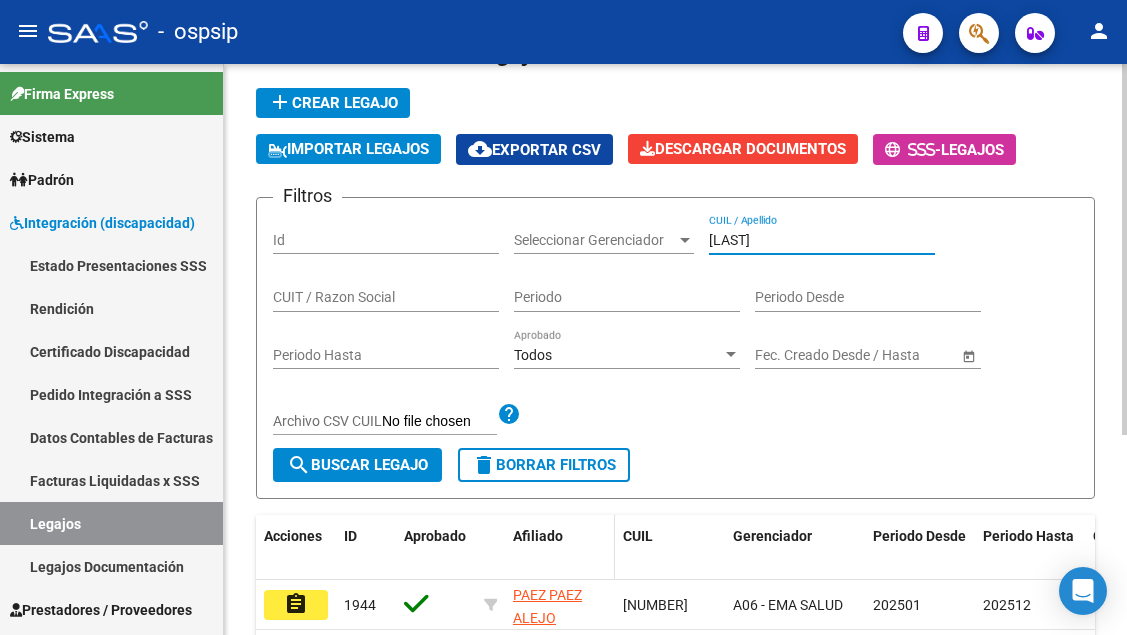 scroll, scrollTop: 300, scrollLeft: 0, axis: vertical 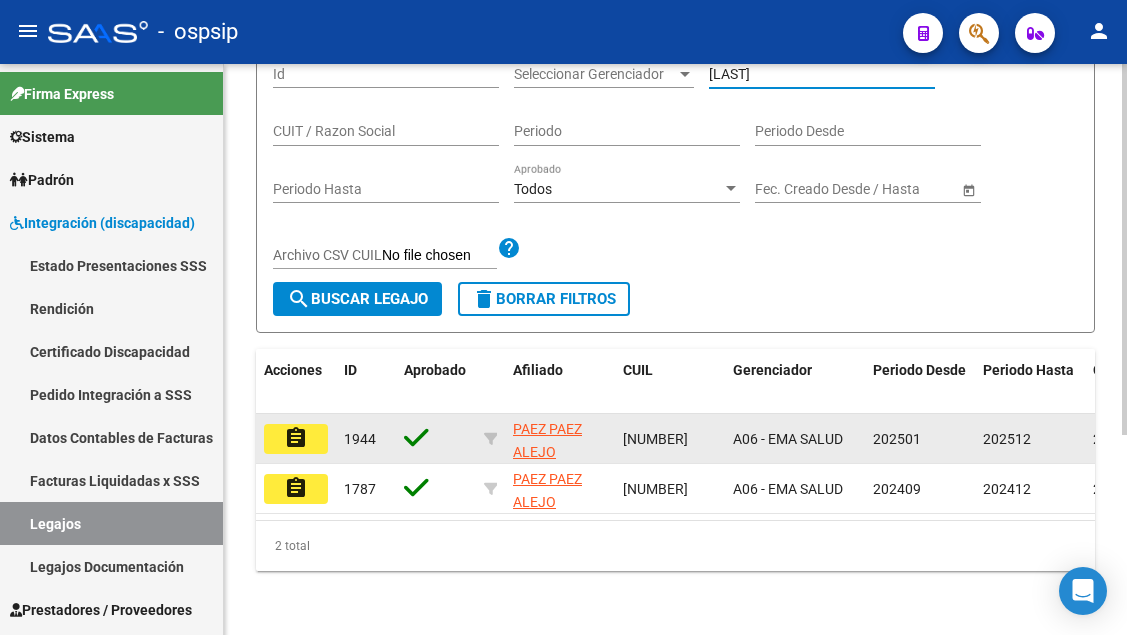 type on "[LAST]" 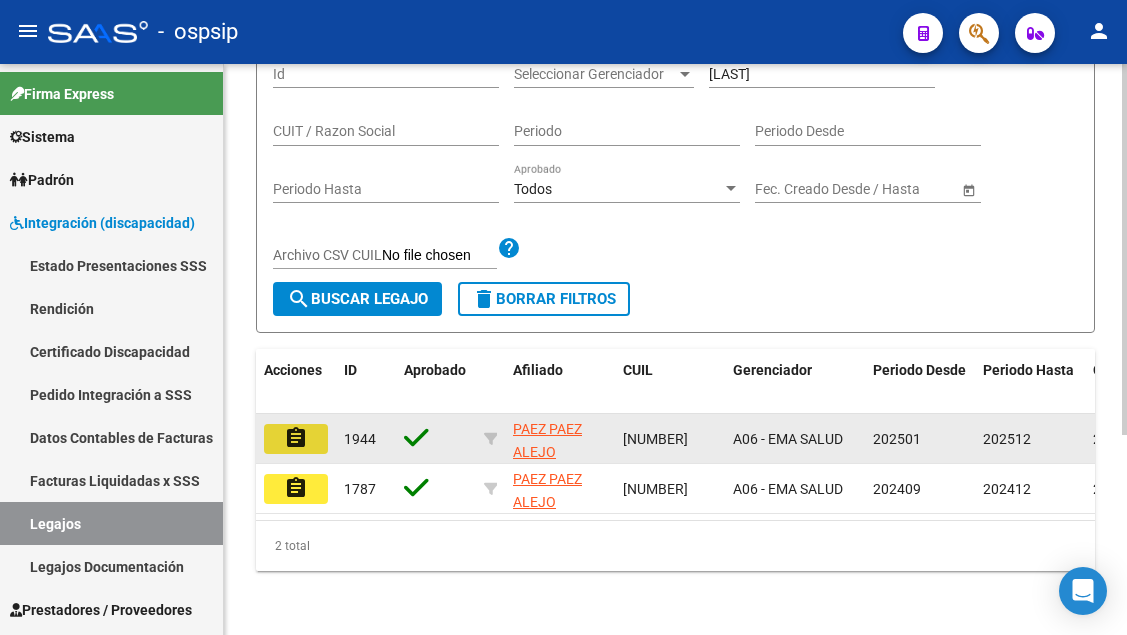 click on "assignment" 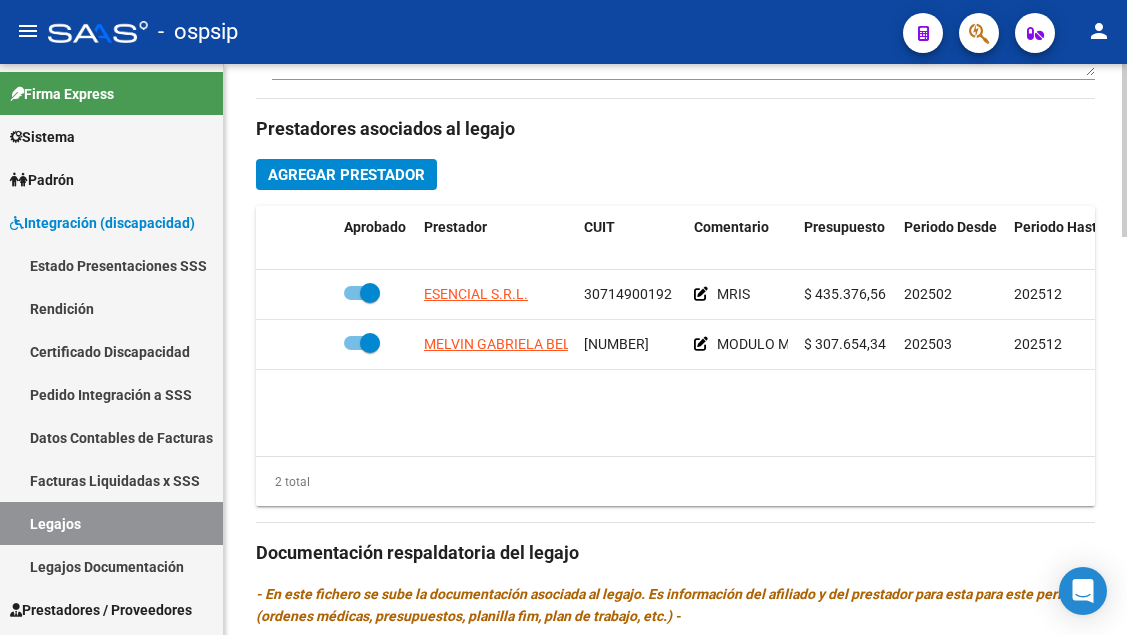 scroll, scrollTop: 900, scrollLeft: 0, axis: vertical 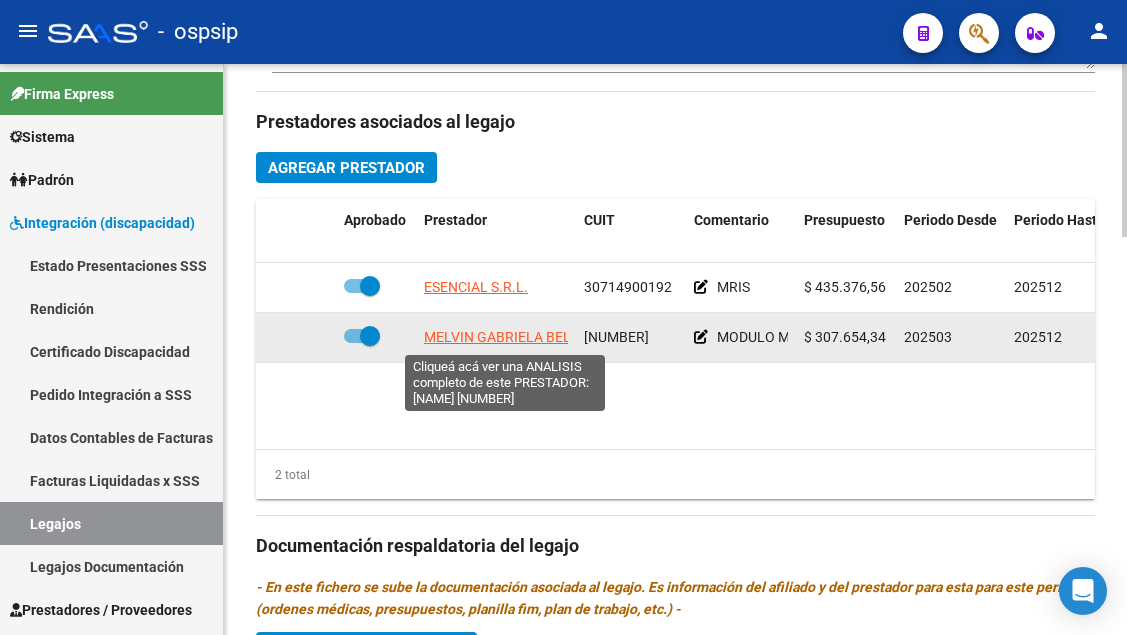click on "MELVIN GABRIELA BELEN" 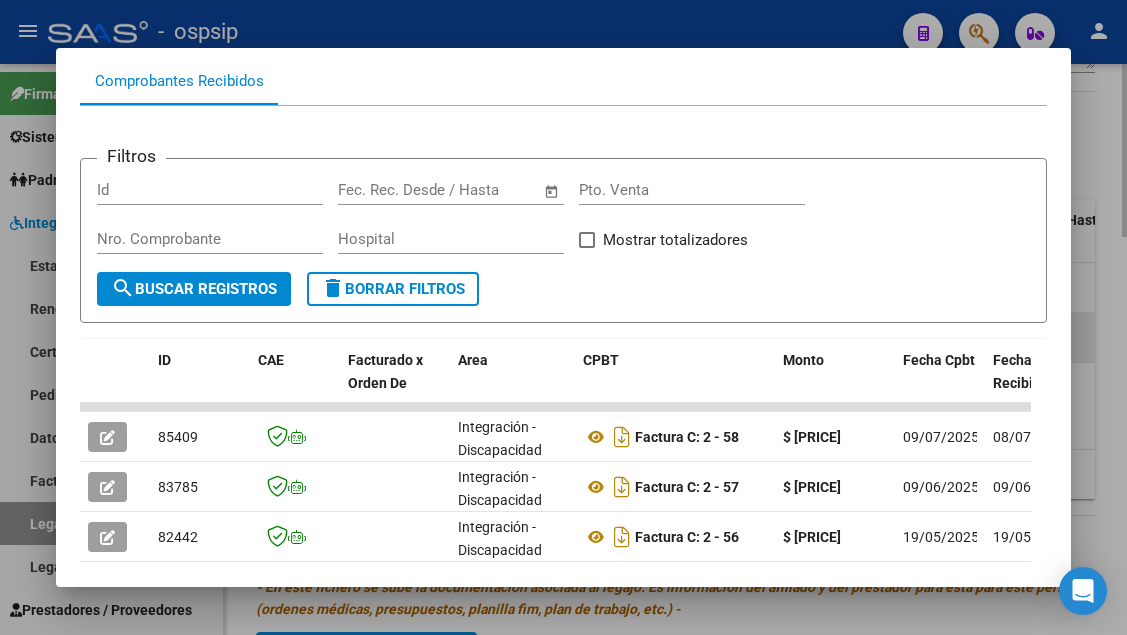 scroll, scrollTop: 285, scrollLeft: 0, axis: vertical 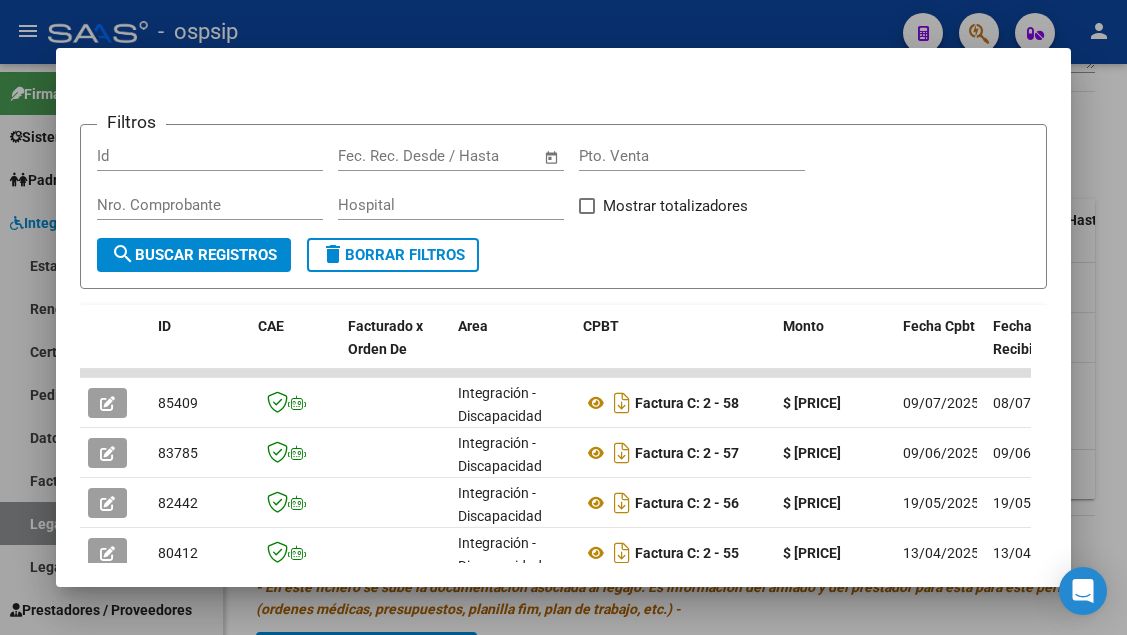 click at bounding box center (563, 317) 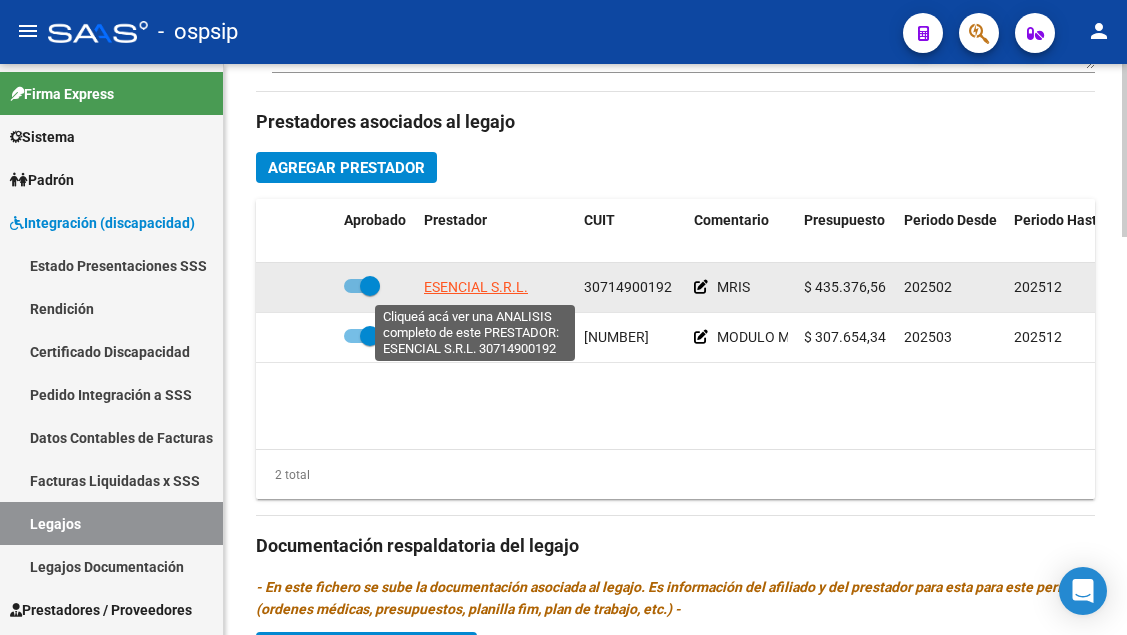 click on "ESENCIAL S.R.L." 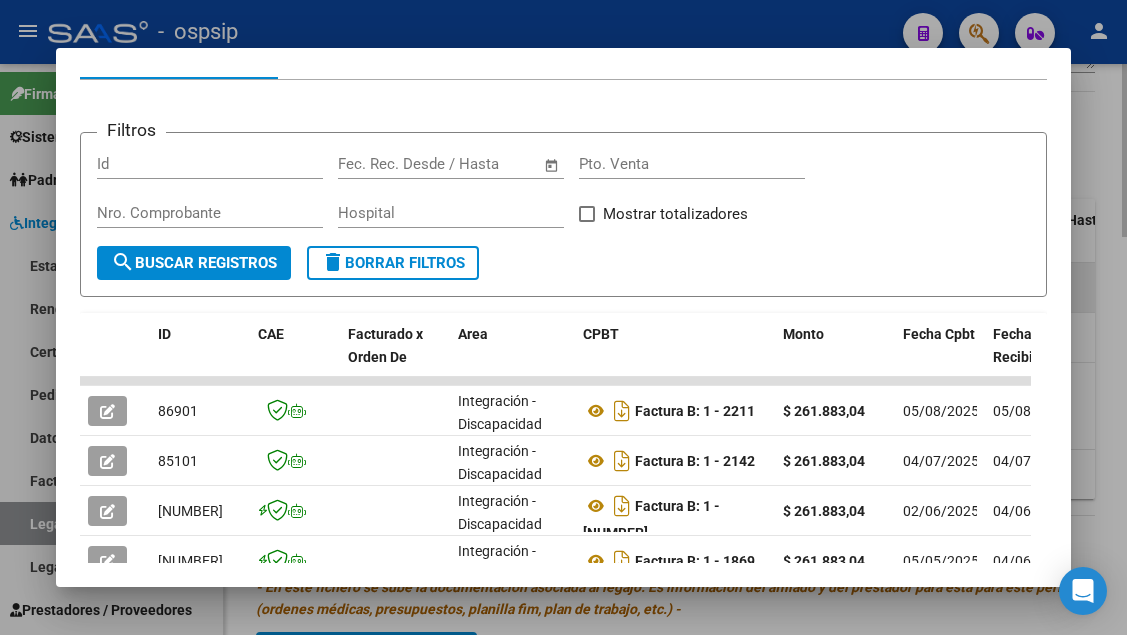 scroll, scrollTop: 385, scrollLeft: 0, axis: vertical 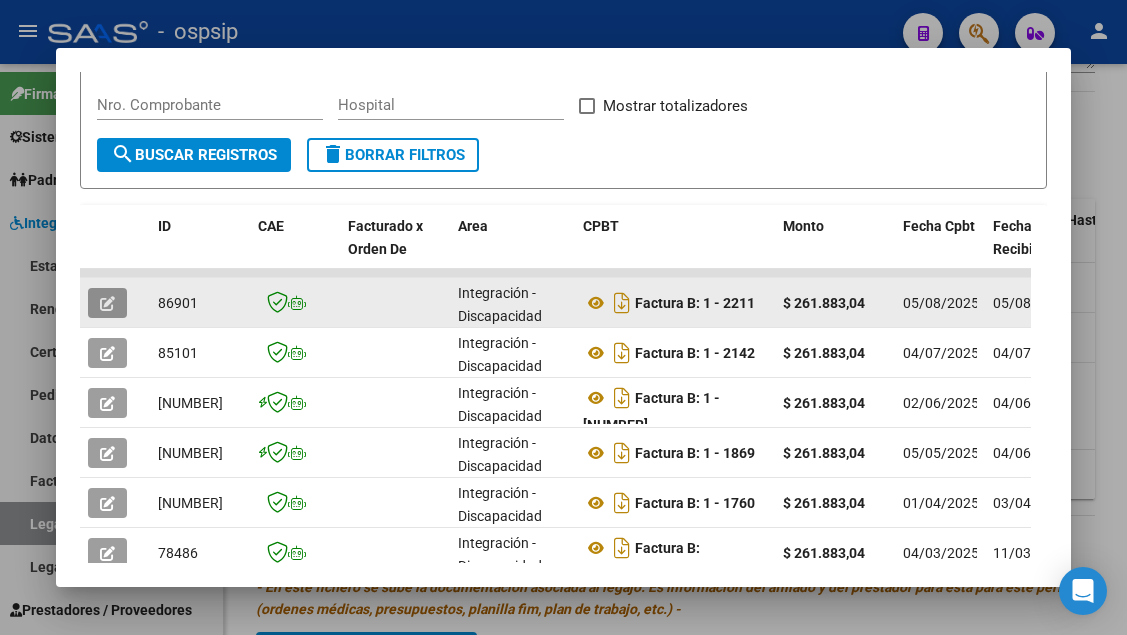 click 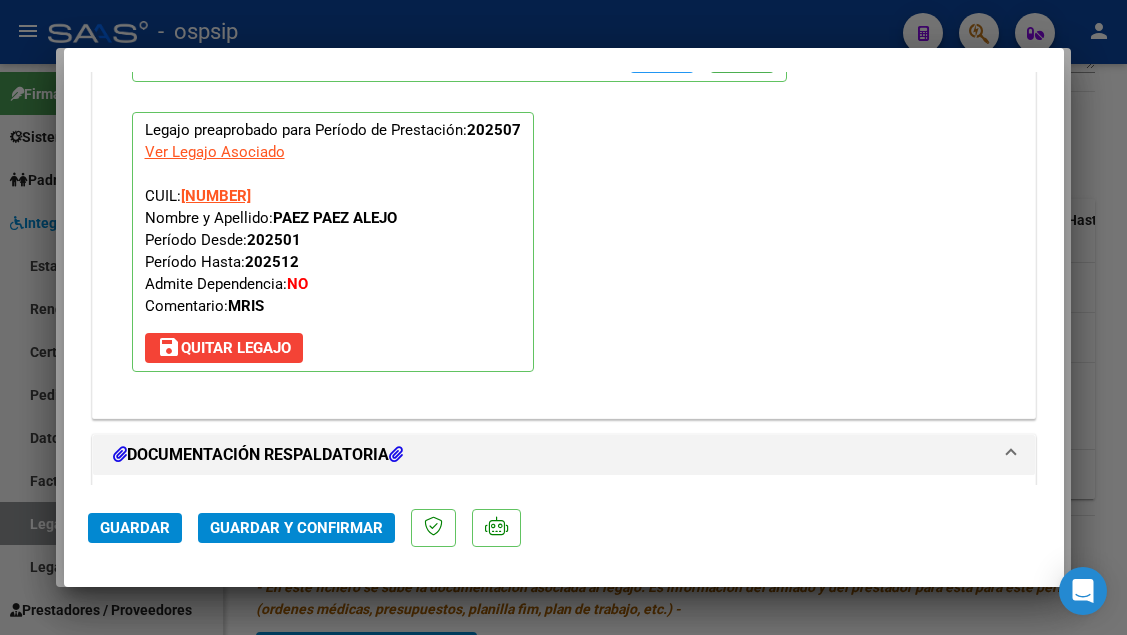 scroll, scrollTop: 2400, scrollLeft: 0, axis: vertical 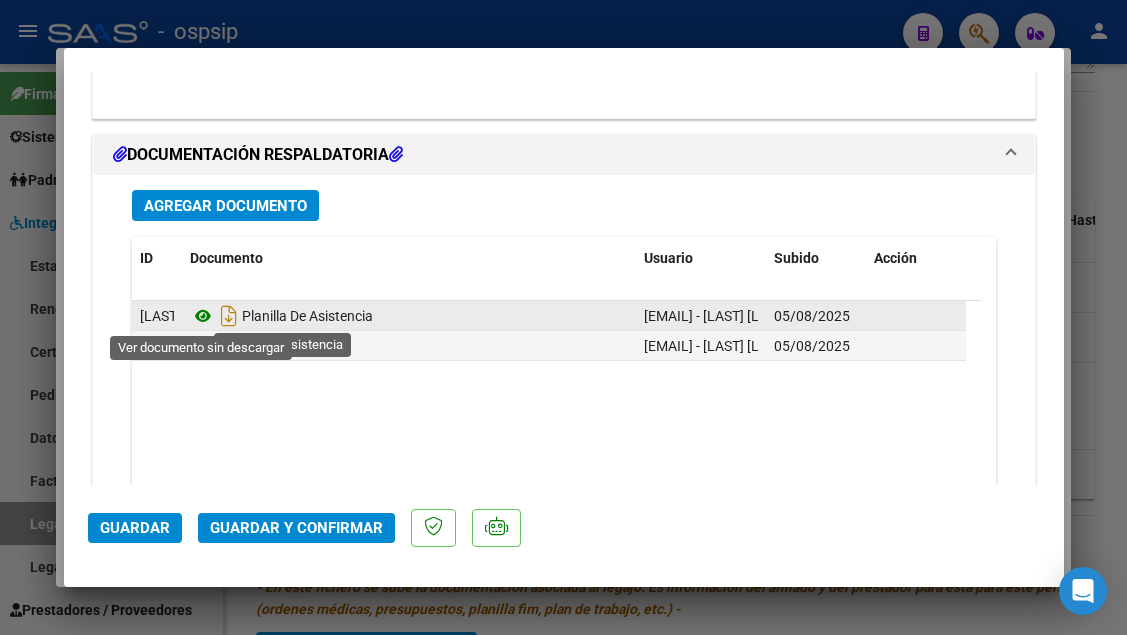 click 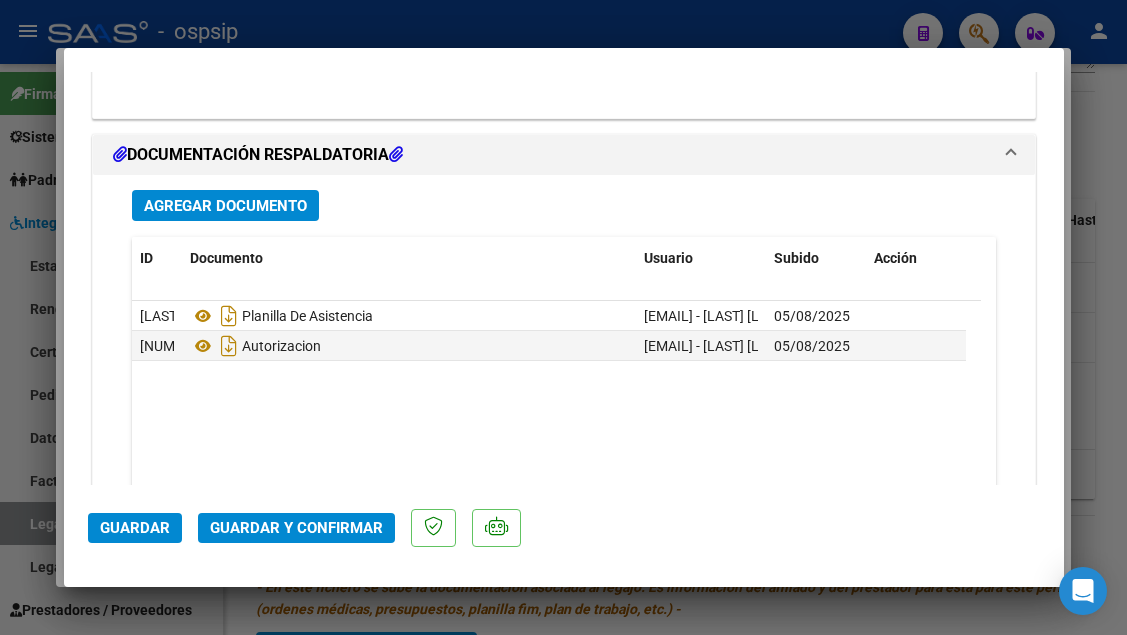 click on "Guardar y Confirmar" 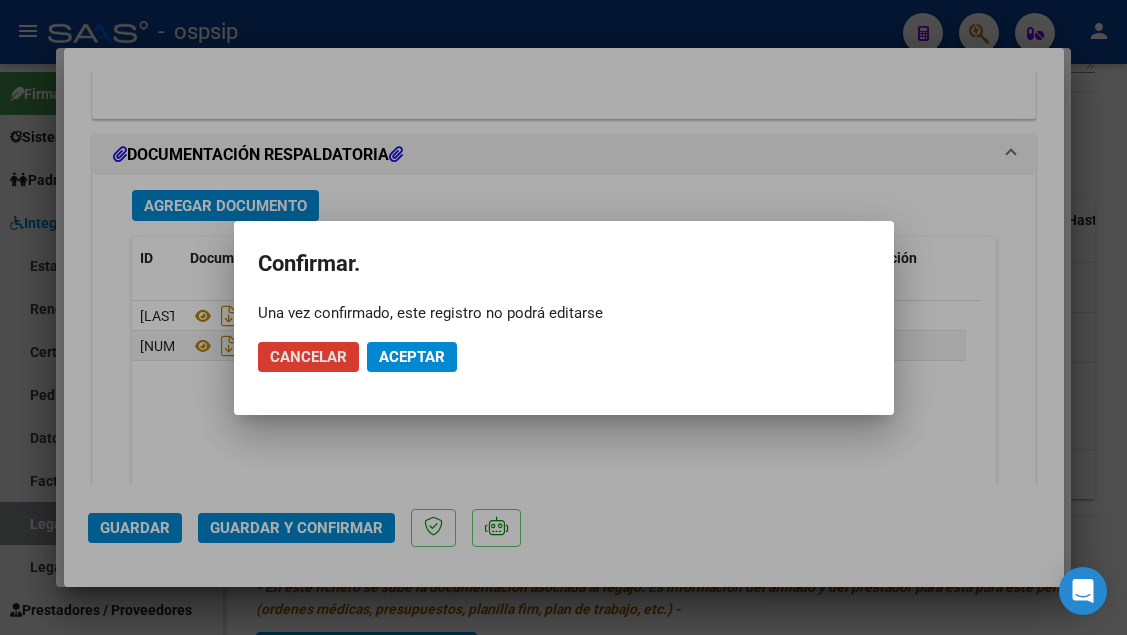 click on "Aceptar" 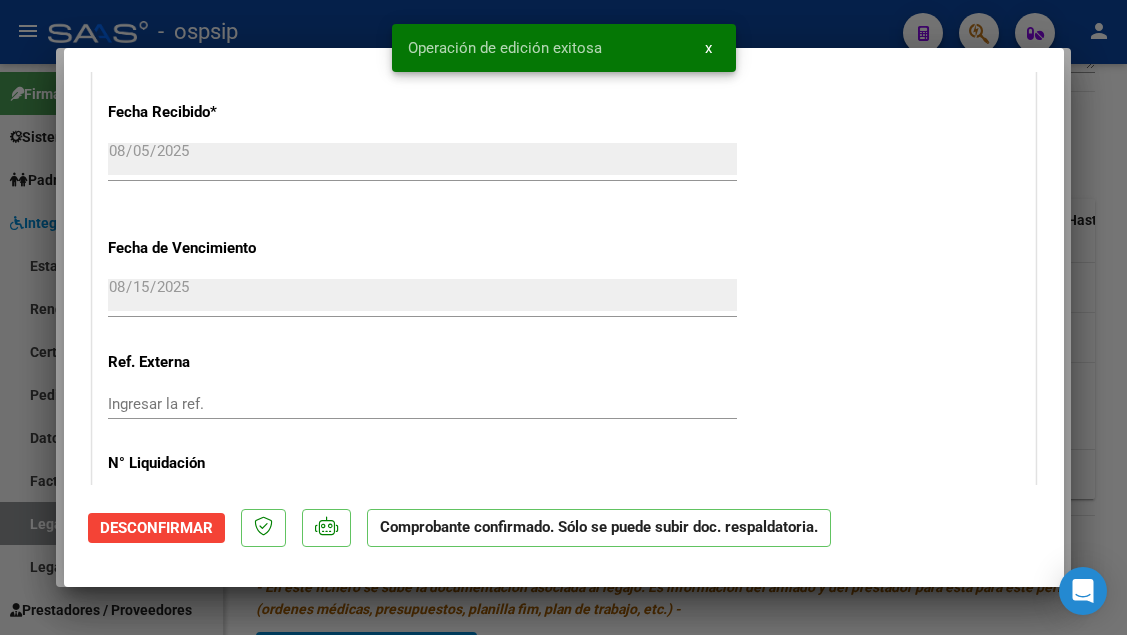 scroll, scrollTop: 1319, scrollLeft: 0, axis: vertical 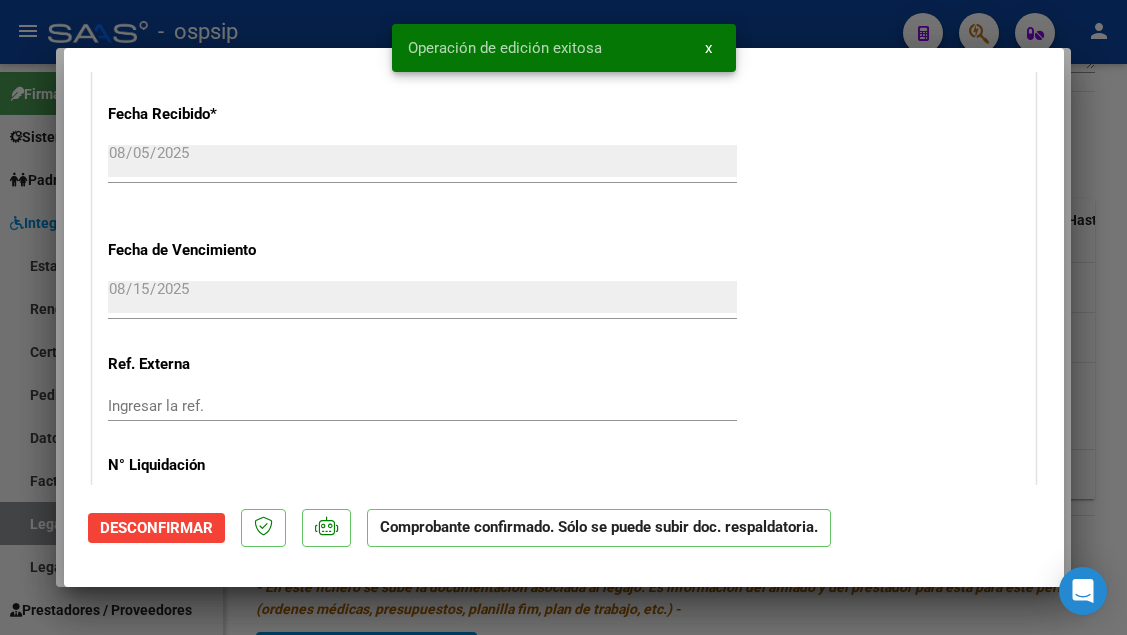 type 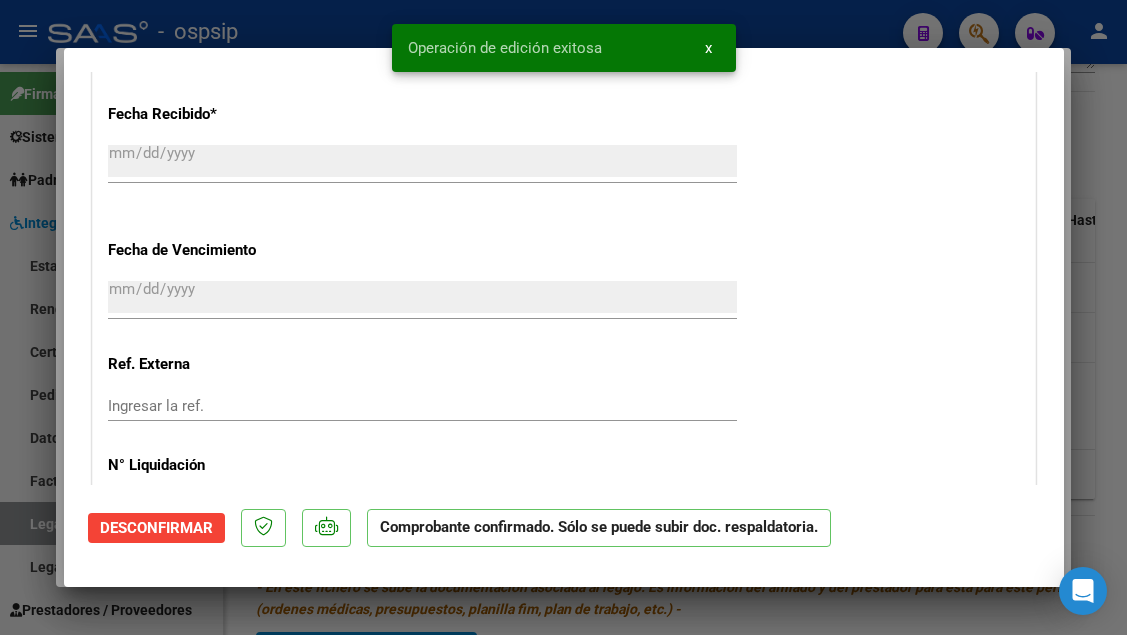 type 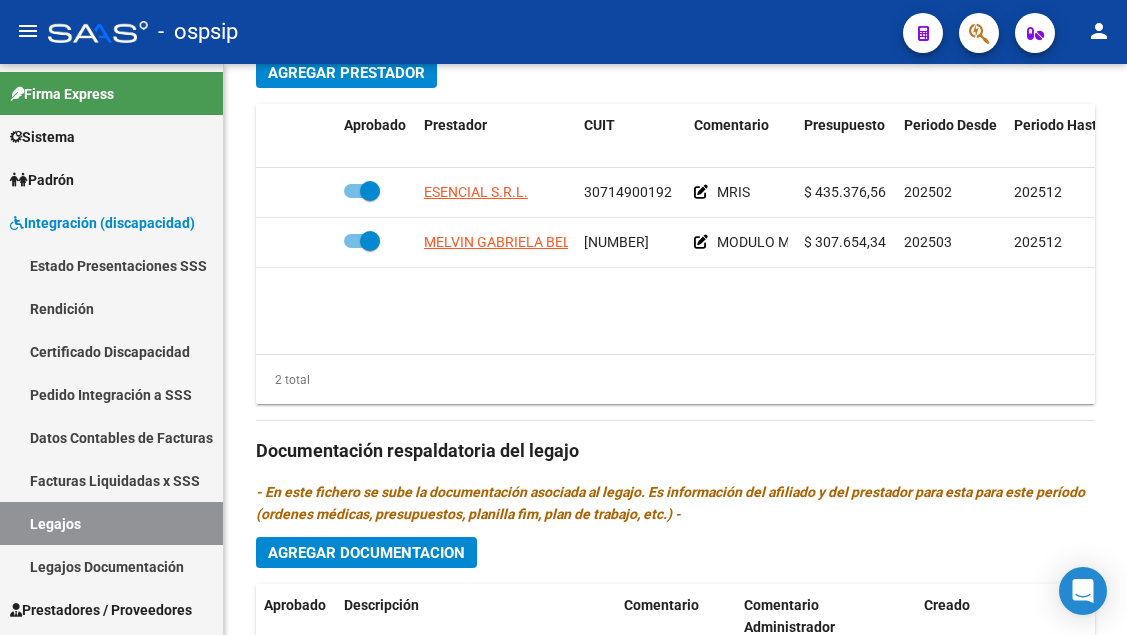 scroll, scrollTop: 1000, scrollLeft: 0, axis: vertical 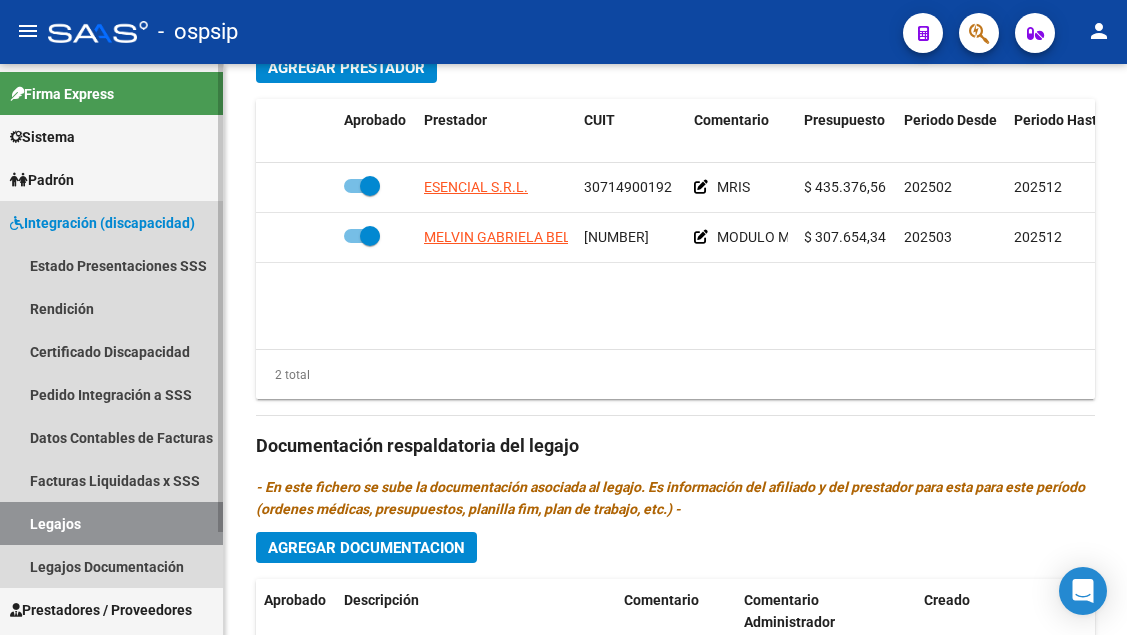 click on "Legajos" at bounding box center [111, 523] 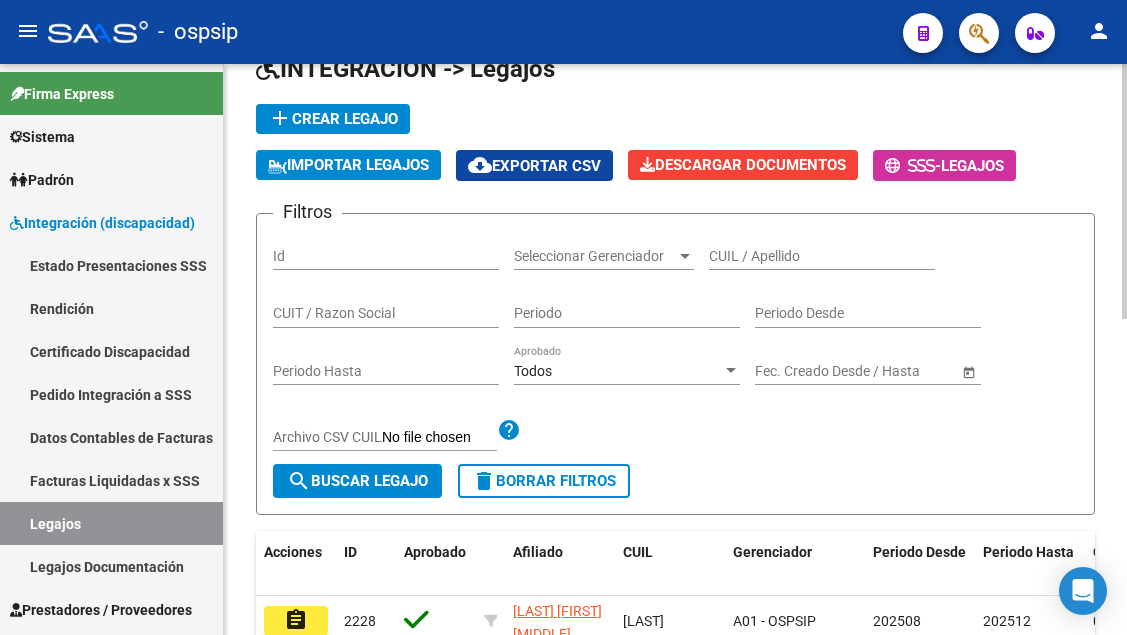 scroll, scrollTop: 108, scrollLeft: 0, axis: vertical 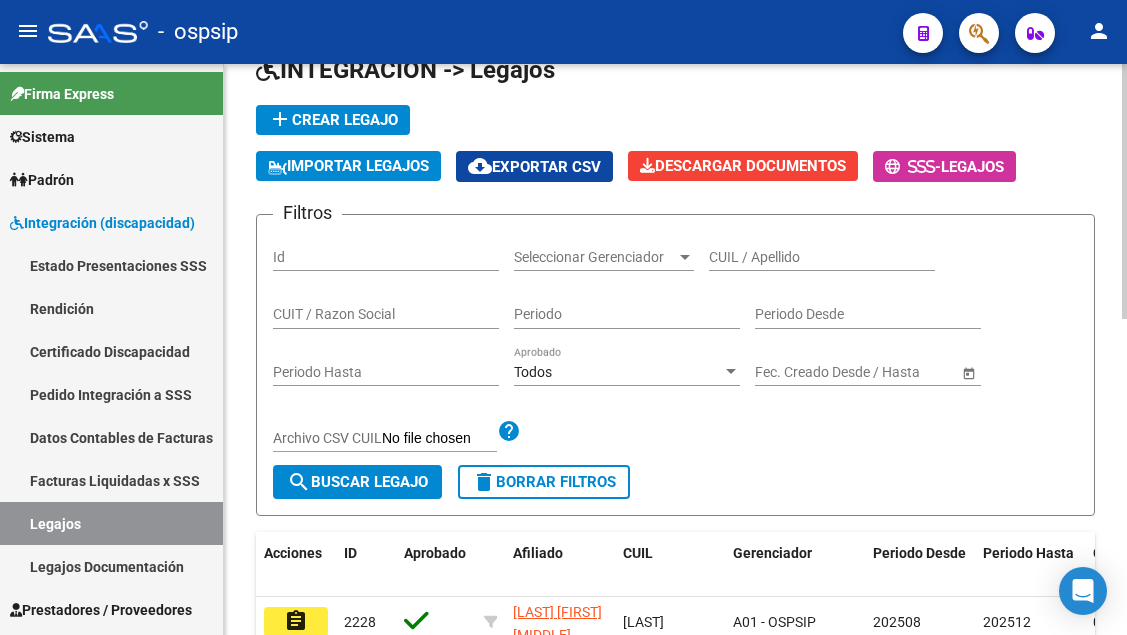 click on "CUIL / Apellido" at bounding box center [822, 257] 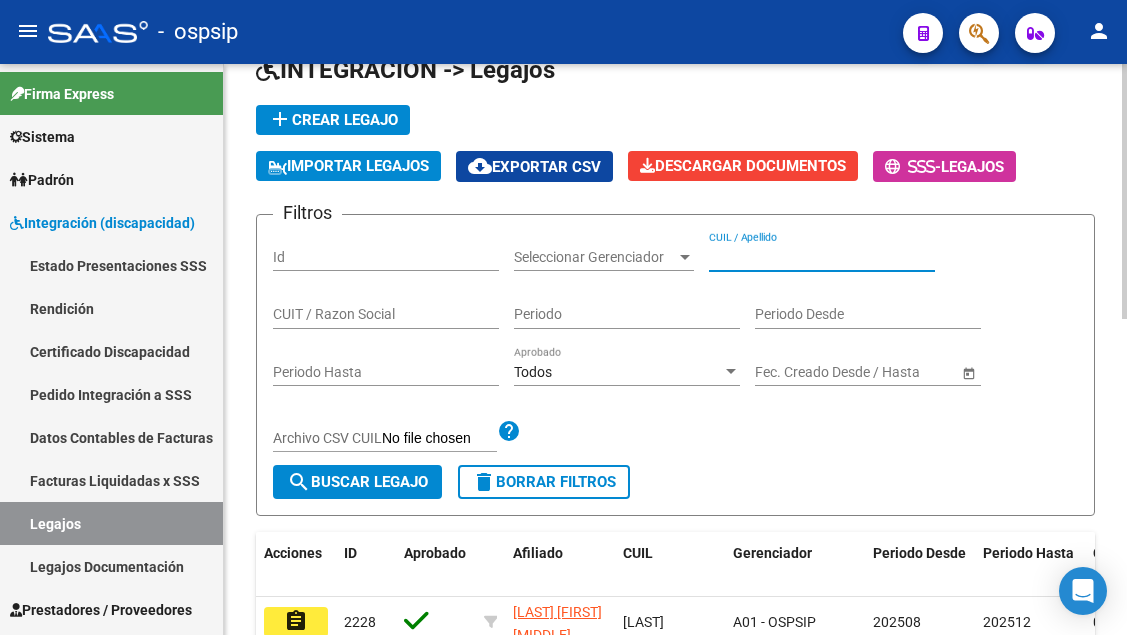 click on "CUIL / Apellido" at bounding box center (822, 257) 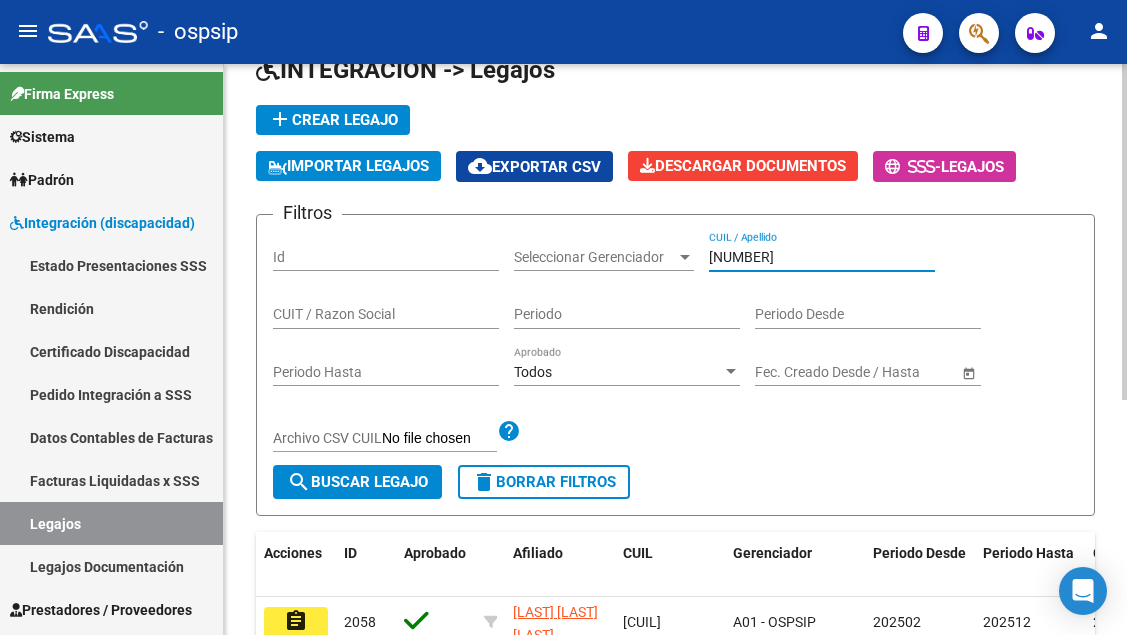 scroll, scrollTop: 308, scrollLeft: 0, axis: vertical 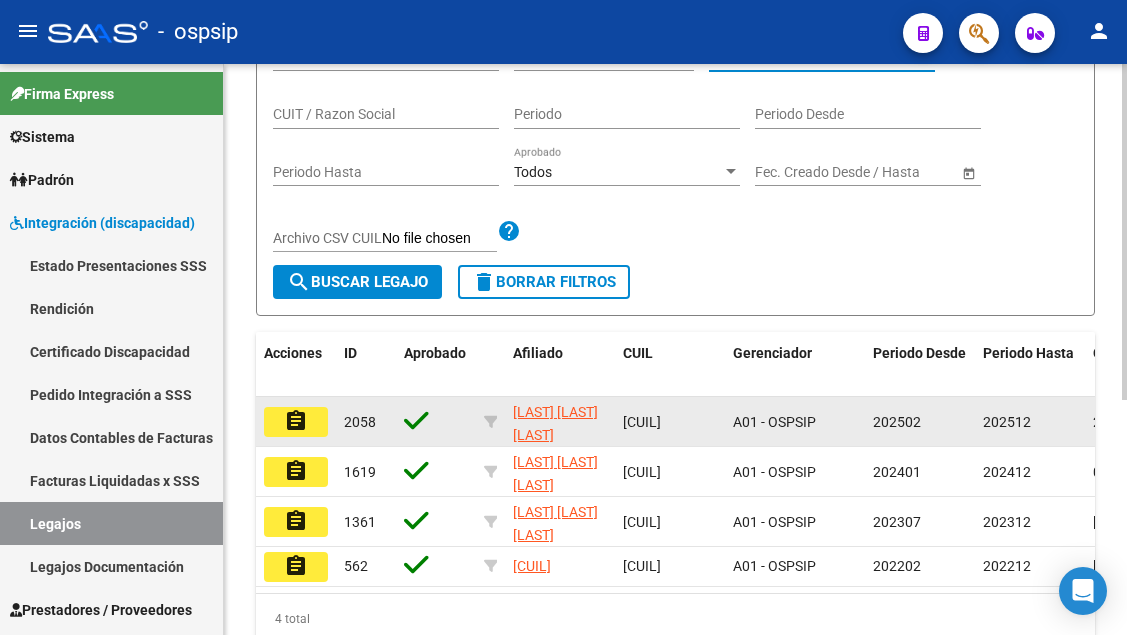 type on "[NUMBER]" 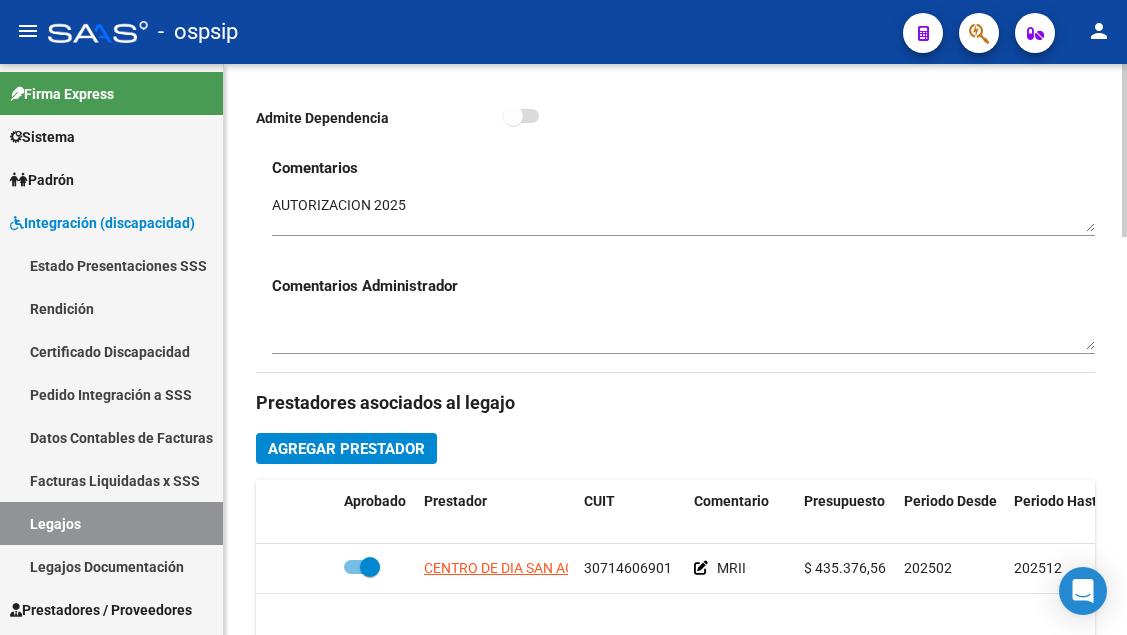 scroll, scrollTop: 800, scrollLeft: 0, axis: vertical 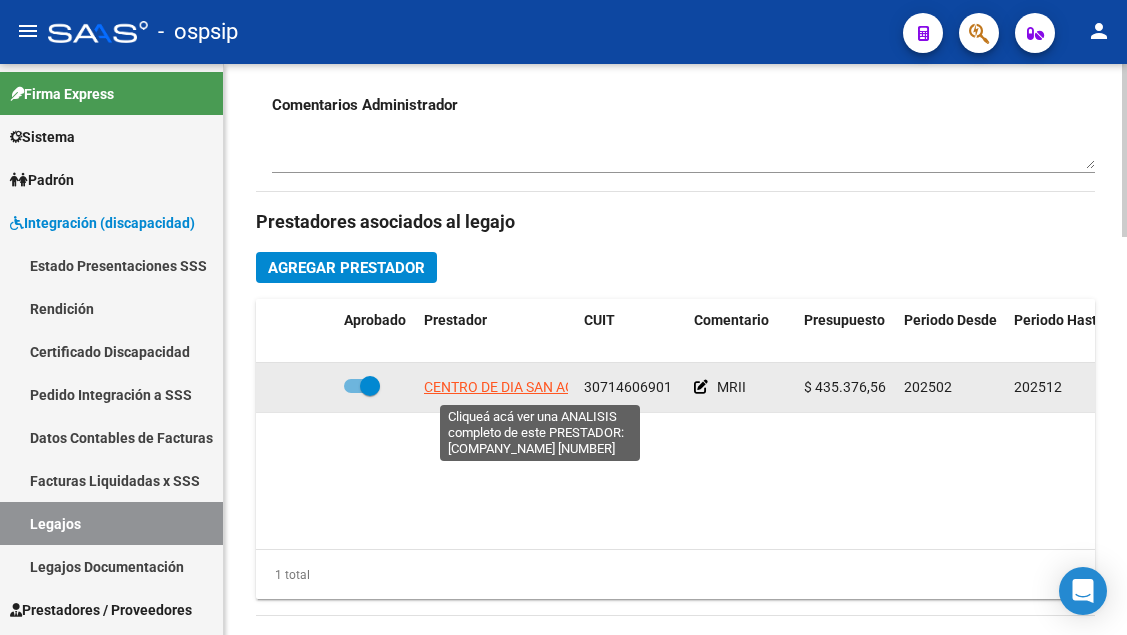 click on "CENTRO DE DIA SAN AGUSTIN S.R.L." 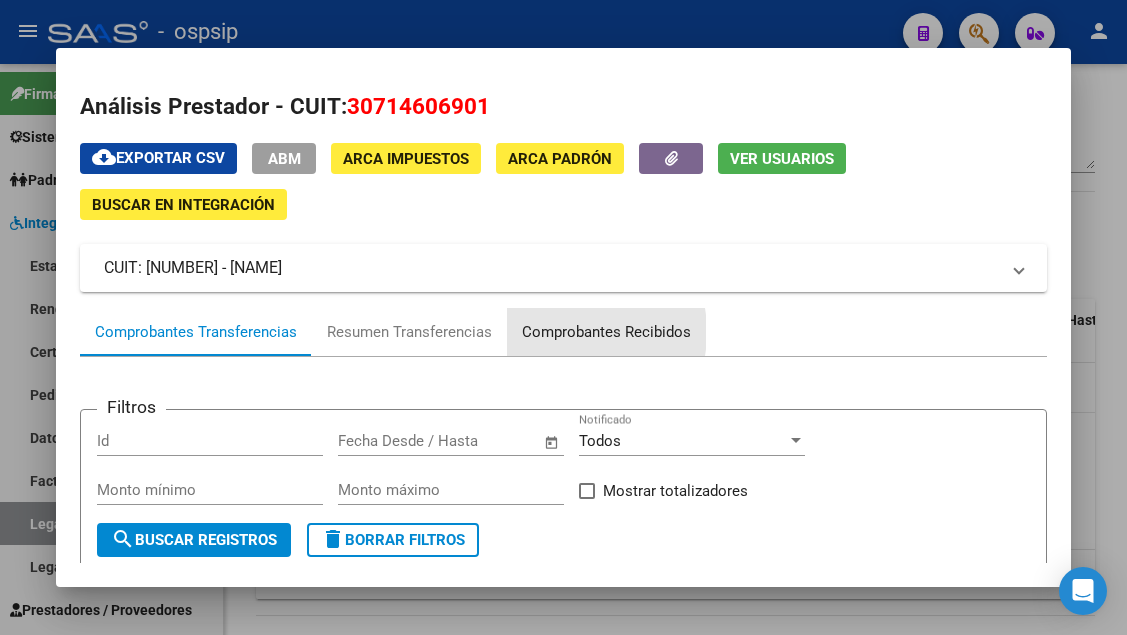 click on "Comprobantes Recibidos" at bounding box center (606, 332) 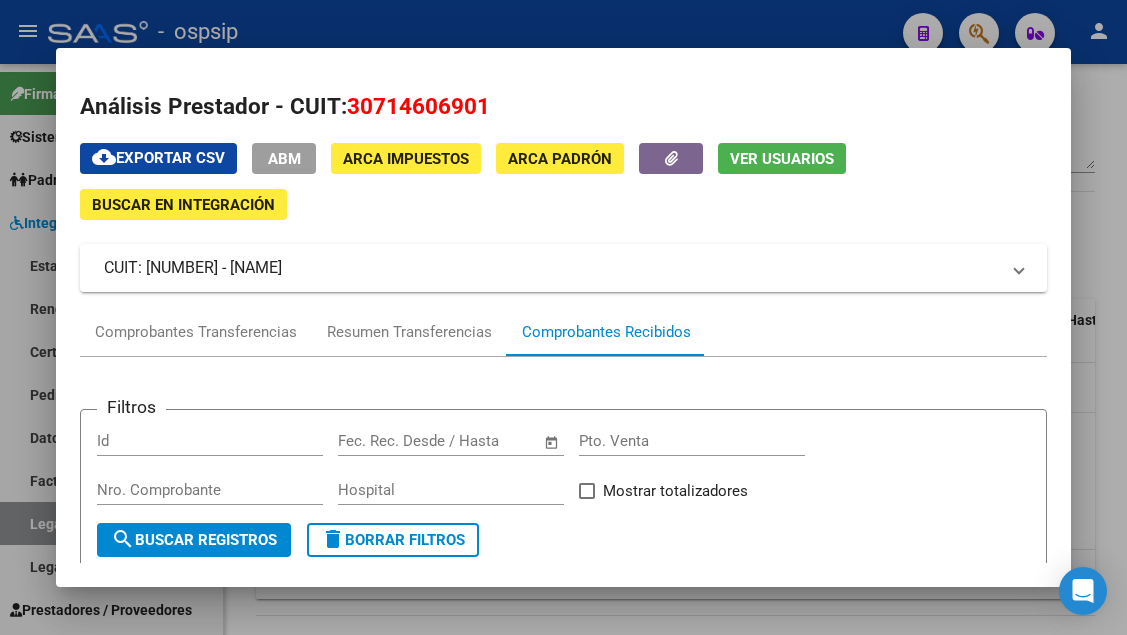 click on "Comprobantes Recibidos" at bounding box center (606, 332) 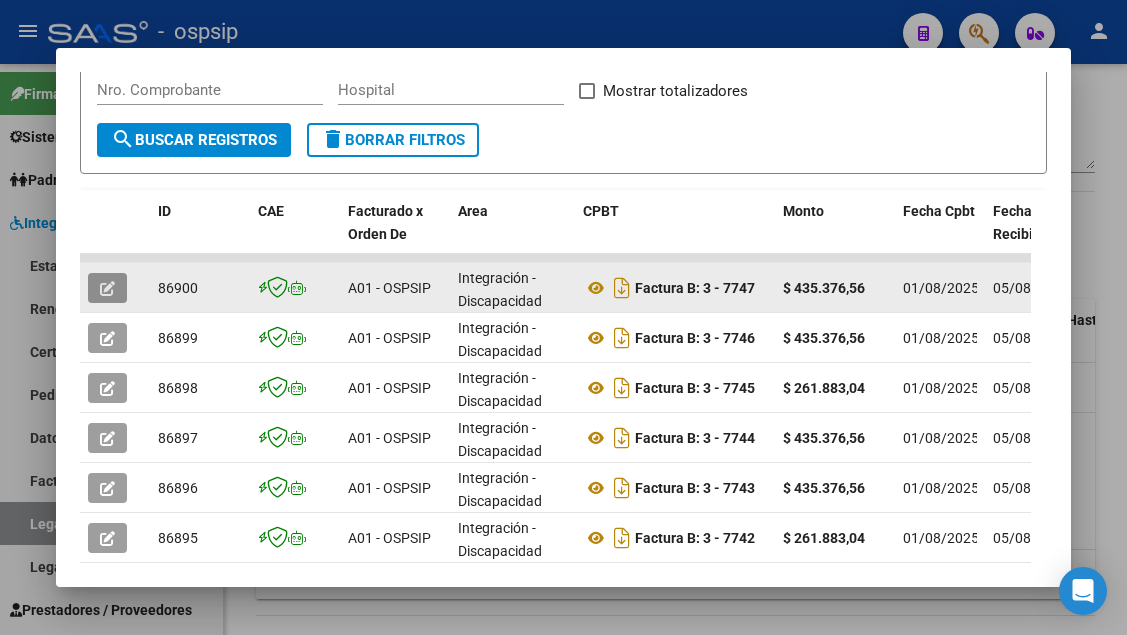 click 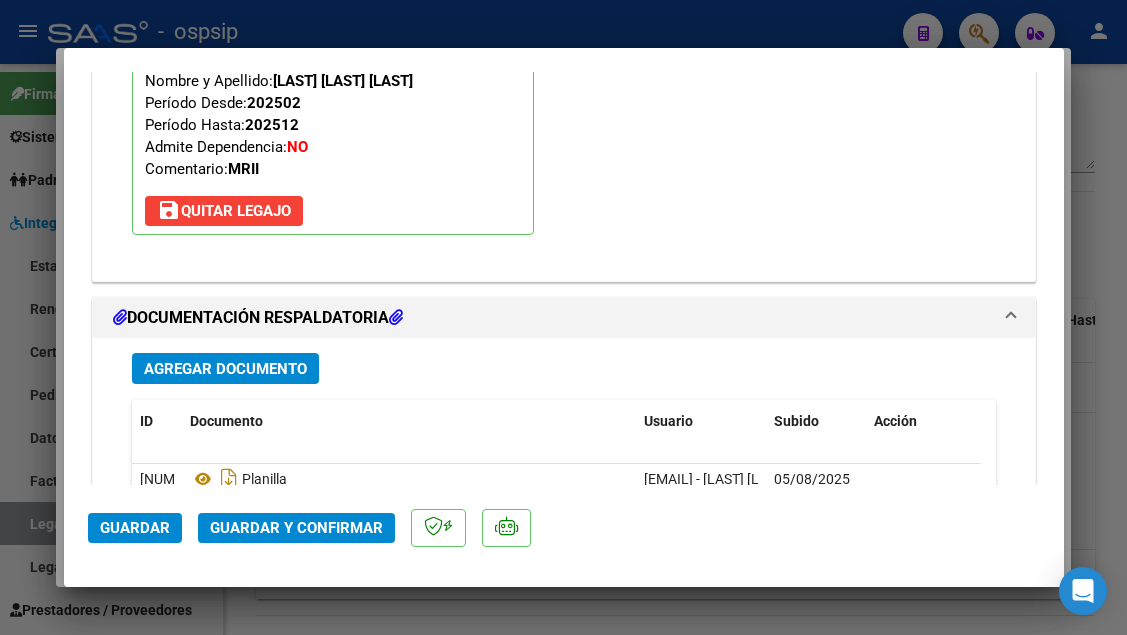 scroll, scrollTop: 2437, scrollLeft: 0, axis: vertical 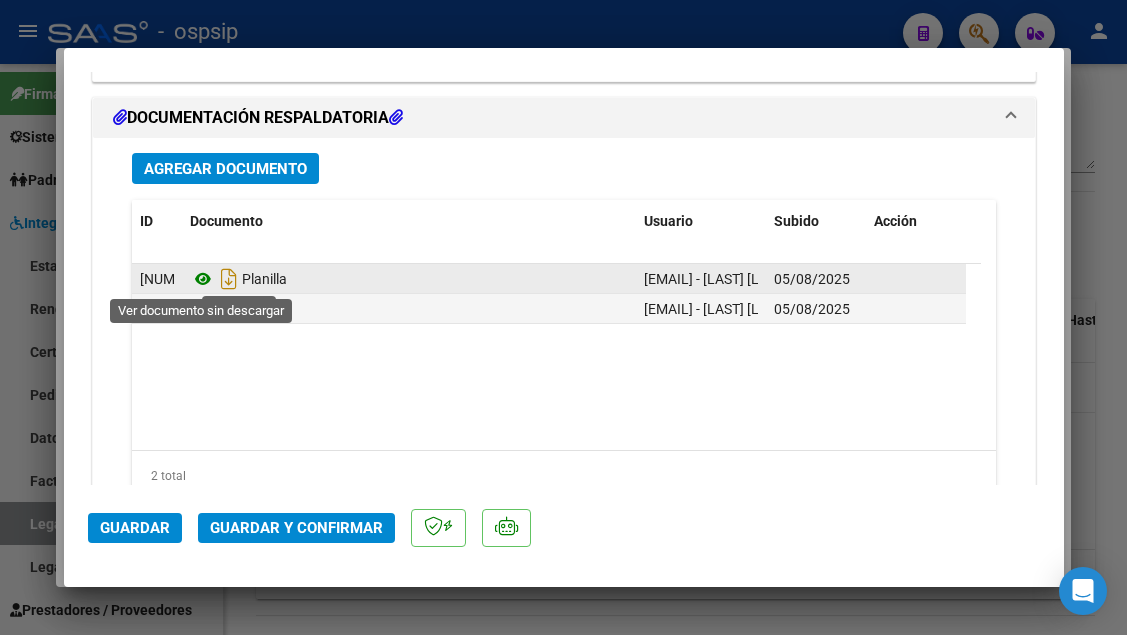 click 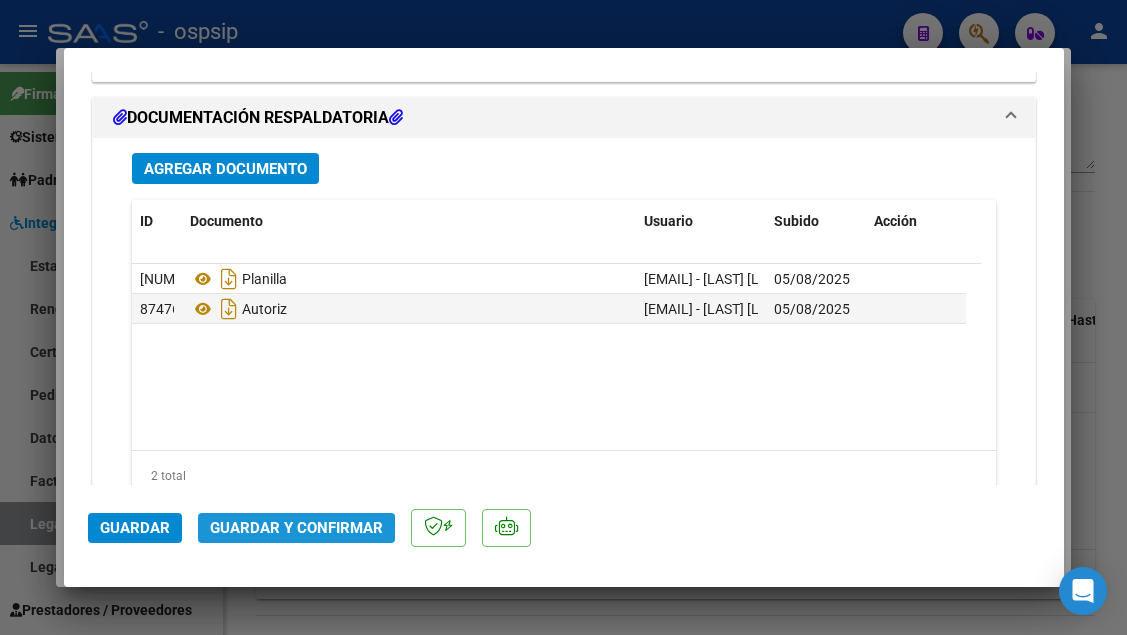 click on "Guardar y Confirmar" 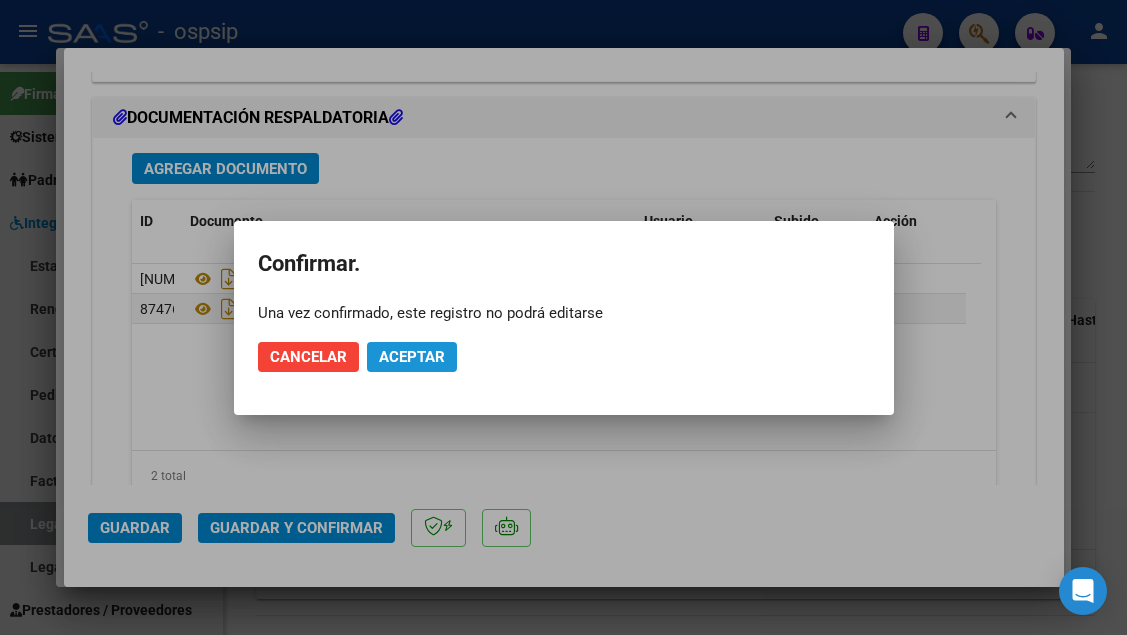 click on "Aceptar" 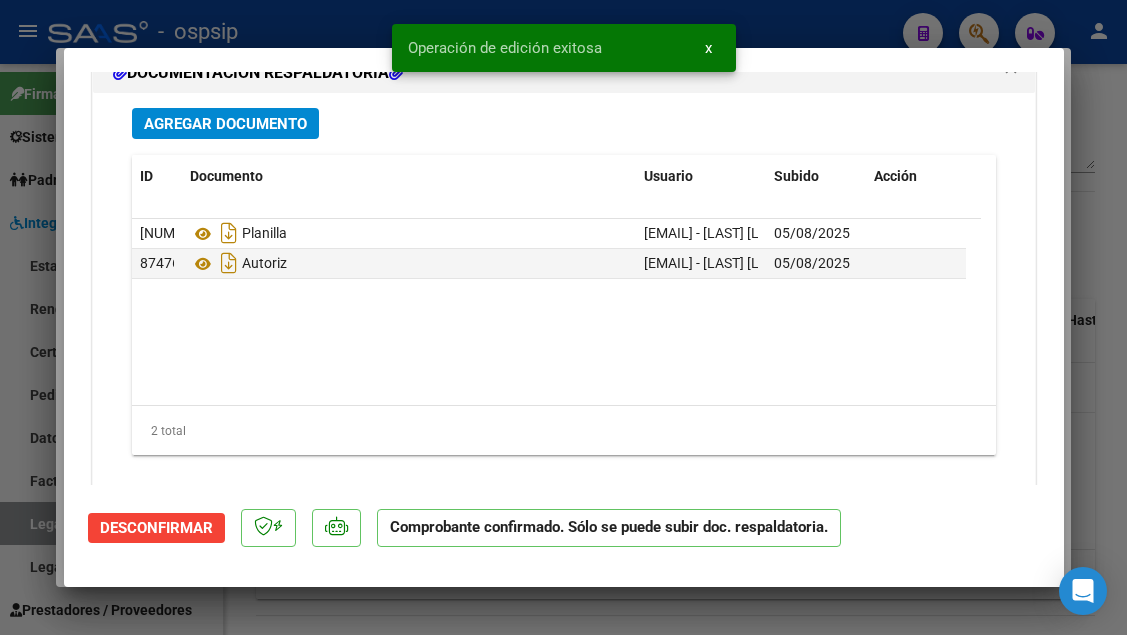 click at bounding box center (563, 317) 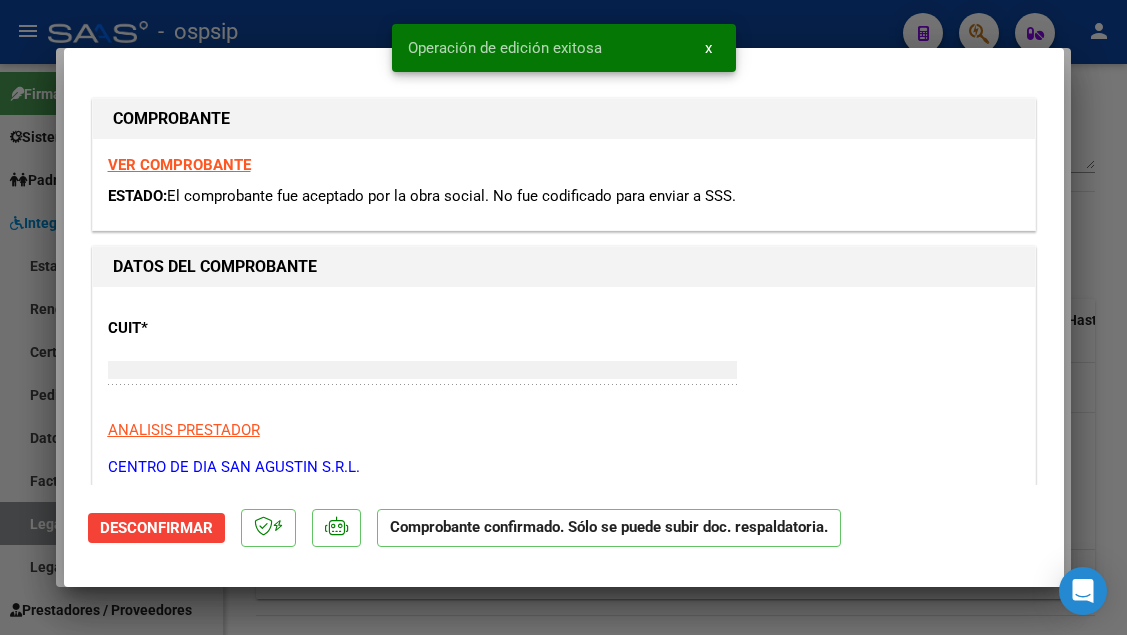 click at bounding box center [563, 317] 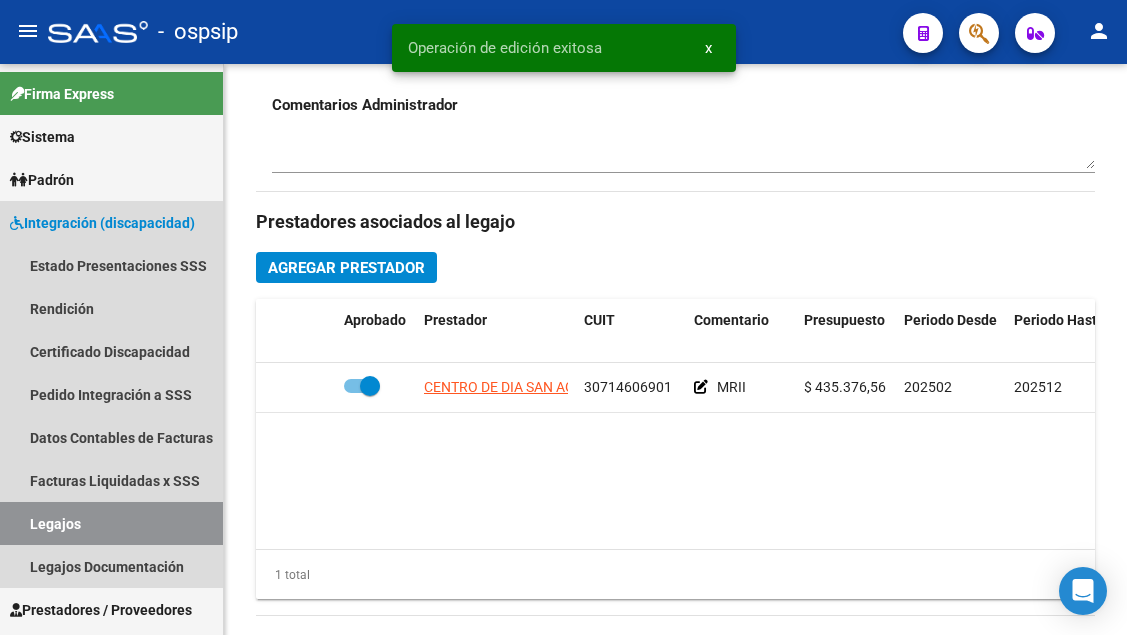 click on "Legajos" at bounding box center [111, 523] 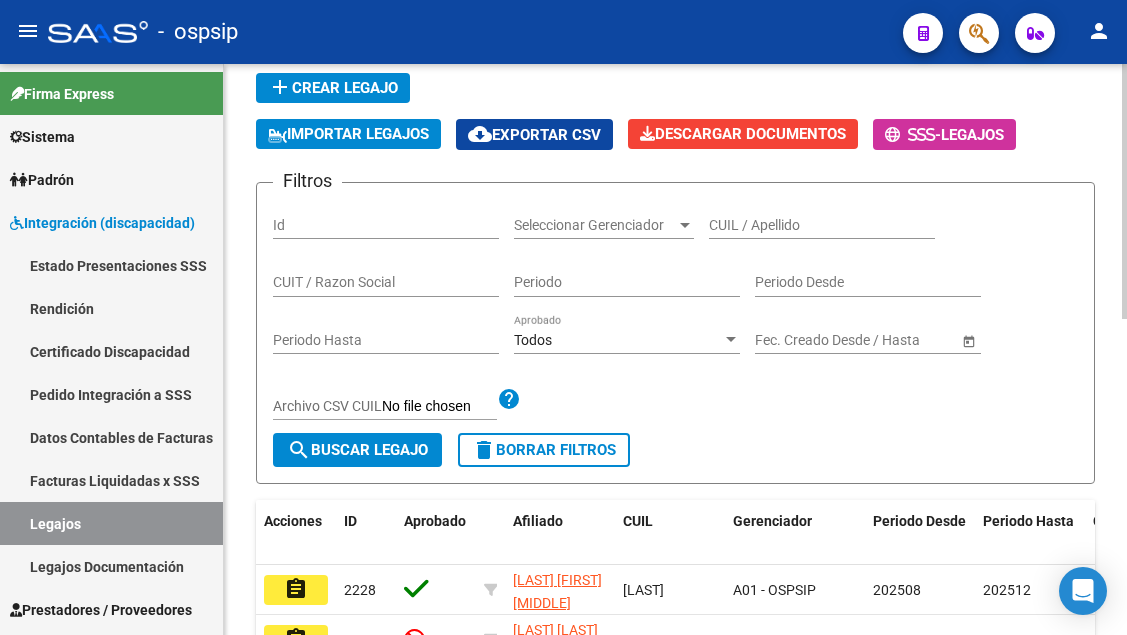 scroll, scrollTop: 108, scrollLeft: 0, axis: vertical 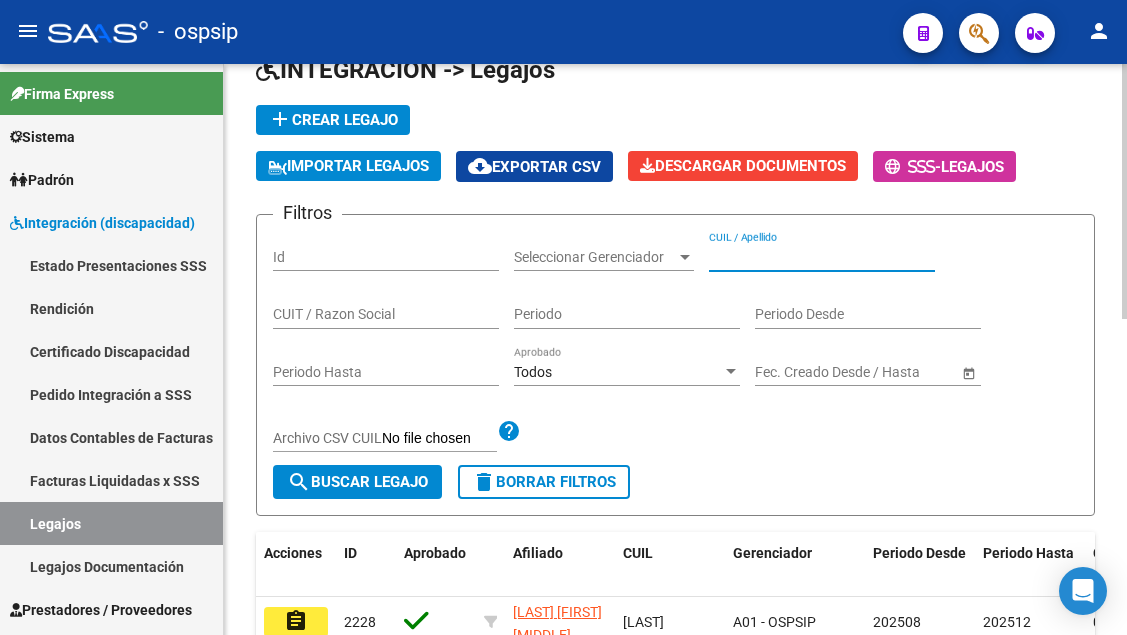 click on "CUIL / Apellido" at bounding box center (822, 257) 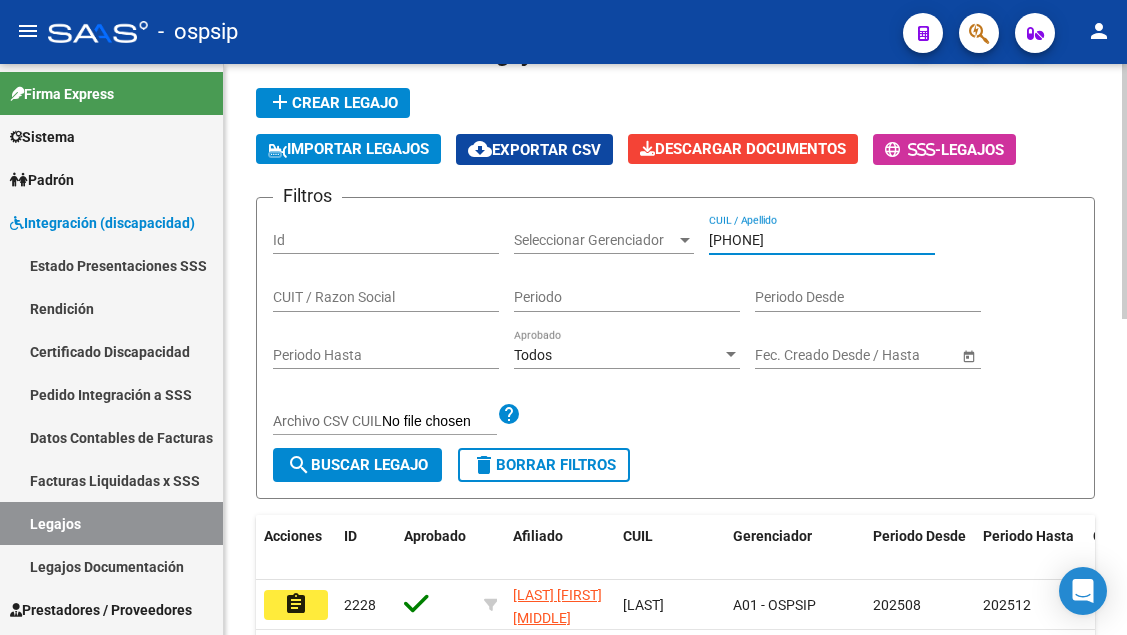 scroll, scrollTop: 108, scrollLeft: 0, axis: vertical 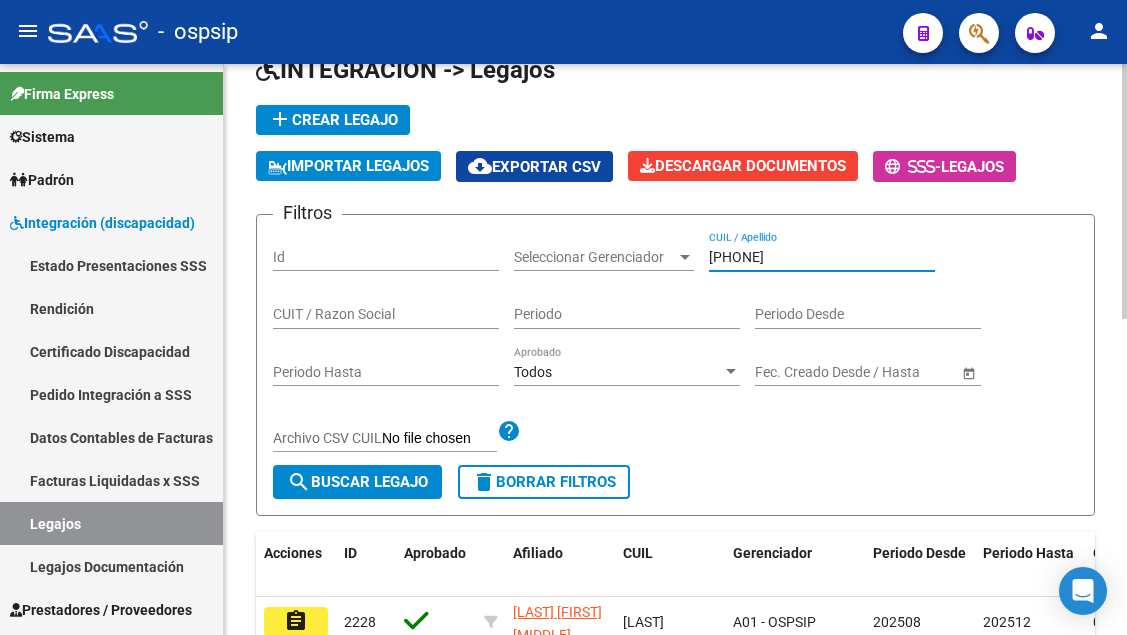 type on "[PHONE]" 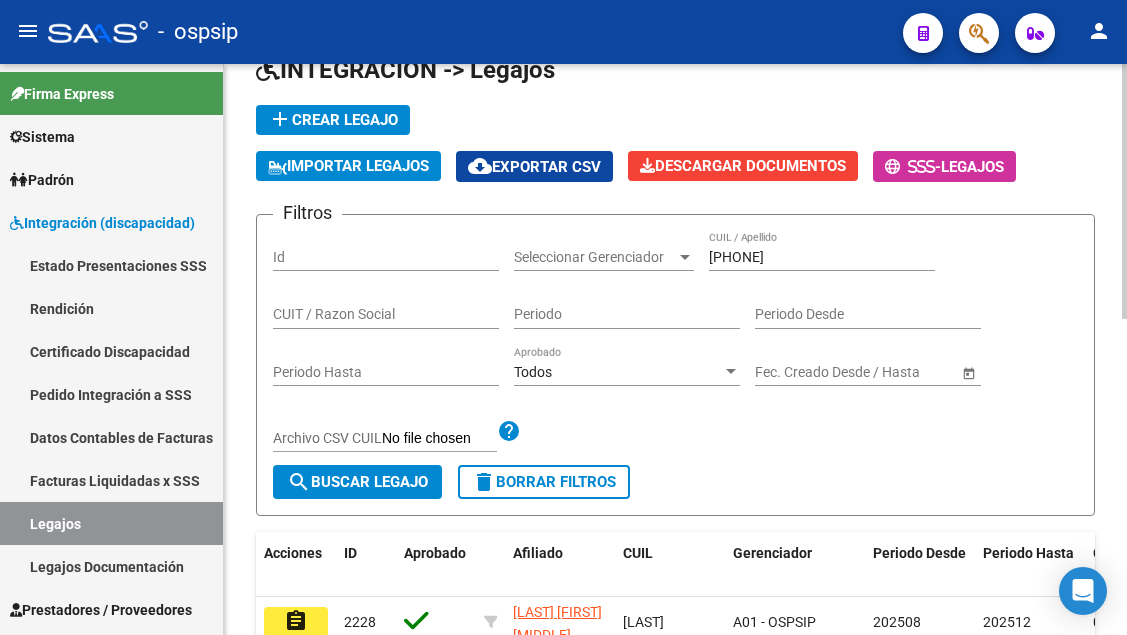click on "[NUMBER] CUIL / Apellido" 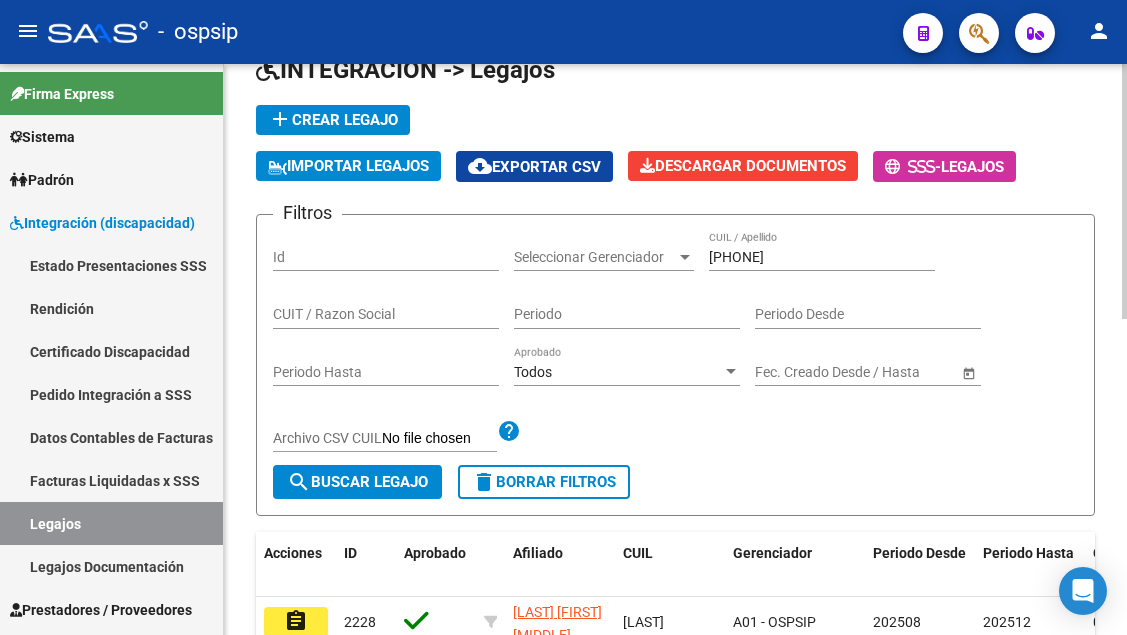 click on "[PHONE]" at bounding box center (822, 257) 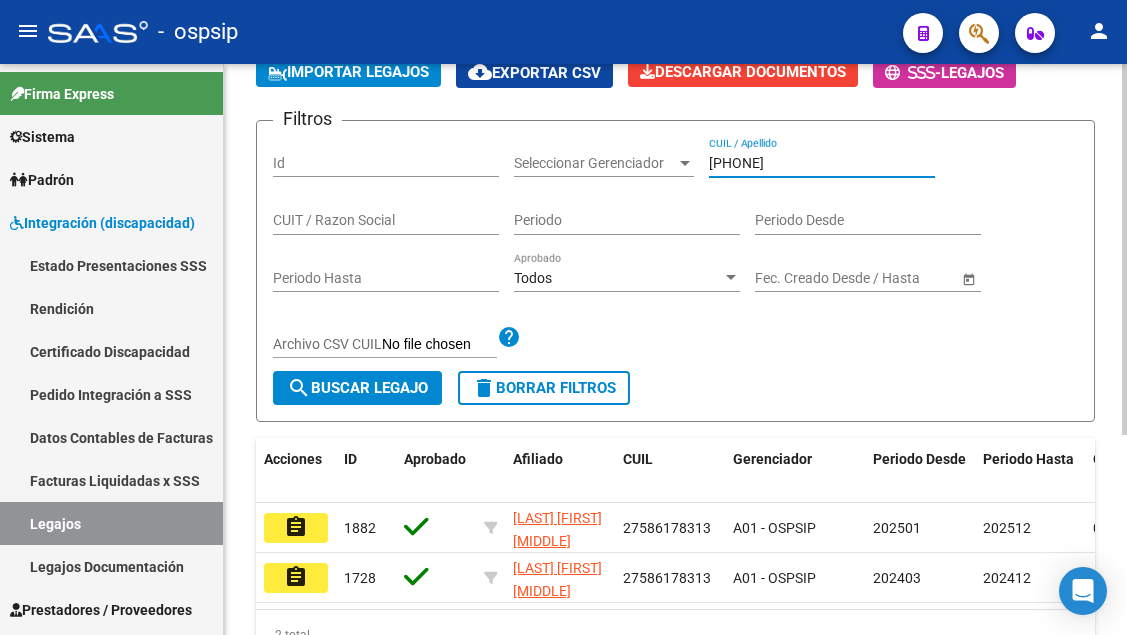 scroll, scrollTop: 308, scrollLeft: 0, axis: vertical 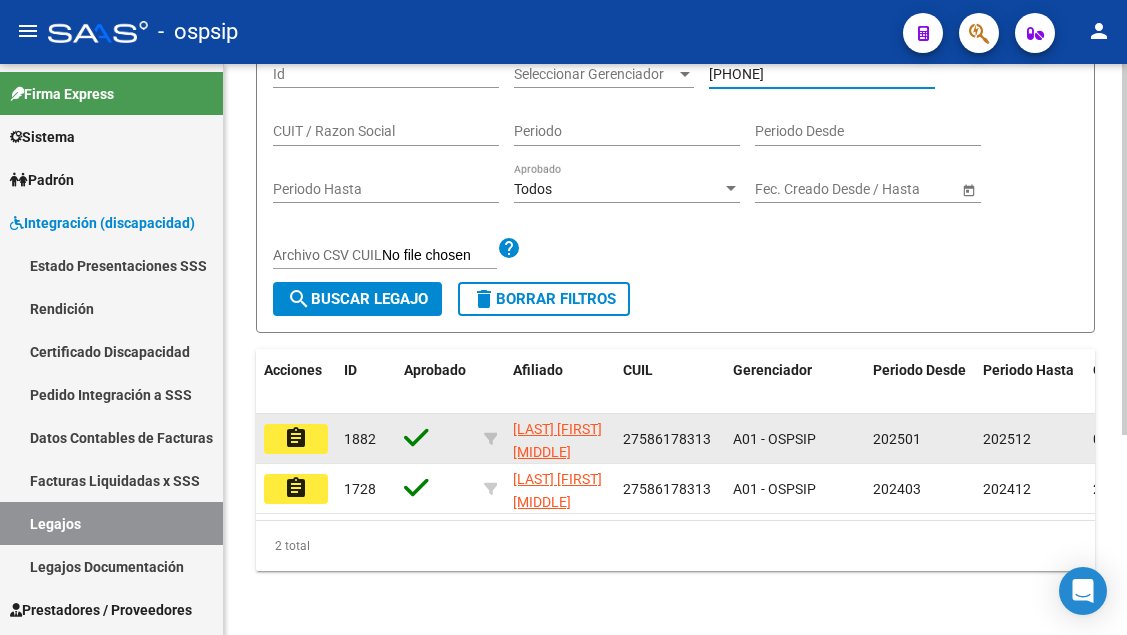 click on "assignment" 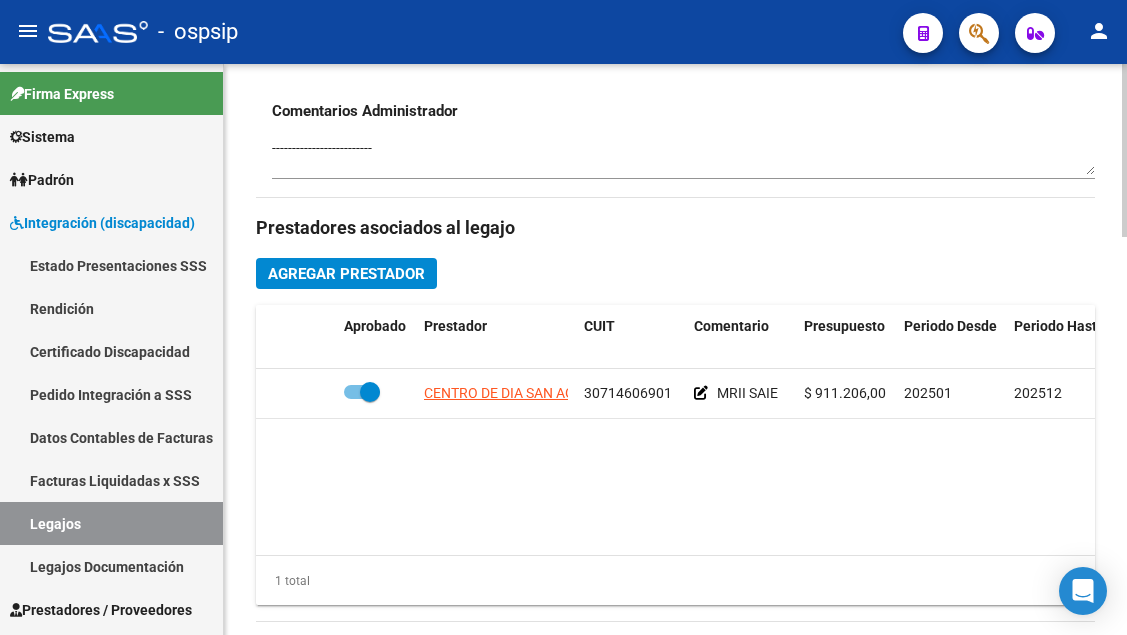 scroll, scrollTop: 800, scrollLeft: 0, axis: vertical 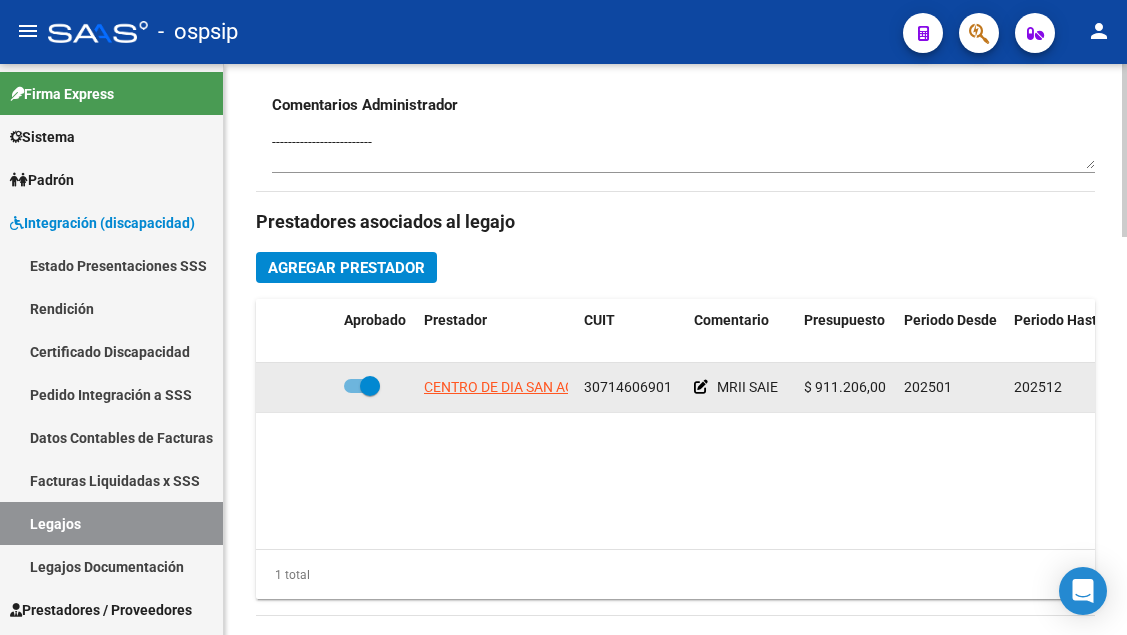 click on "CENTRO DE DIA SAN AGUSTIN S.R.L." 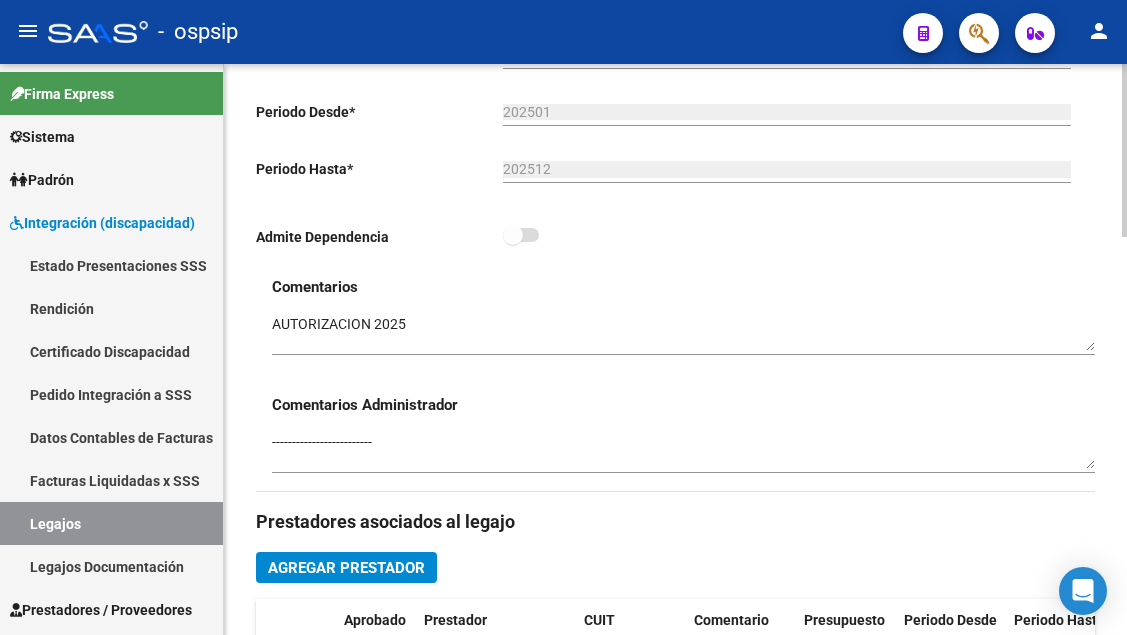scroll, scrollTop: 800, scrollLeft: 0, axis: vertical 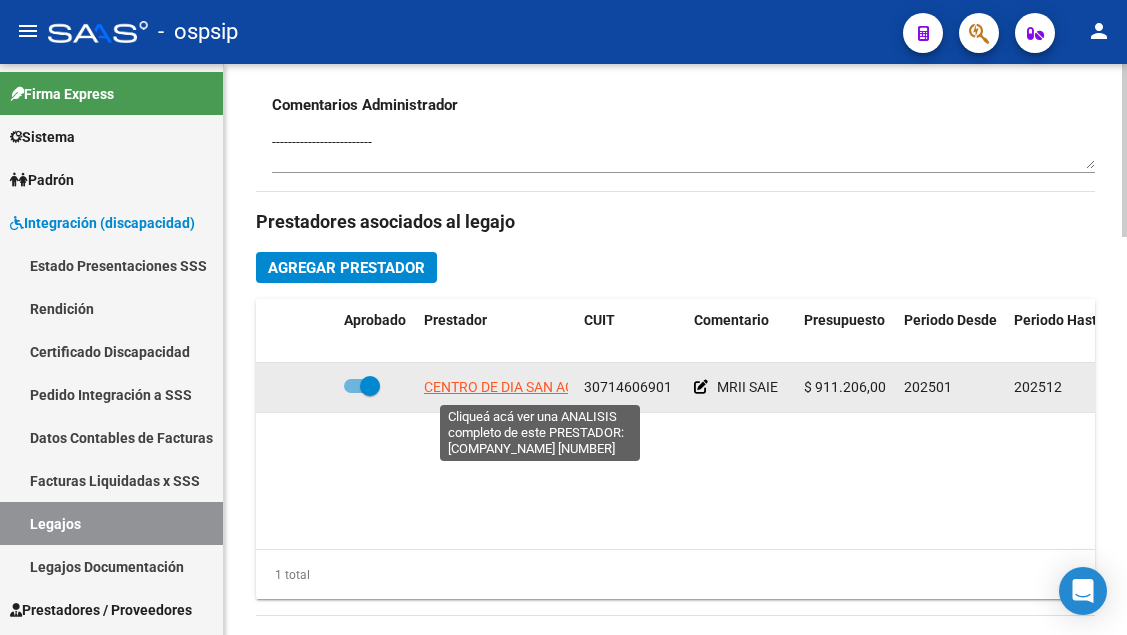 click on "CENTRO DE DIA SAN AGUSTIN S.R.L." 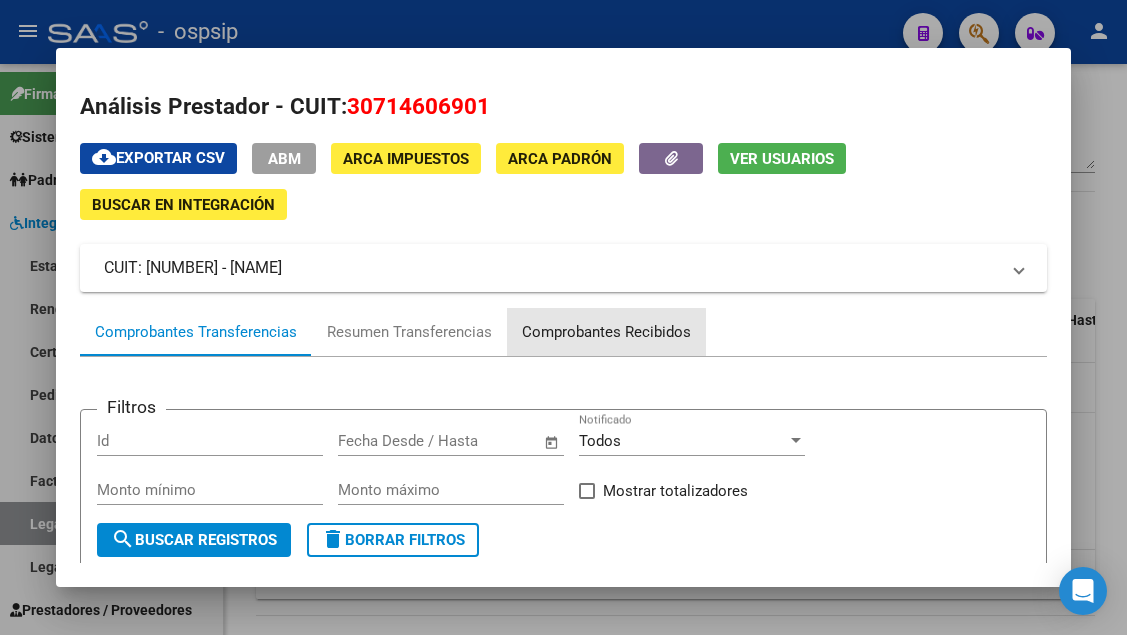 click on "Comprobantes Recibidos" at bounding box center (606, 332) 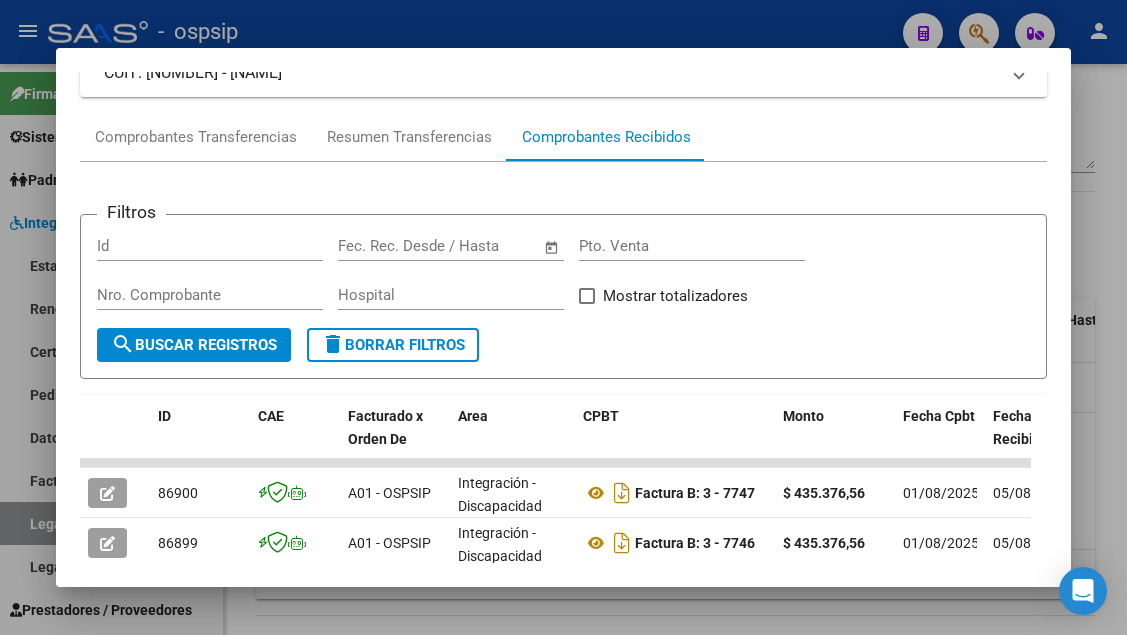 scroll, scrollTop: 400, scrollLeft: 0, axis: vertical 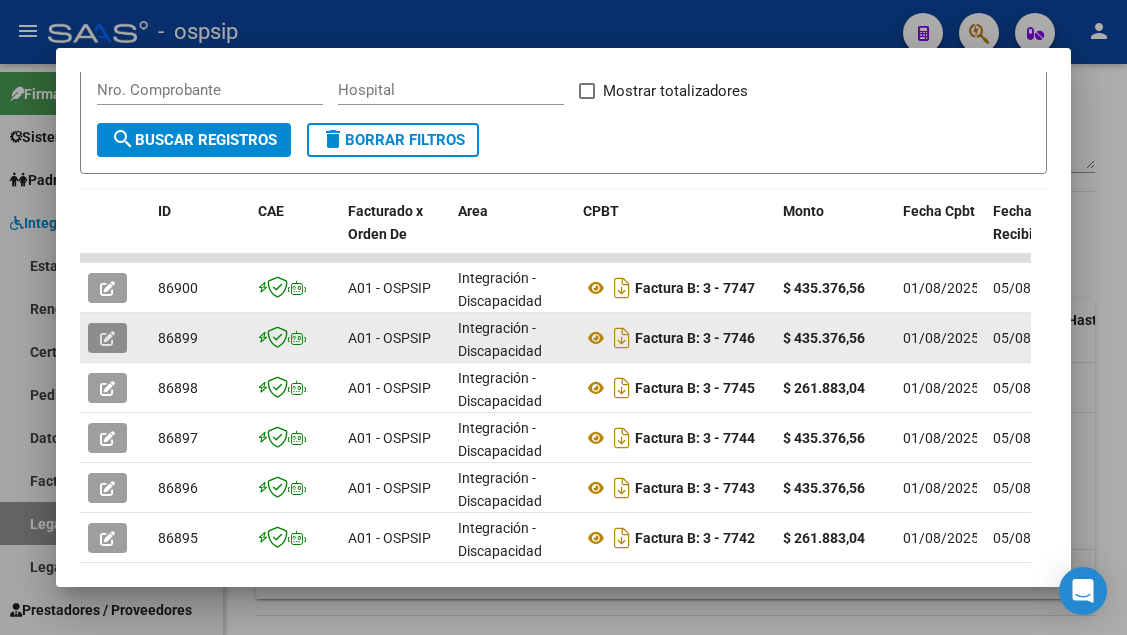 click 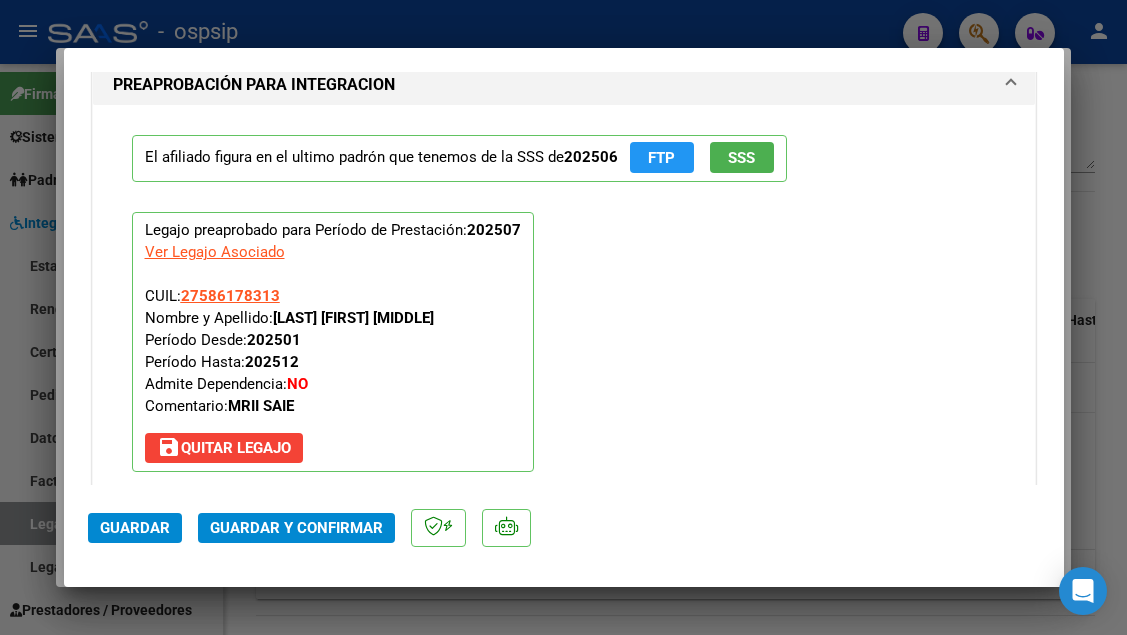 scroll, scrollTop: 2400, scrollLeft: 0, axis: vertical 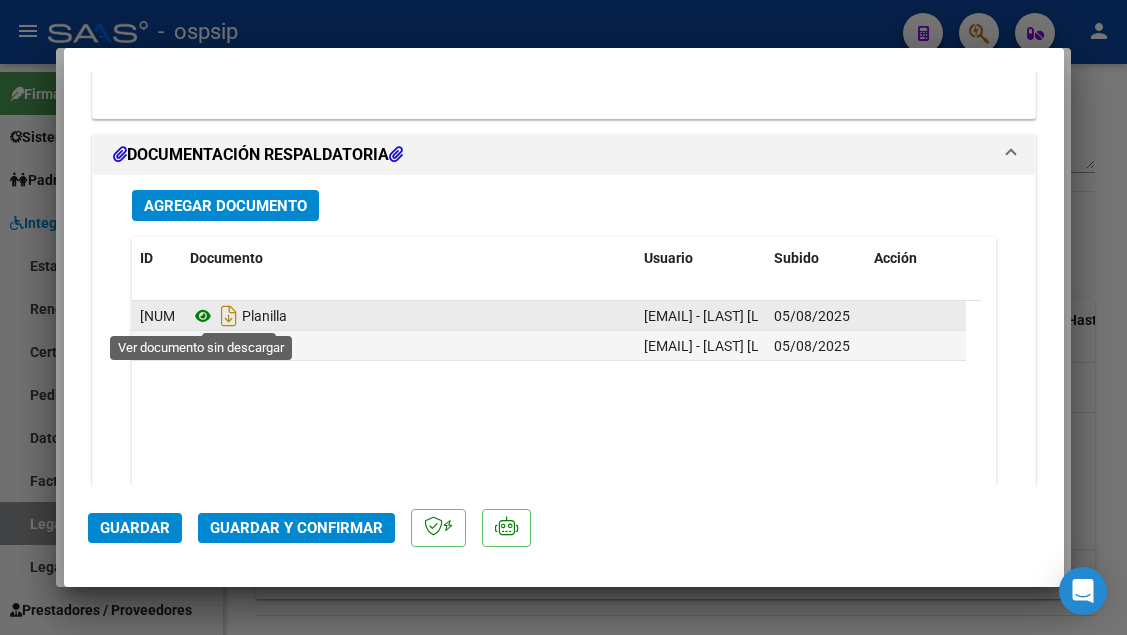 click 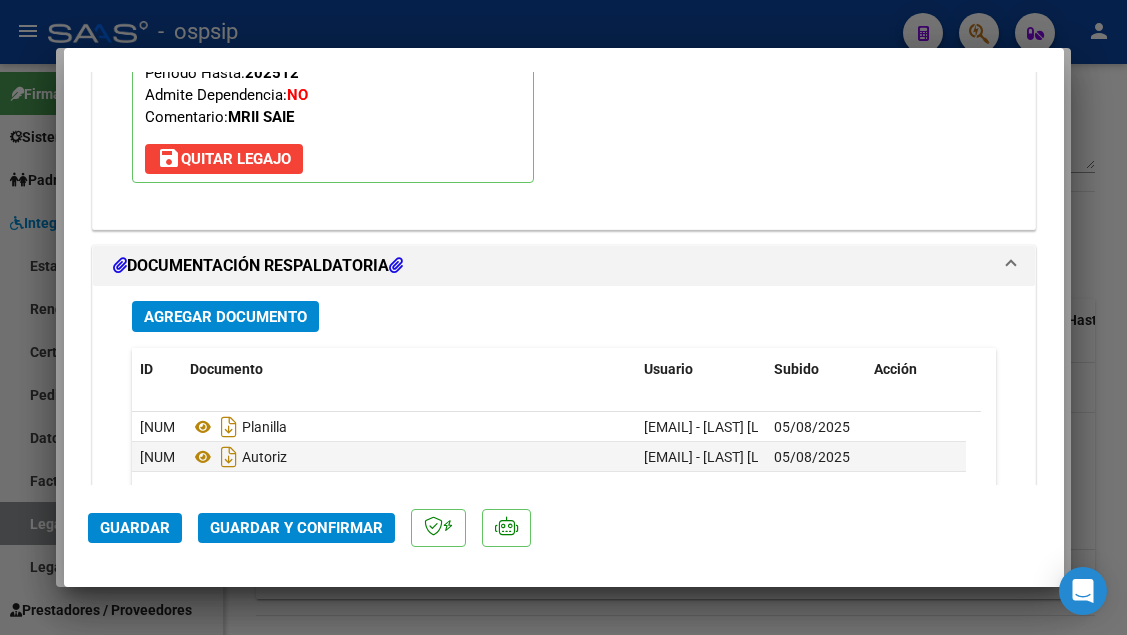 scroll, scrollTop: 2000, scrollLeft: 0, axis: vertical 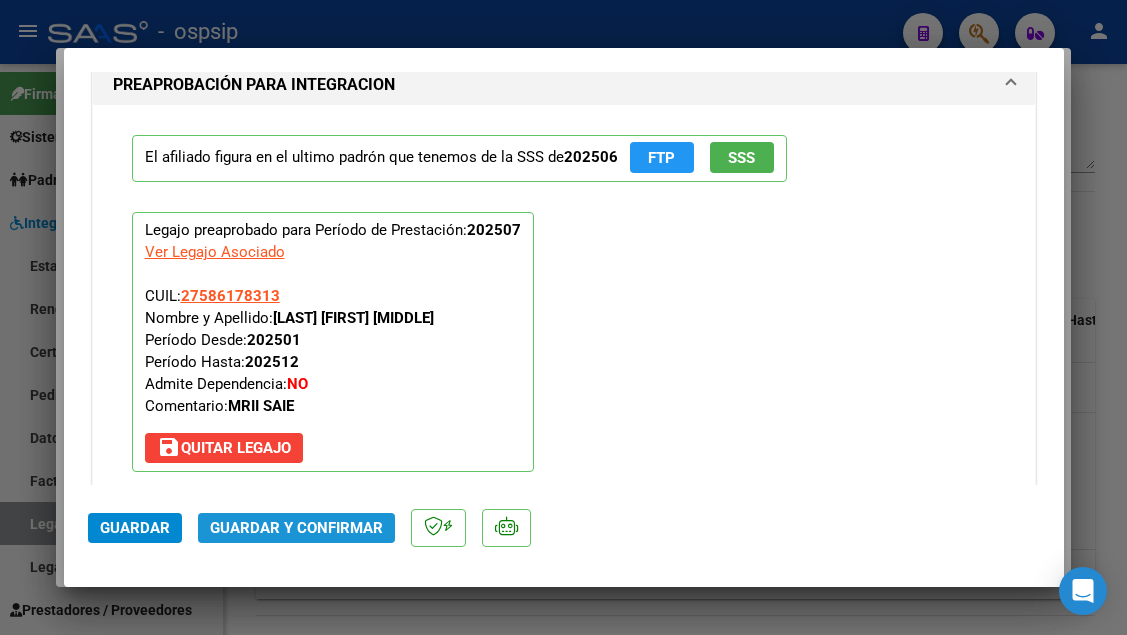 click on "Guardar y Confirmar" 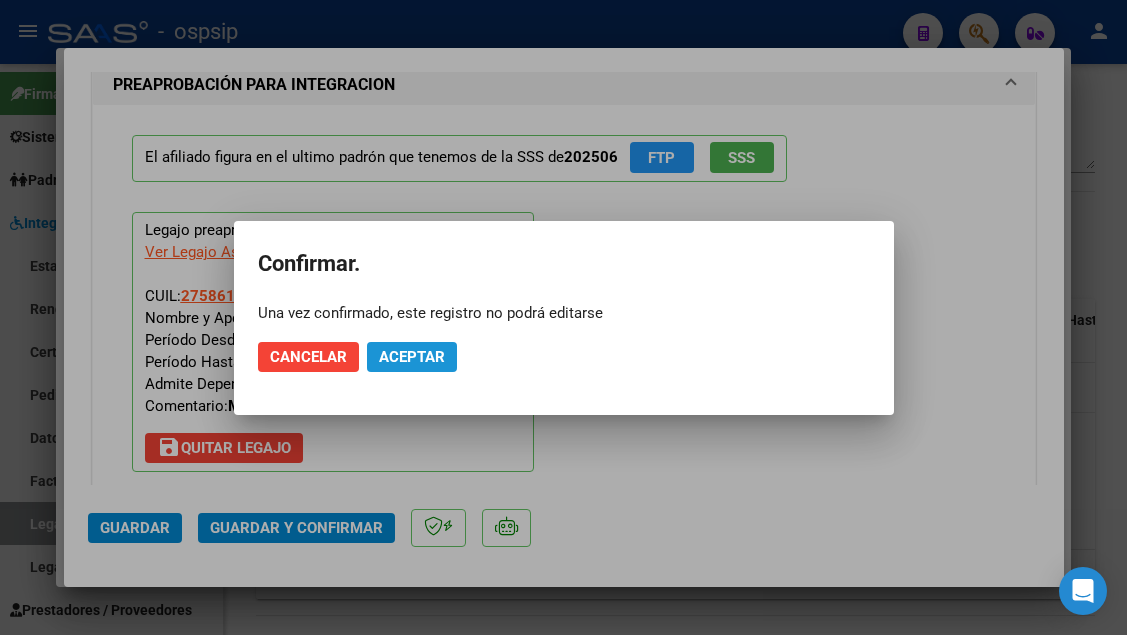 click on "Aceptar" 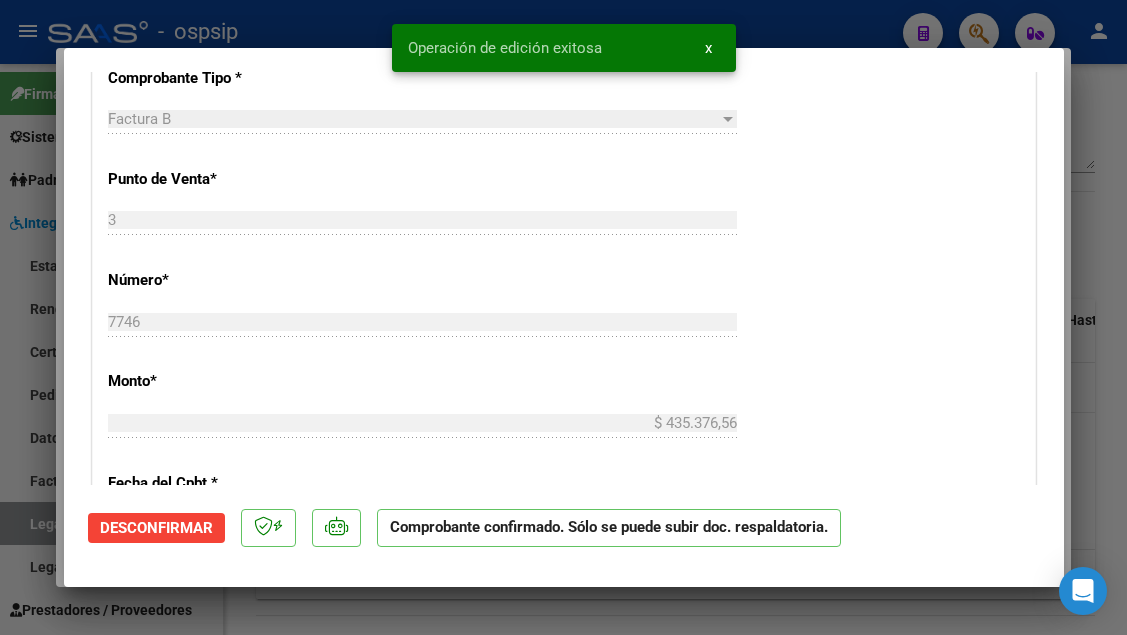 scroll, scrollTop: 419, scrollLeft: 0, axis: vertical 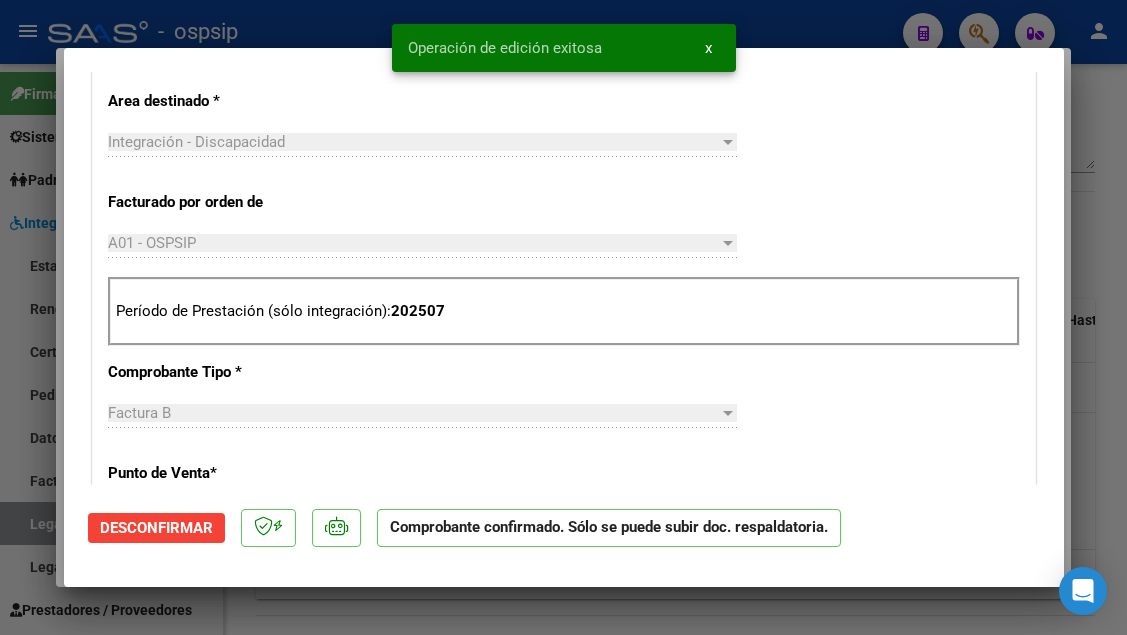 type 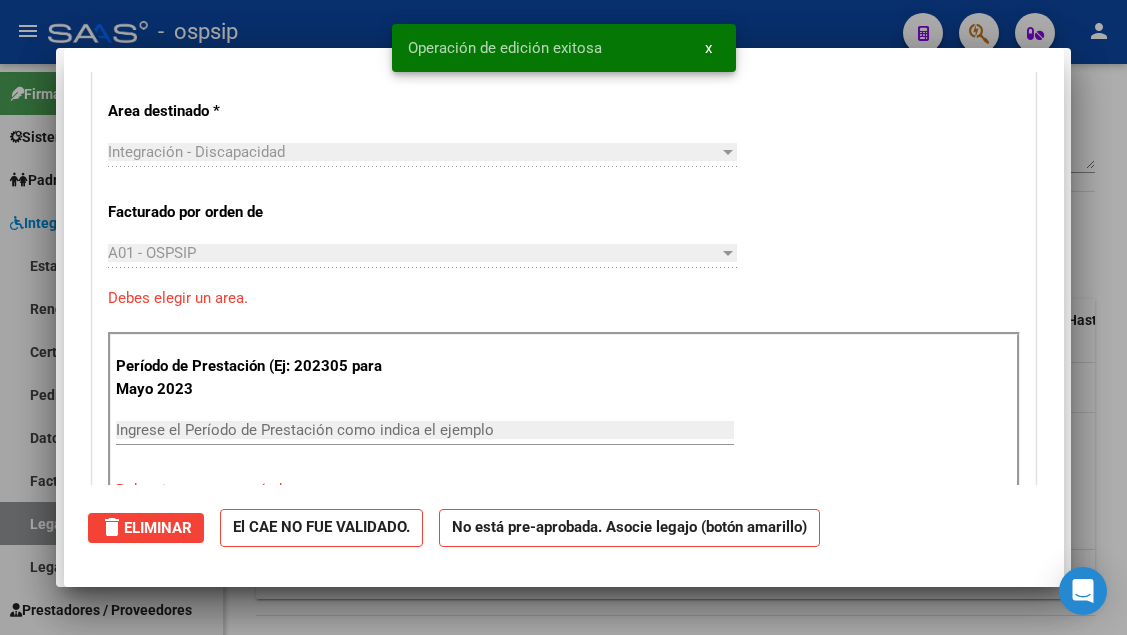 scroll, scrollTop: 0, scrollLeft: 0, axis: both 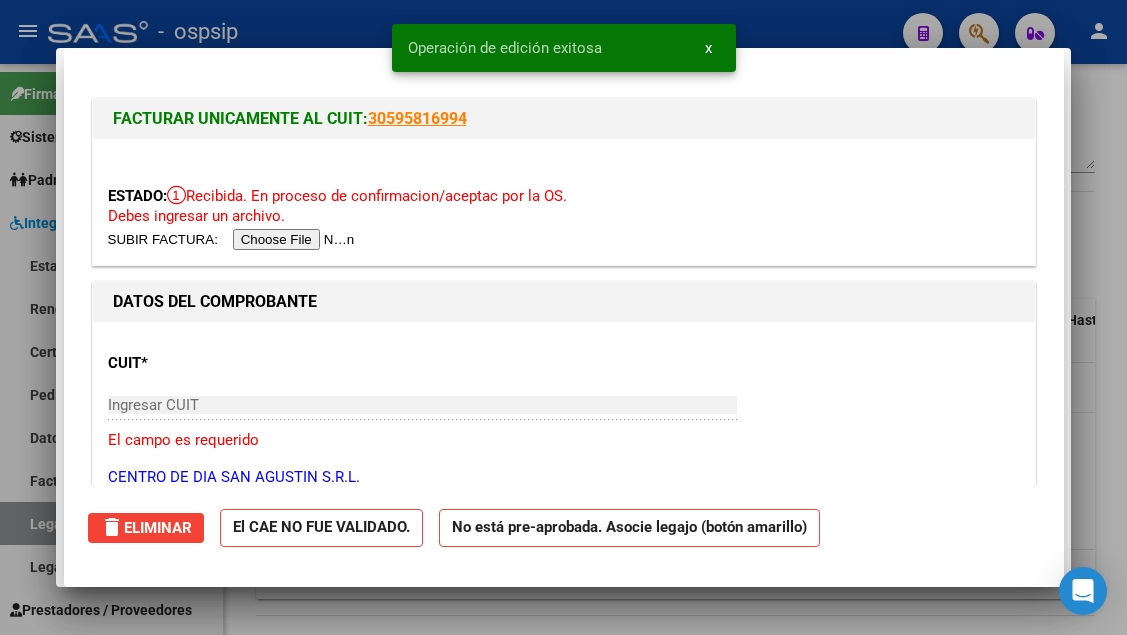 type 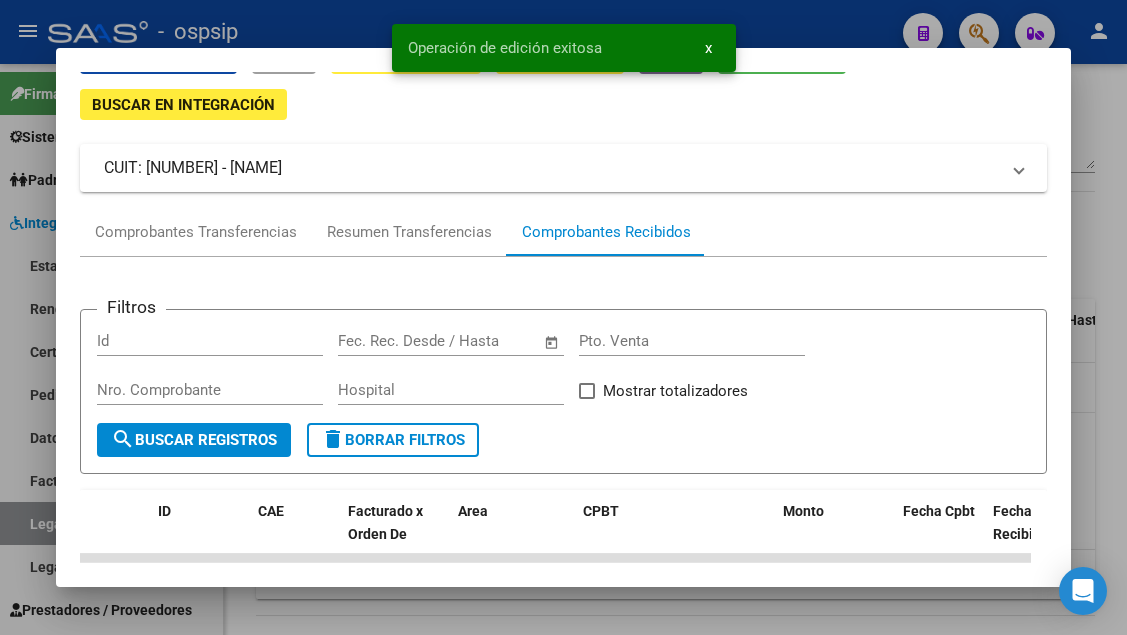 scroll, scrollTop: 0, scrollLeft: 0, axis: both 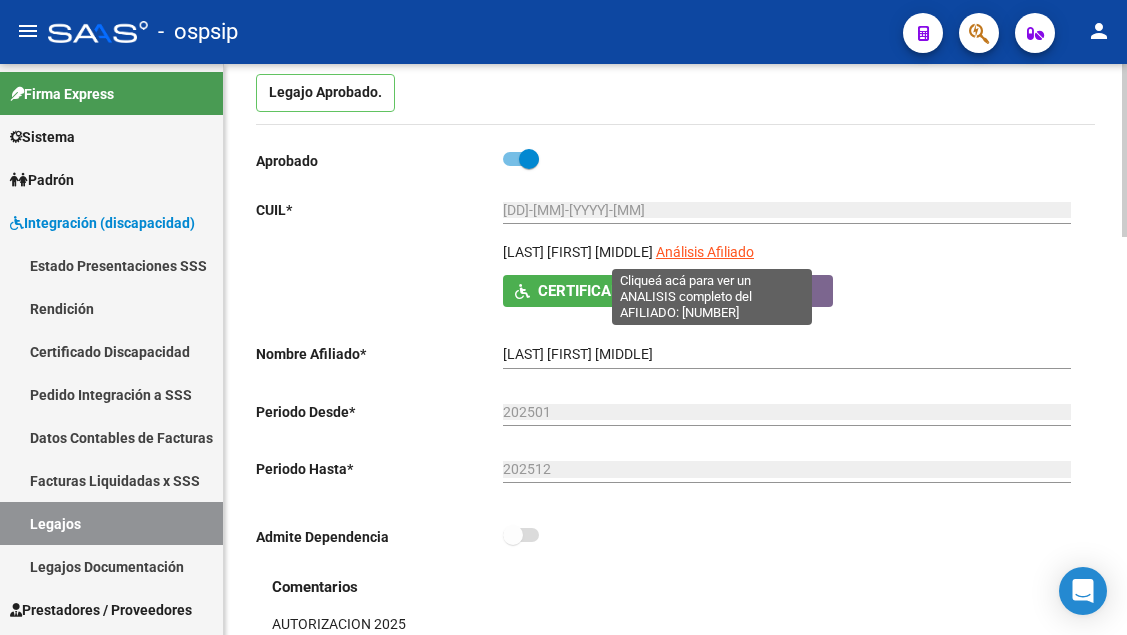 click on "Análisis Afiliado" 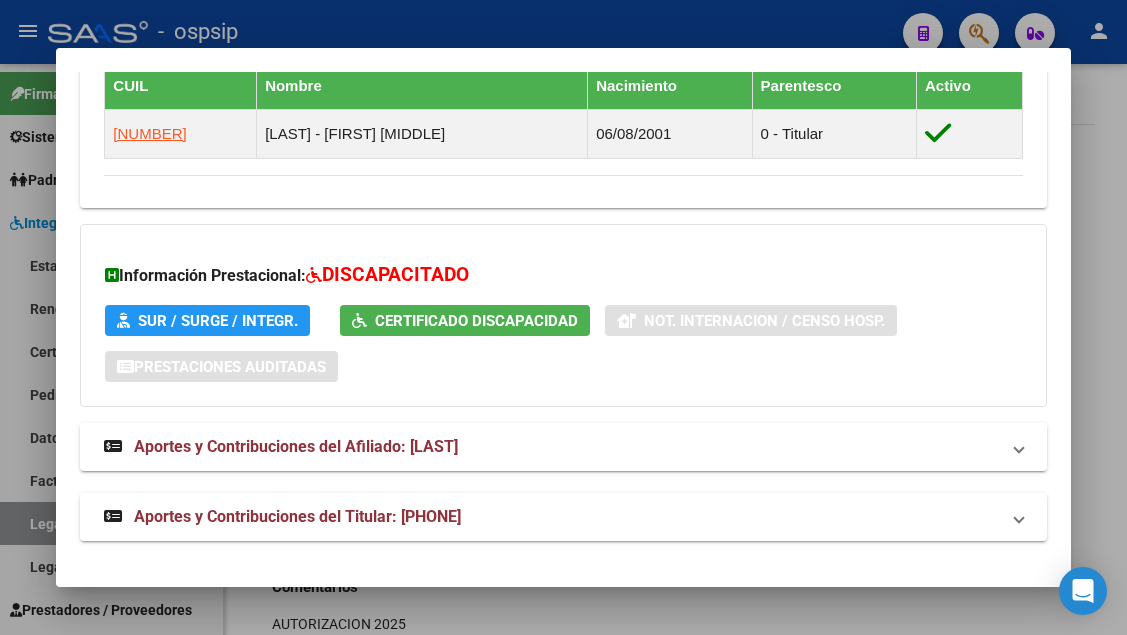 scroll, scrollTop: 1091, scrollLeft: 0, axis: vertical 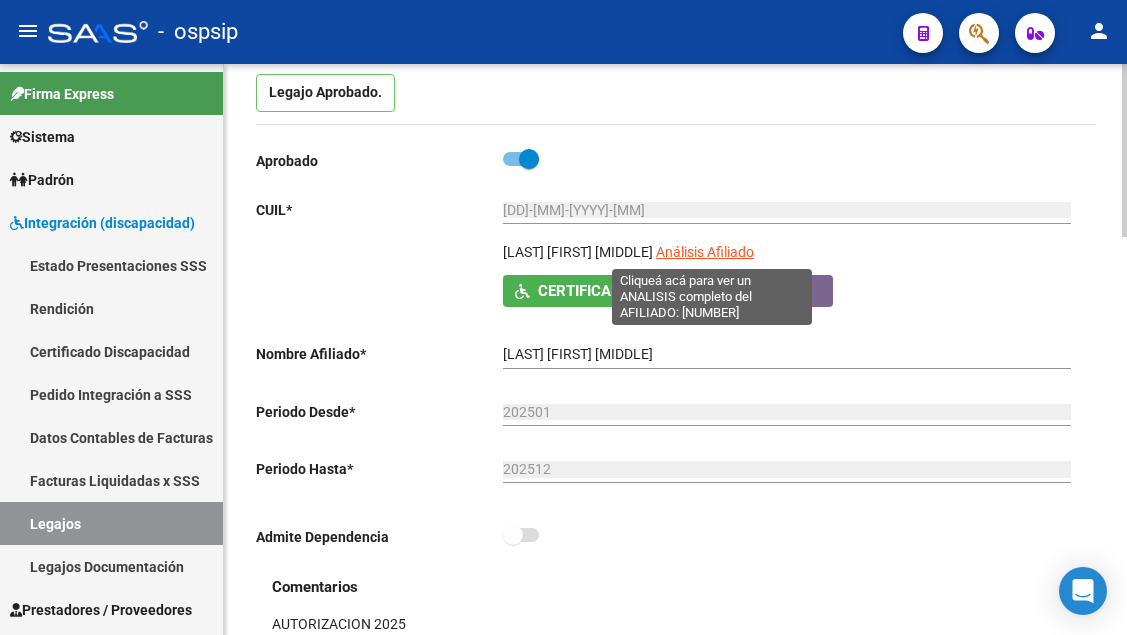 click on "Análisis Afiliado" 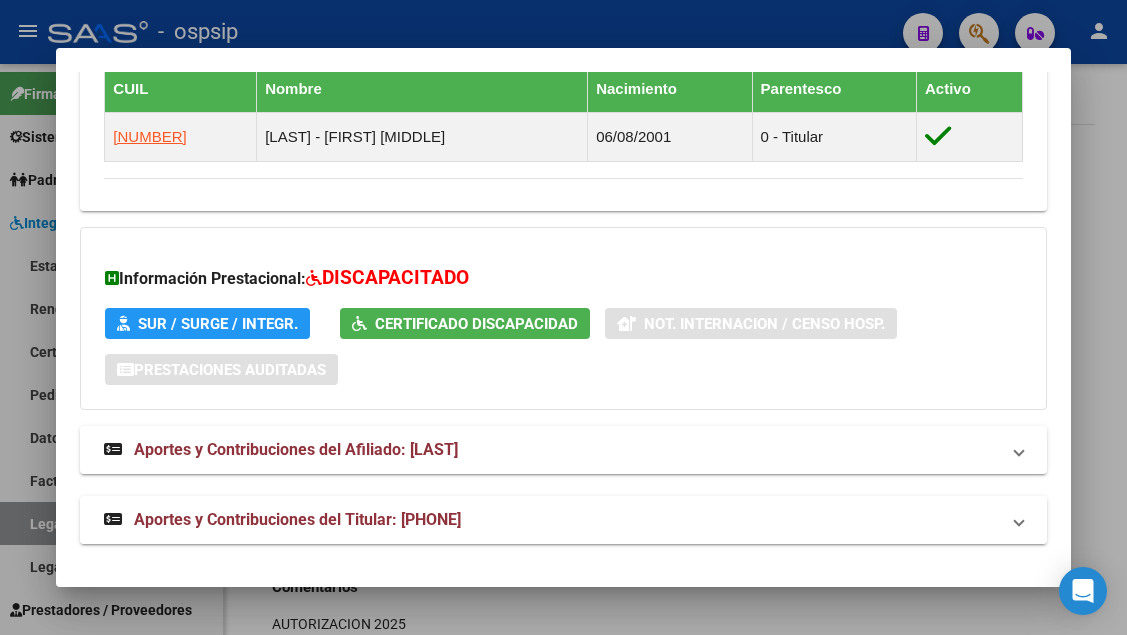 scroll, scrollTop: 1217, scrollLeft: 0, axis: vertical 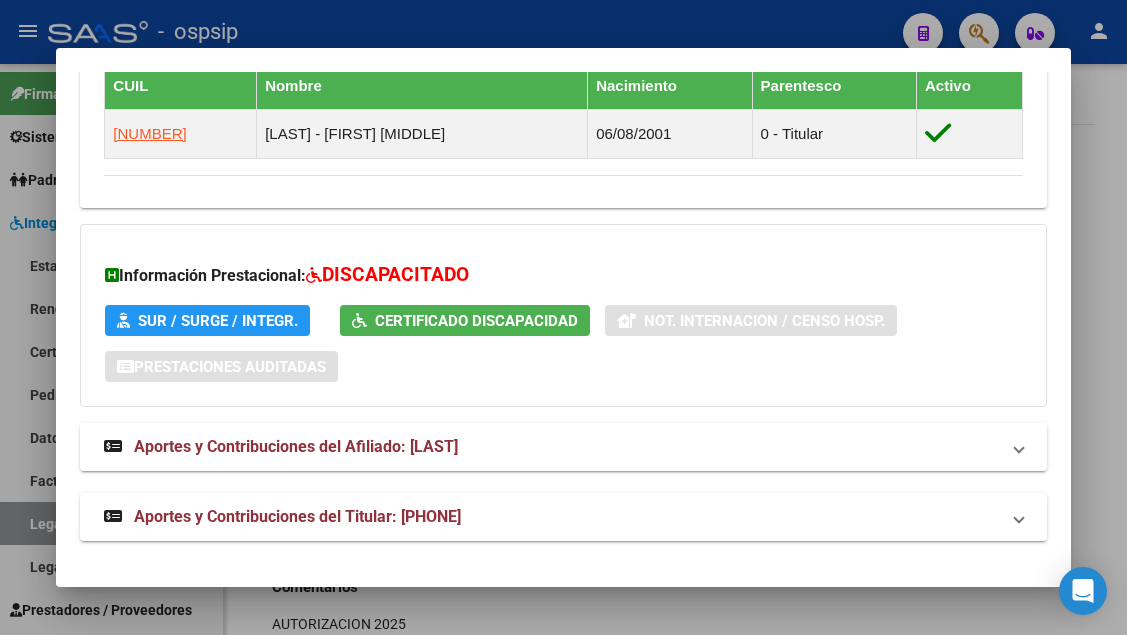 click at bounding box center [563, 317] 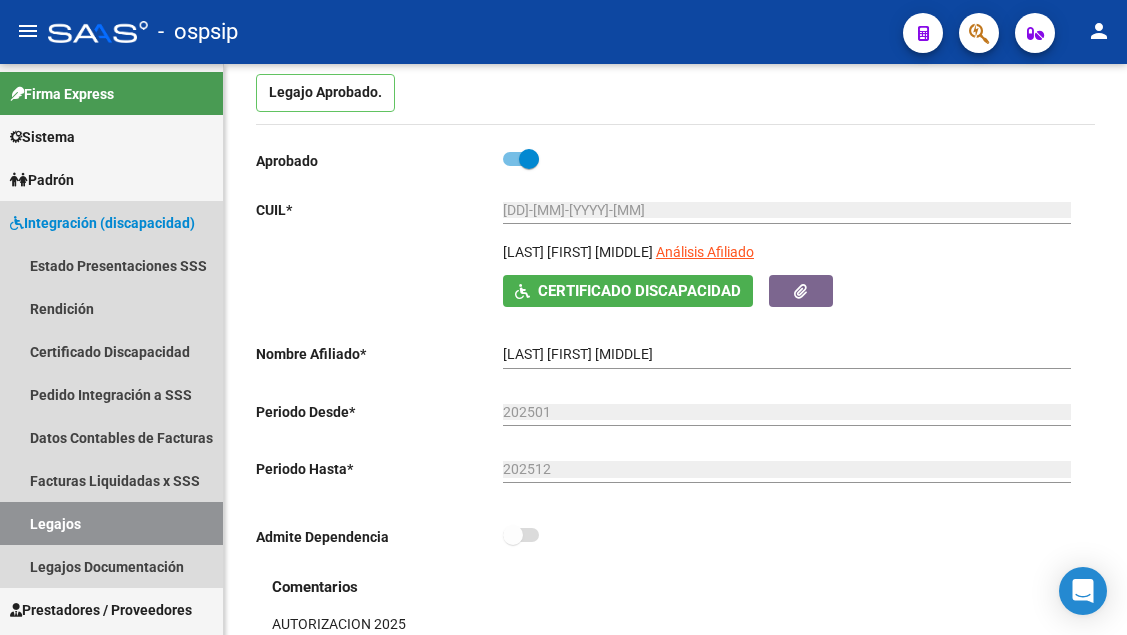 click on "Legajos" at bounding box center [111, 523] 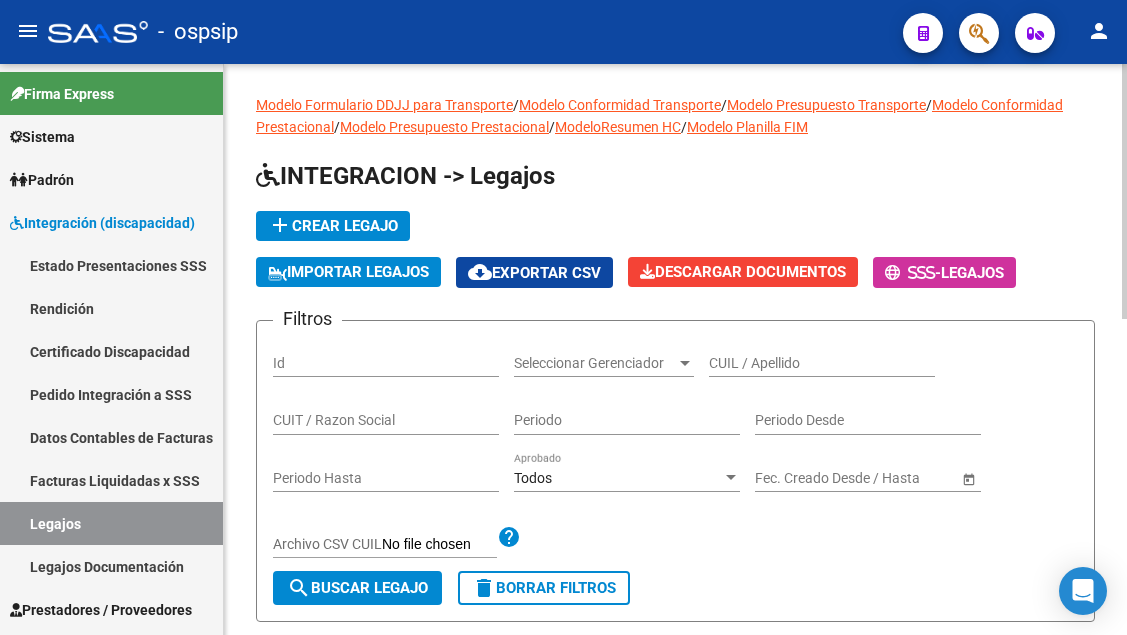 scroll, scrollTop: 0, scrollLeft: 0, axis: both 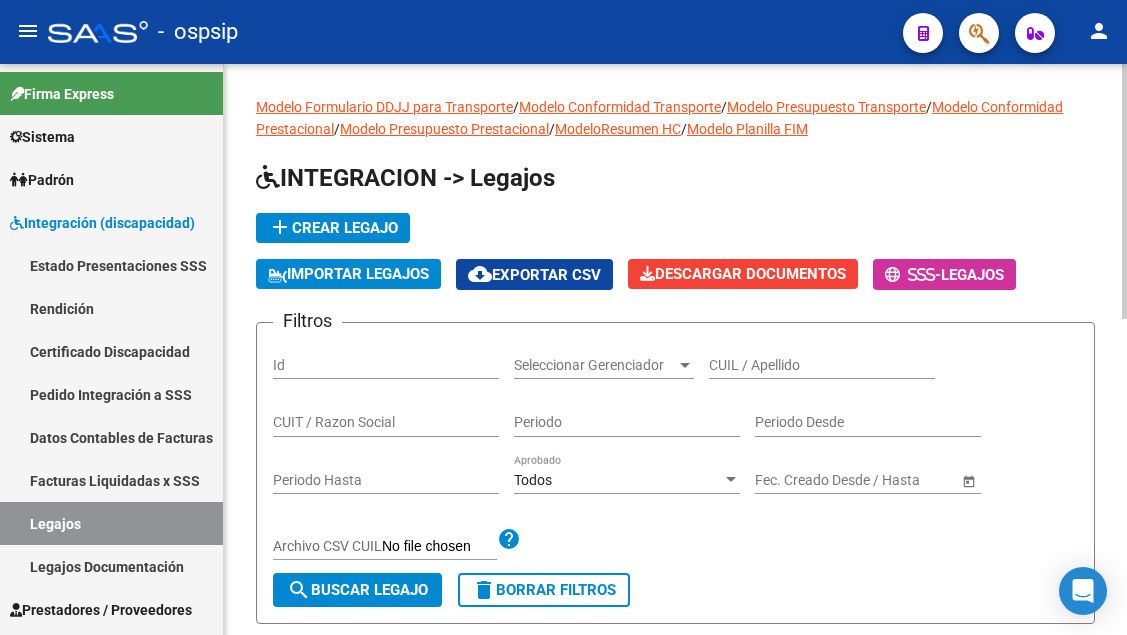 click on "CUIL / Apellido" at bounding box center [822, 365] 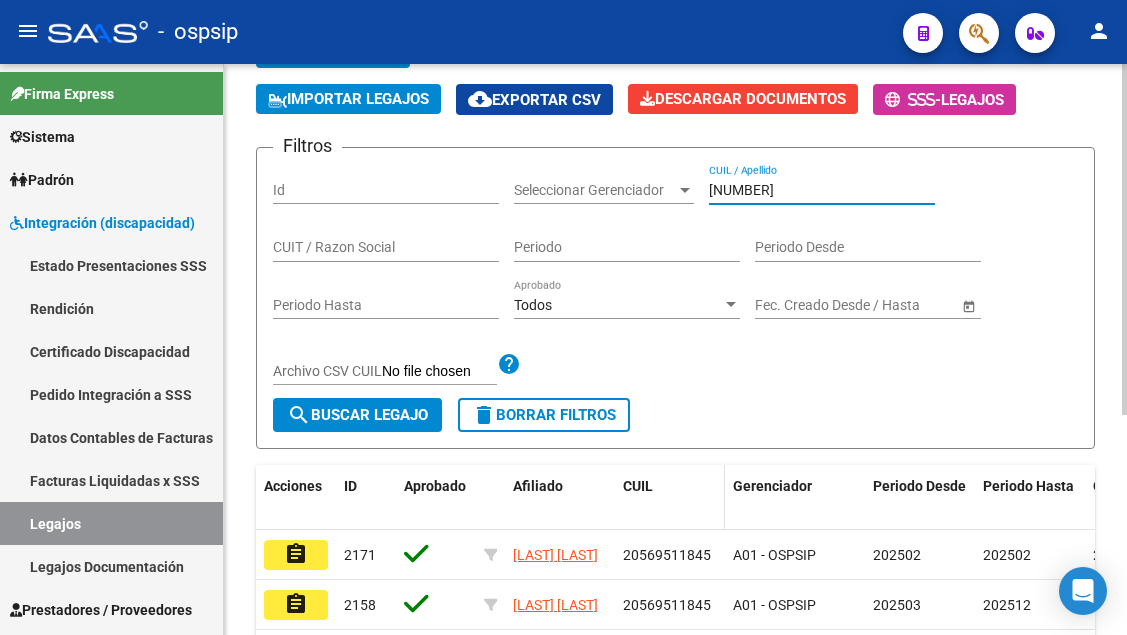 scroll, scrollTop: 300, scrollLeft: 0, axis: vertical 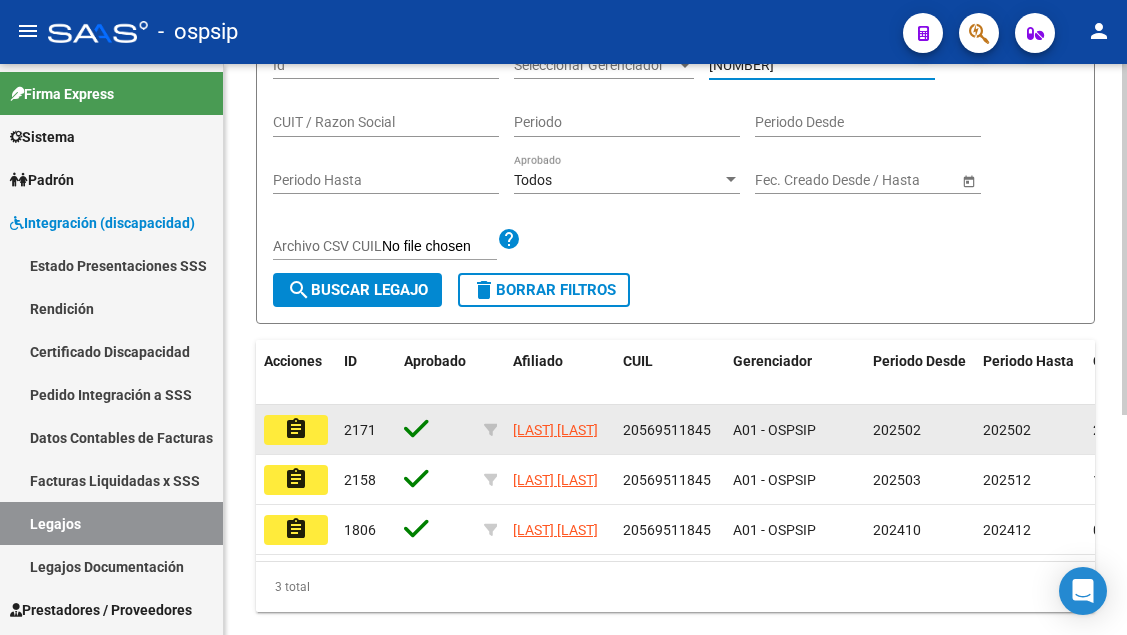 type on "[NUMBER]" 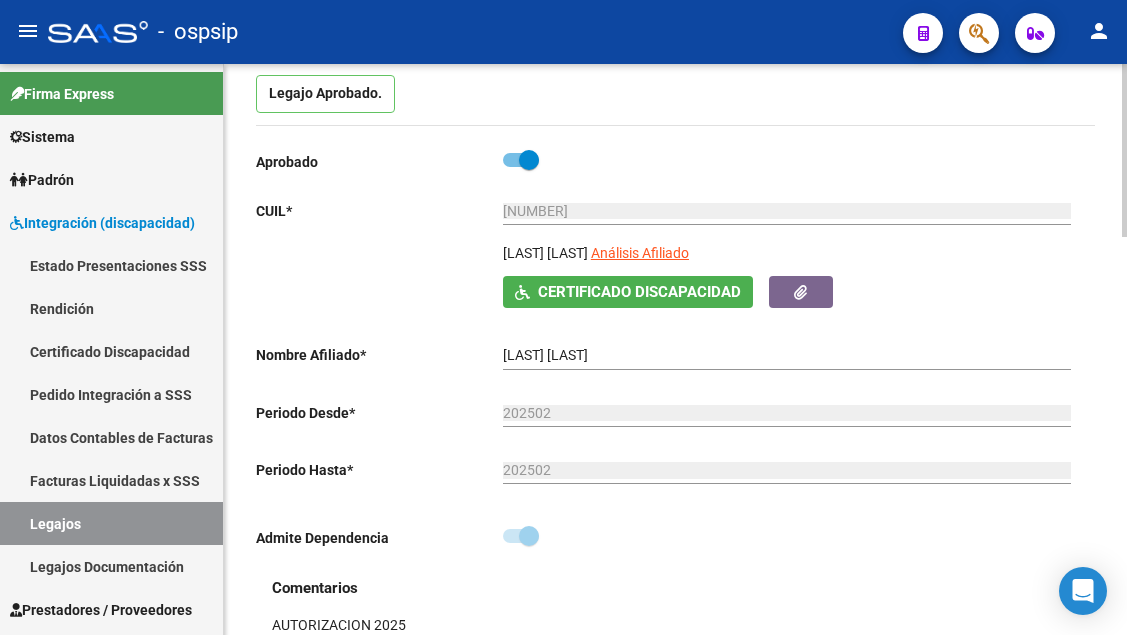 scroll, scrollTop: 200, scrollLeft: 0, axis: vertical 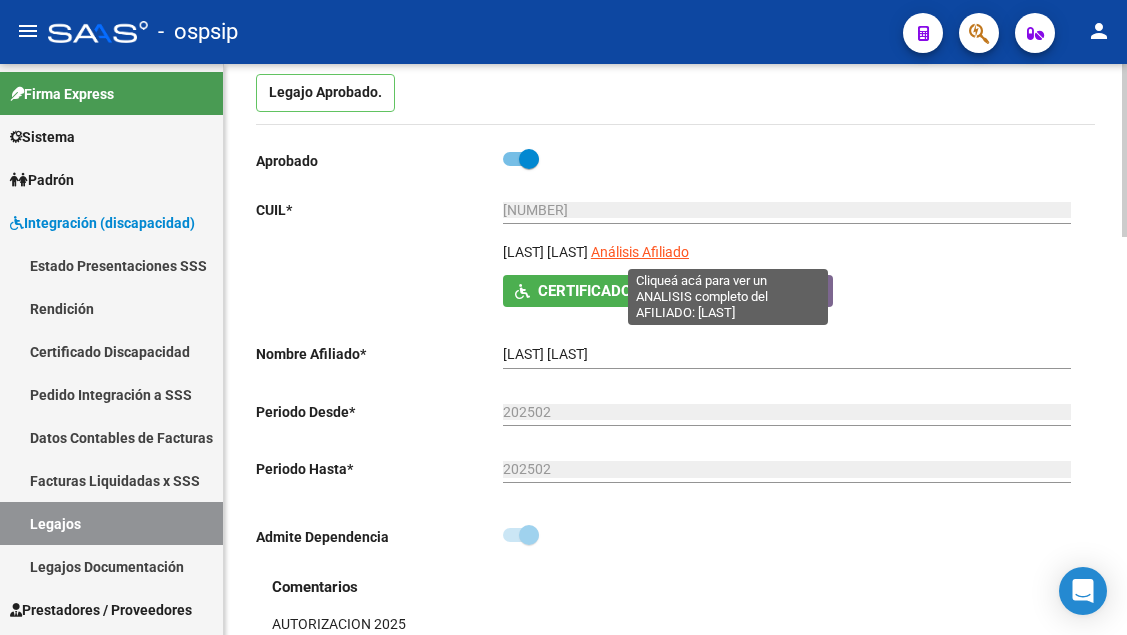 click on "Análisis Afiliado" 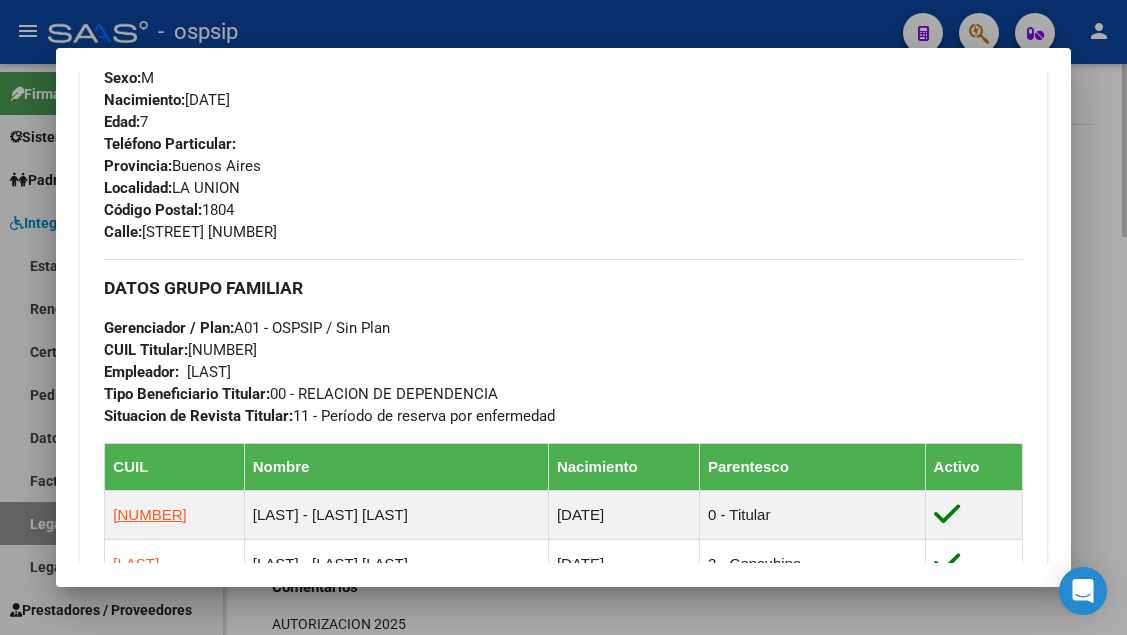 scroll, scrollTop: 700, scrollLeft: 0, axis: vertical 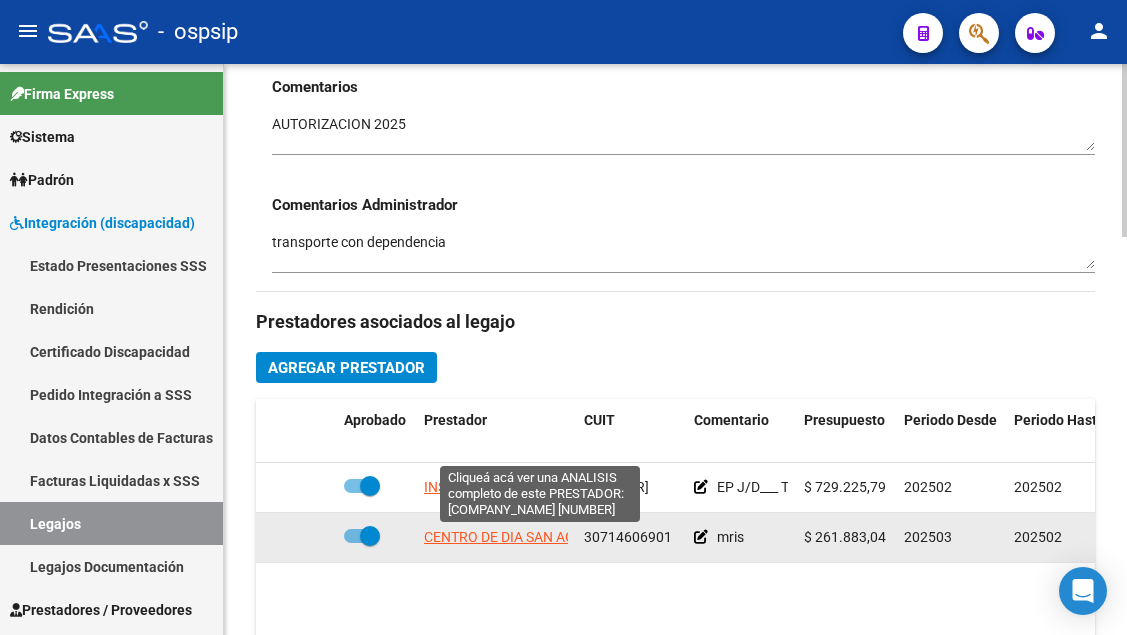 click on "CENTRO DE DIA SAN AGUSTIN S.R.L." 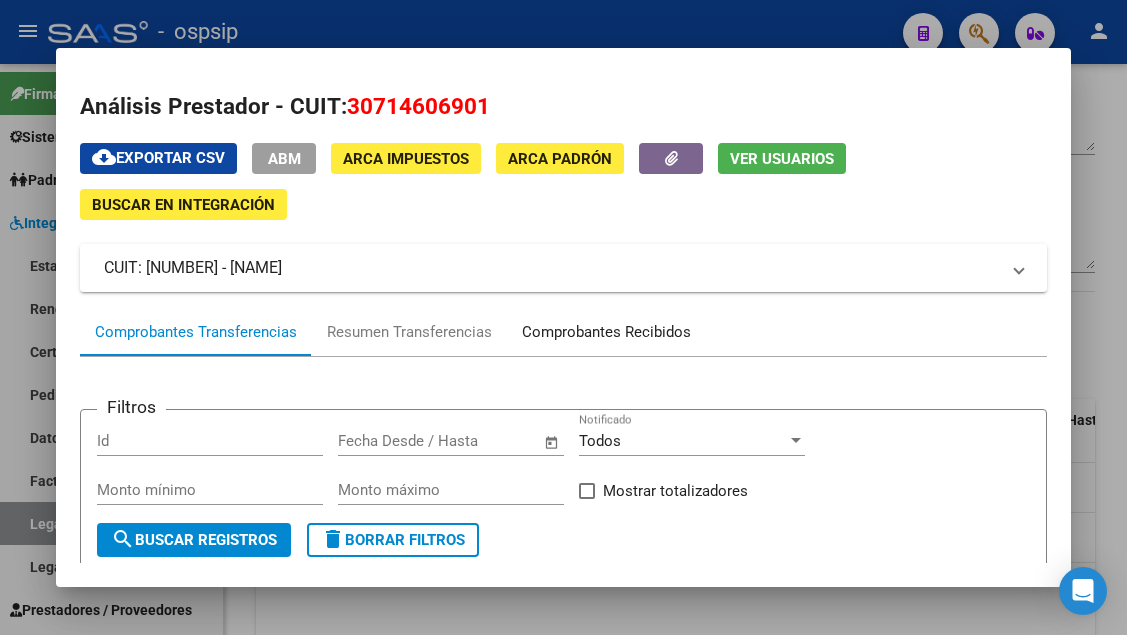 click on "Comprobantes Recibidos" at bounding box center (606, 332) 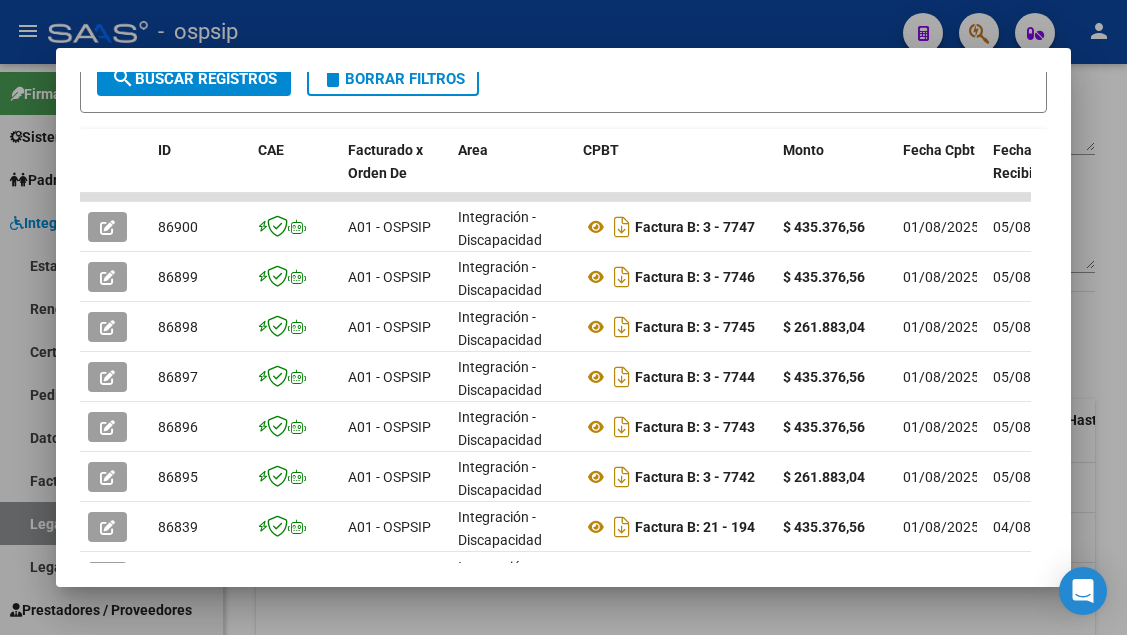 scroll, scrollTop: 485, scrollLeft: 0, axis: vertical 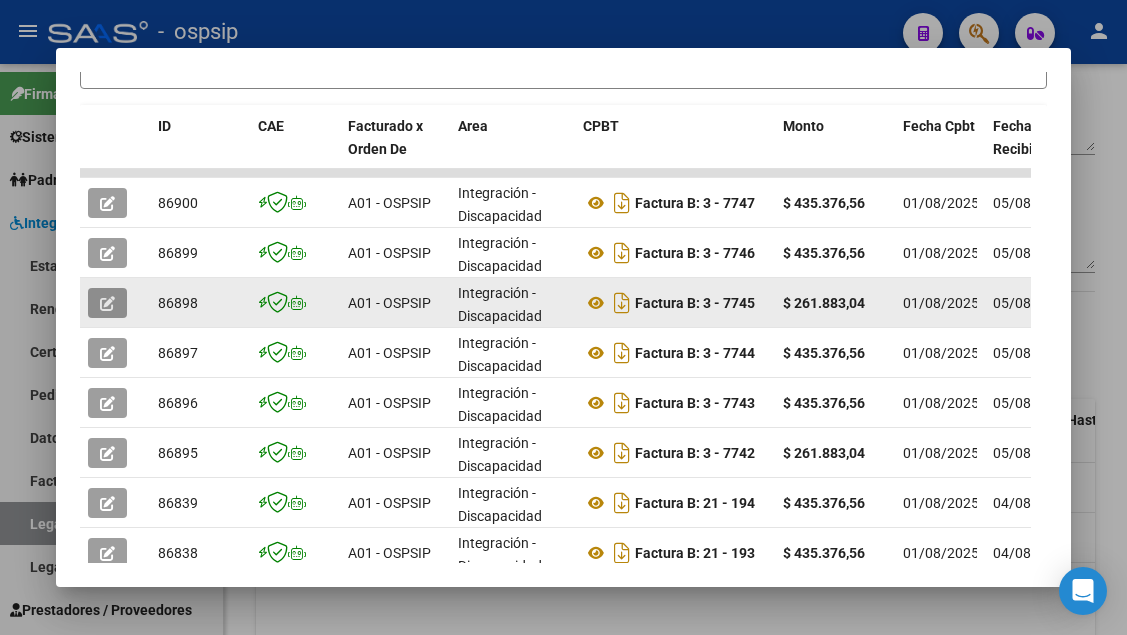 click 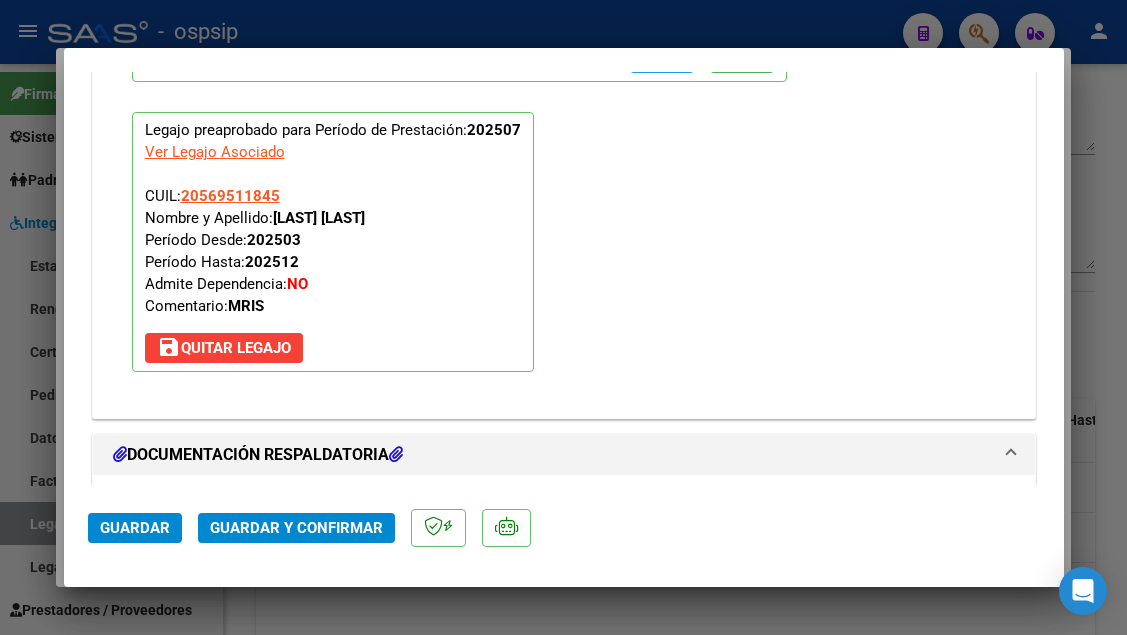 scroll, scrollTop: 2500, scrollLeft: 0, axis: vertical 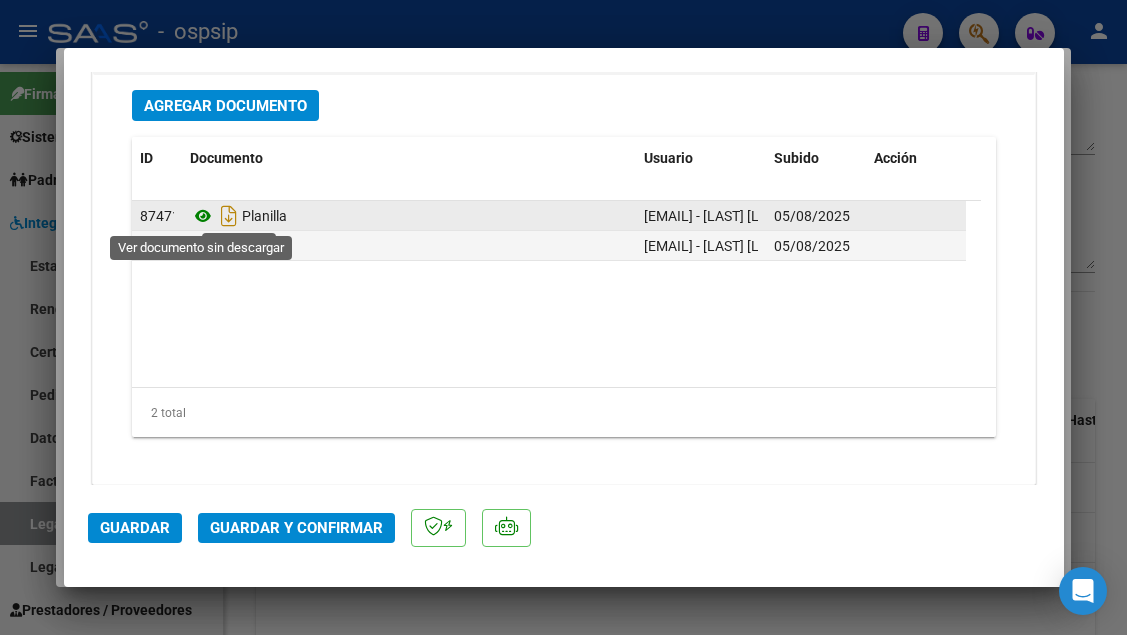click 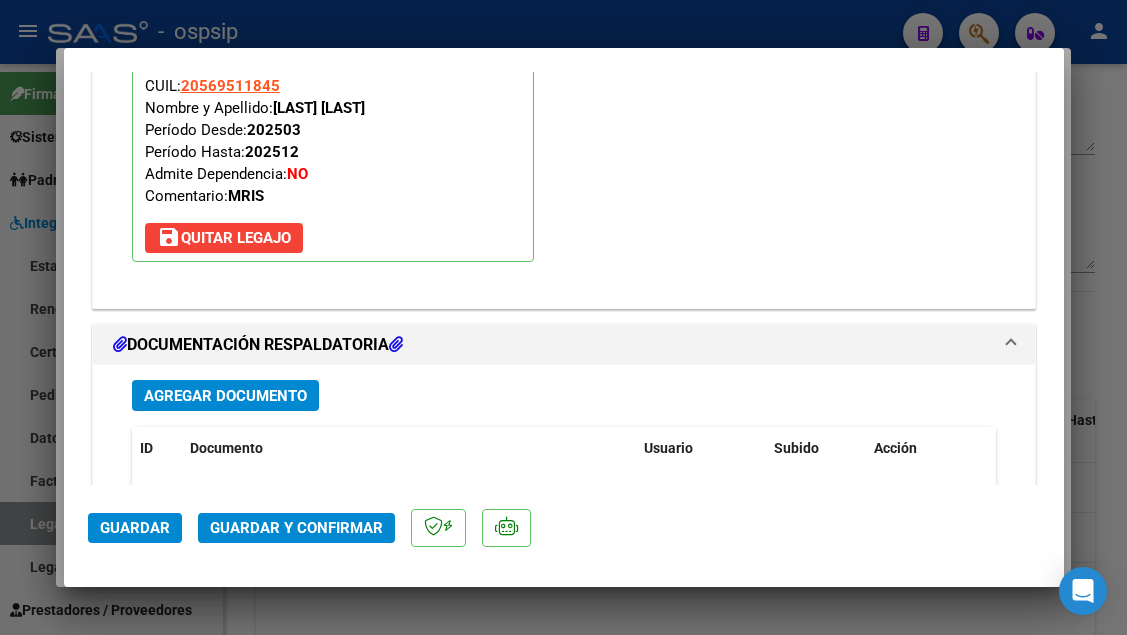 scroll, scrollTop: 2200, scrollLeft: 0, axis: vertical 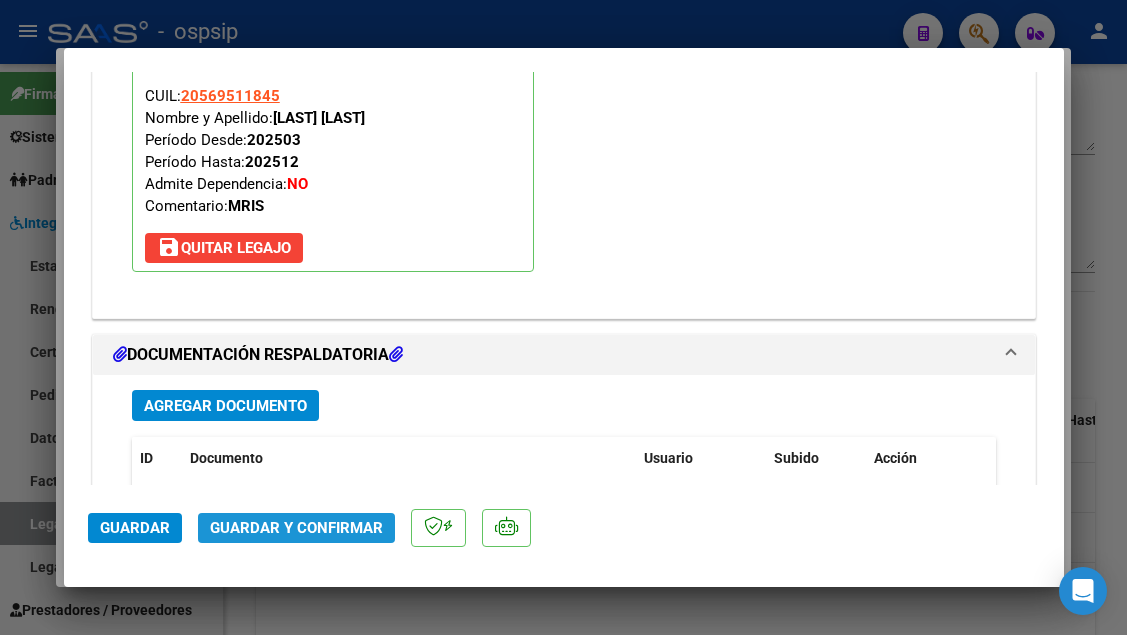 click on "Guardar y Confirmar" 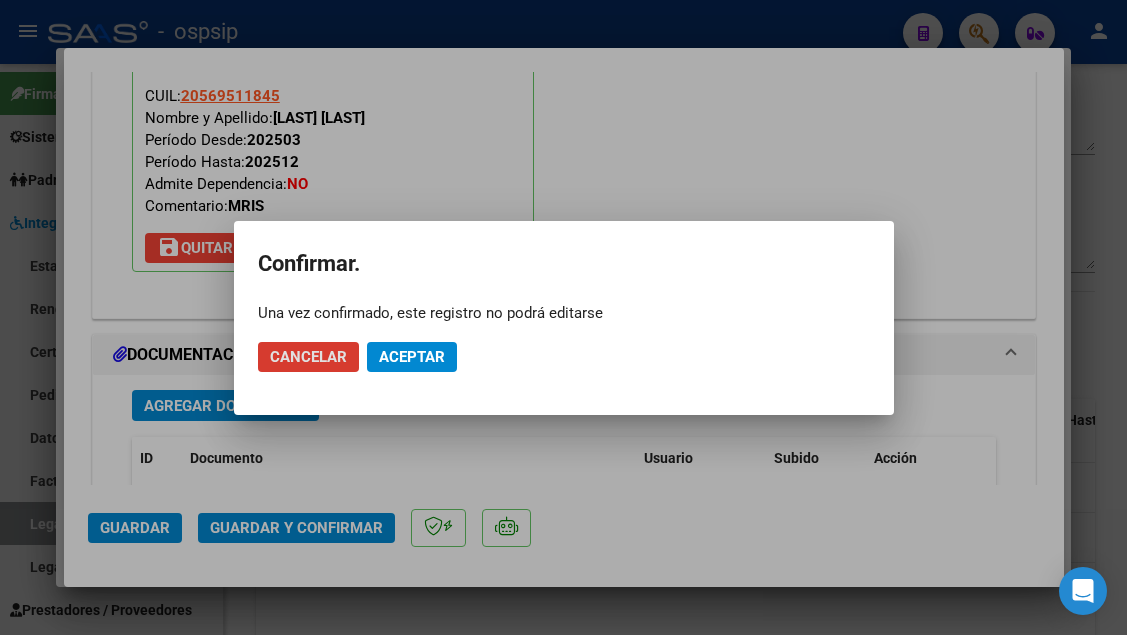 click on "Aceptar" 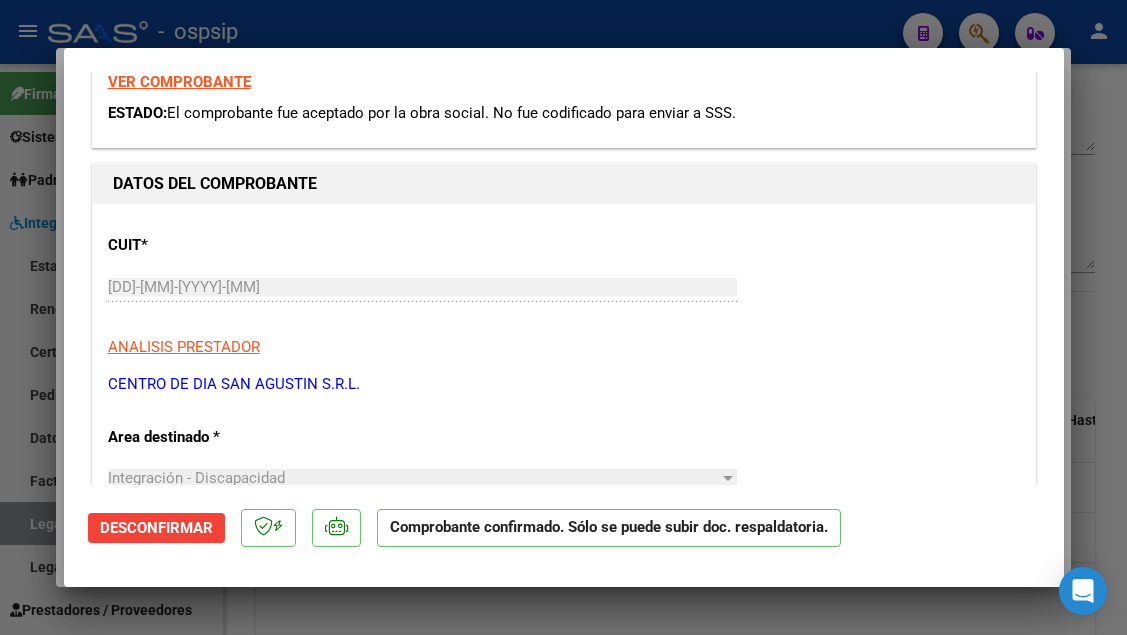 scroll, scrollTop: 0, scrollLeft: 0, axis: both 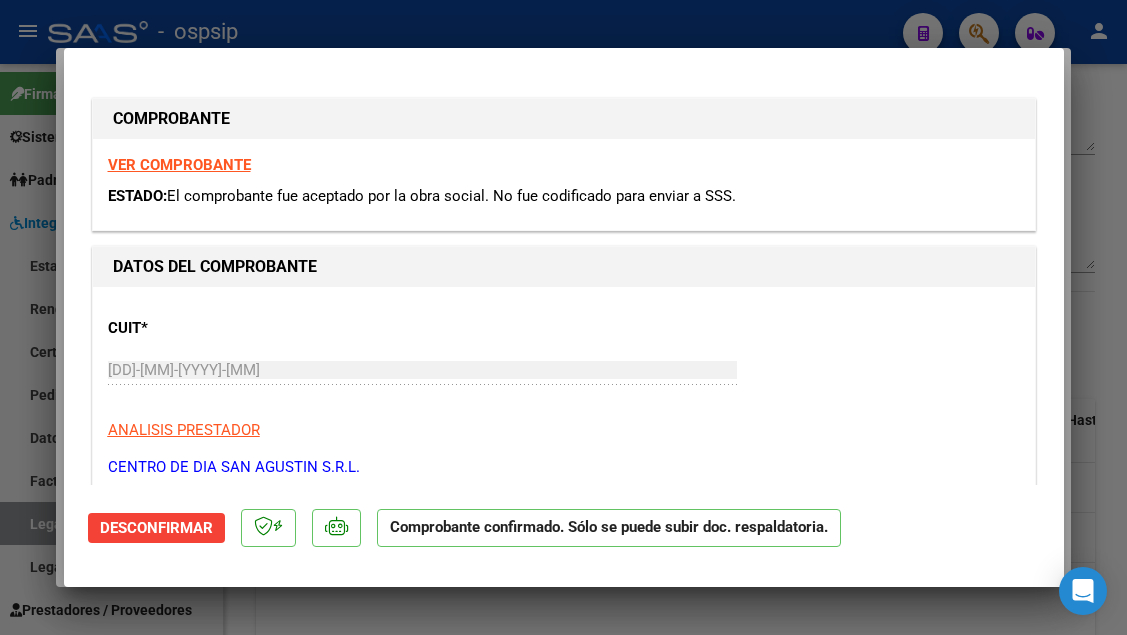 type 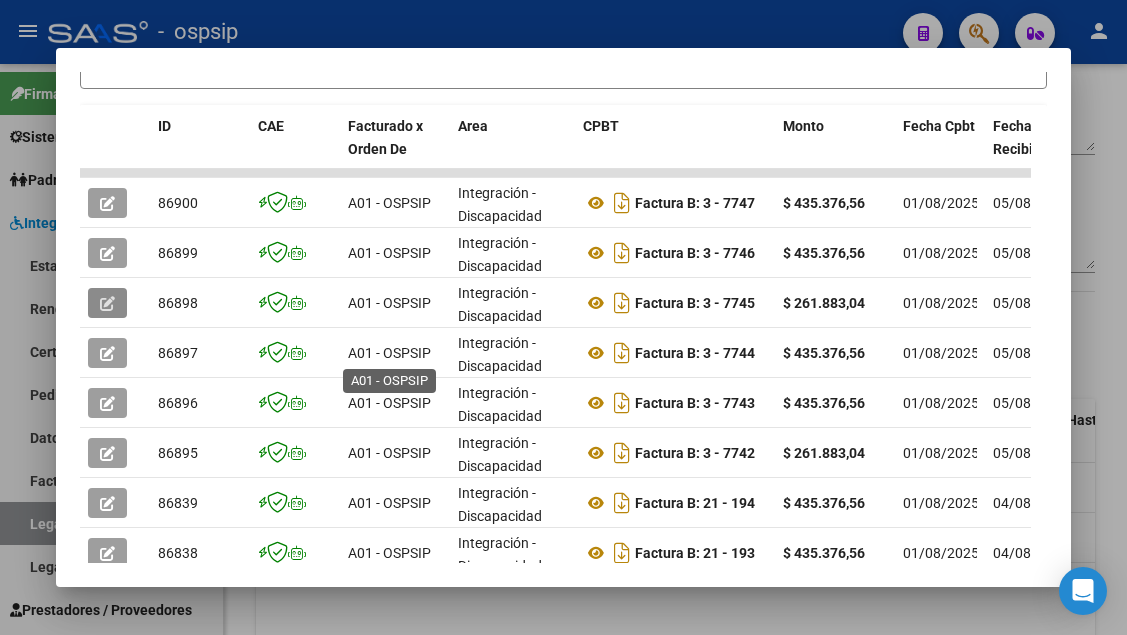 type 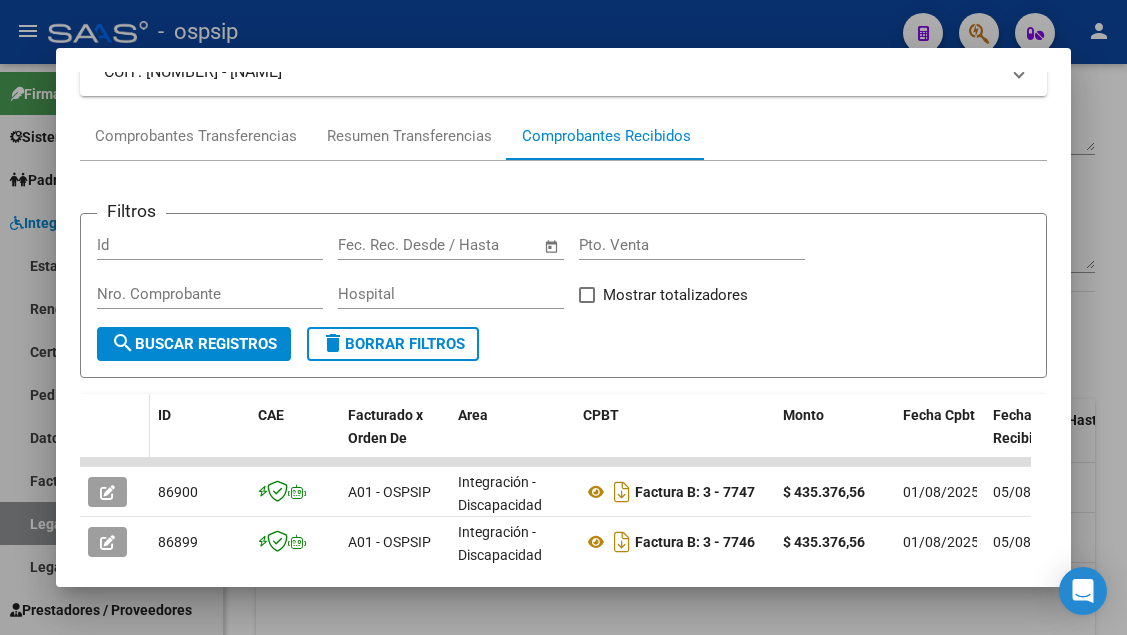 scroll, scrollTop: 185, scrollLeft: 0, axis: vertical 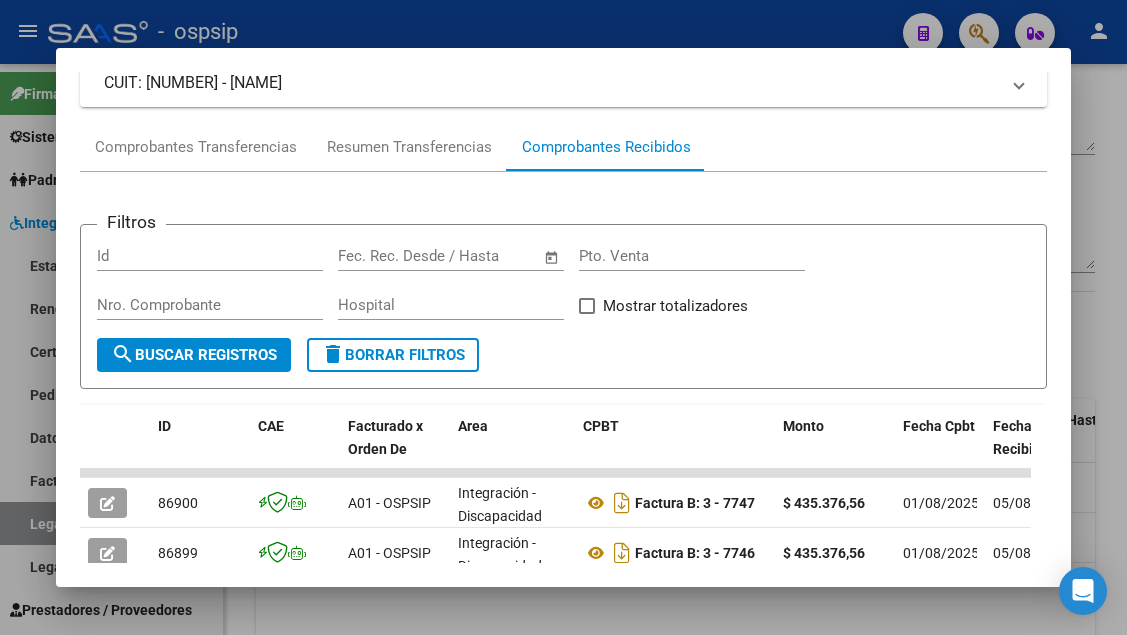 click at bounding box center [563, 317] 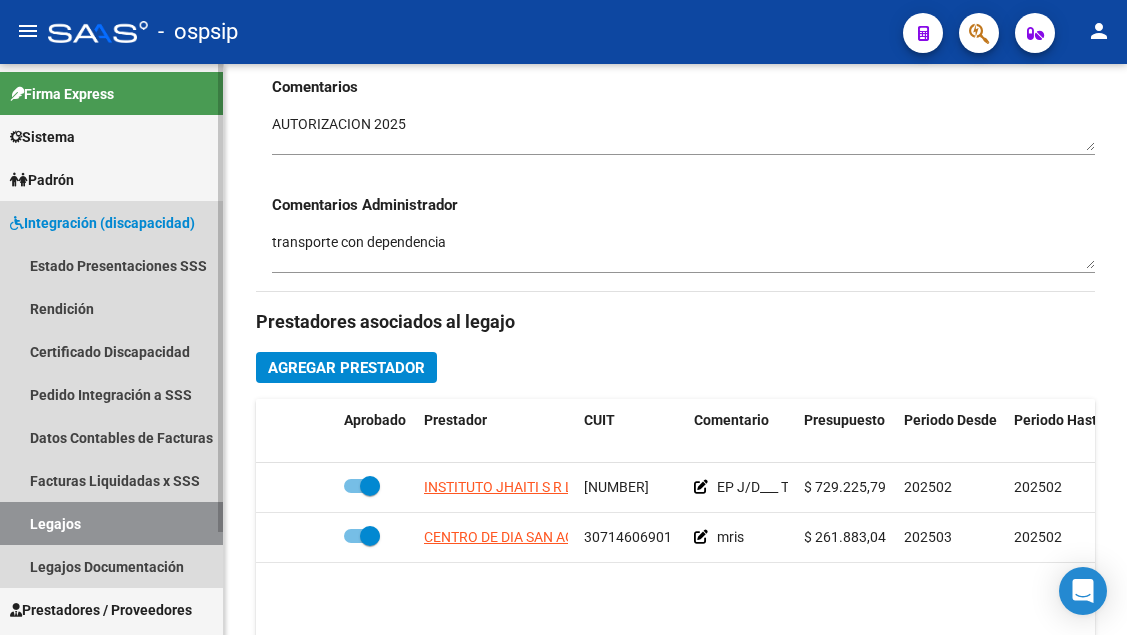 click on "Legajos" at bounding box center (111, 523) 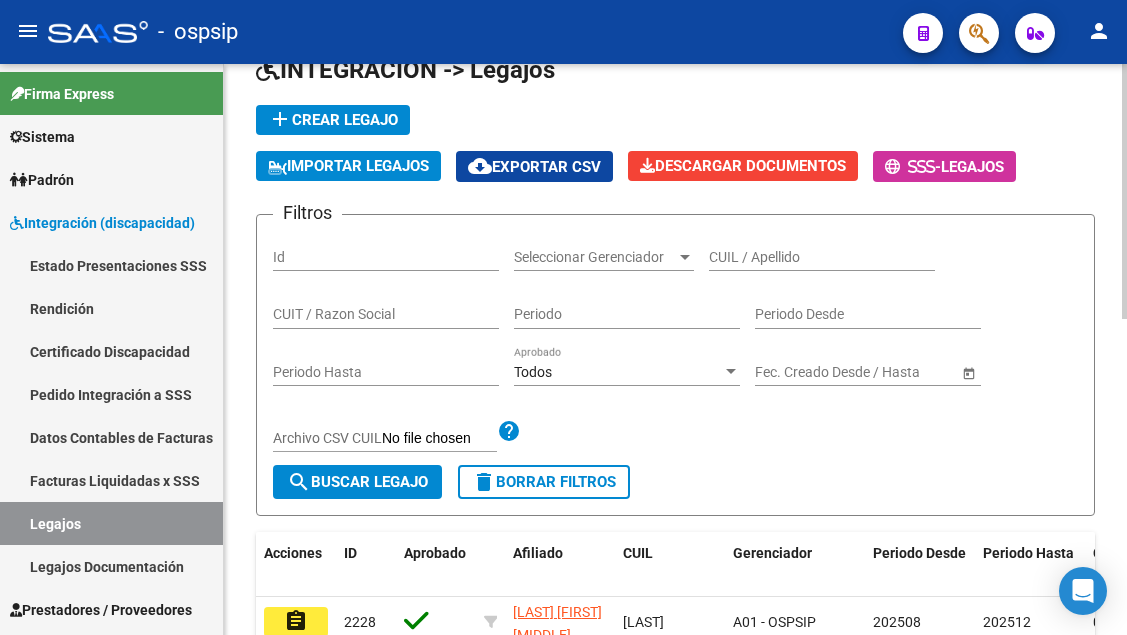 scroll, scrollTop: 99, scrollLeft: 0, axis: vertical 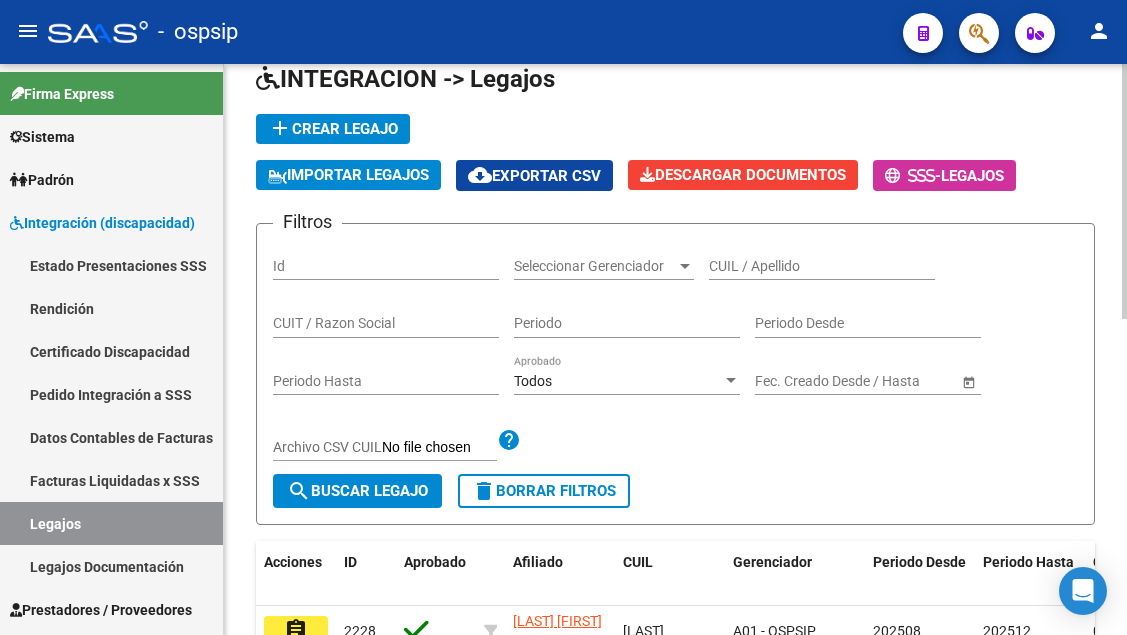 click on "CUIL / Apellido" 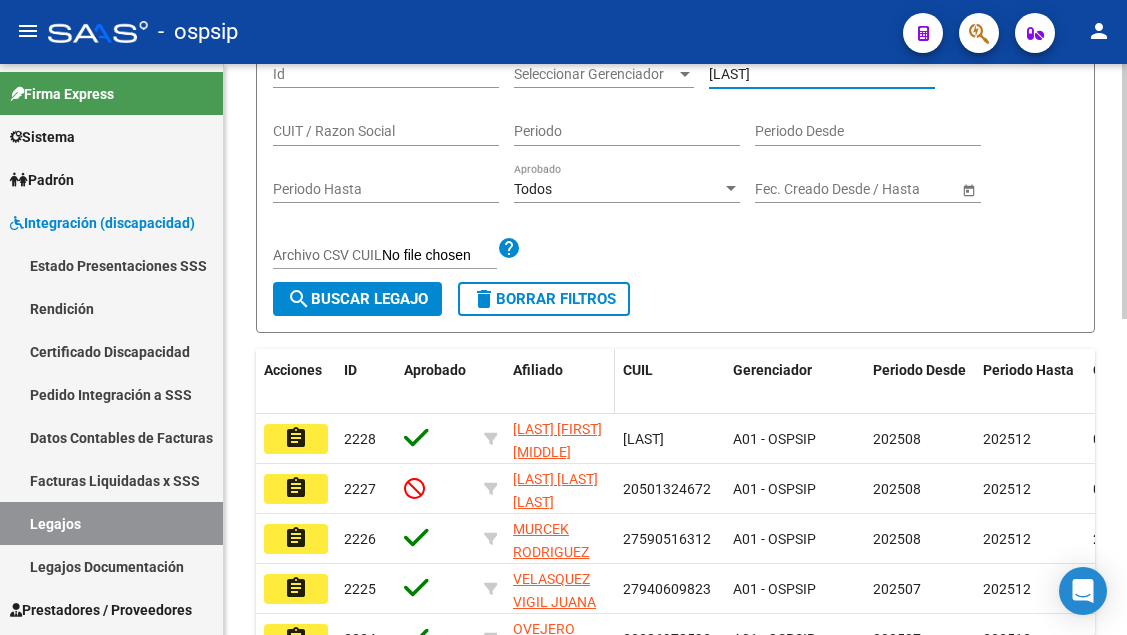scroll, scrollTop: 299, scrollLeft: 0, axis: vertical 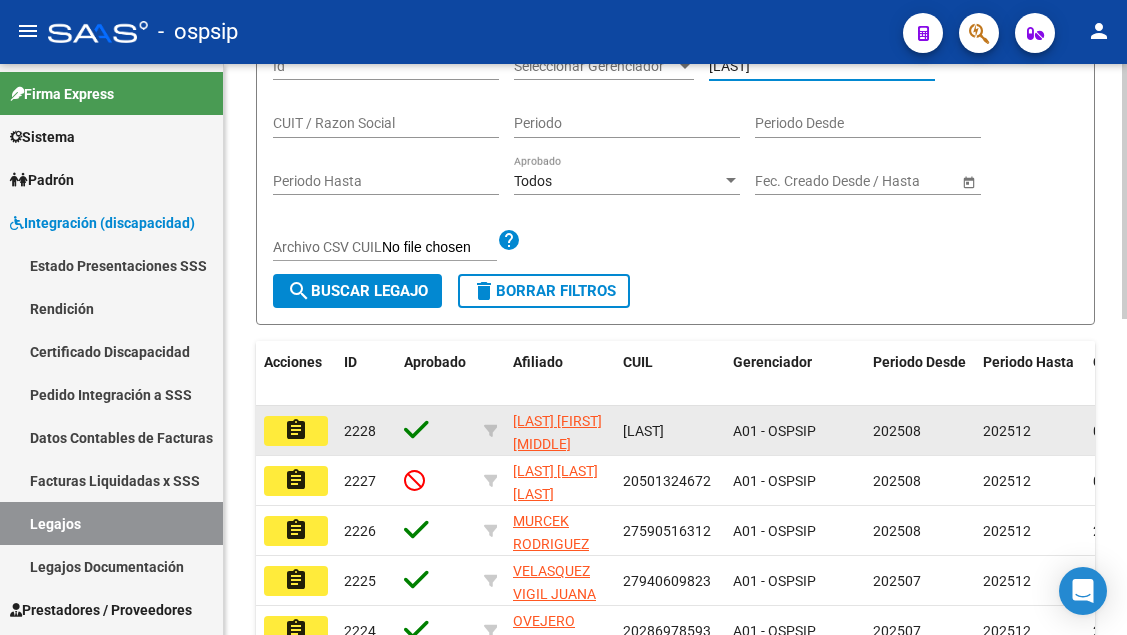 type on "[LAST]" 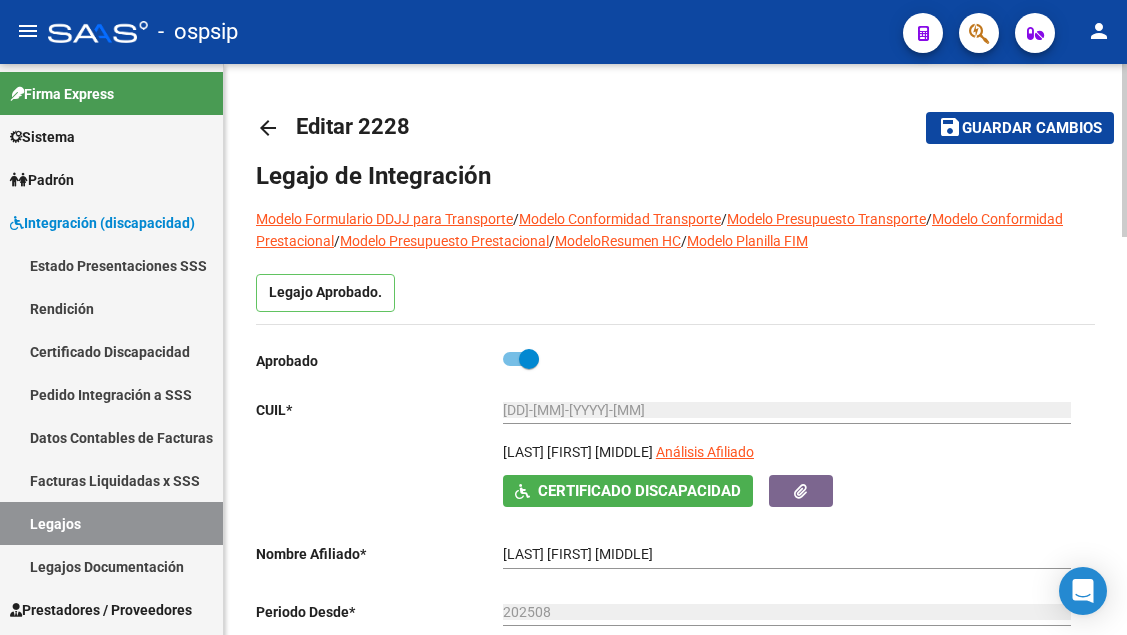 scroll, scrollTop: 200, scrollLeft: 0, axis: vertical 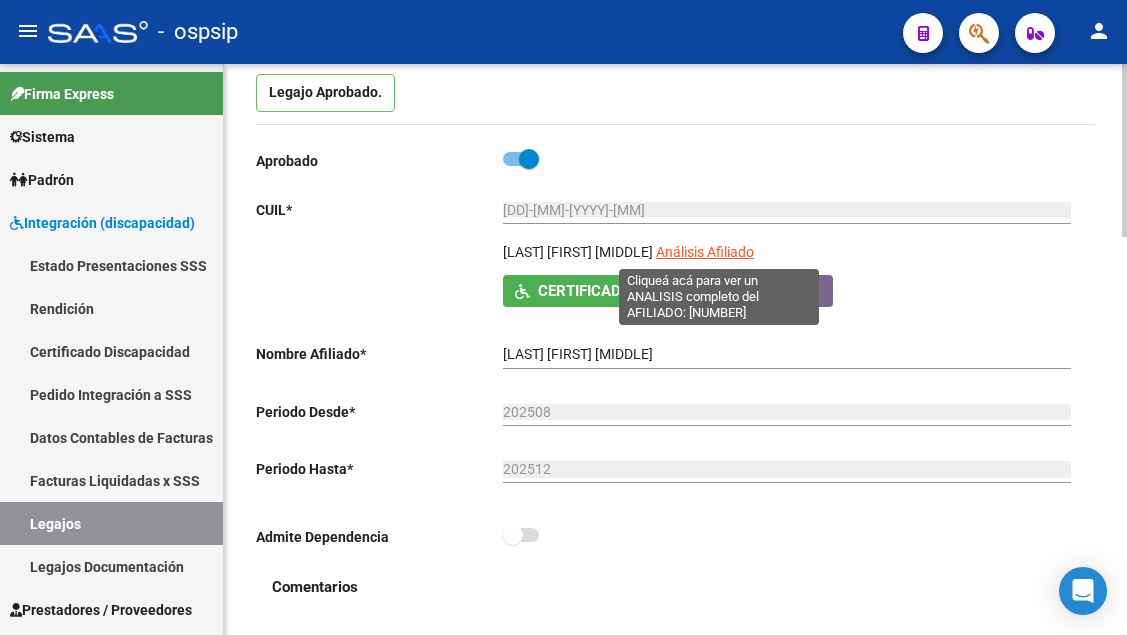 click on "Análisis Afiliado" 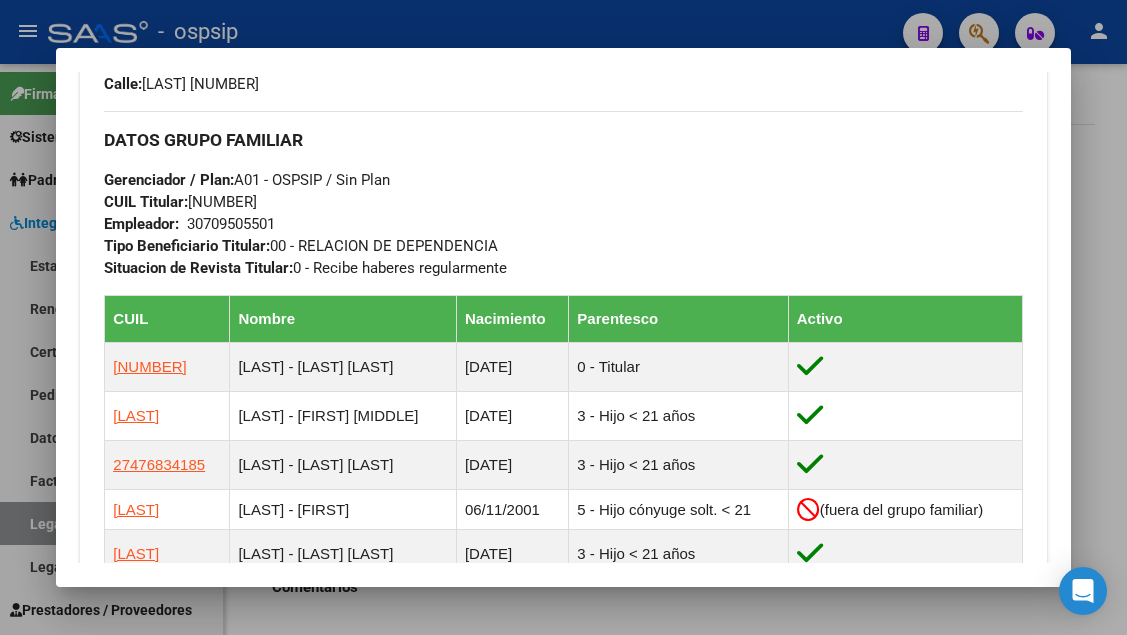 scroll, scrollTop: 700, scrollLeft: 0, axis: vertical 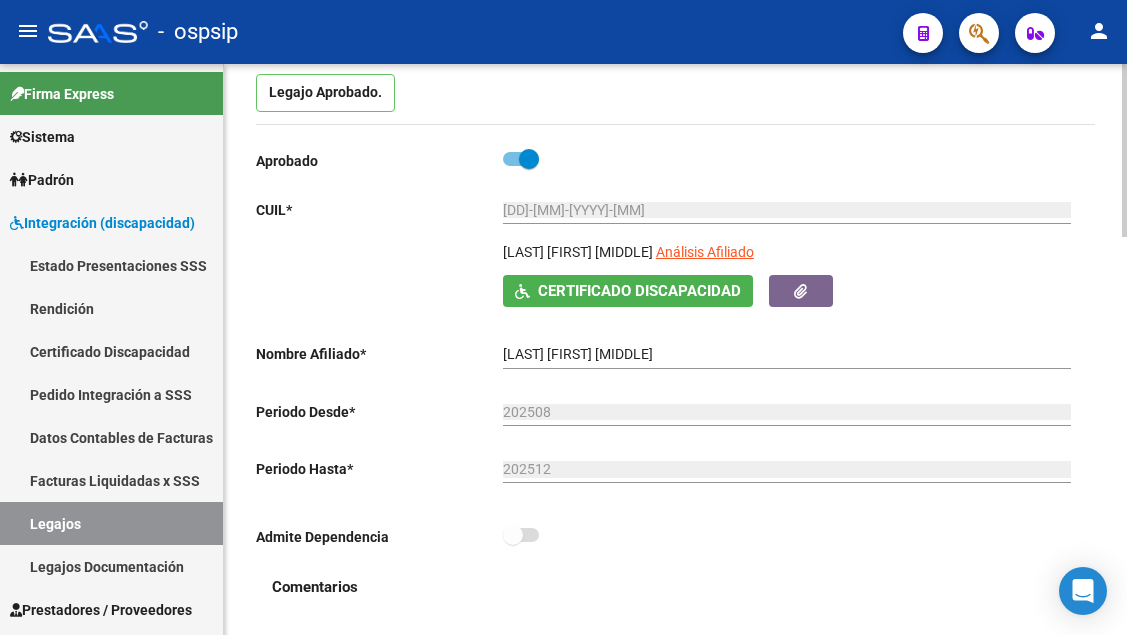 click on "20-[LAST]-[MM] Ingresar CUIL" 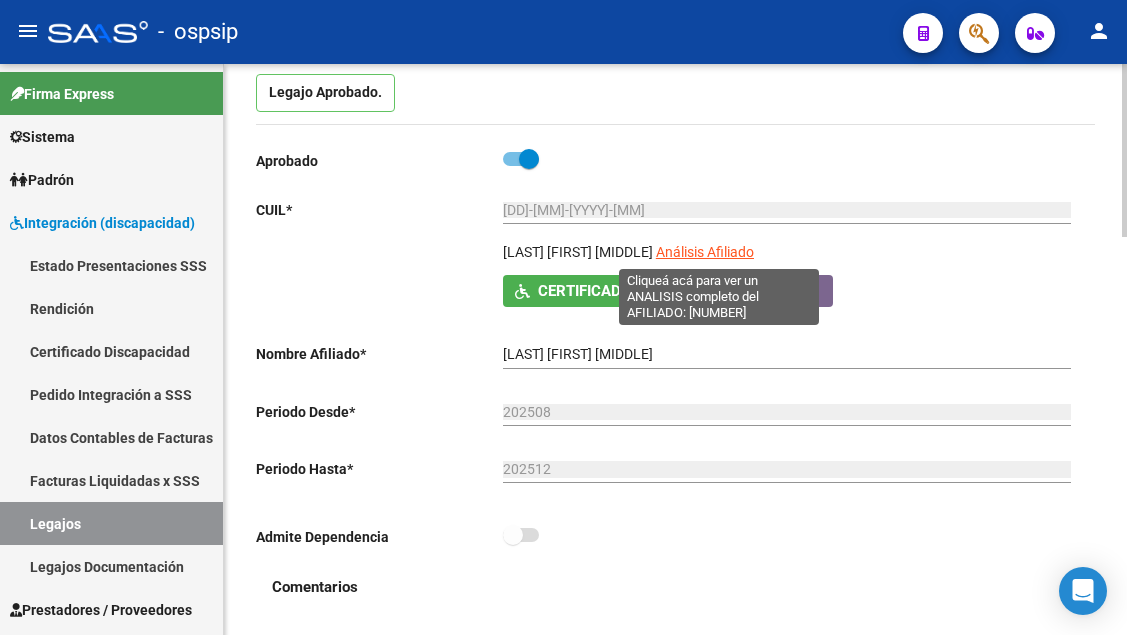 click on "Análisis Afiliado" 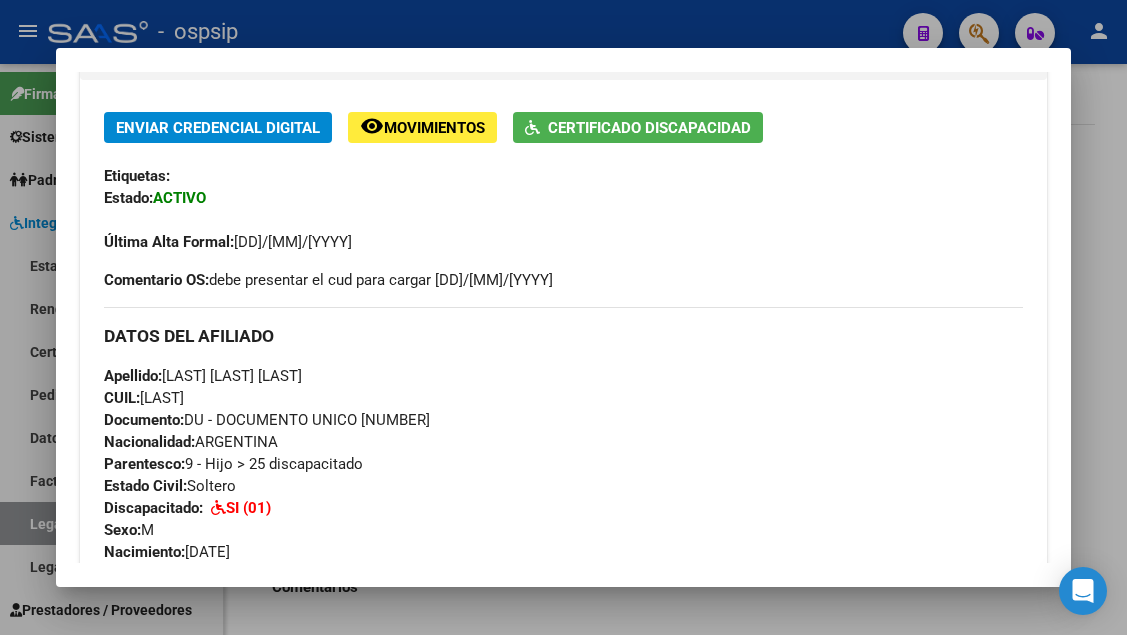 scroll, scrollTop: 0, scrollLeft: 0, axis: both 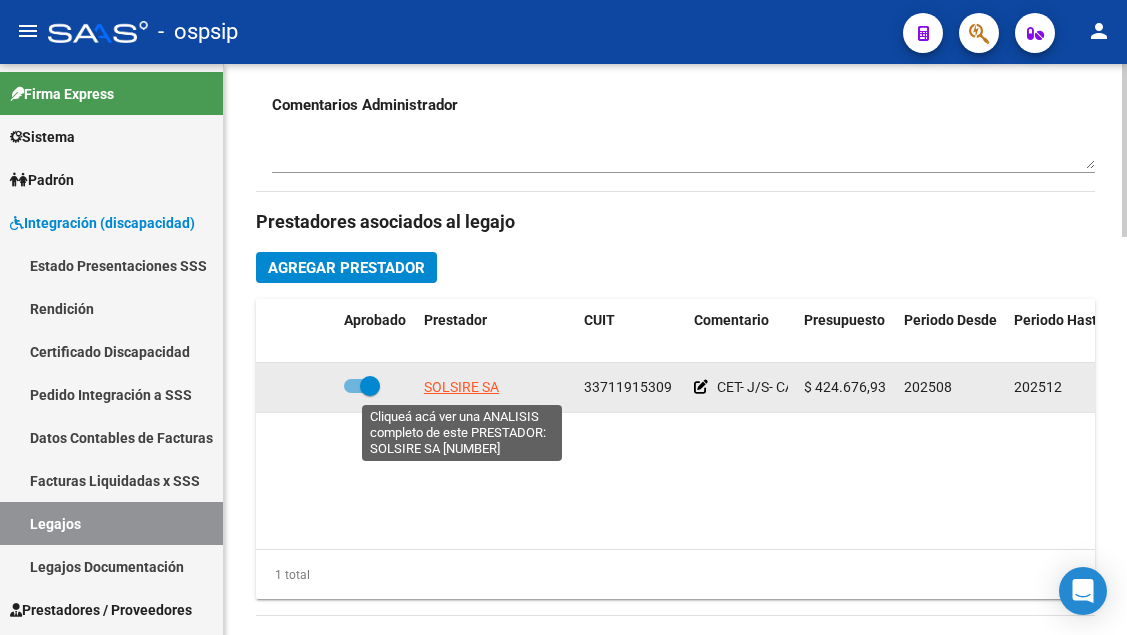 click on "SOLSIRE SA" 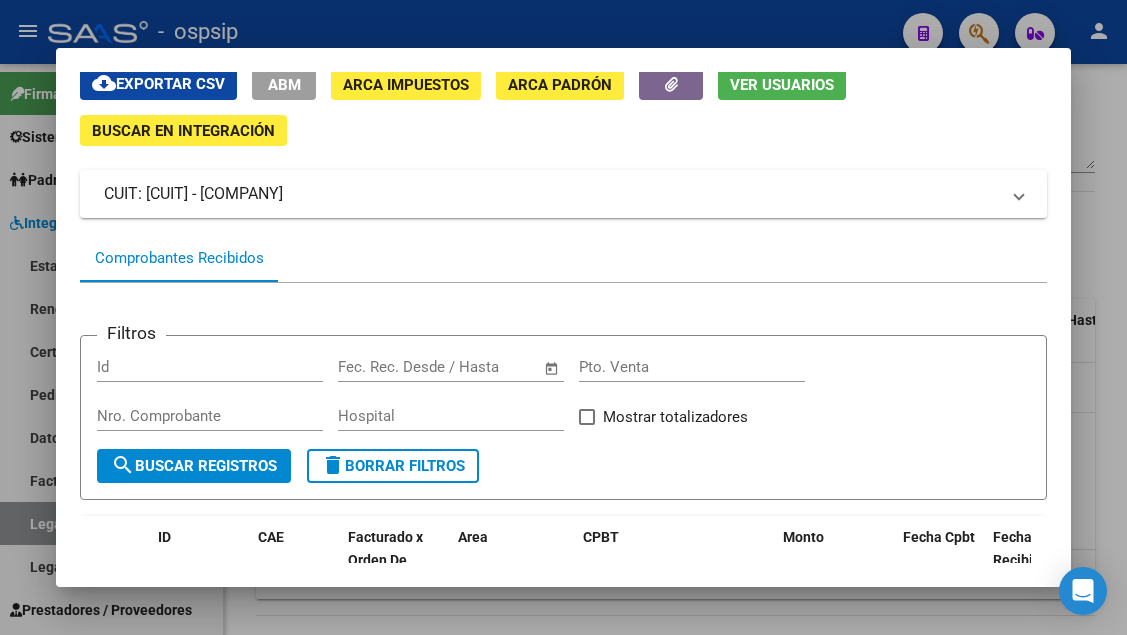 scroll, scrollTop: 0, scrollLeft: 0, axis: both 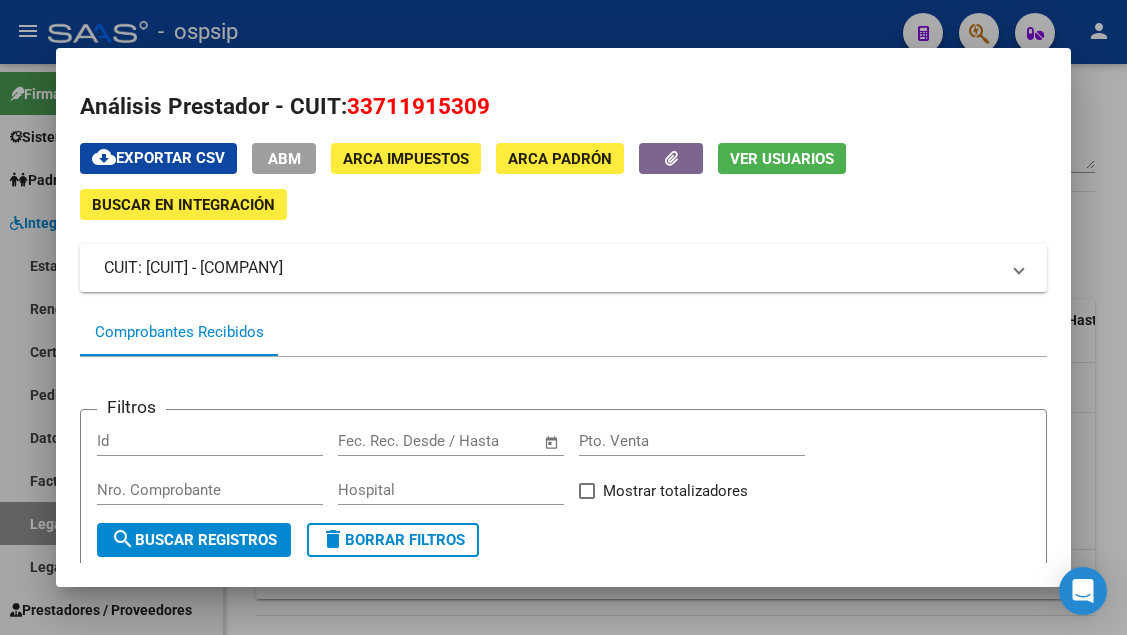click at bounding box center (563, 317) 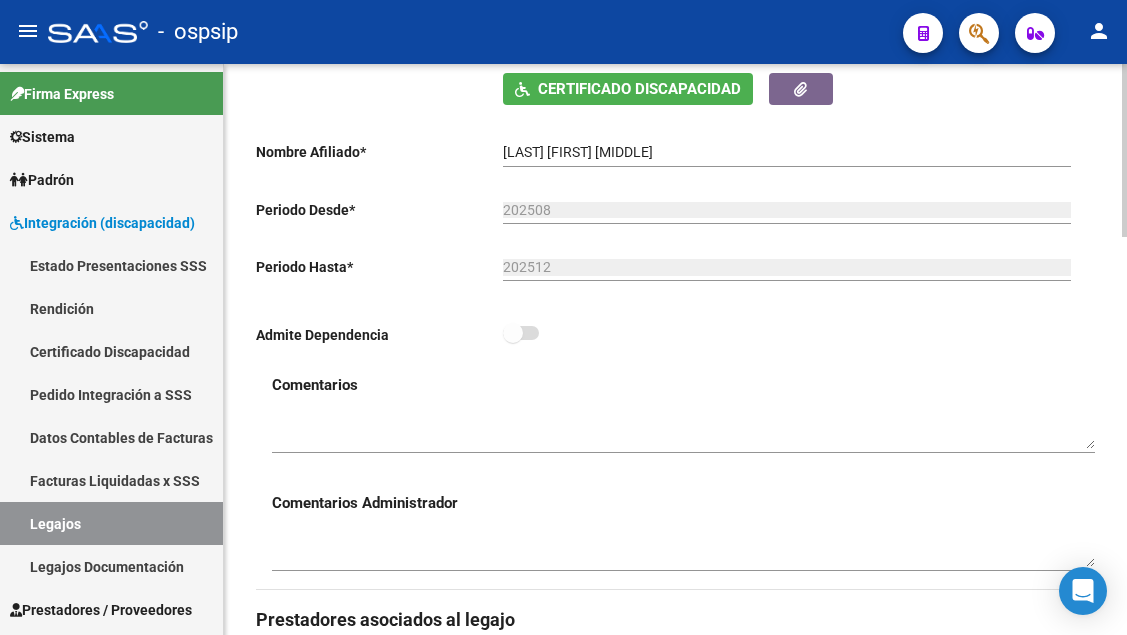 scroll, scrollTop: 400, scrollLeft: 0, axis: vertical 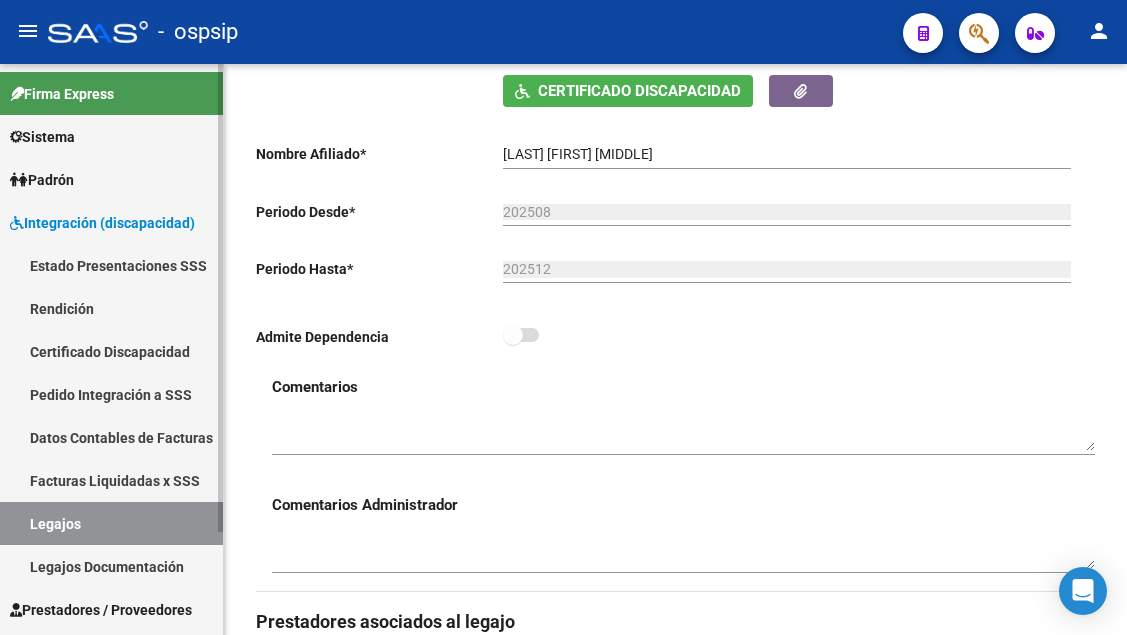 click on "Legajos" at bounding box center [111, 523] 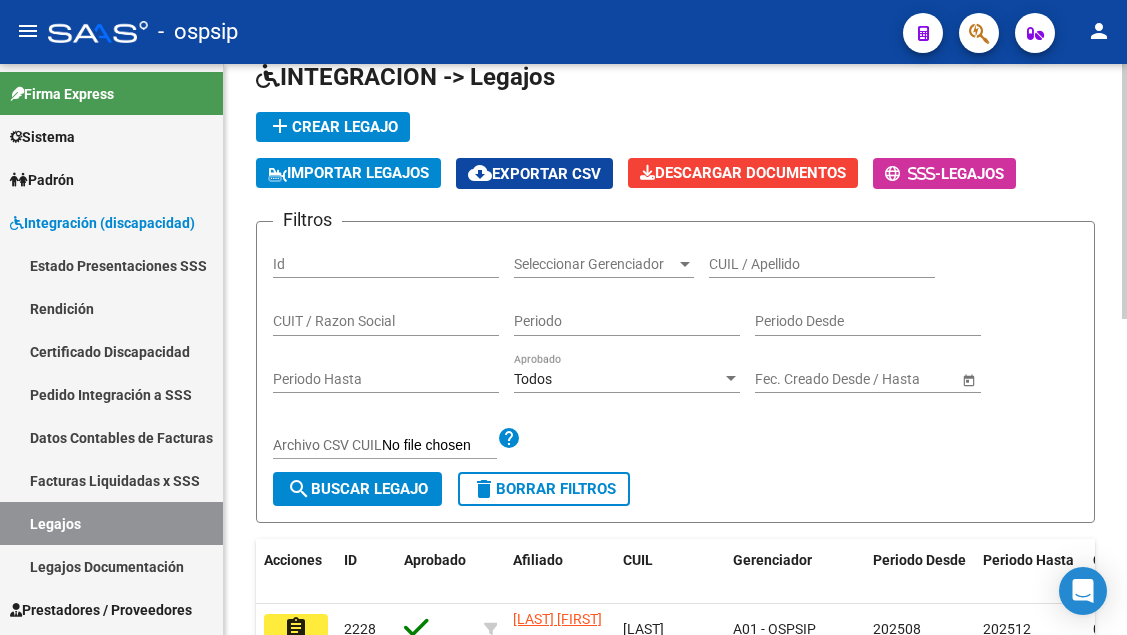 scroll, scrollTop: 100, scrollLeft: 0, axis: vertical 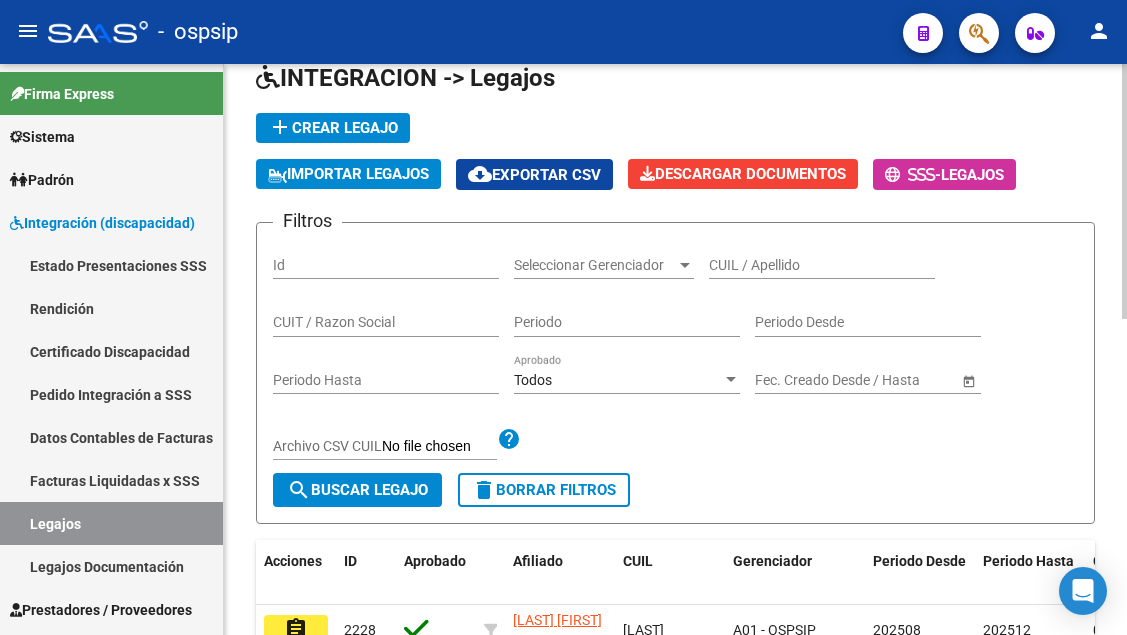 click on "CUIL / Apellido" at bounding box center (822, 265) 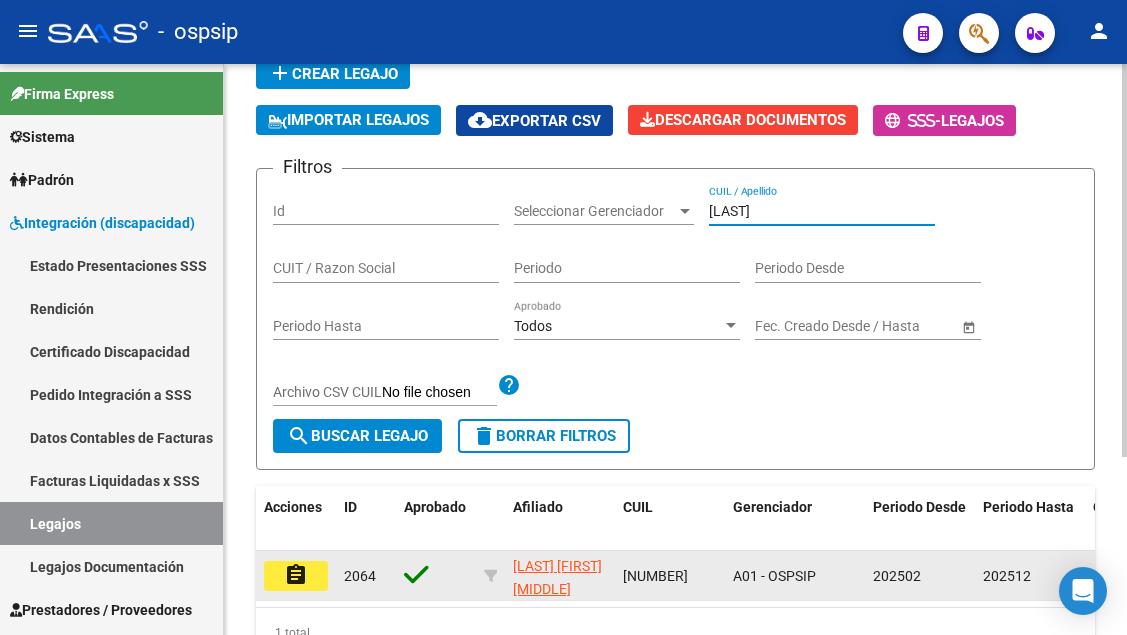scroll, scrollTop: 258, scrollLeft: 0, axis: vertical 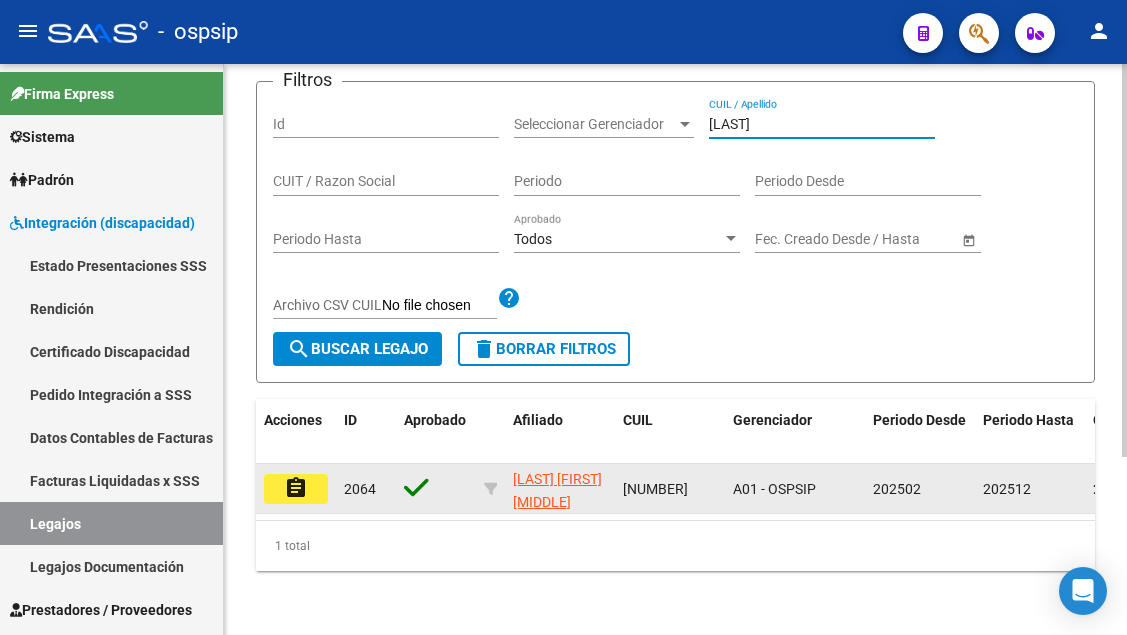 type on "[LAST]" 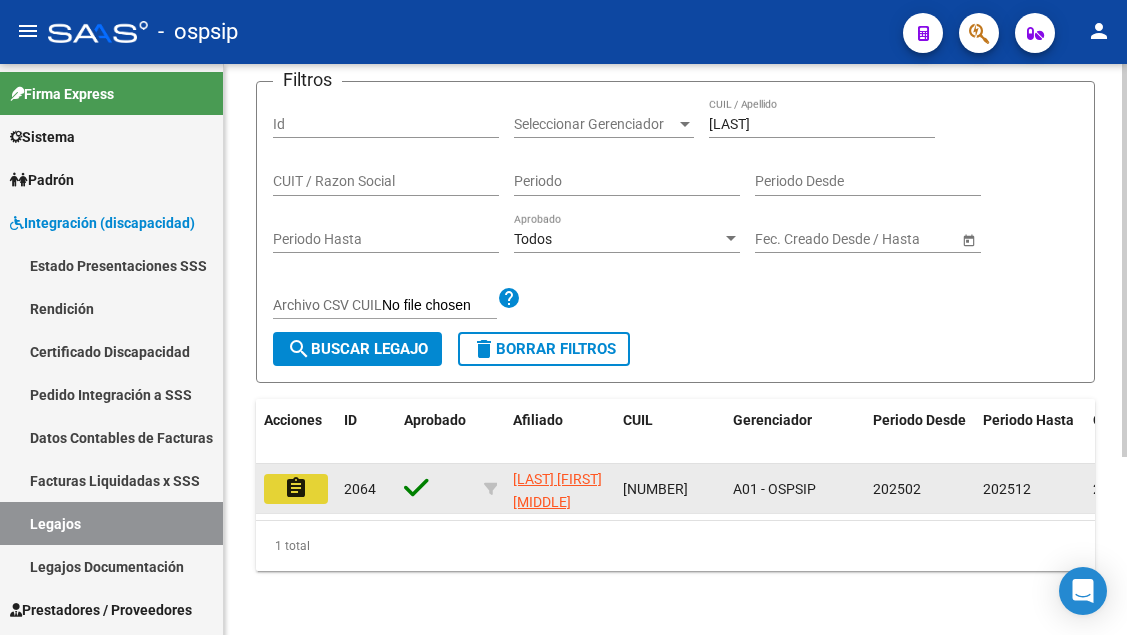 click on "assignment" 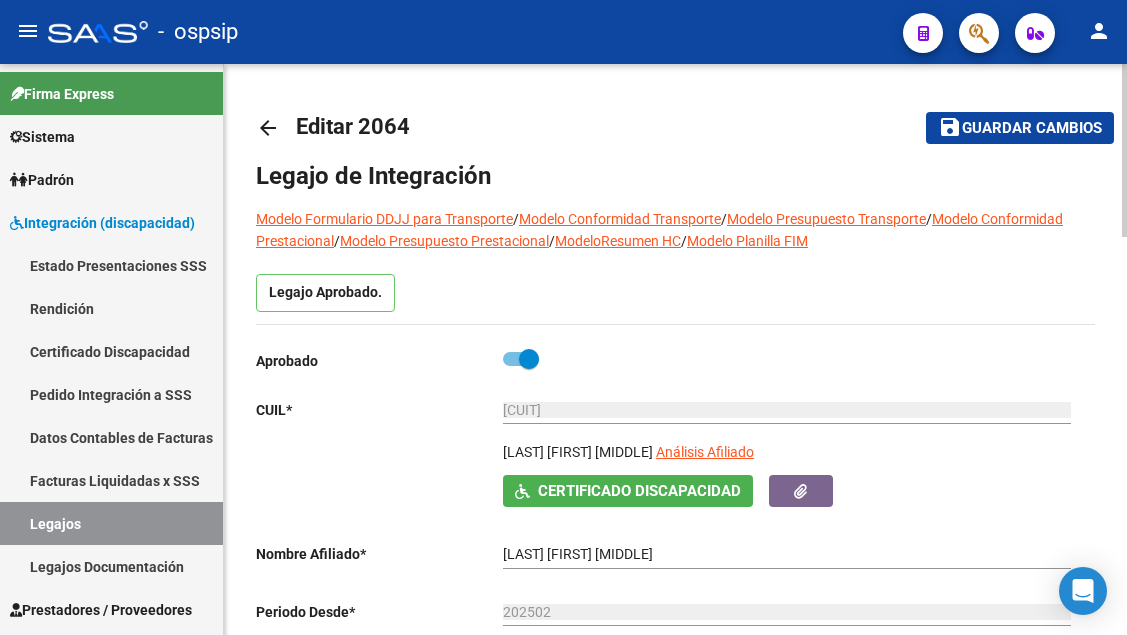 scroll, scrollTop: 100, scrollLeft: 0, axis: vertical 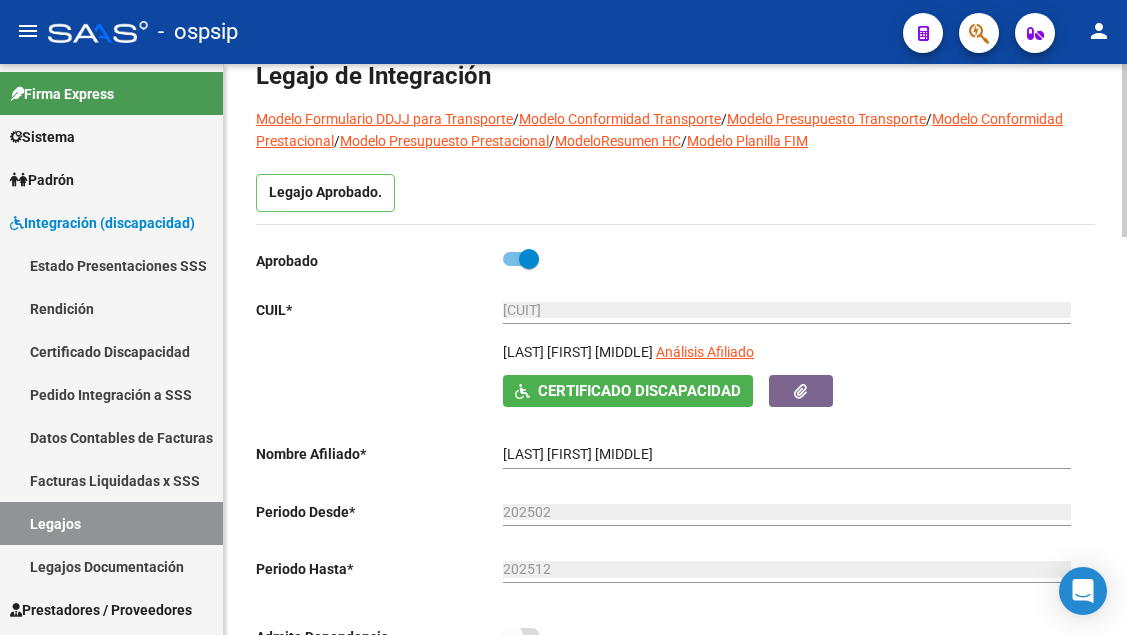 click on "Análisis Afiliado" 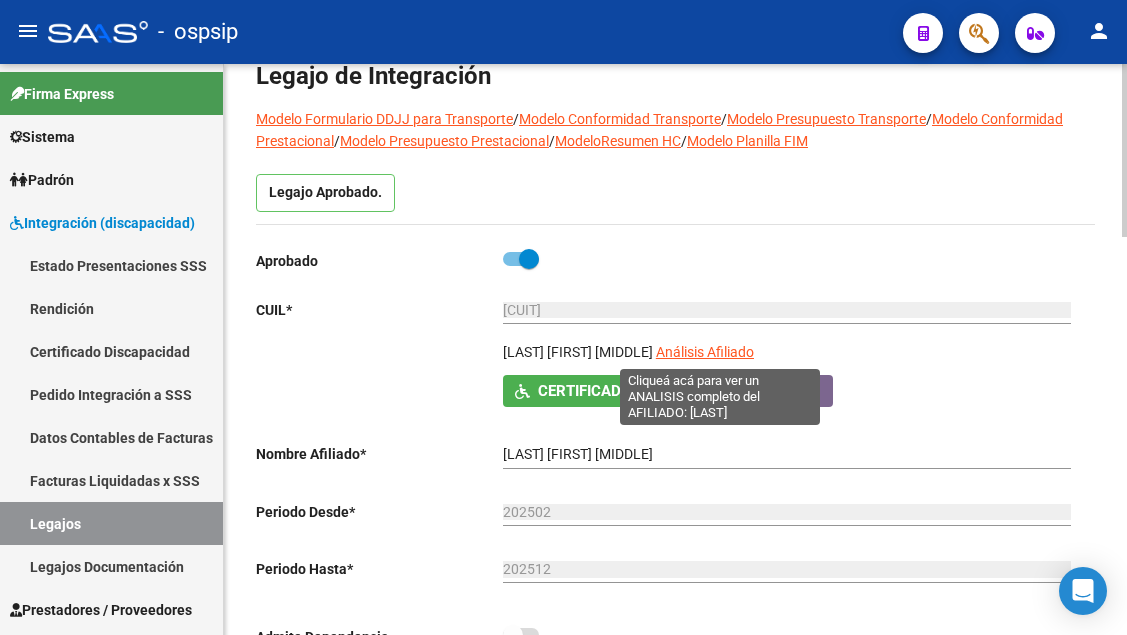 click on "Análisis Afiliado" 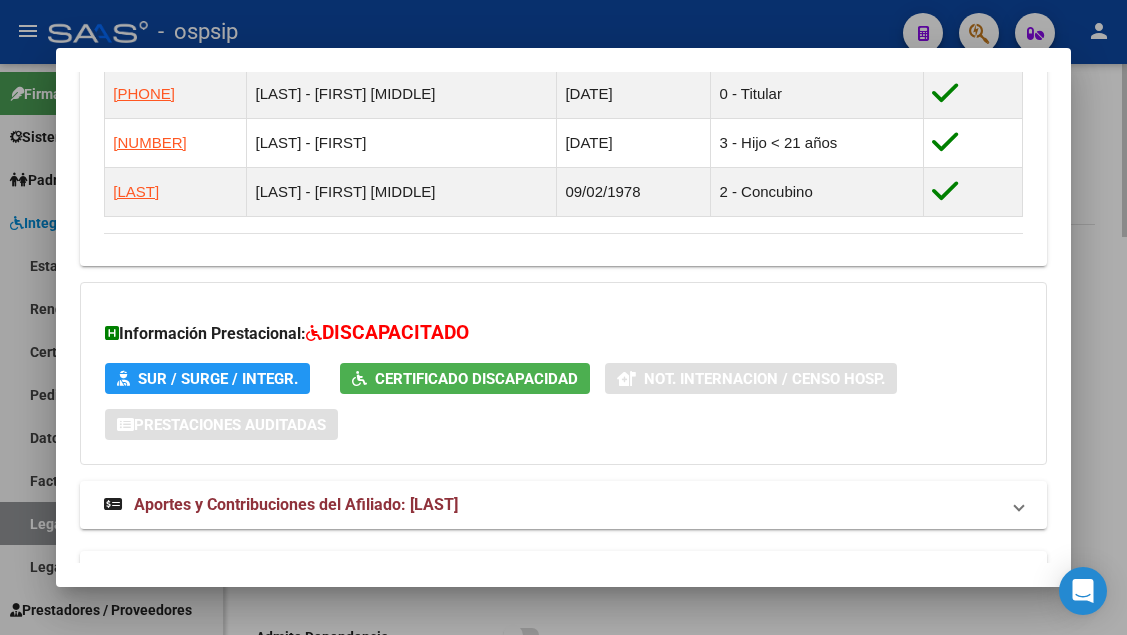 scroll, scrollTop: 973, scrollLeft: 0, axis: vertical 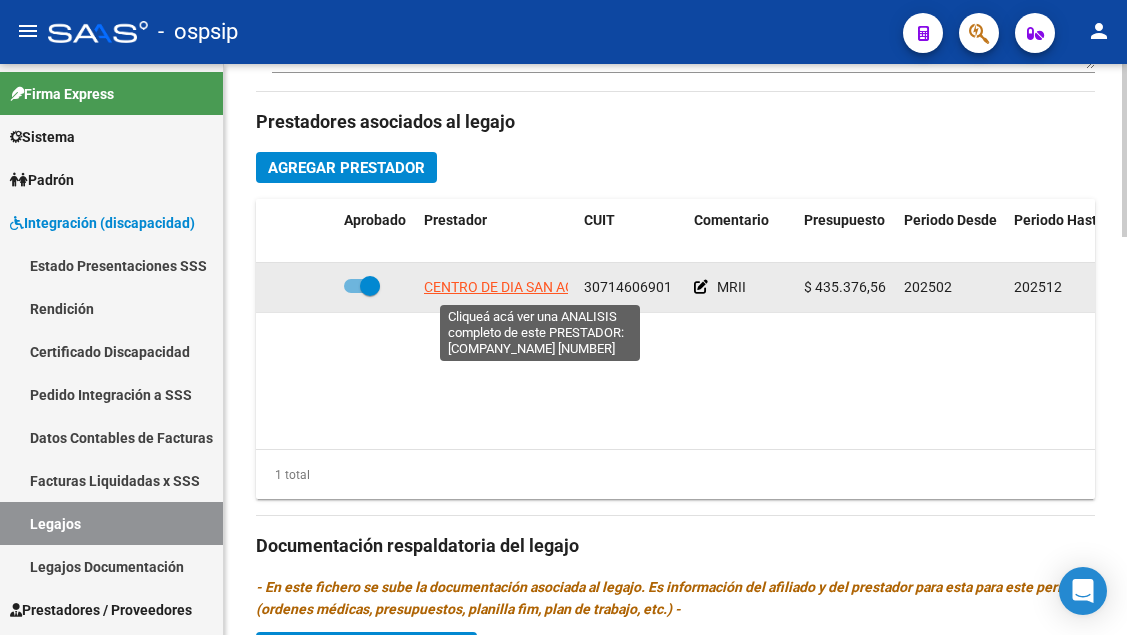 click on "CENTRO DE DIA SAN AGUSTIN S.R.L." 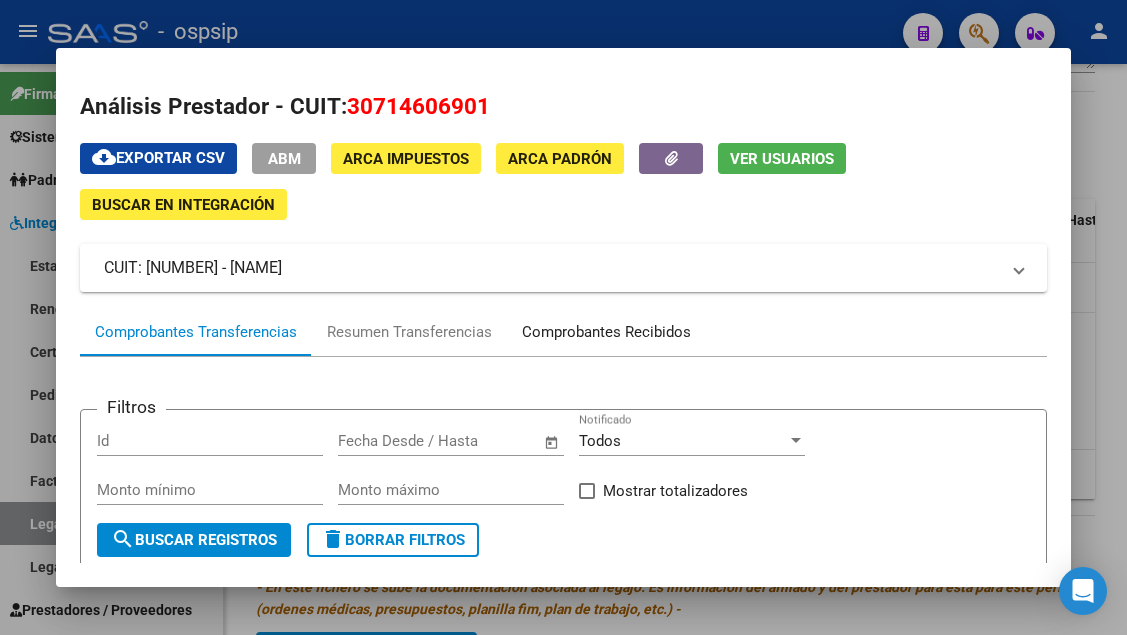 click on "Comprobantes Recibidos" at bounding box center [606, 332] 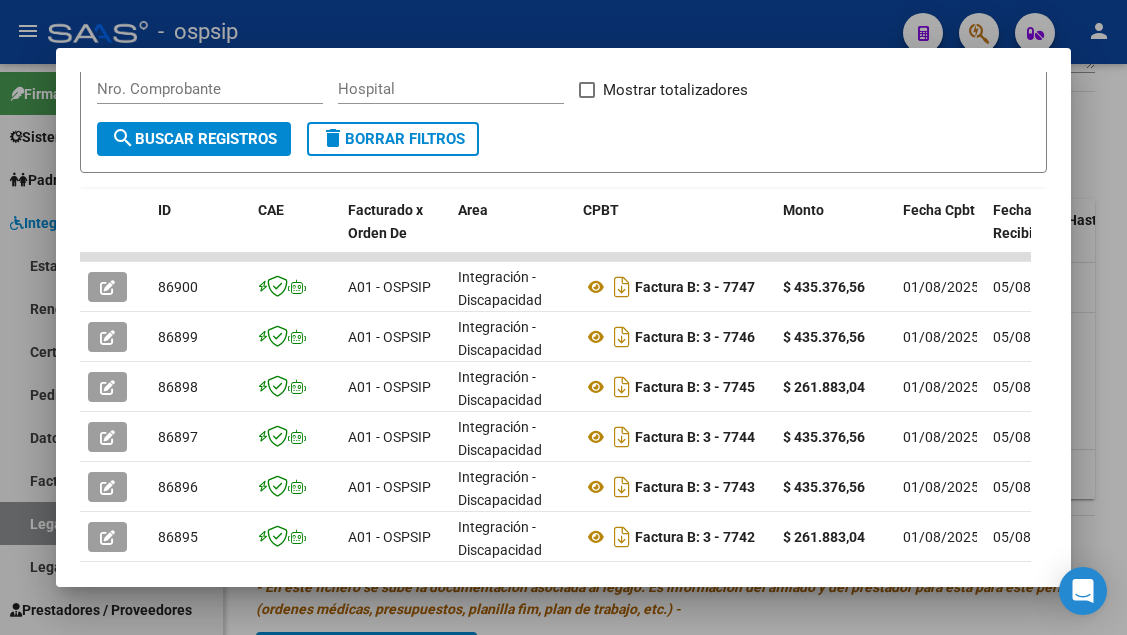 scroll, scrollTop: 400, scrollLeft: 0, axis: vertical 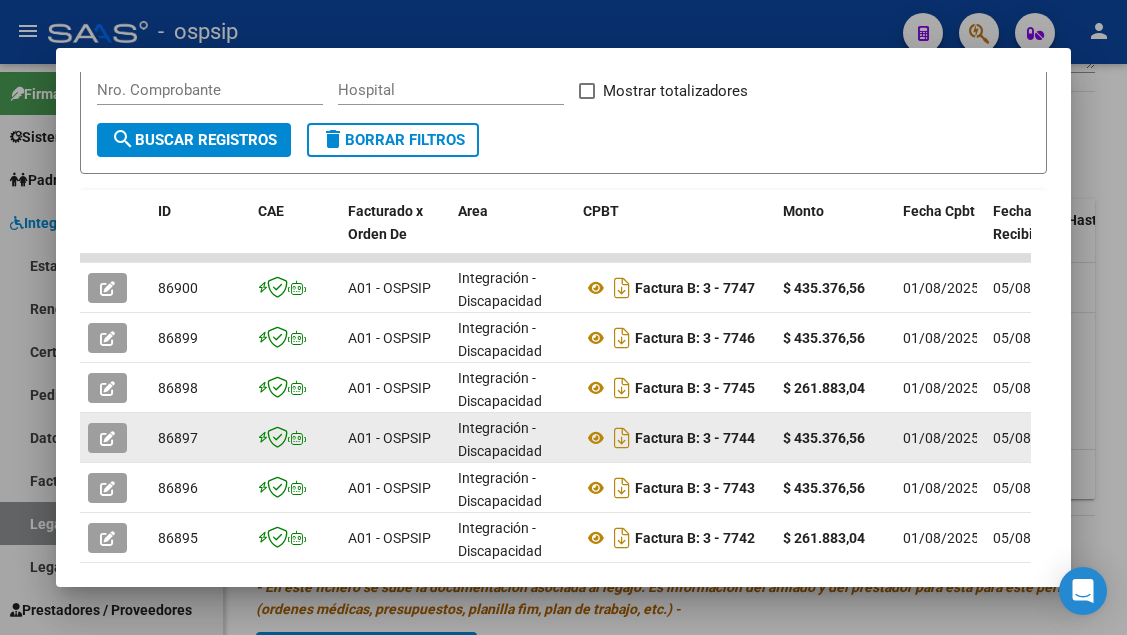 click 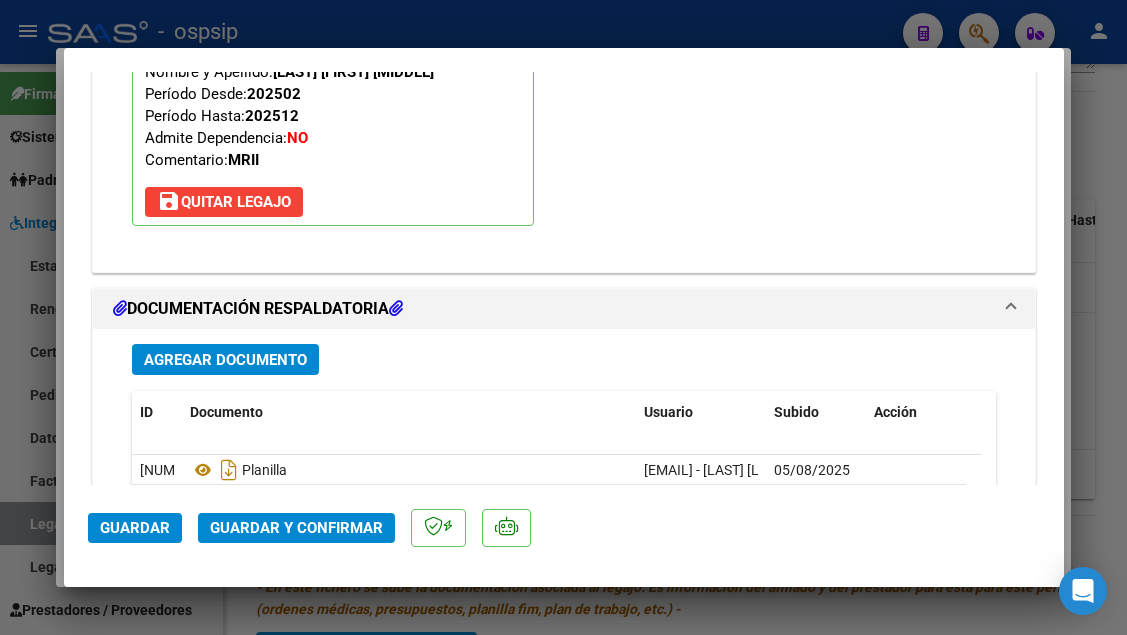 scroll, scrollTop: 2400, scrollLeft: 0, axis: vertical 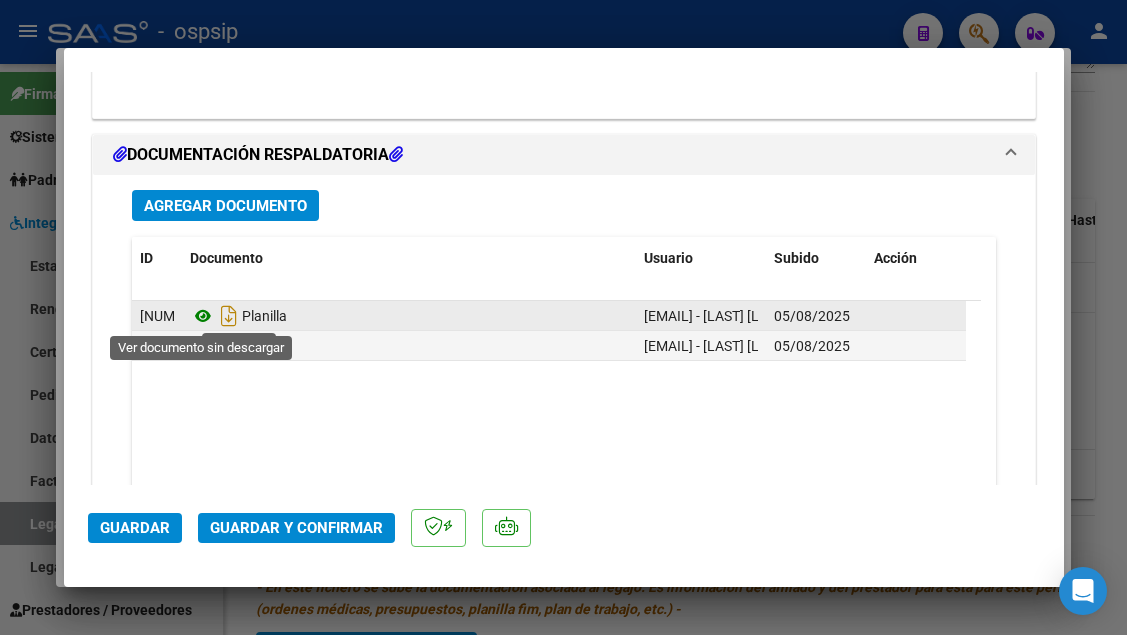 click 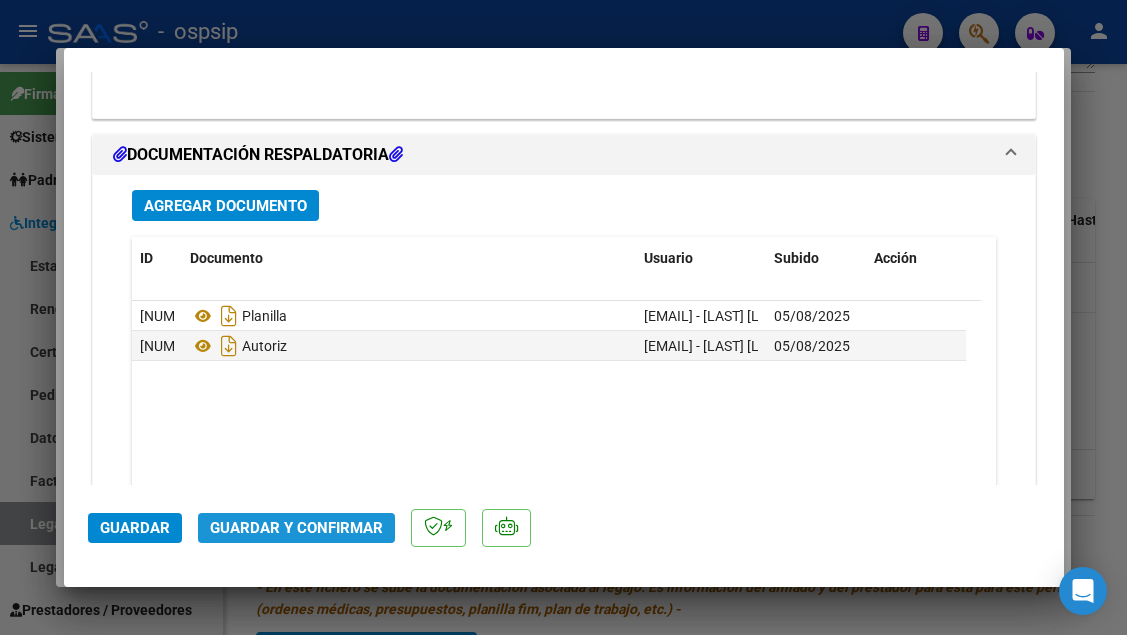 click on "Guardar y Confirmar" 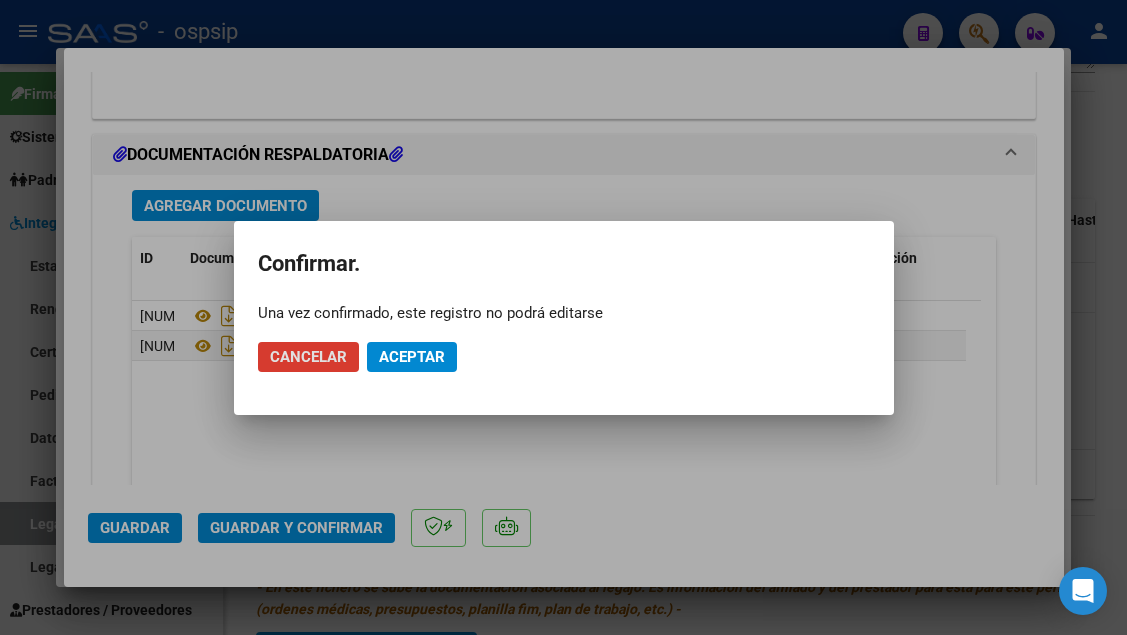click on "Aceptar" 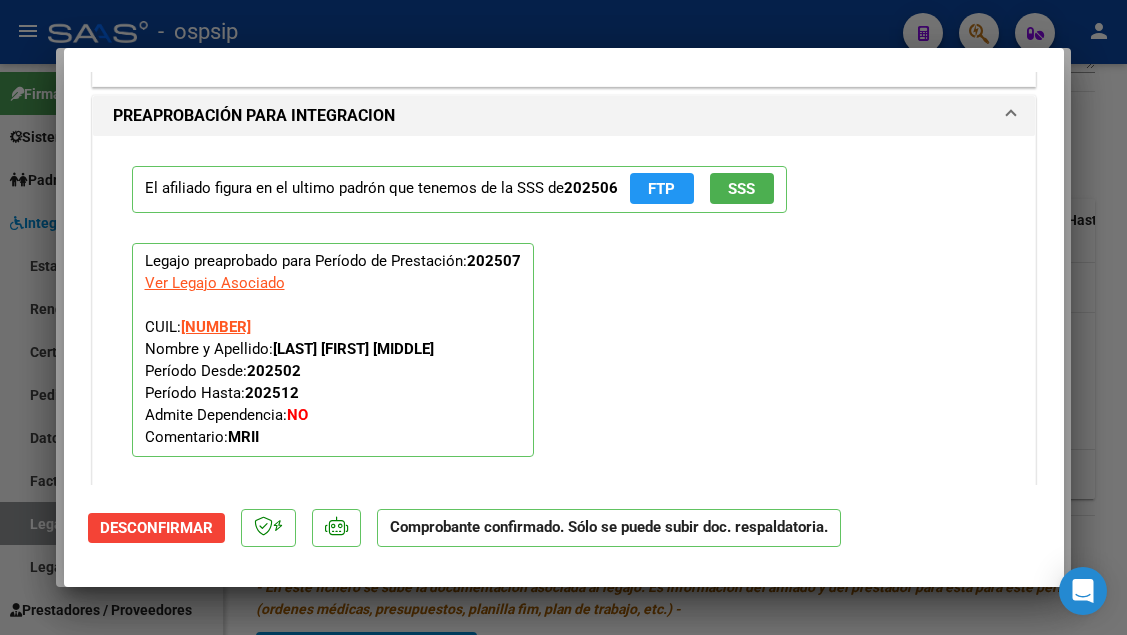 scroll, scrollTop: 1689, scrollLeft: 0, axis: vertical 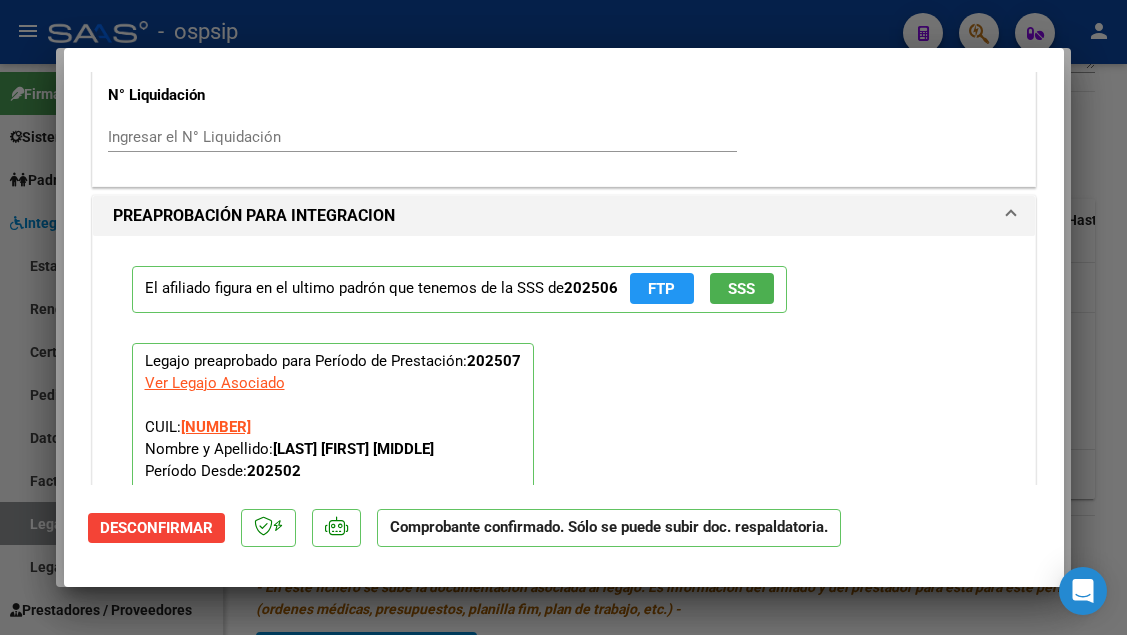 click on "SSS" 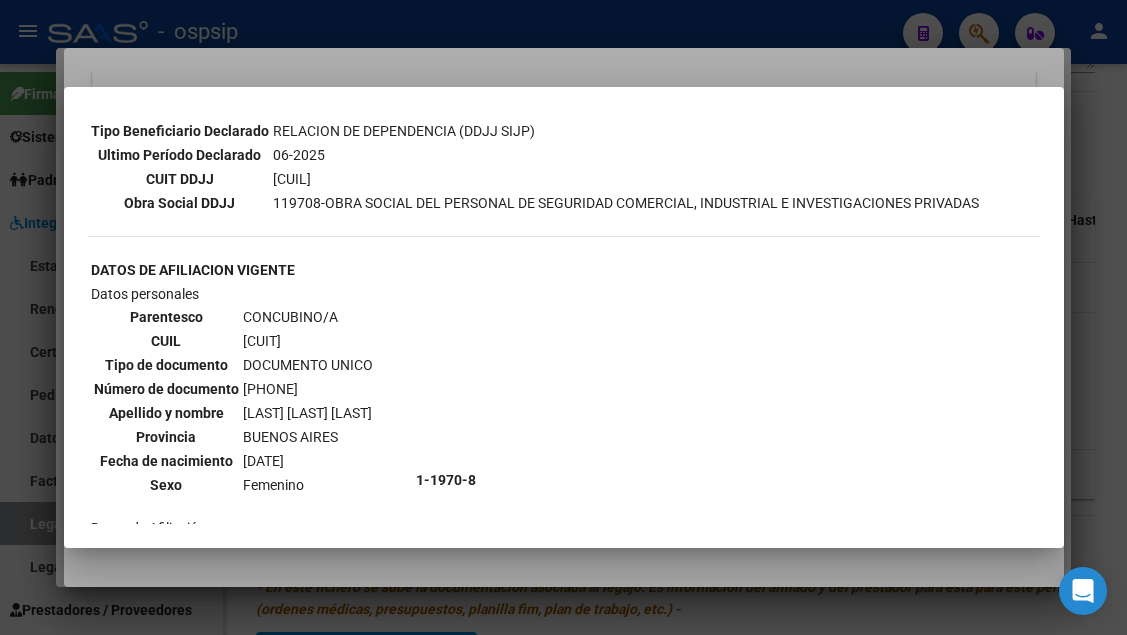 scroll, scrollTop: 1000, scrollLeft: 0, axis: vertical 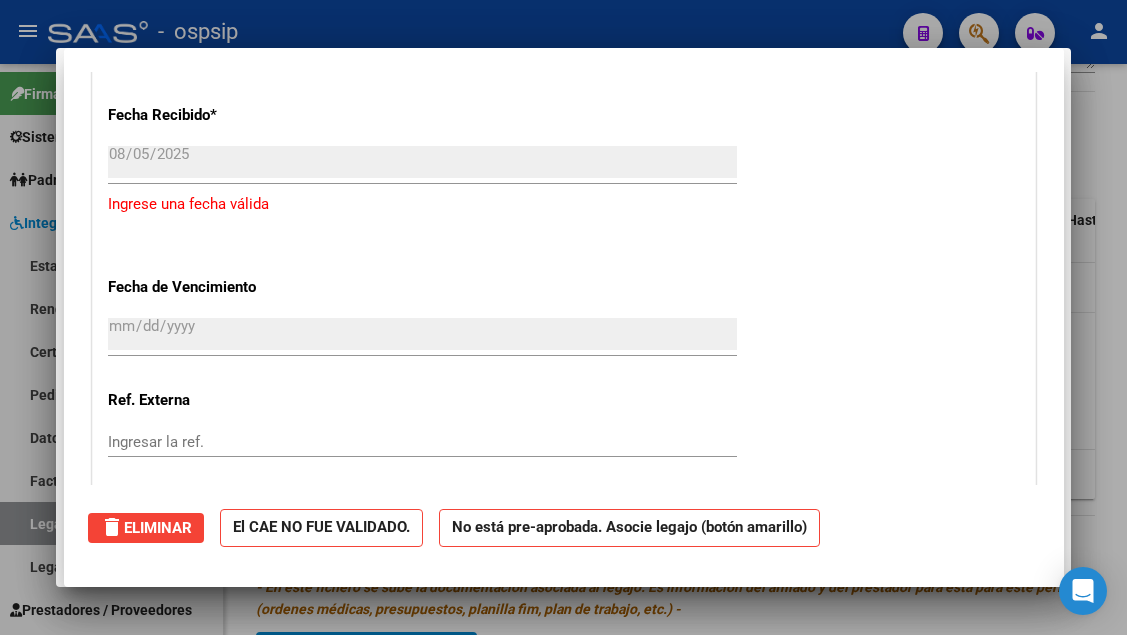 type 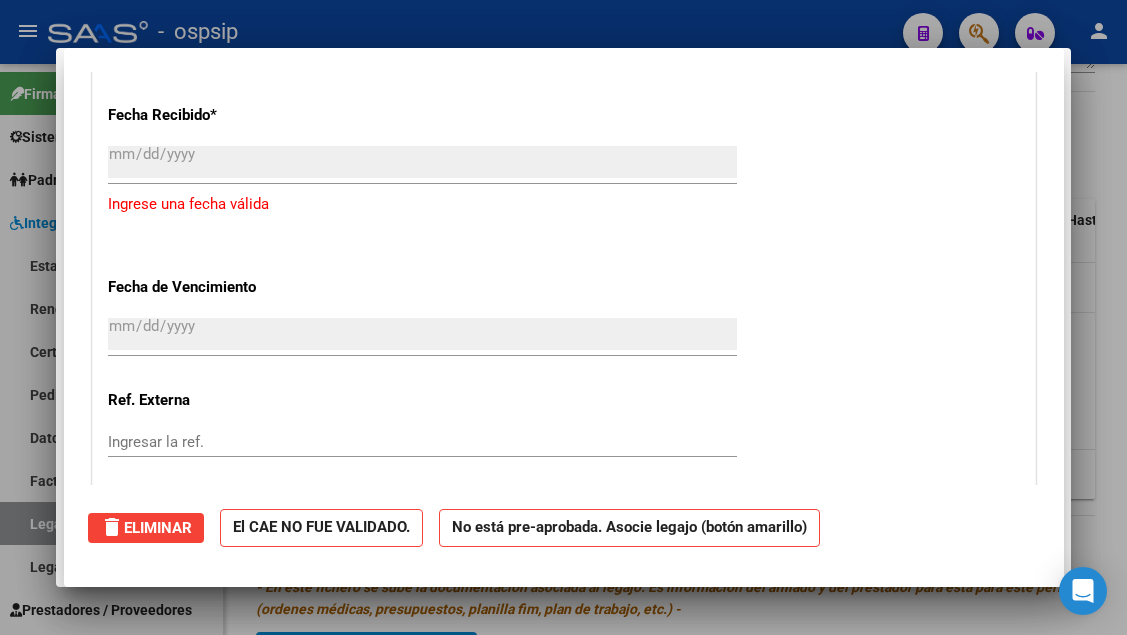 type 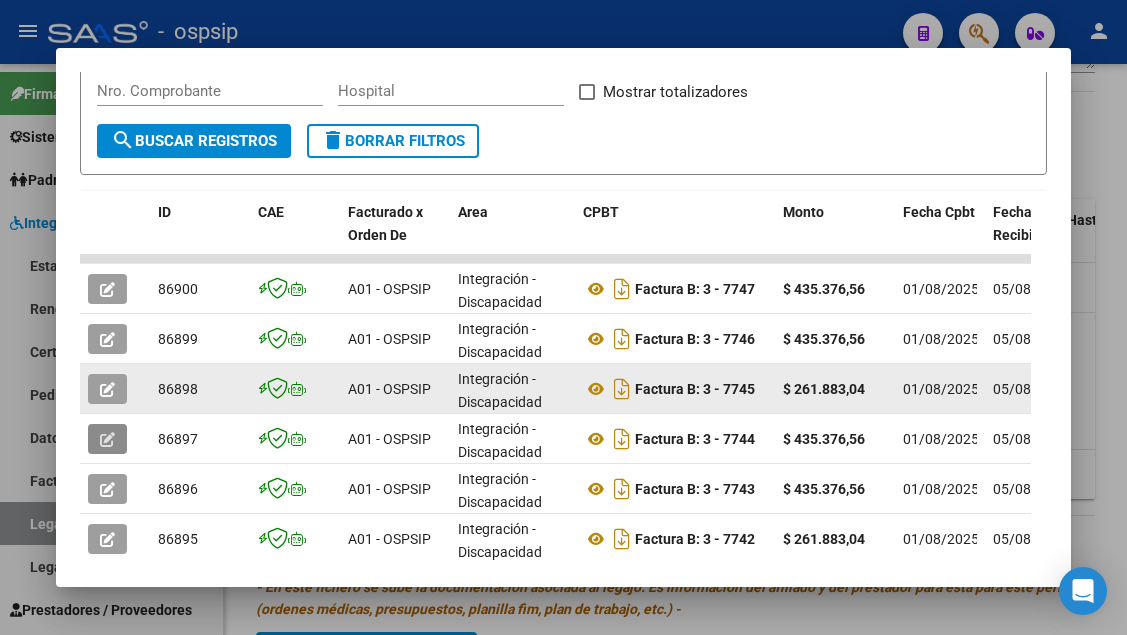 scroll, scrollTop: 400, scrollLeft: 0, axis: vertical 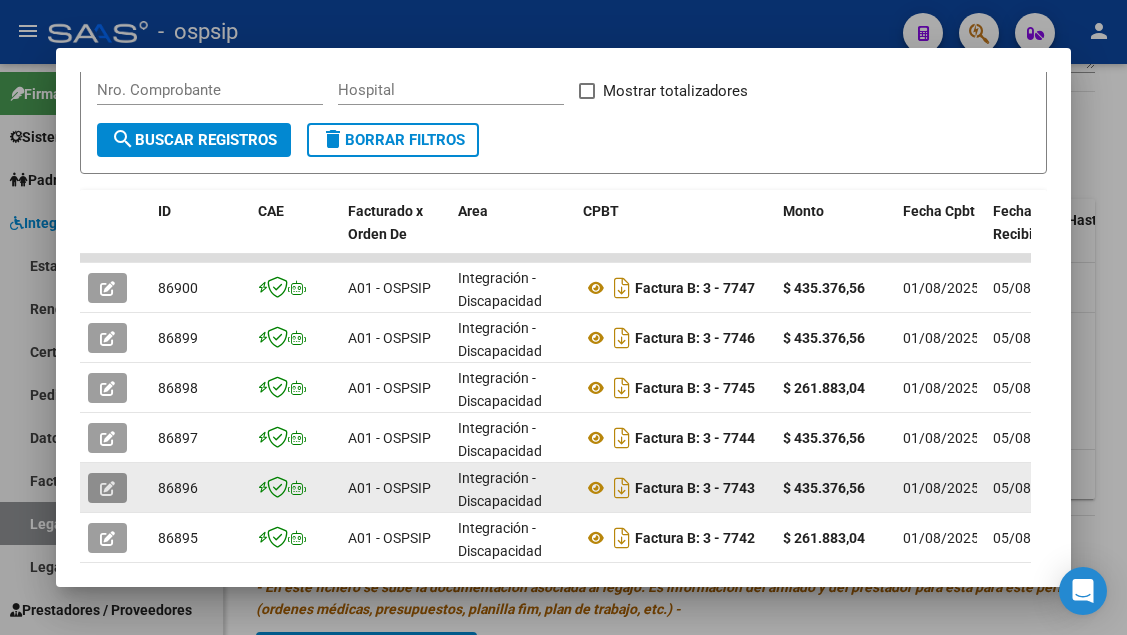click 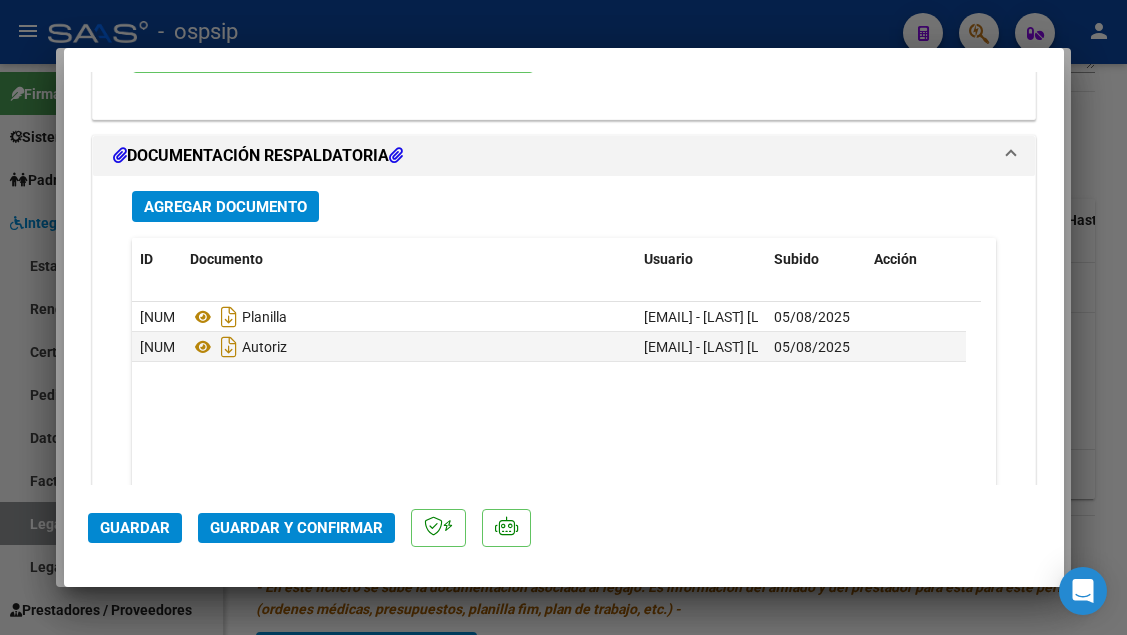 scroll, scrollTop: 2400, scrollLeft: 0, axis: vertical 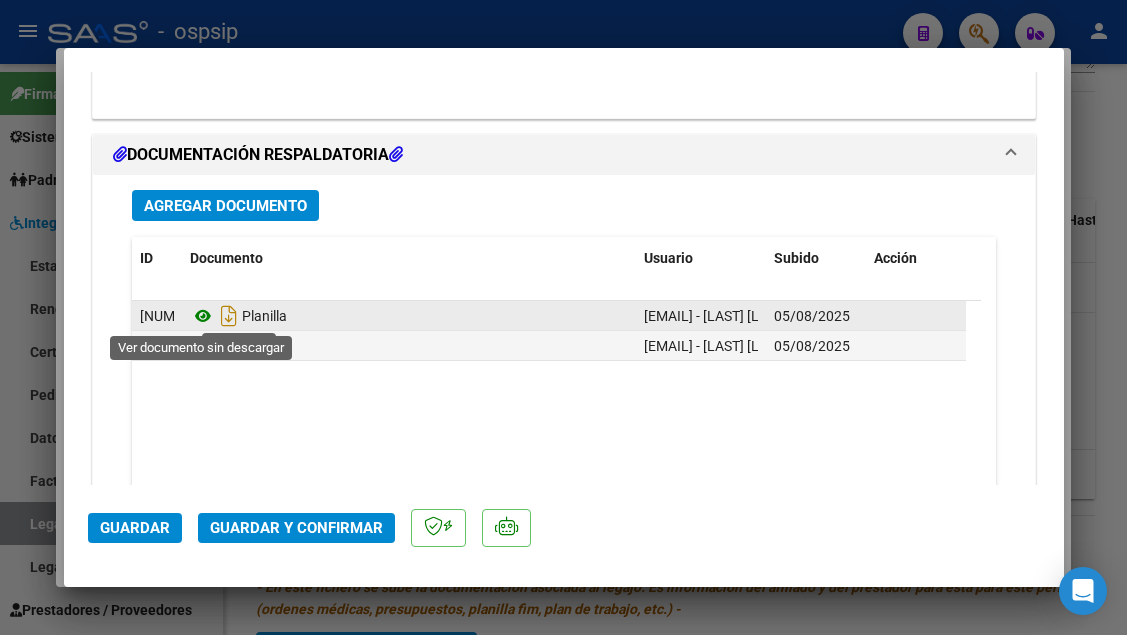click 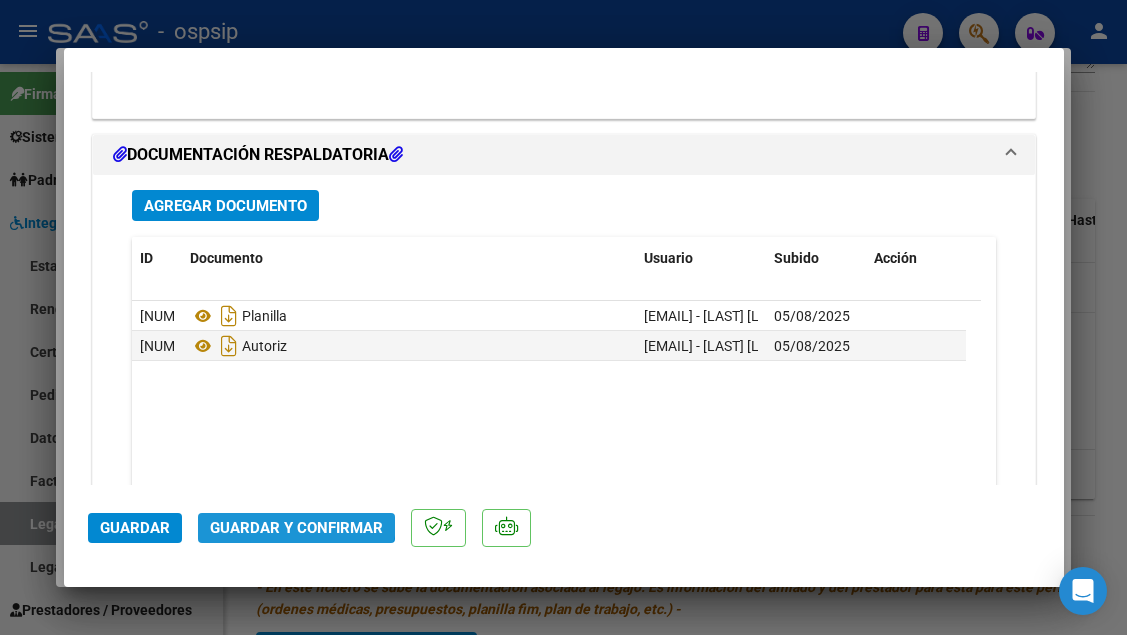 click on "Guardar y Confirmar" 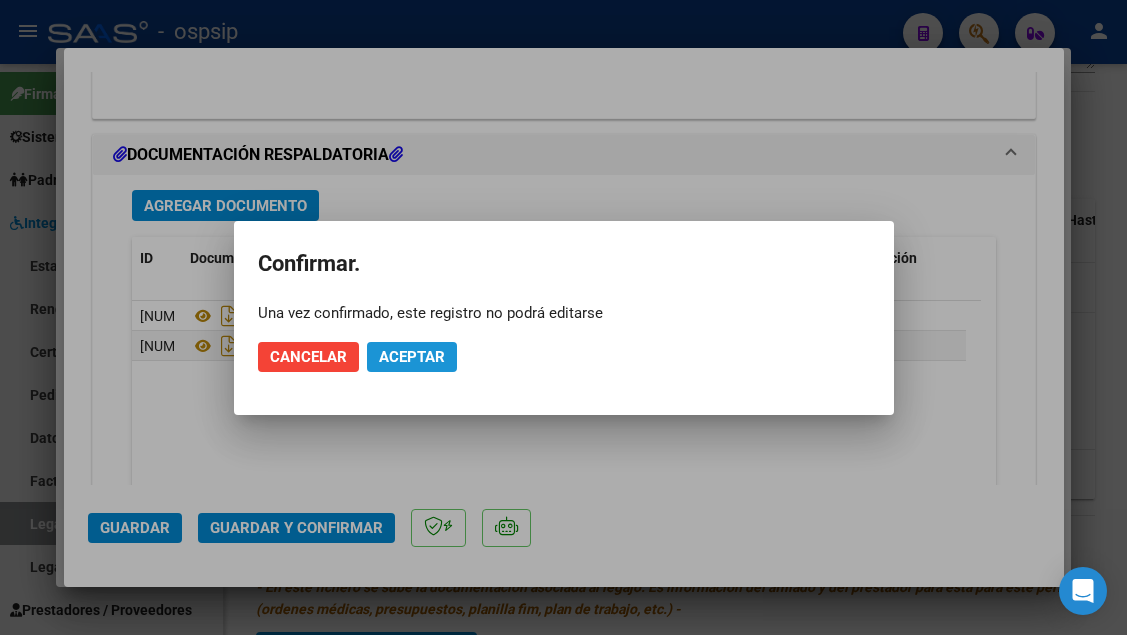 click on "Aceptar" 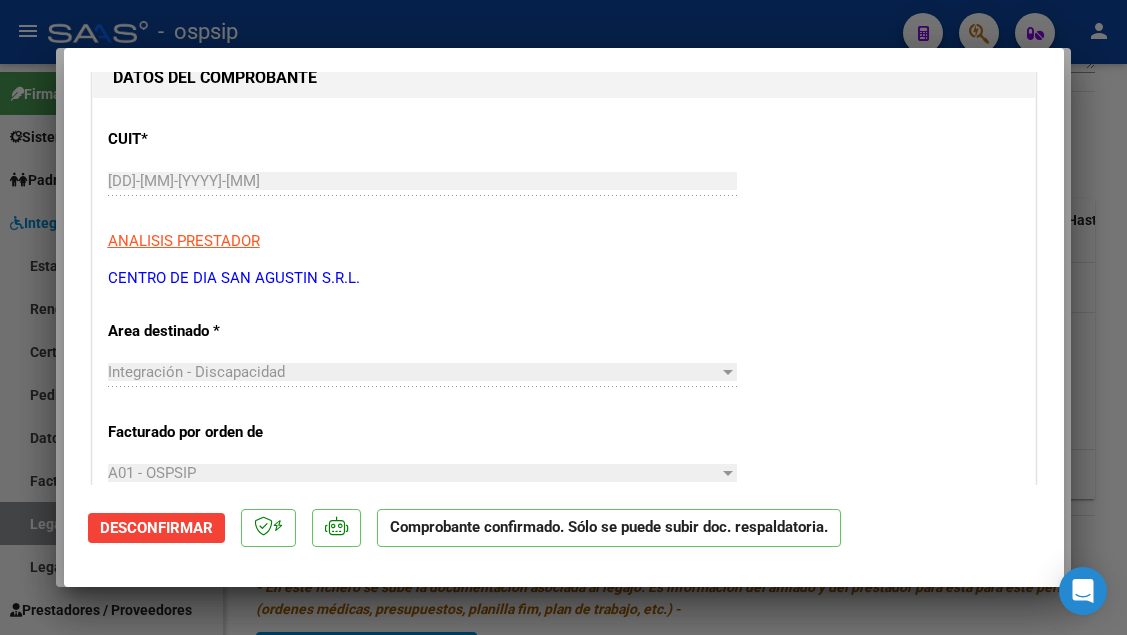 scroll, scrollTop: 0, scrollLeft: 0, axis: both 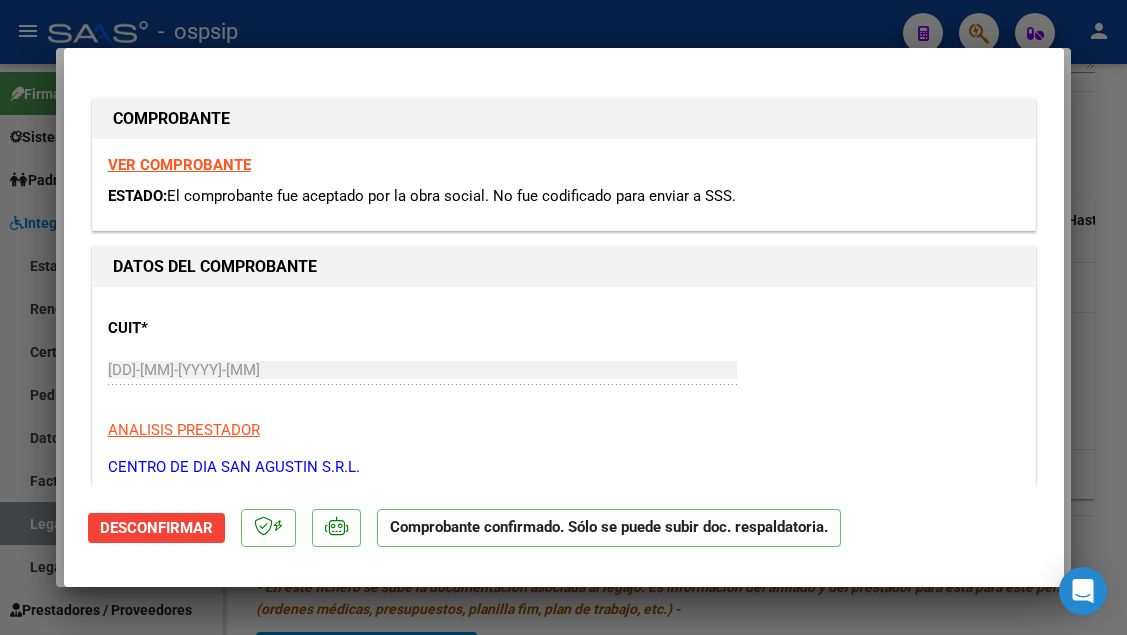 type 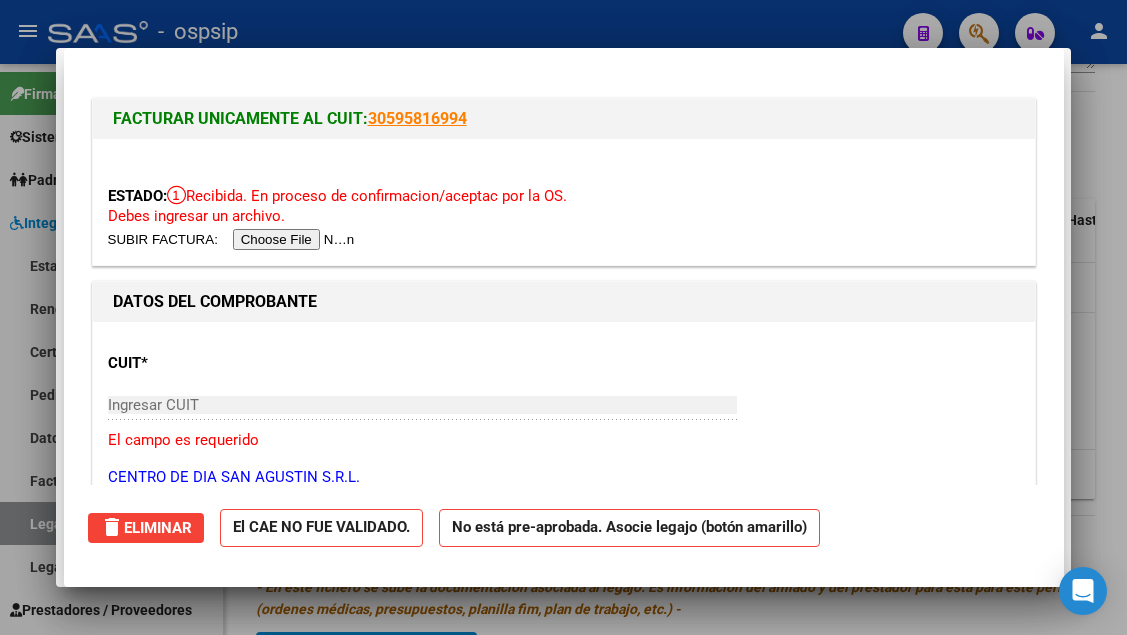 type 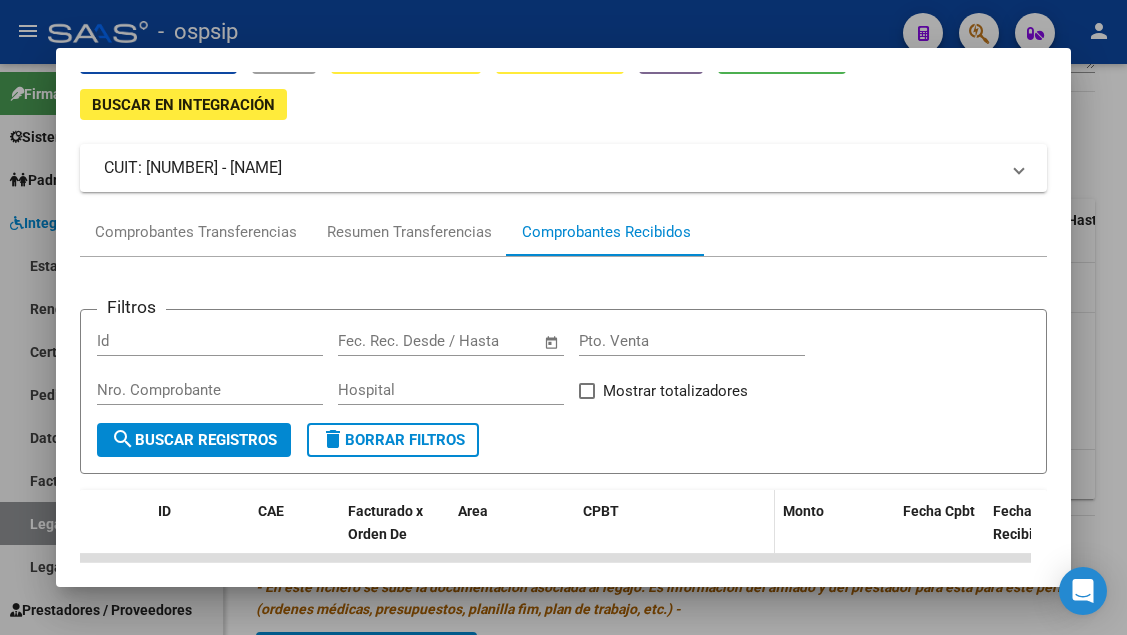 scroll, scrollTop: 0, scrollLeft: 0, axis: both 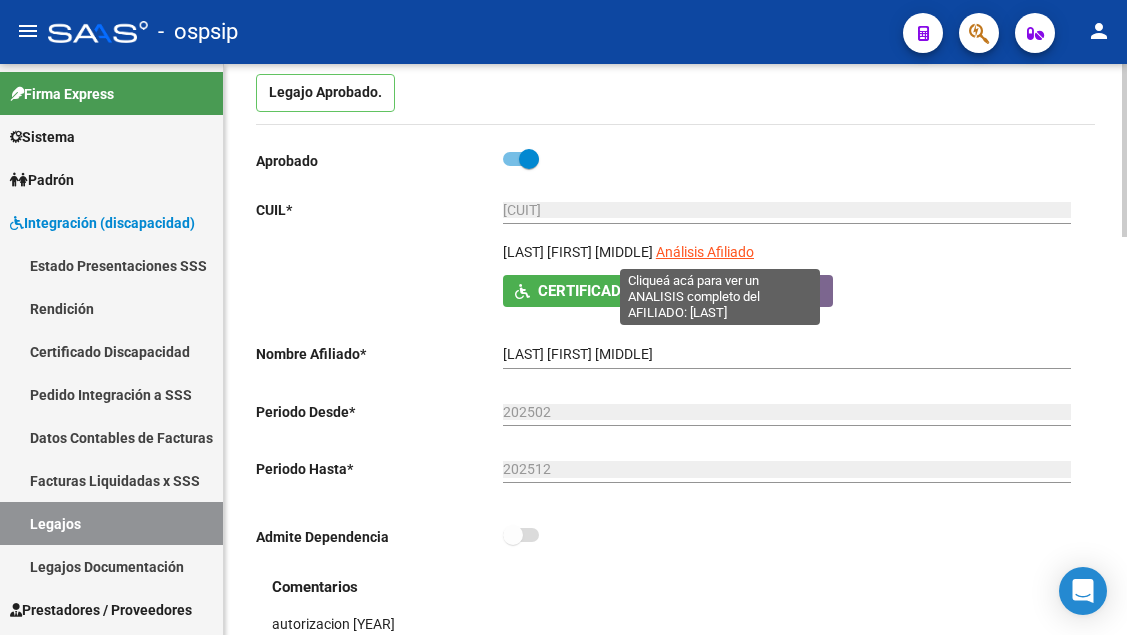click on "Análisis Afiliado" 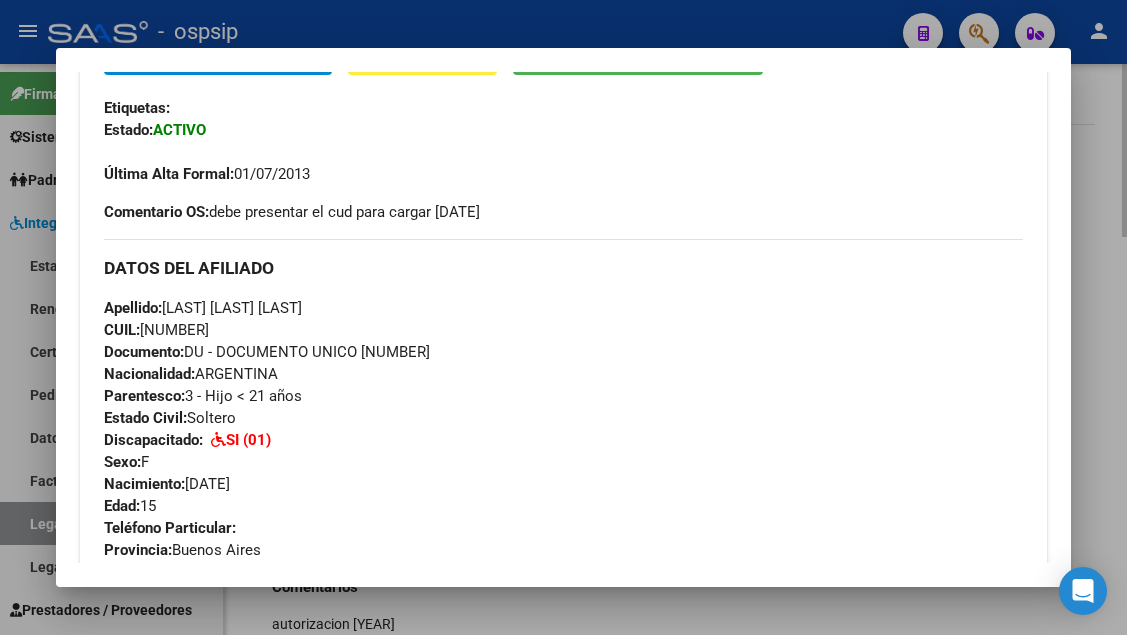 scroll, scrollTop: 176, scrollLeft: 0, axis: vertical 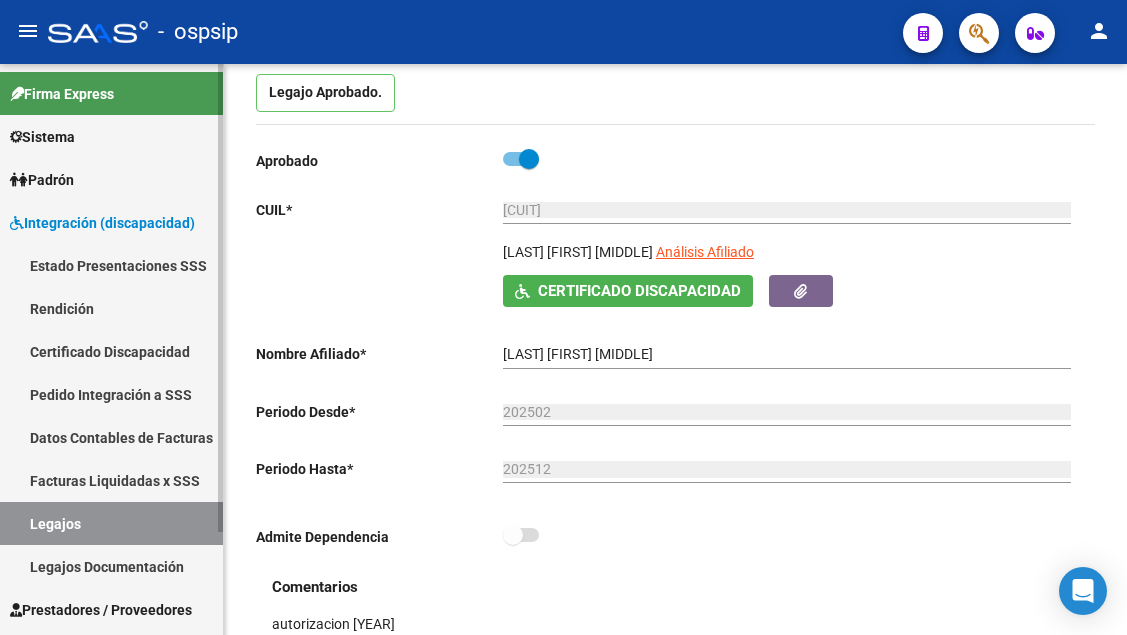 click on "Legajos" at bounding box center (111, 523) 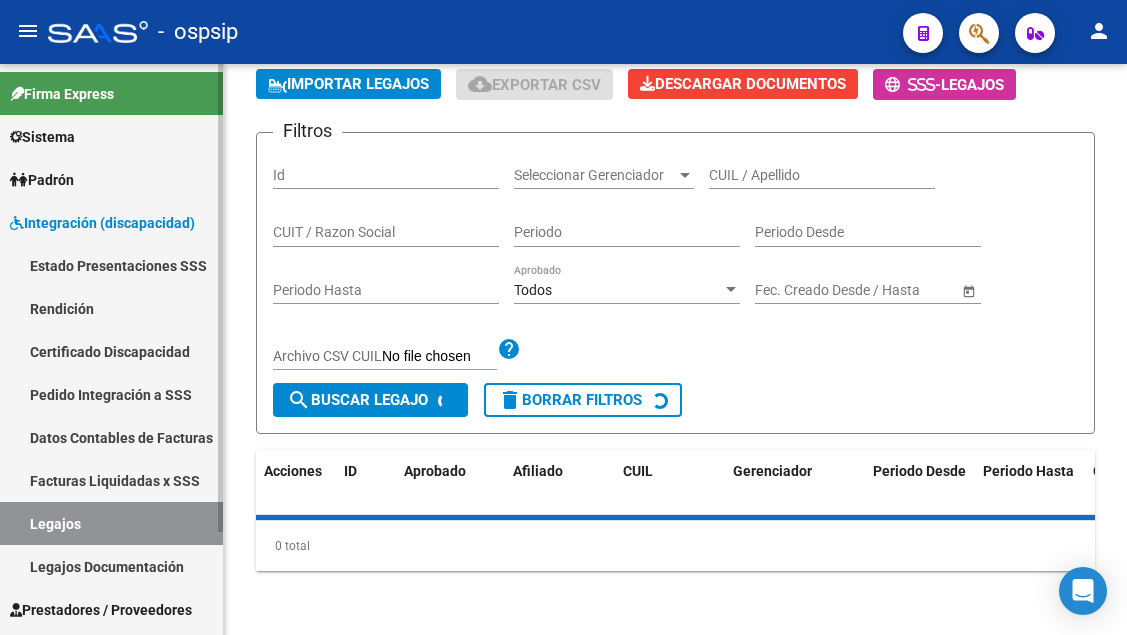 scroll, scrollTop: 200, scrollLeft: 0, axis: vertical 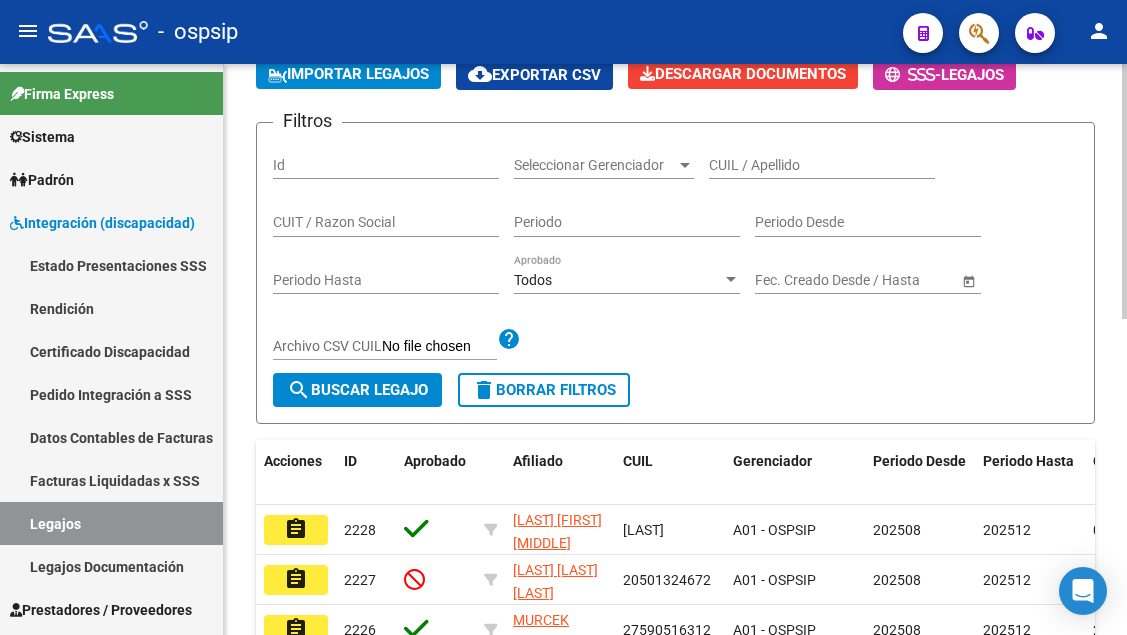 click on "CUIL / Apellido" 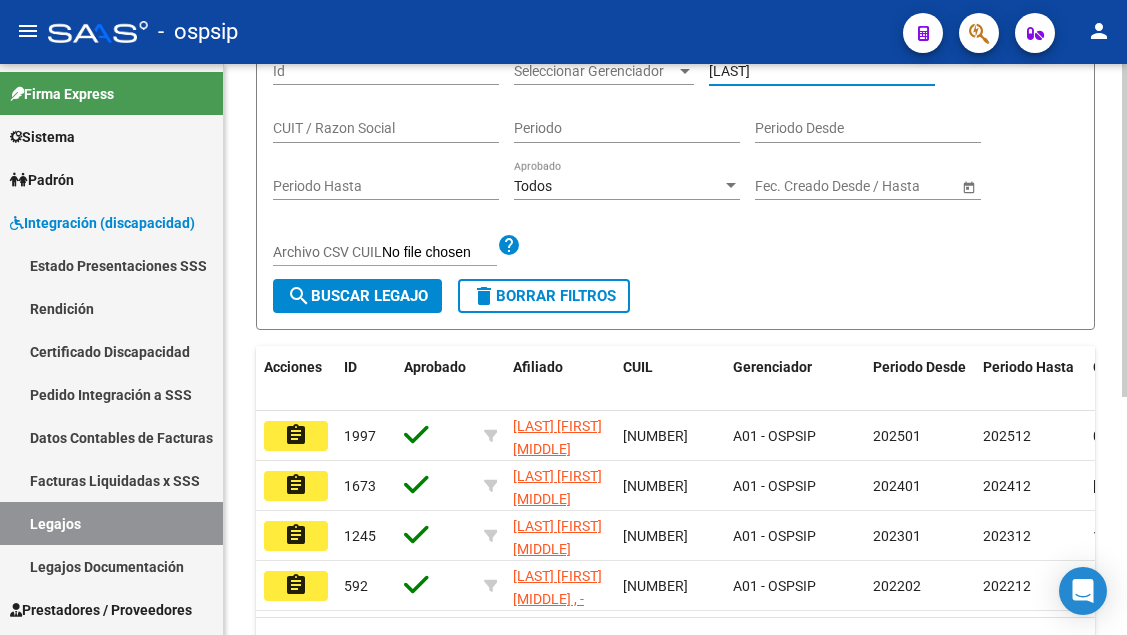 scroll, scrollTop: 400, scrollLeft: 0, axis: vertical 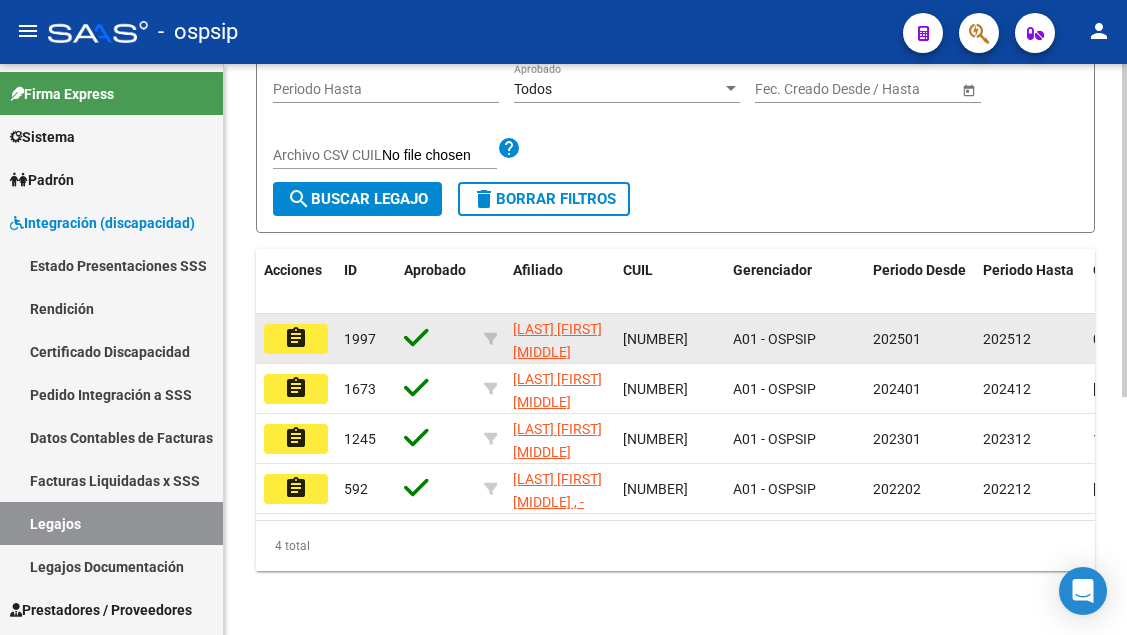 type on "[LAST]" 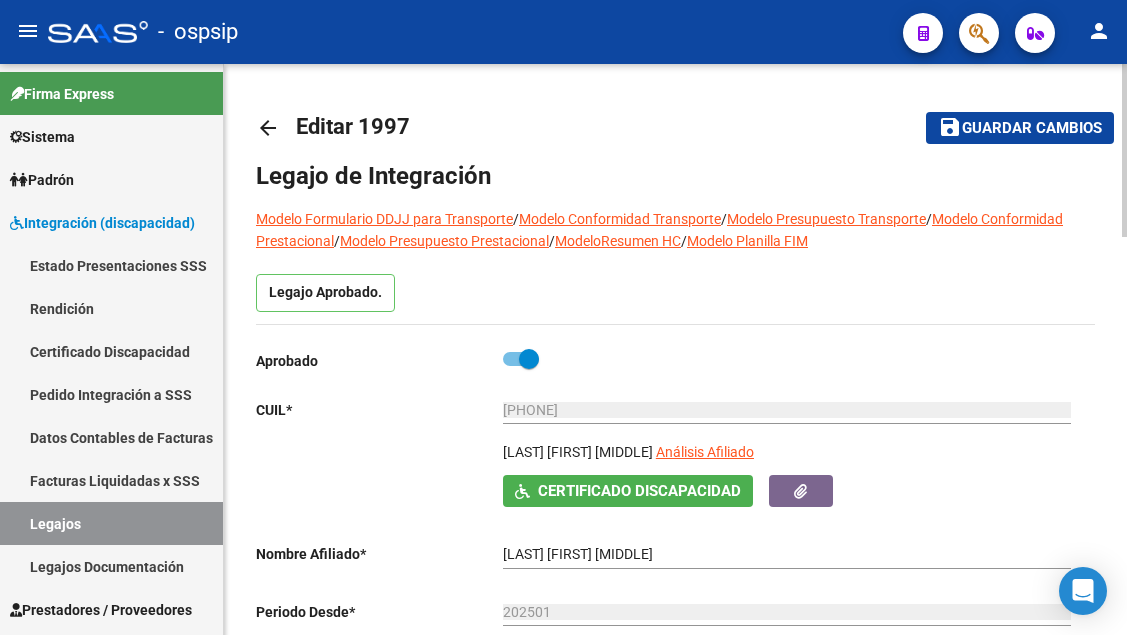 scroll, scrollTop: 200, scrollLeft: 0, axis: vertical 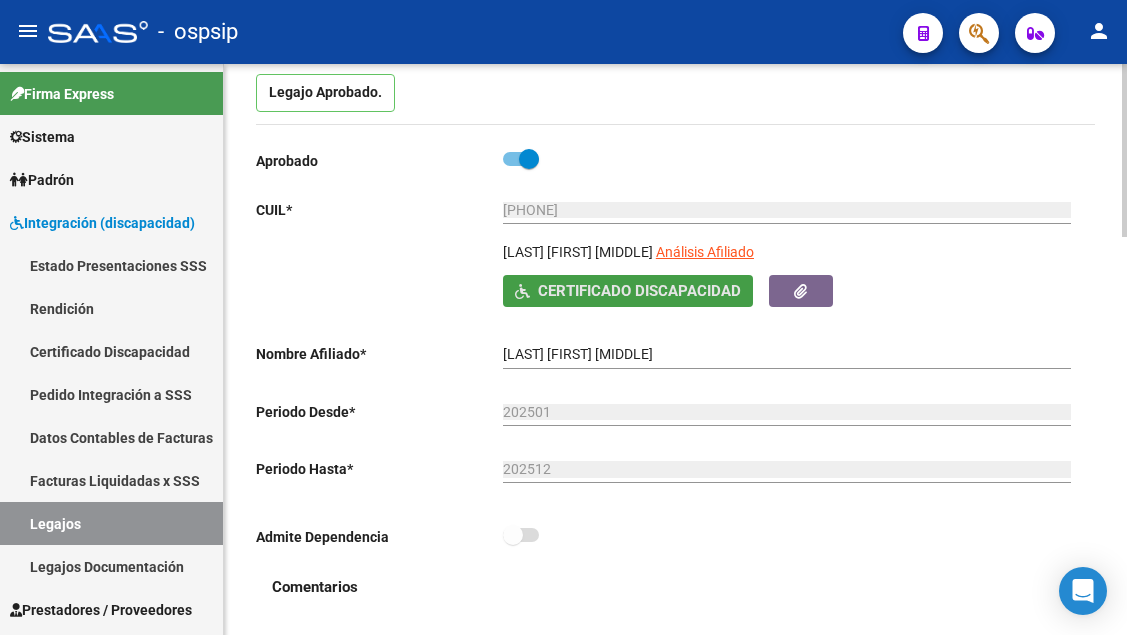 click on "Certificado Discapacidad" 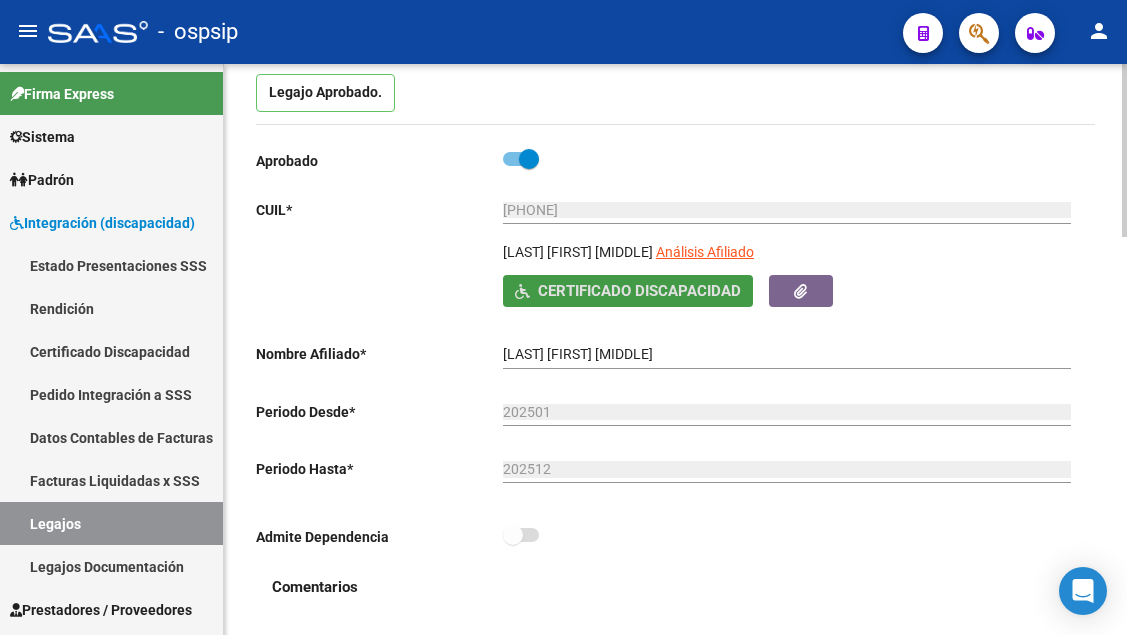 type 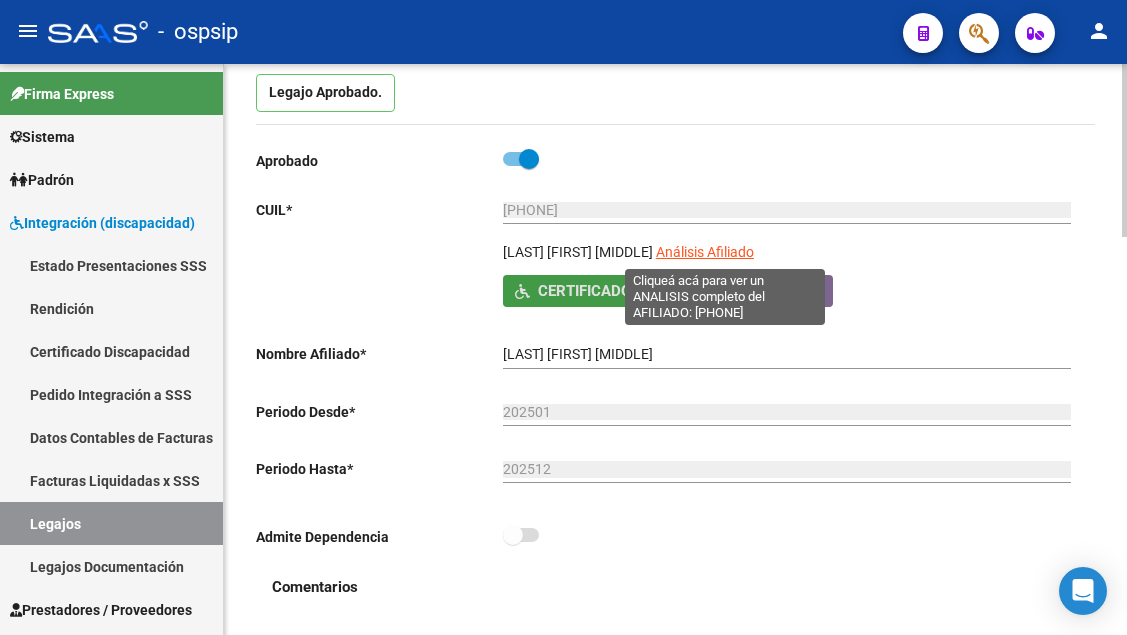 click on "Análisis Afiliado" 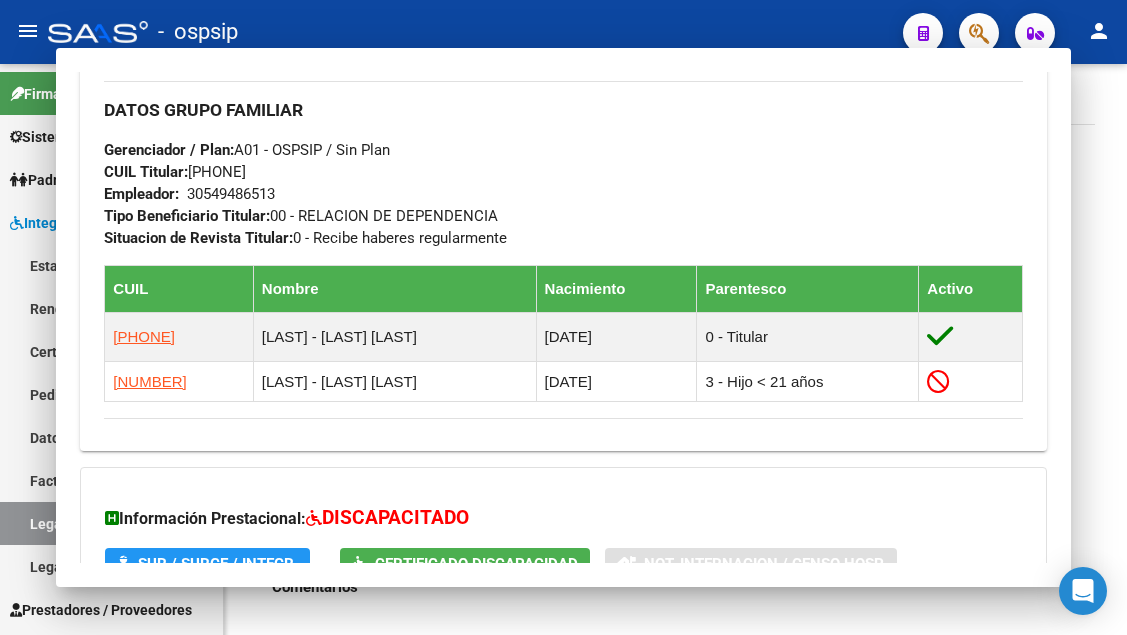 scroll, scrollTop: 1000, scrollLeft: 0, axis: vertical 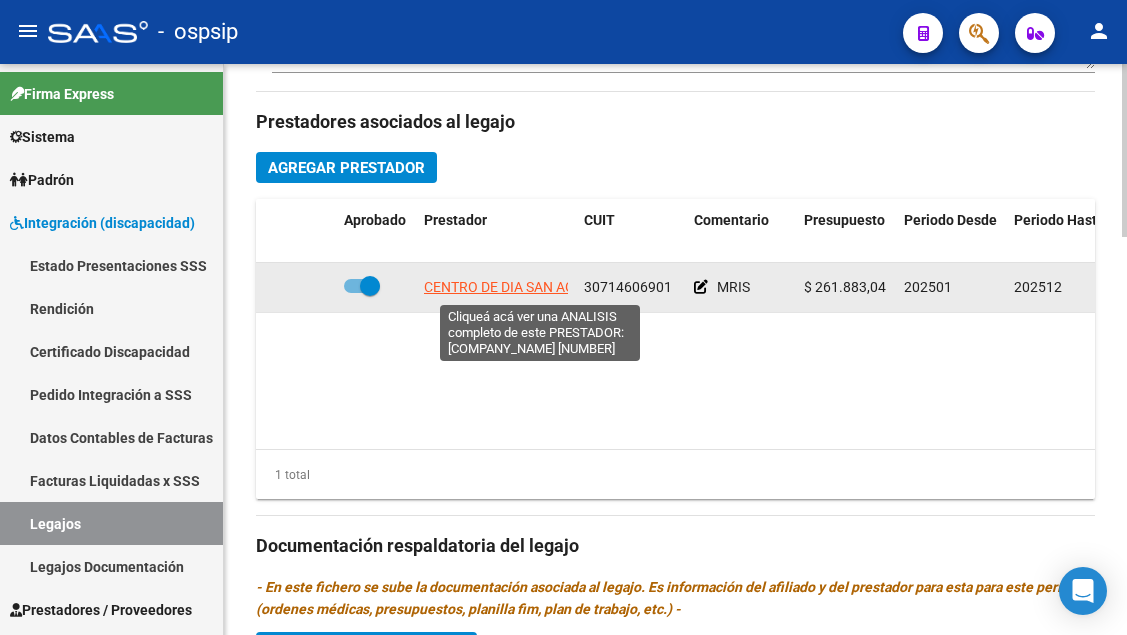 click on "CENTRO DE DIA SAN AGUSTIN S.R.L." 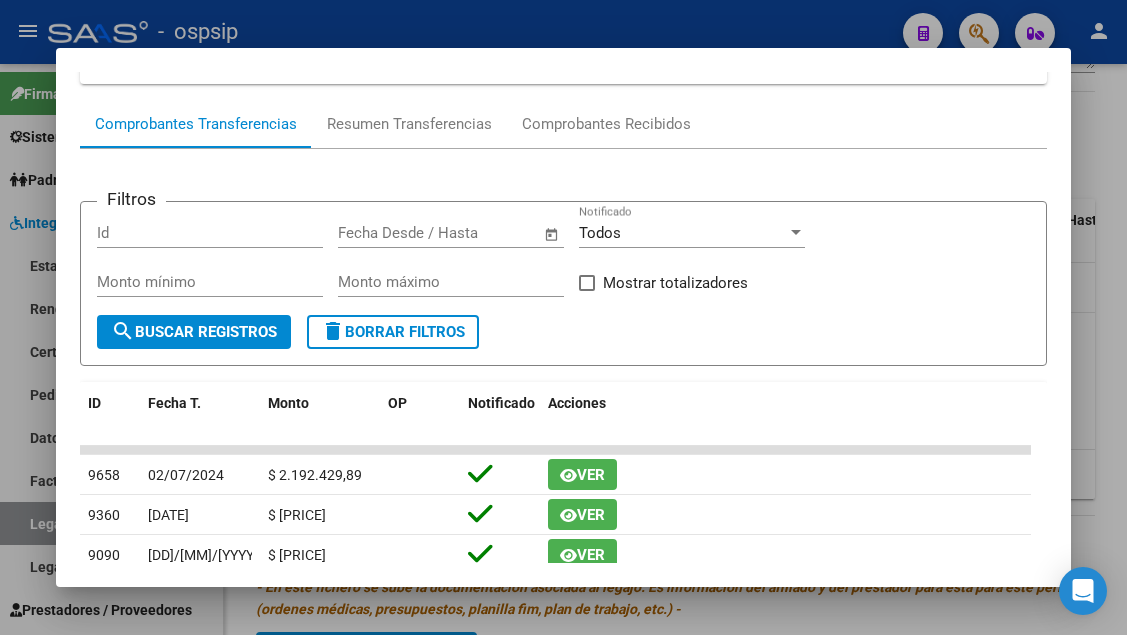 scroll, scrollTop: 200, scrollLeft: 0, axis: vertical 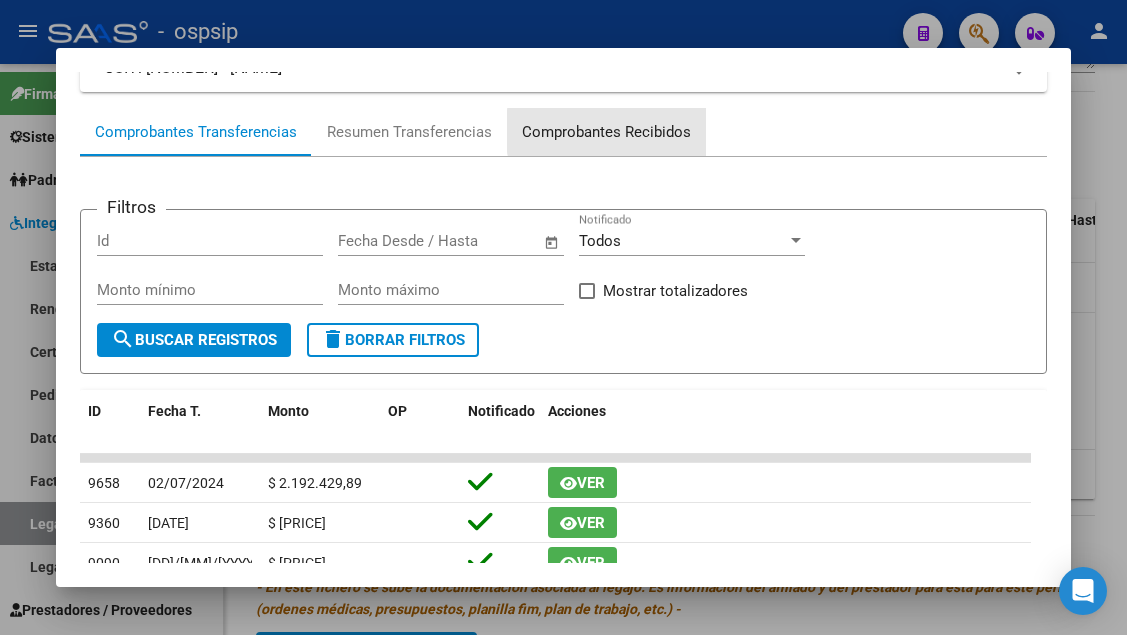 click on "Comprobantes Recibidos" at bounding box center [606, 132] 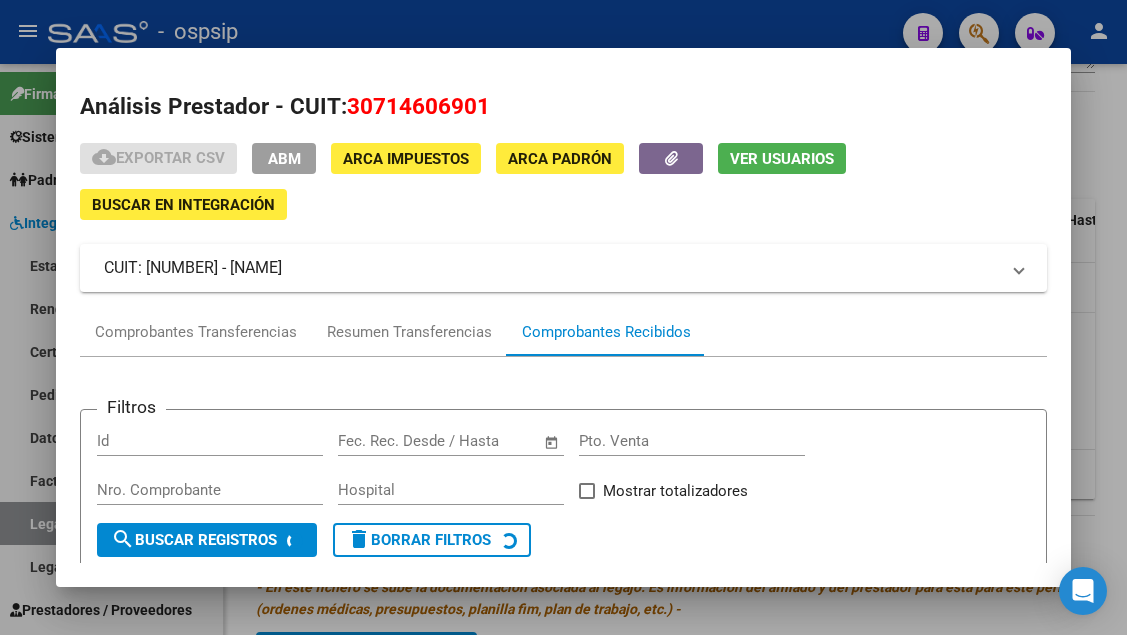 scroll, scrollTop: 185, scrollLeft: 0, axis: vertical 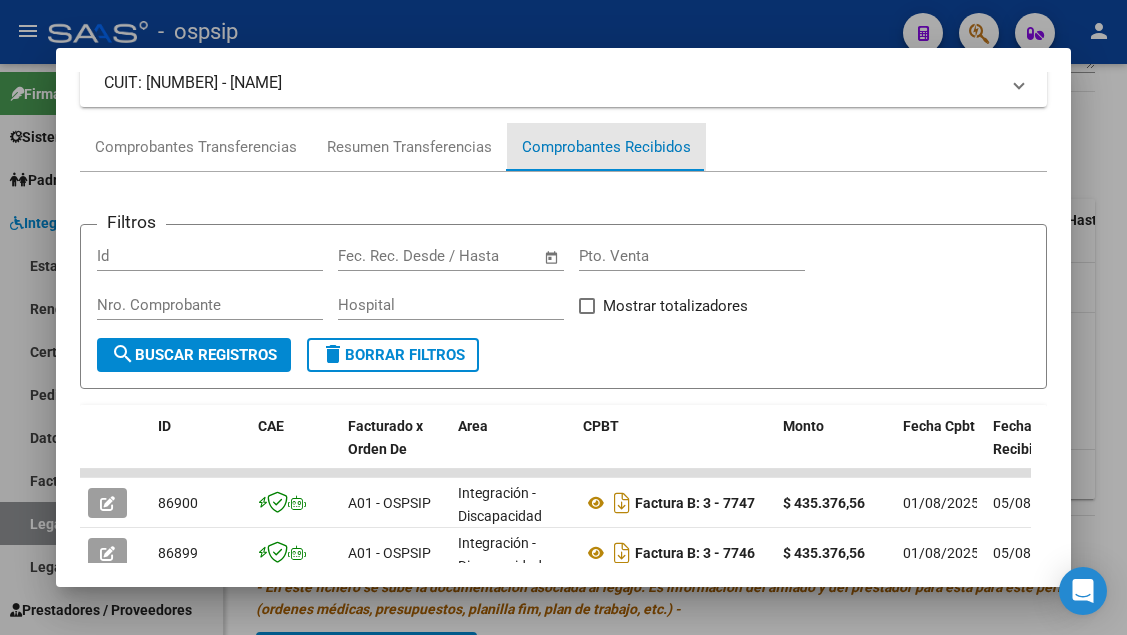 click on "Comprobantes Recibidos" at bounding box center [606, 147] 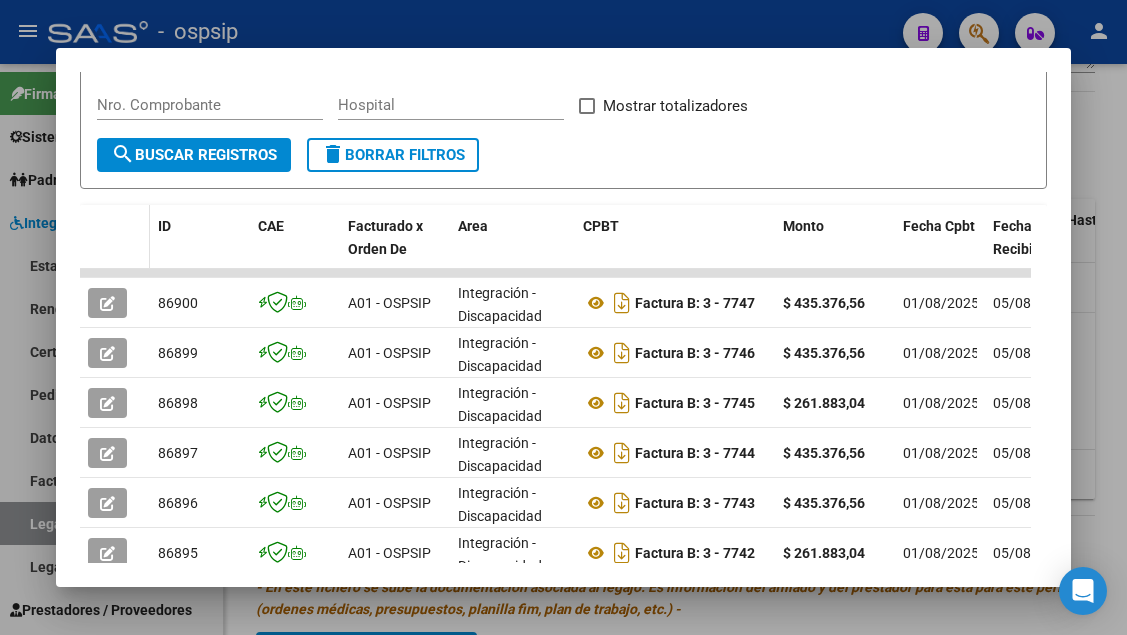 scroll, scrollTop: 485, scrollLeft: 0, axis: vertical 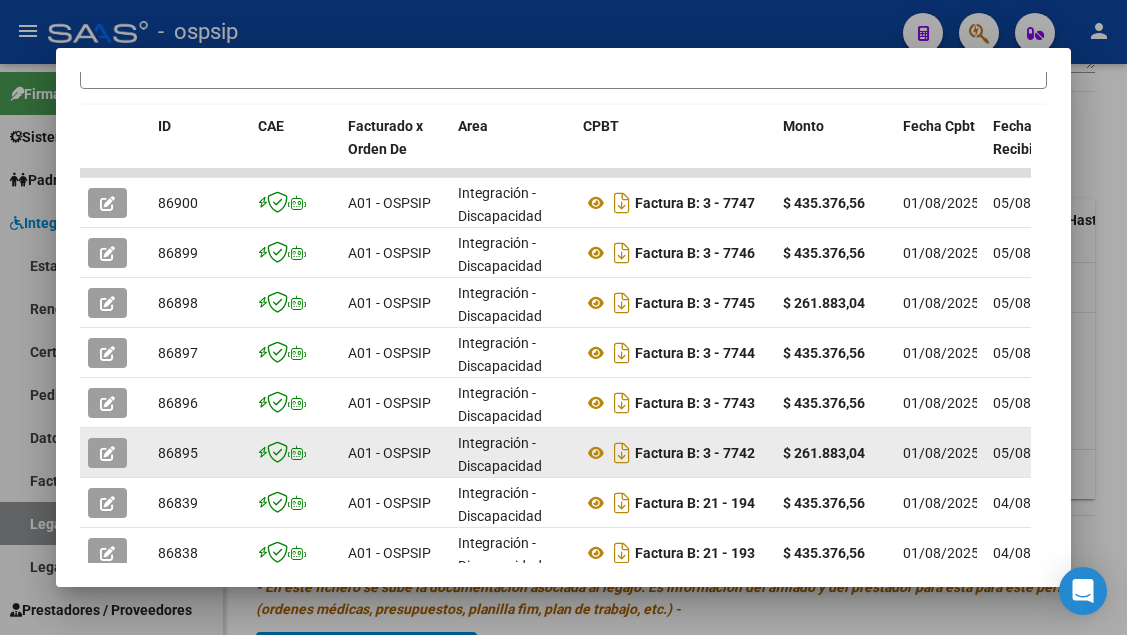 click 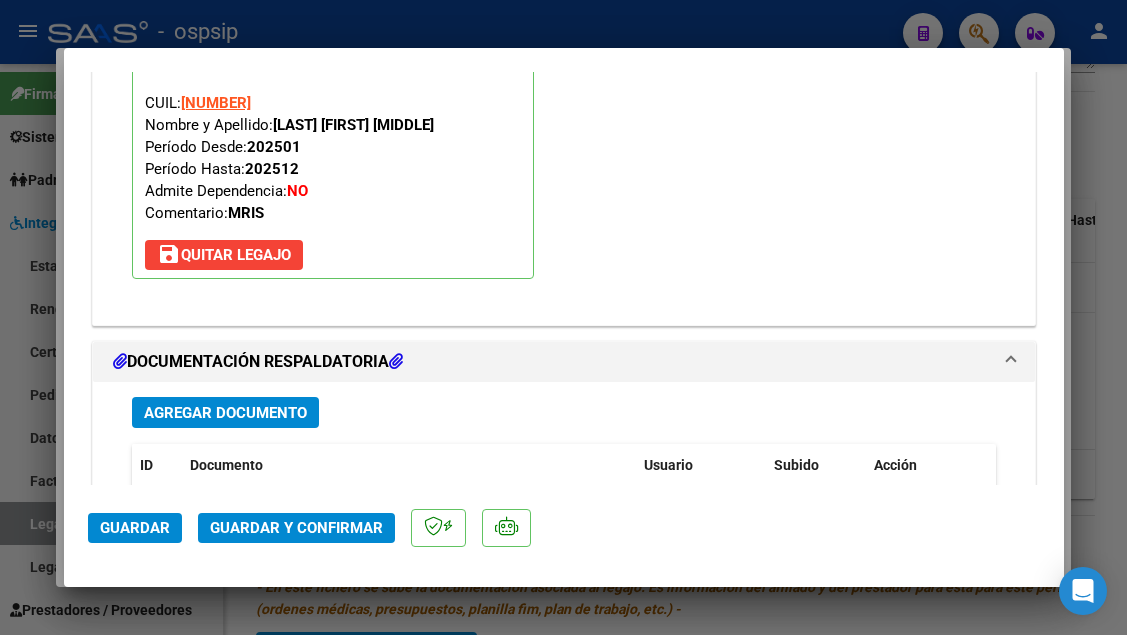 scroll, scrollTop: 2300, scrollLeft: 0, axis: vertical 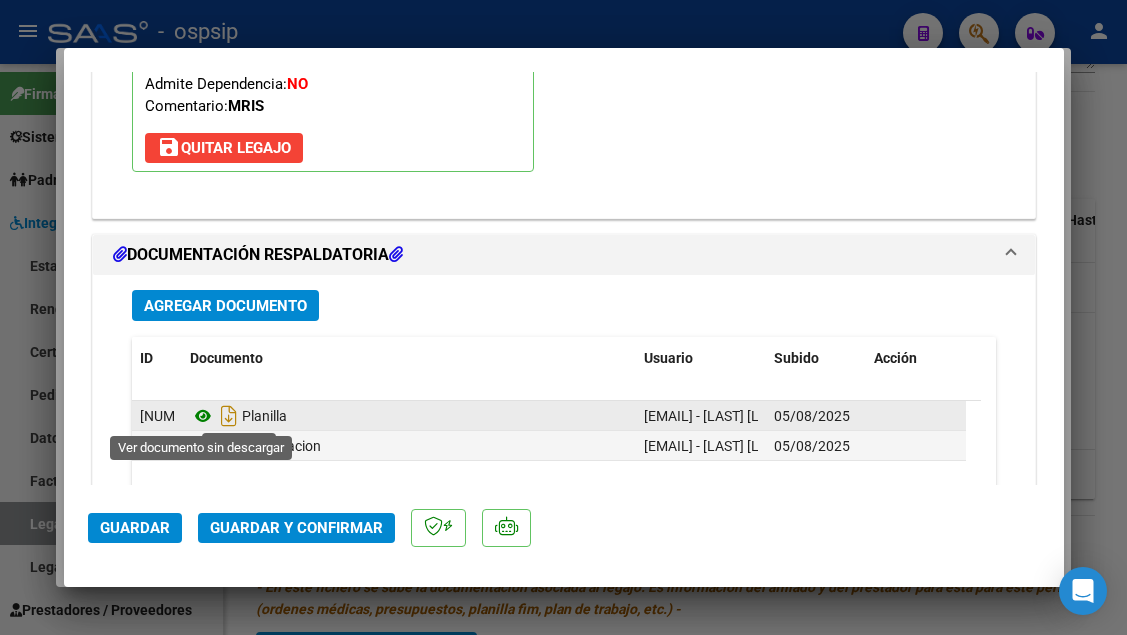 click 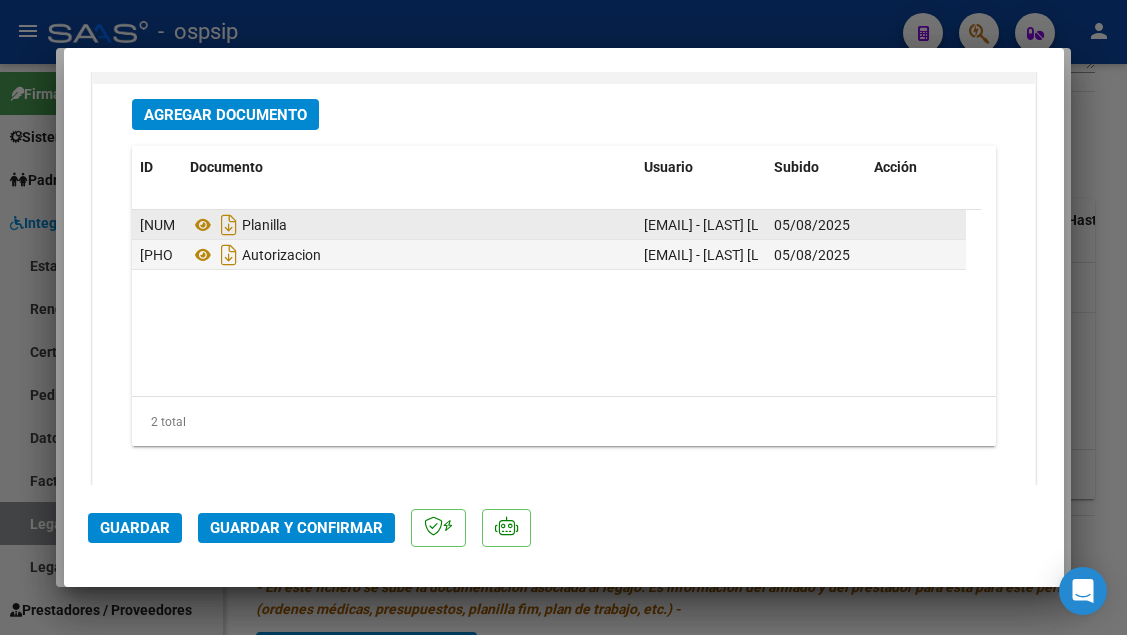 scroll, scrollTop: 2500, scrollLeft: 0, axis: vertical 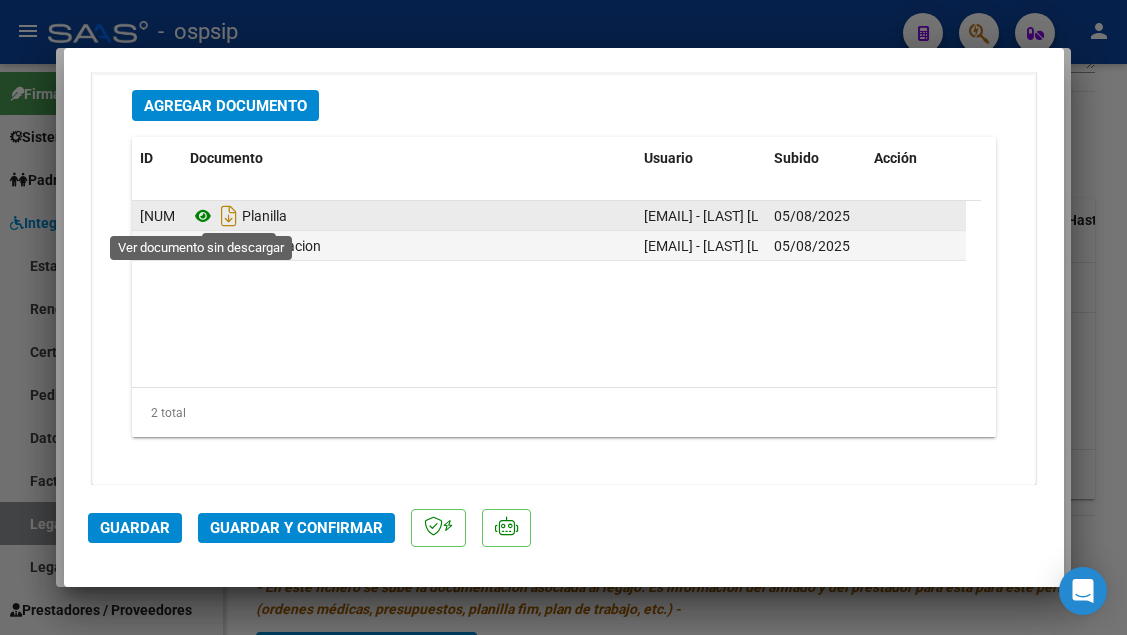 click 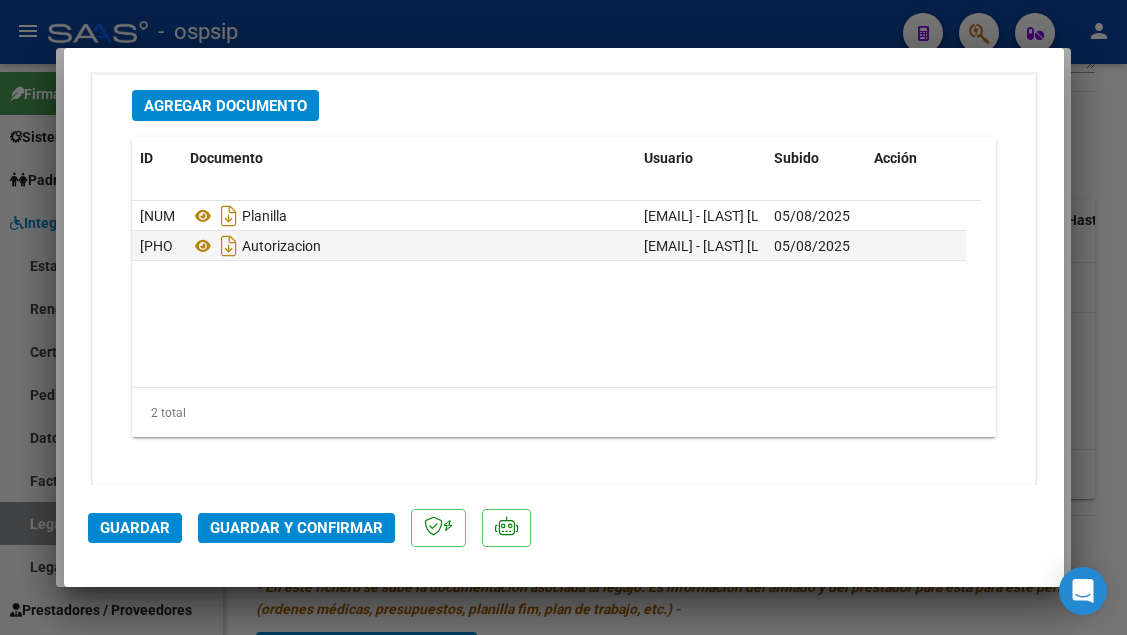 click on "Guardar y Confirmar" 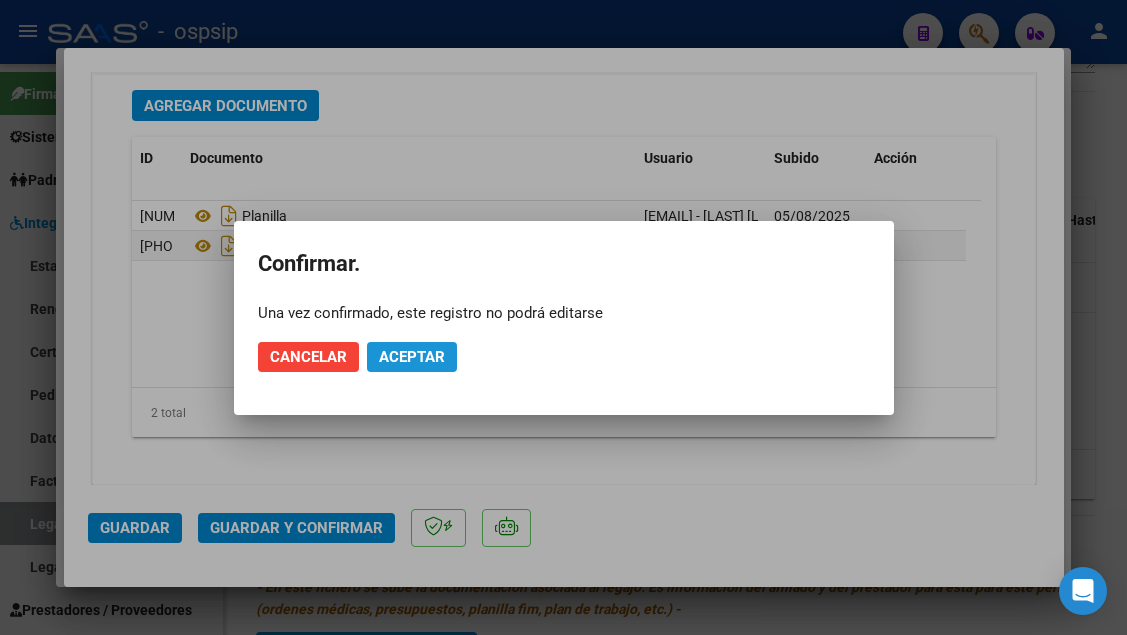 click on "Aceptar" 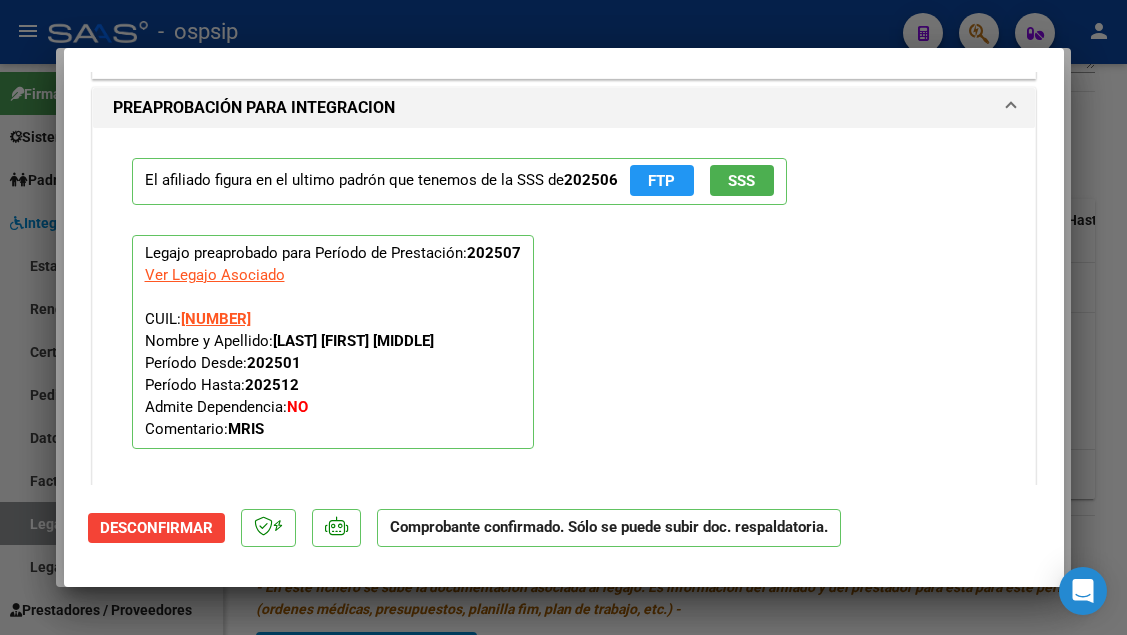 scroll, scrollTop: 1789, scrollLeft: 0, axis: vertical 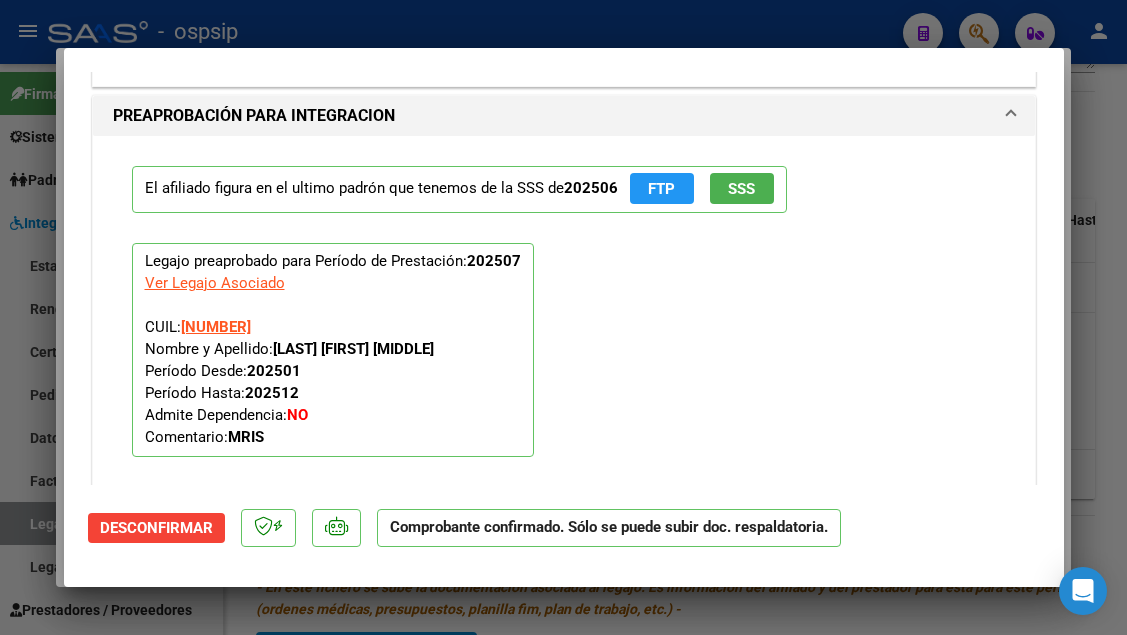 click at bounding box center [563, 317] 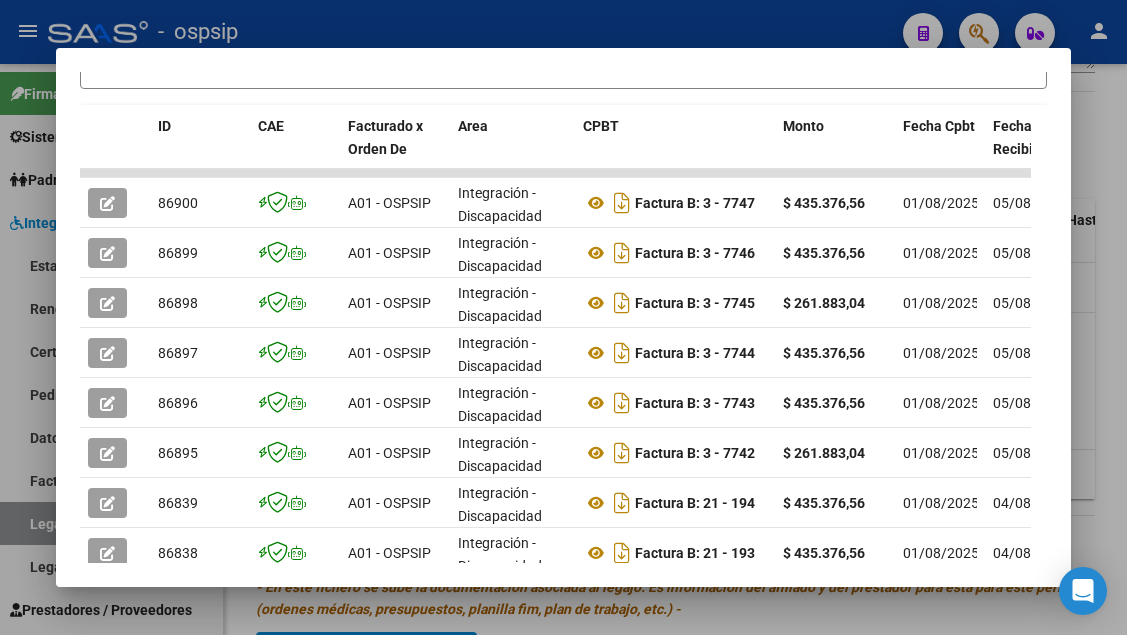 click at bounding box center (563, 317) 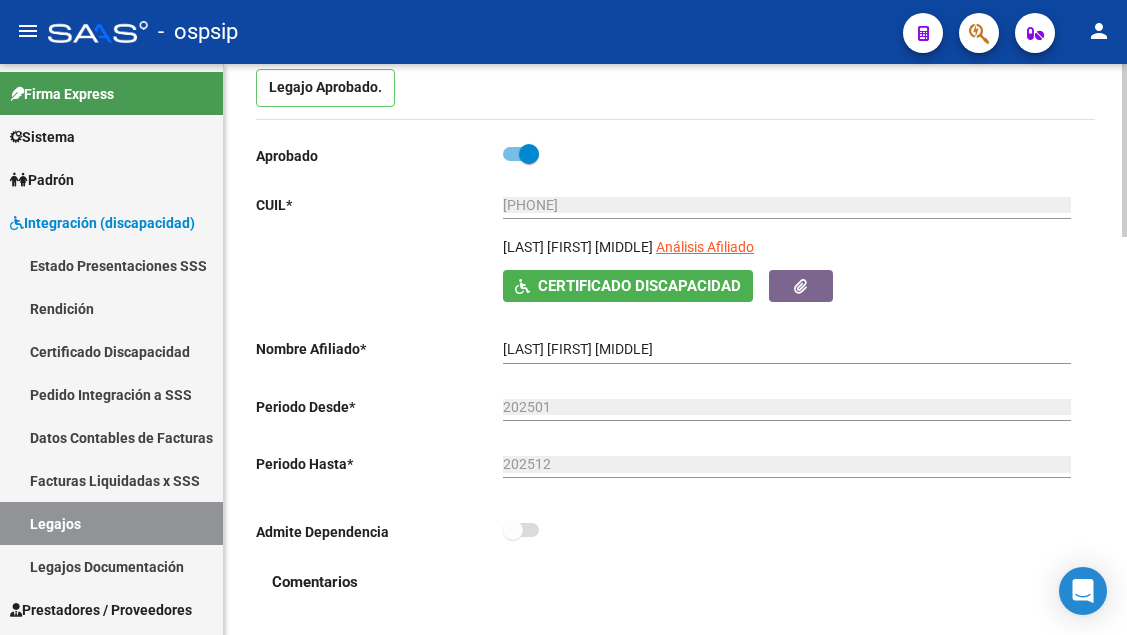 scroll, scrollTop: 200, scrollLeft: 0, axis: vertical 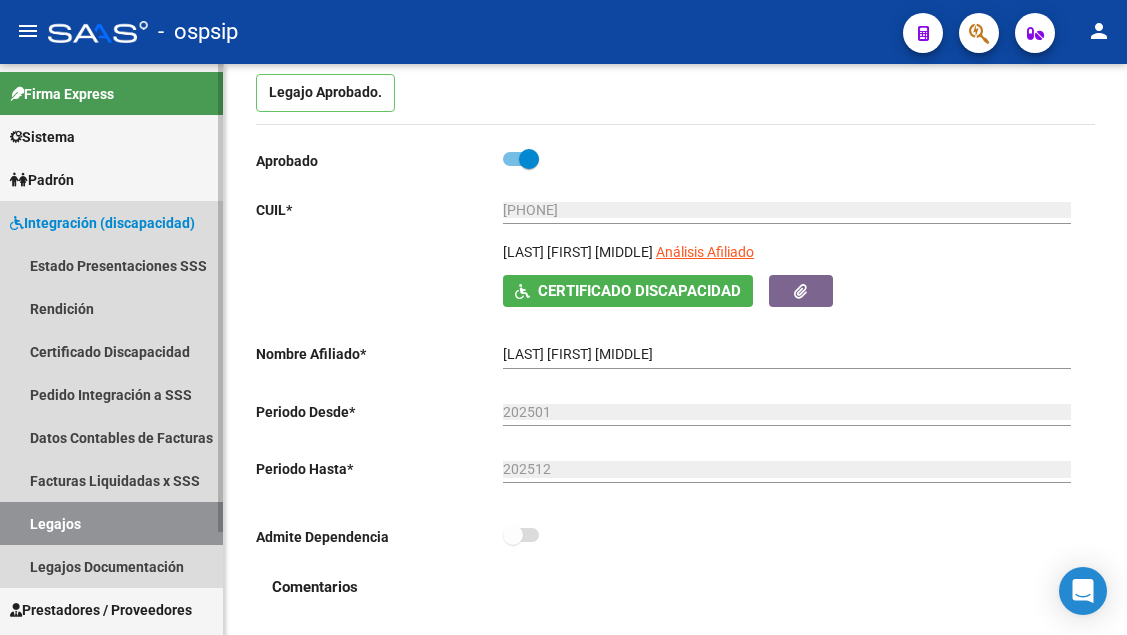 click on "Legajos" at bounding box center [111, 523] 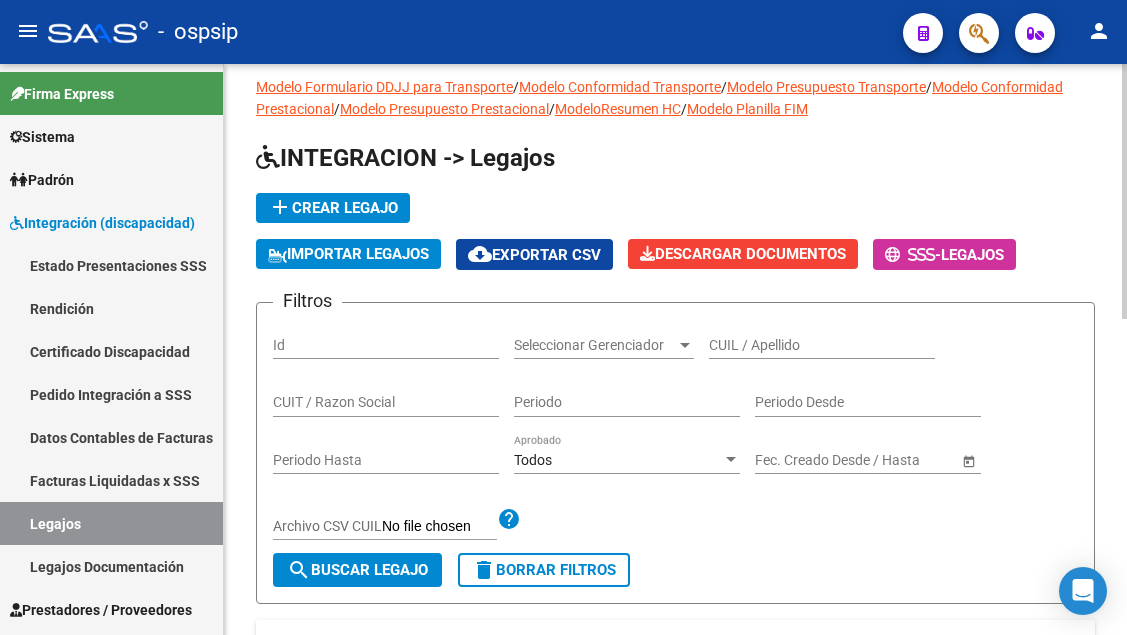 scroll, scrollTop: 0, scrollLeft: 0, axis: both 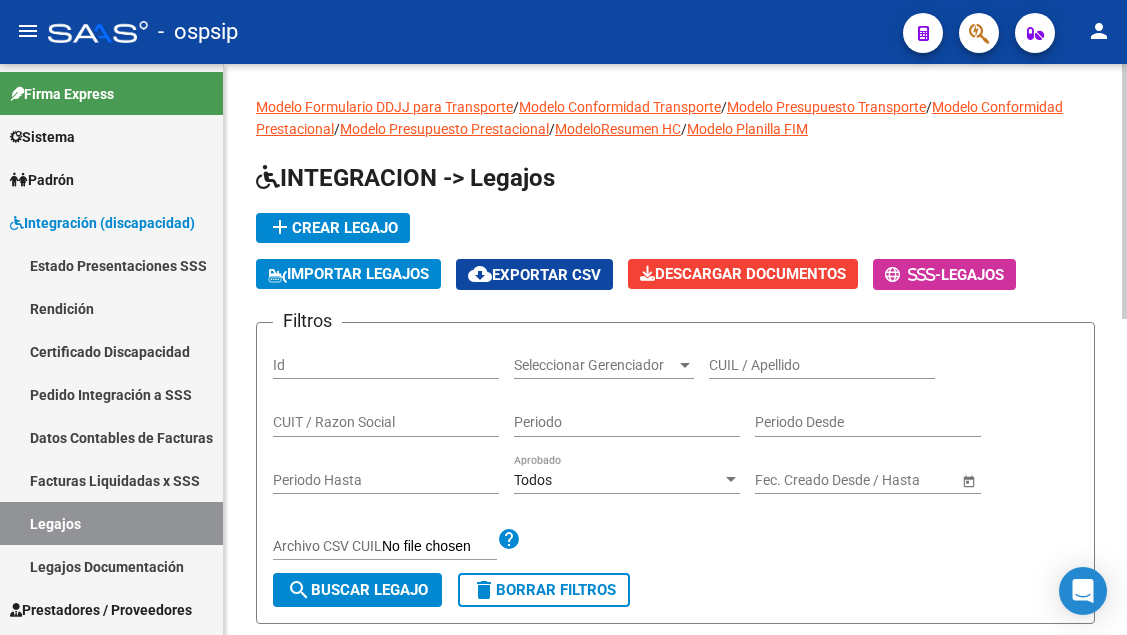 click on "CUIL / Apellido" 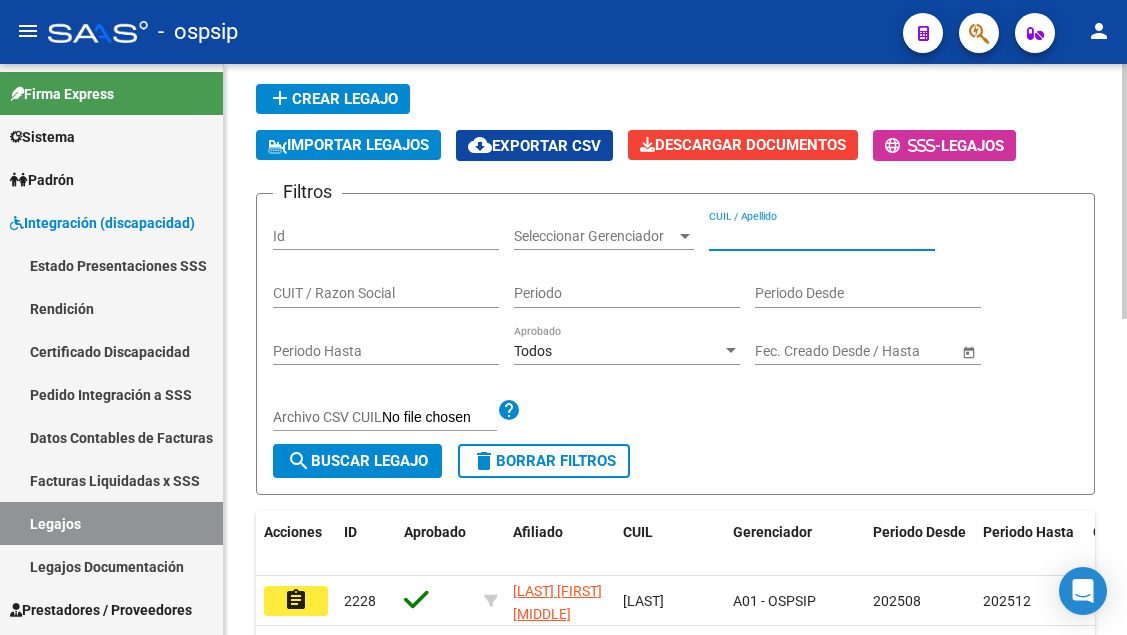 scroll, scrollTop: 100, scrollLeft: 0, axis: vertical 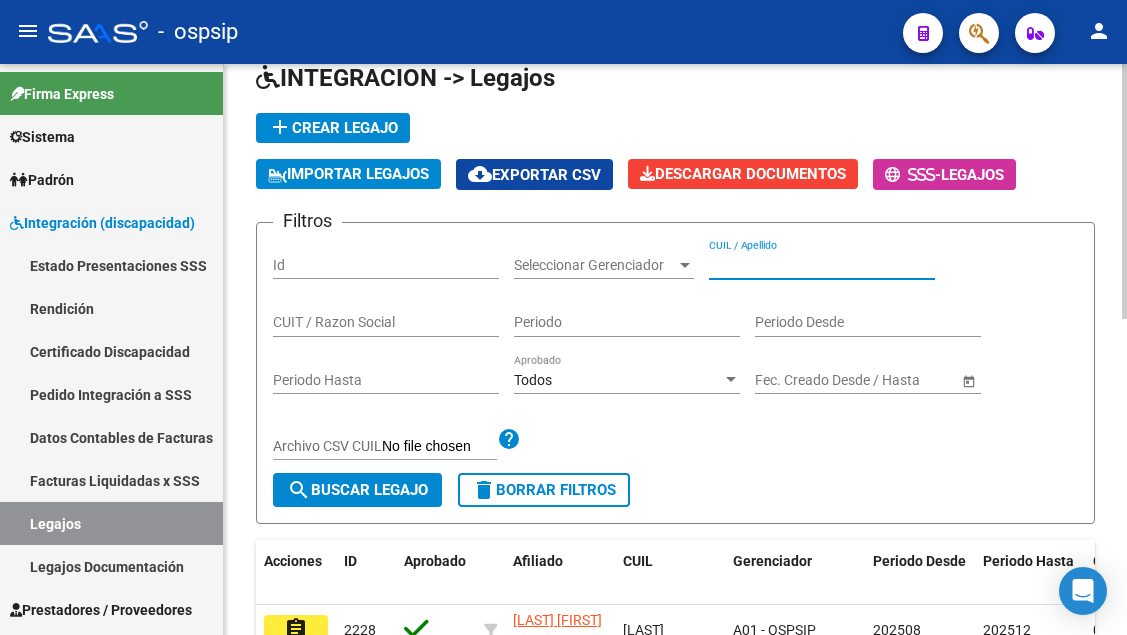 click on "CUIL / Apellido" at bounding box center [822, 265] 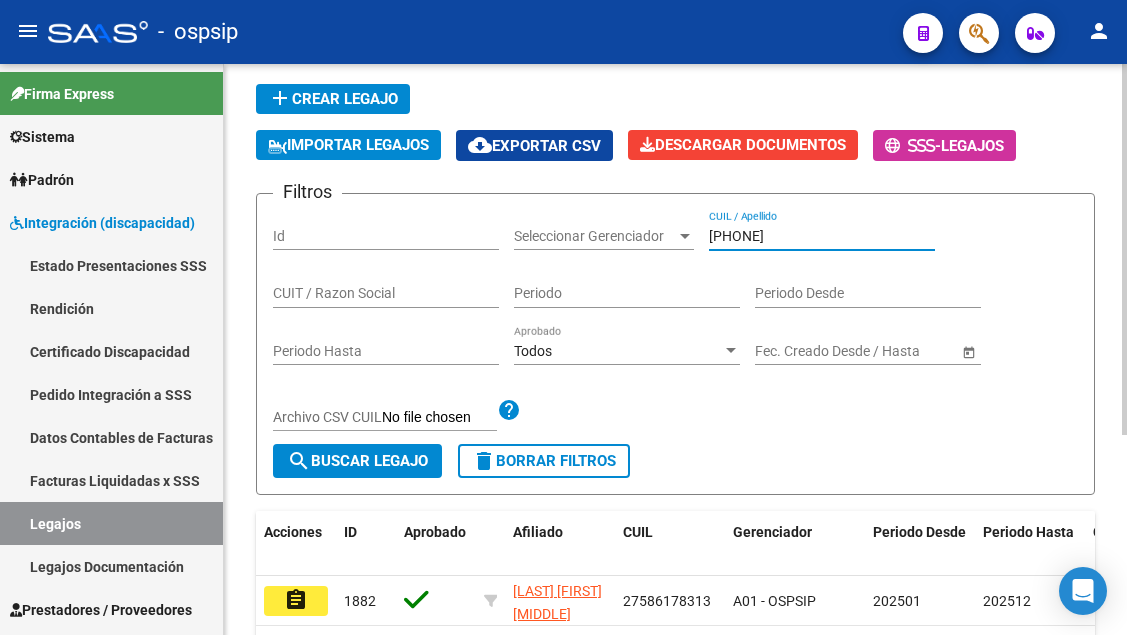 scroll, scrollTop: 100, scrollLeft: 0, axis: vertical 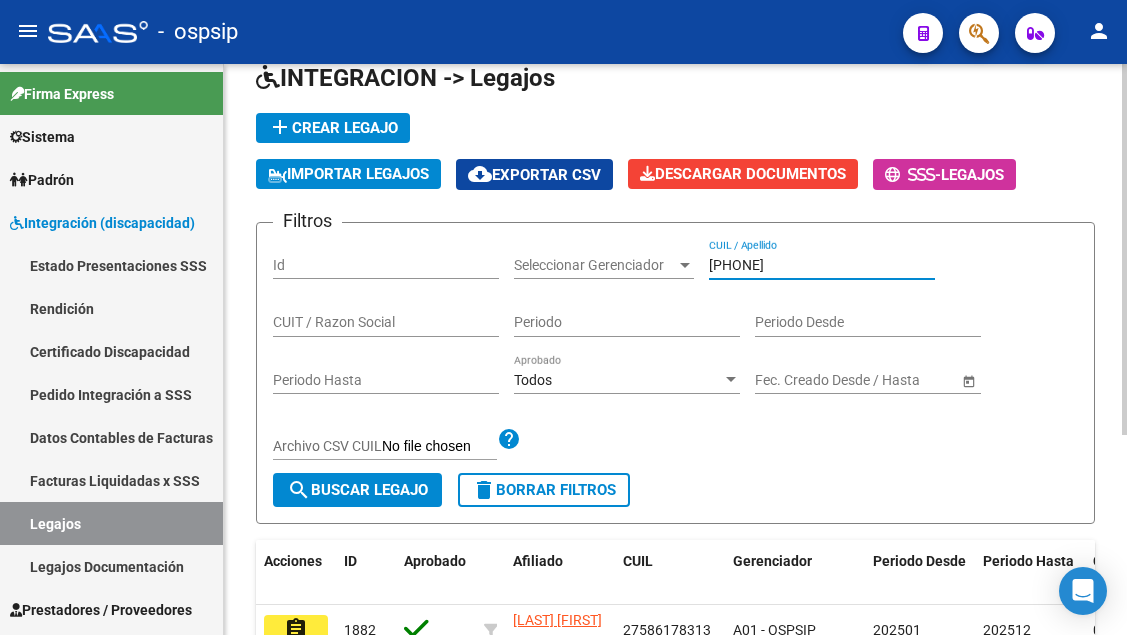 click on "[PHONE]" at bounding box center [822, 265] 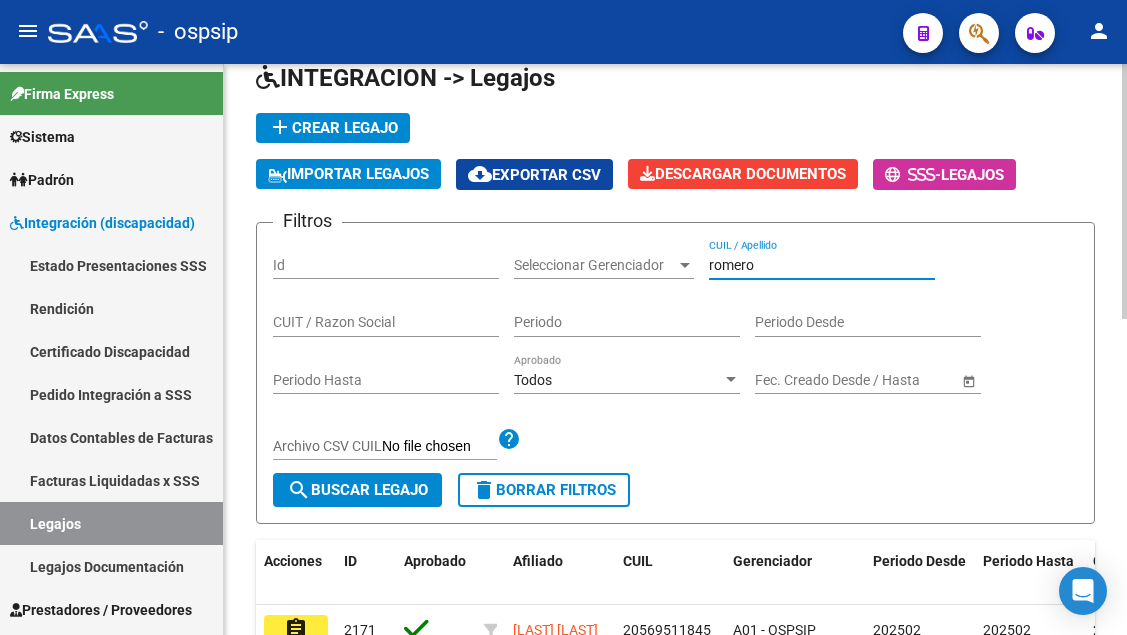 scroll, scrollTop: 400, scrollLeft: 0, axis: vertical 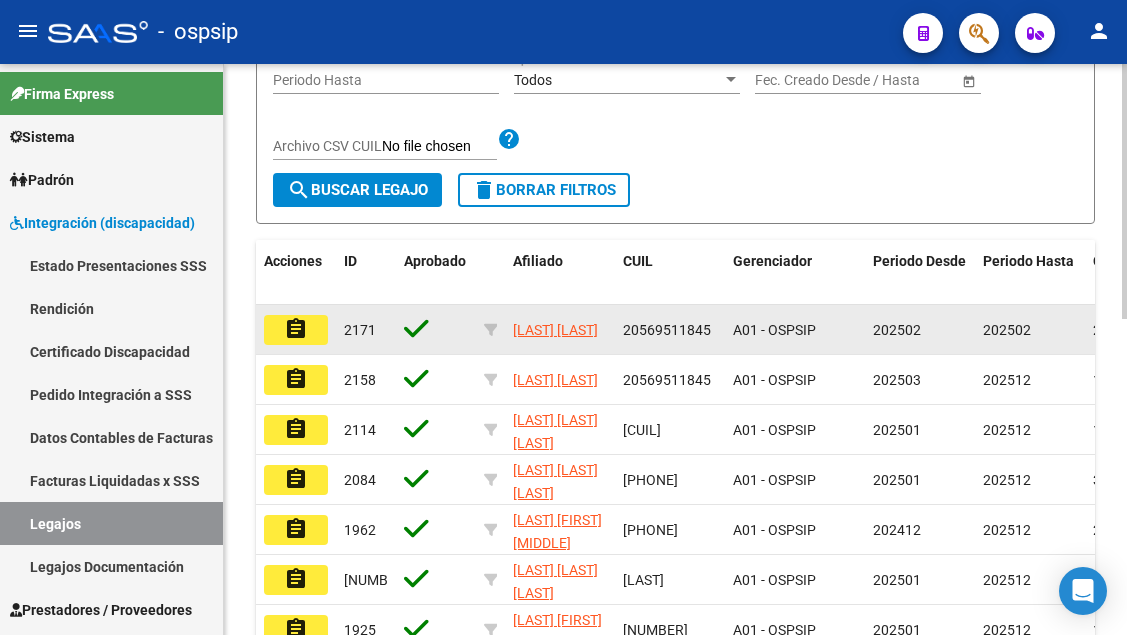 type on "romero" 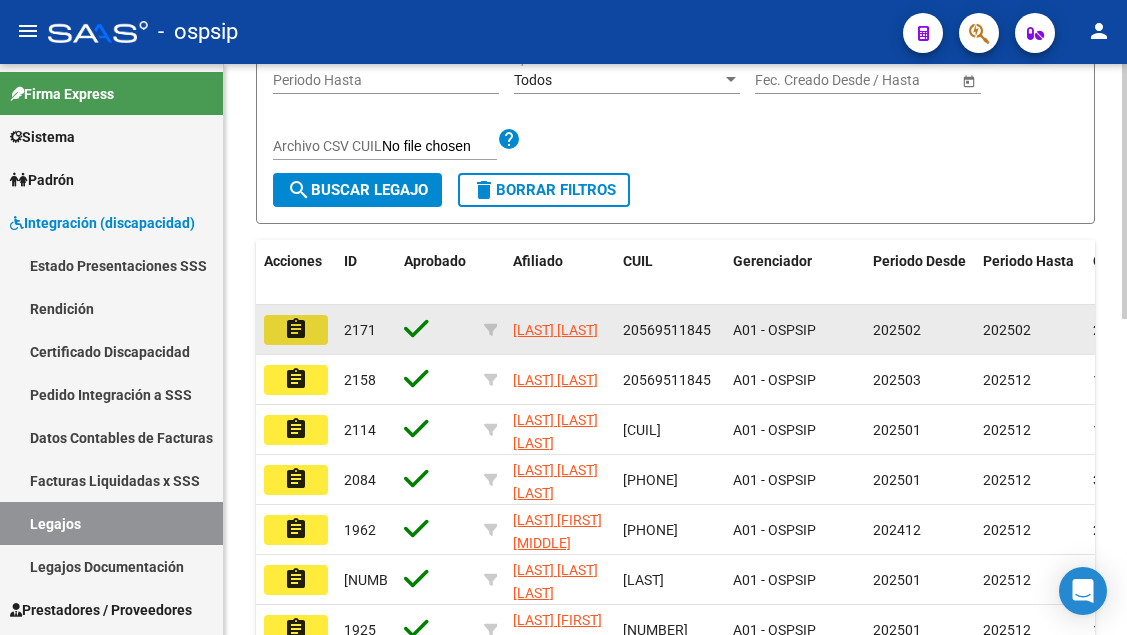 click on "assignment" 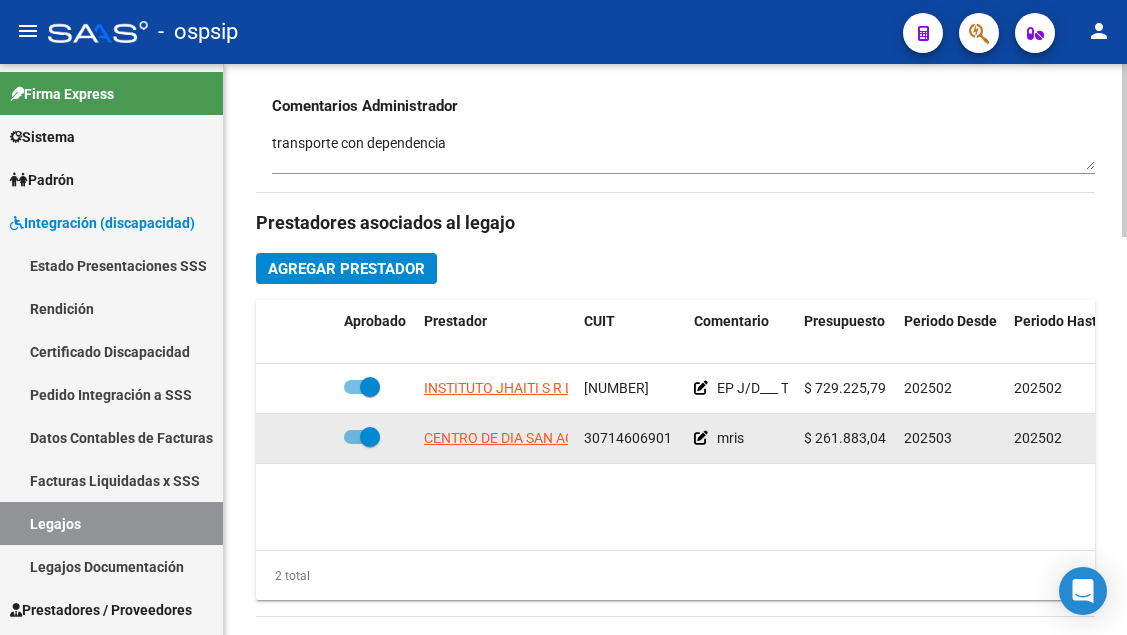 scroll, scrollTop: 800, scrollLeft: 0, axis: vertical 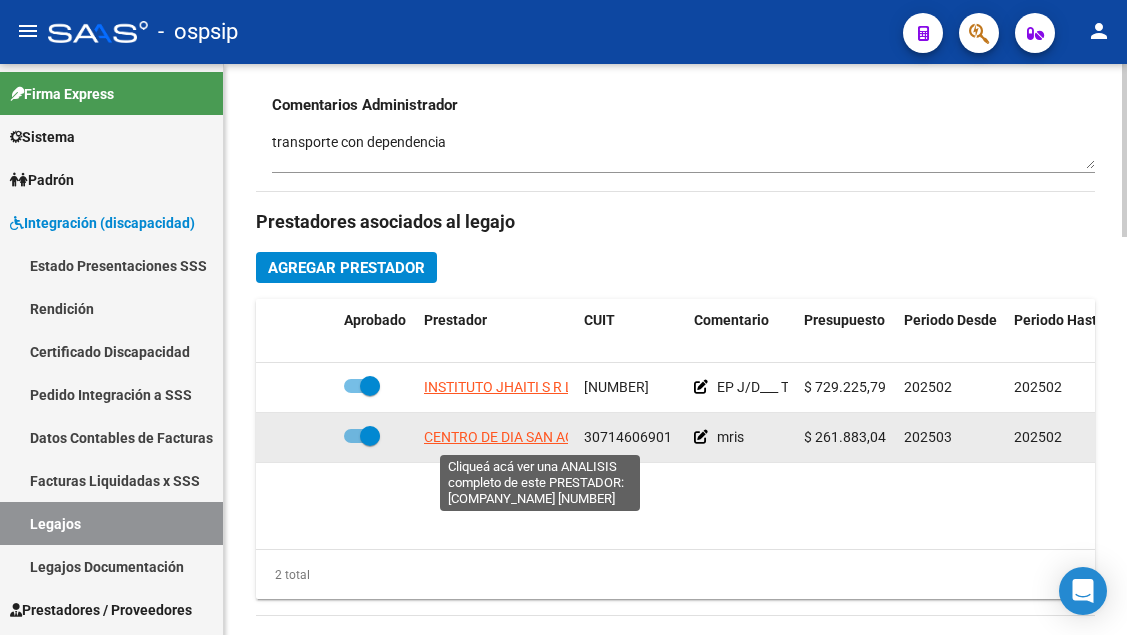 click on "CENTRO DE DIA SAN AGUSTIN S.R.L." 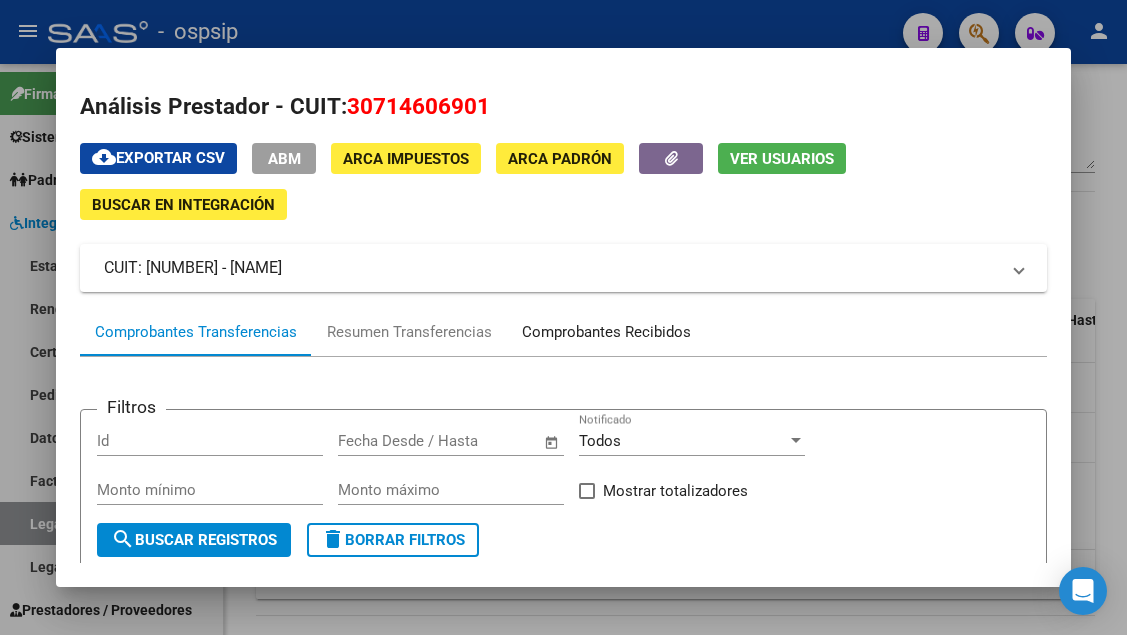 click on "Comprobantes Recibidos" at bounding box center [606, 332] 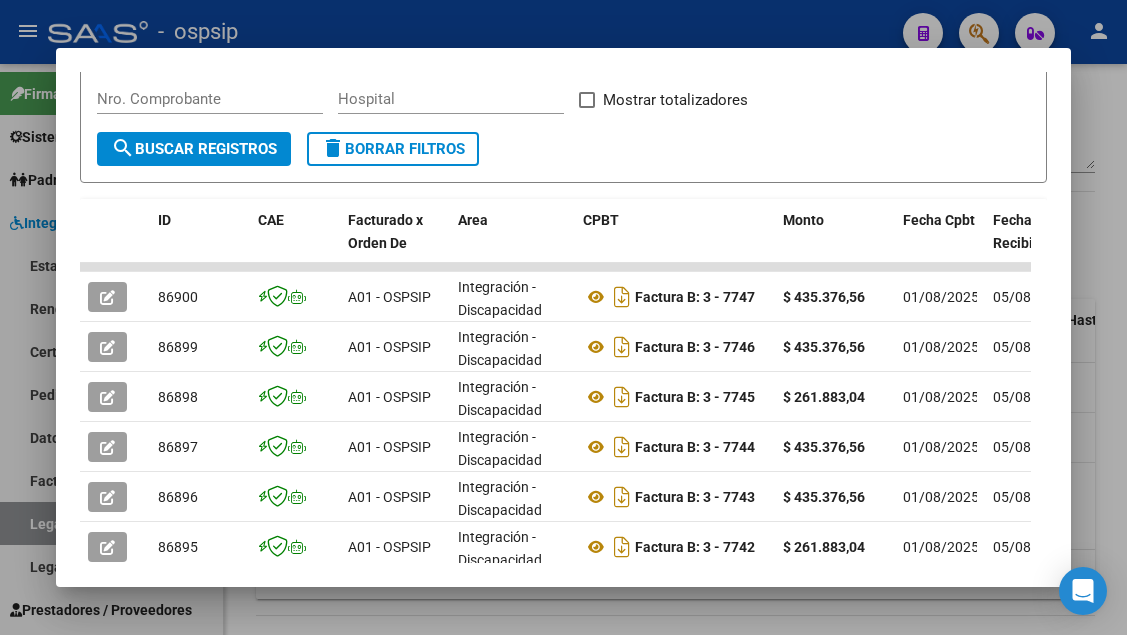 scroll, scrollTop: 400, scrollLeft: 0, axis: vertical 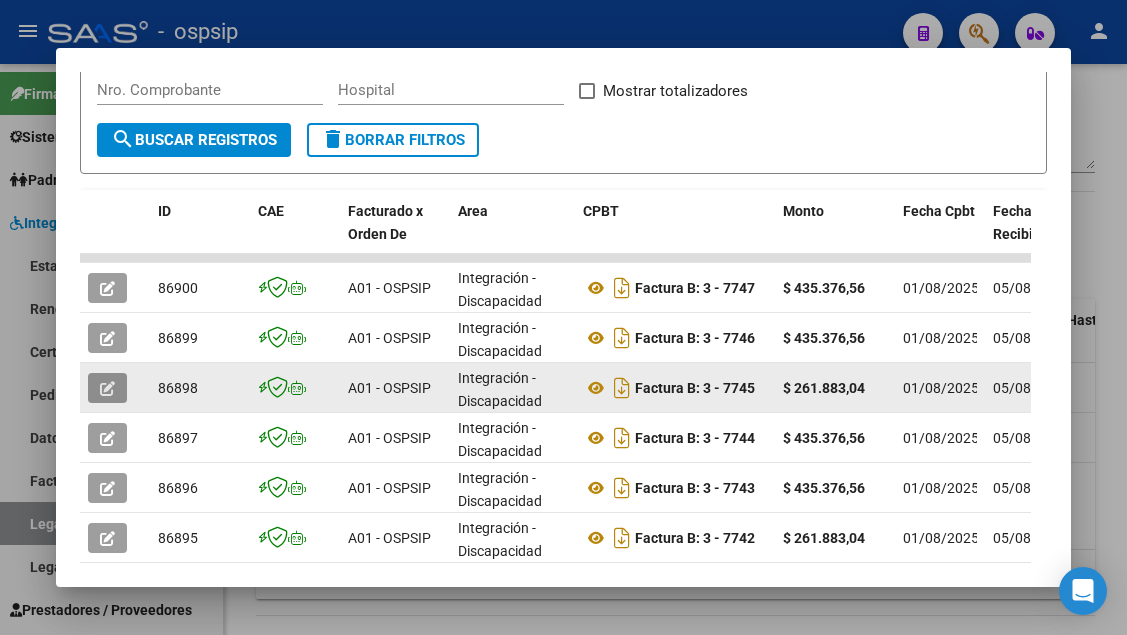click 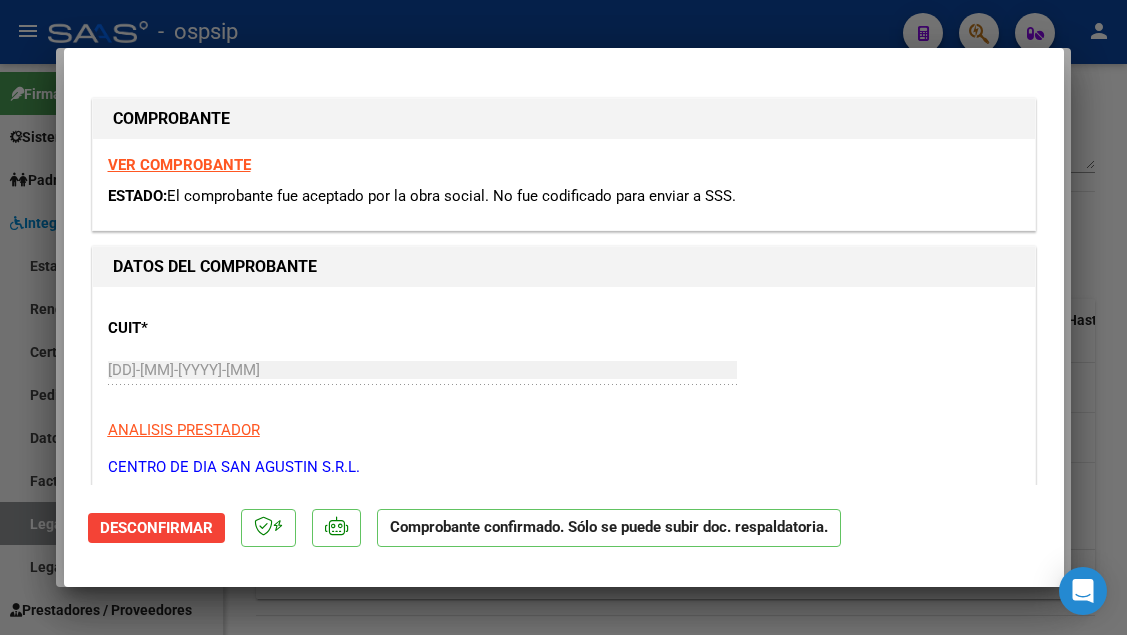 click at bounding box center [563, 317] 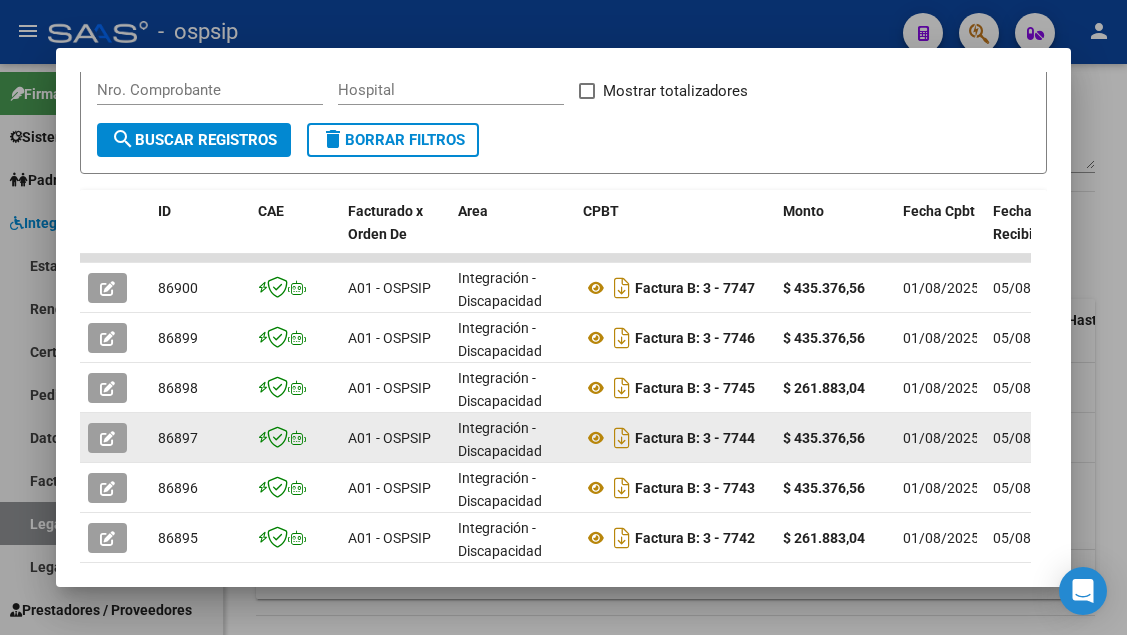 click 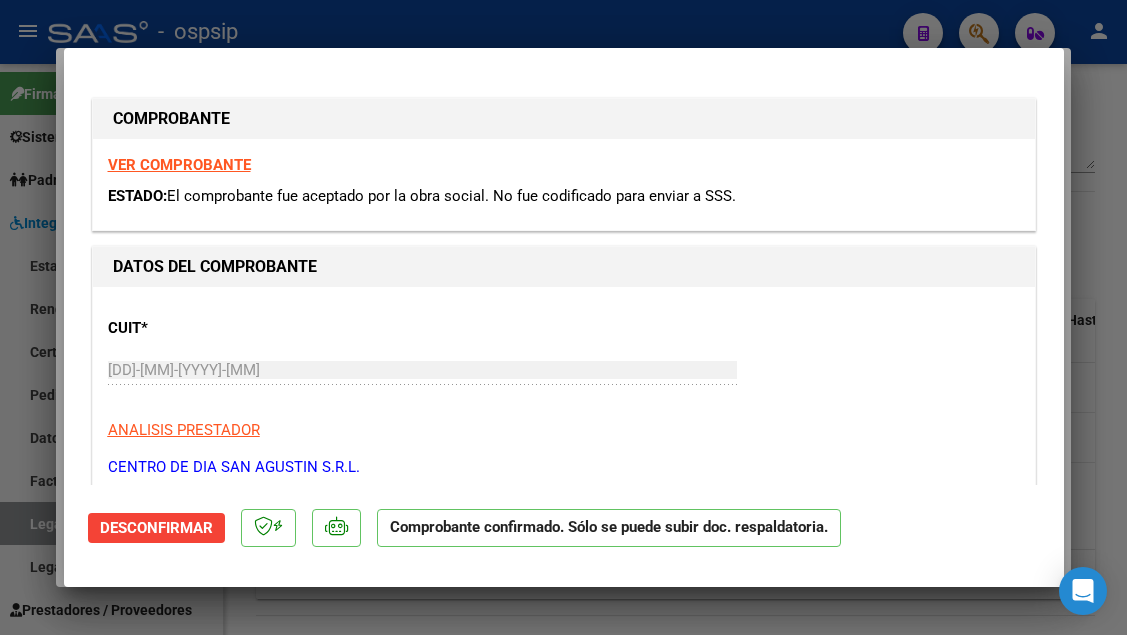 click at bounding box center [563, 317] 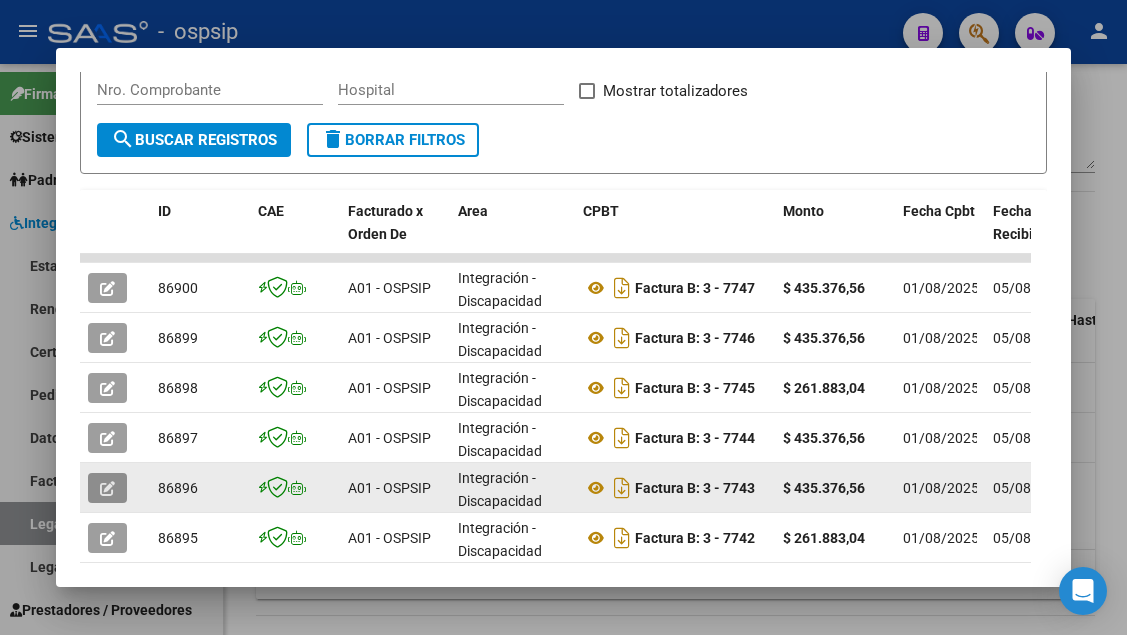 click 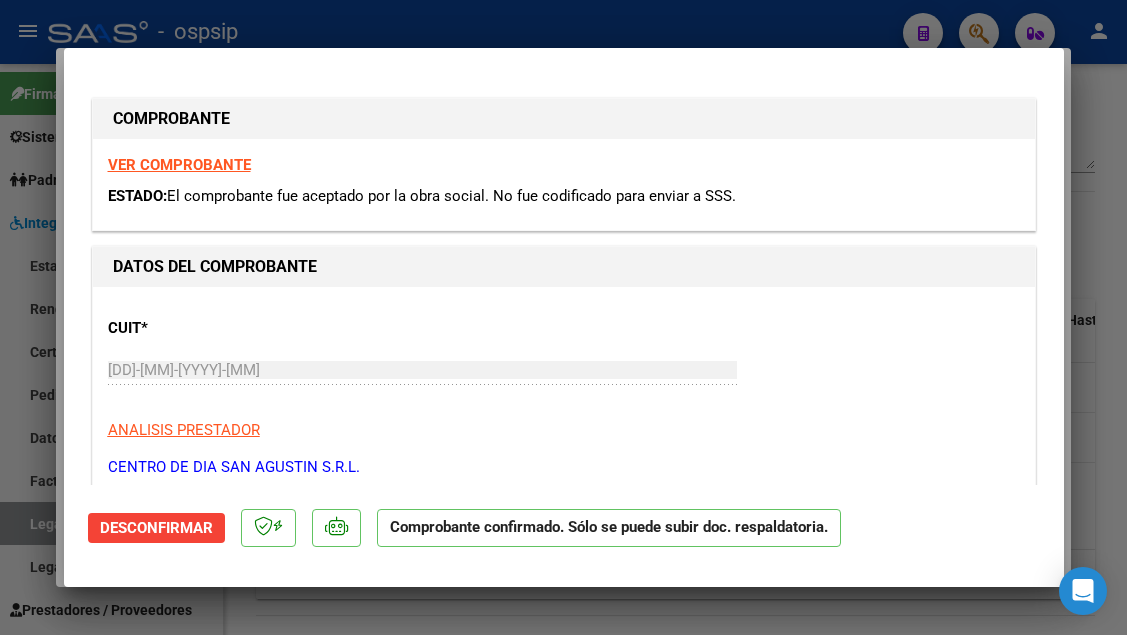 click at bounding box center (563, 317) 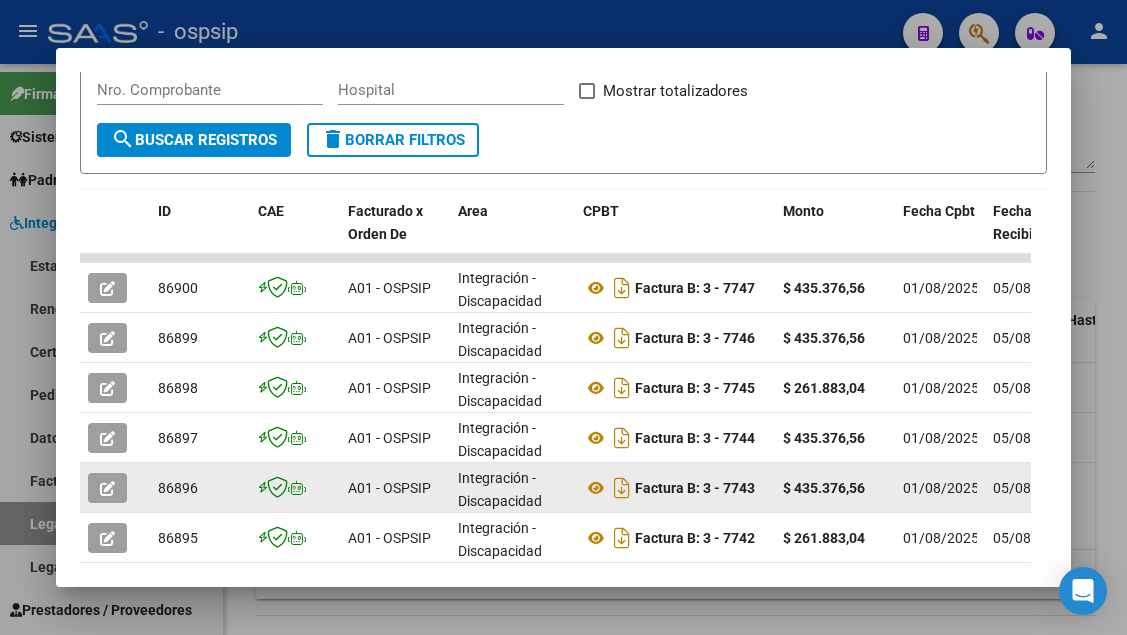 scroll, scrollTop: 500, scrollLeft: 0, axis: vertical 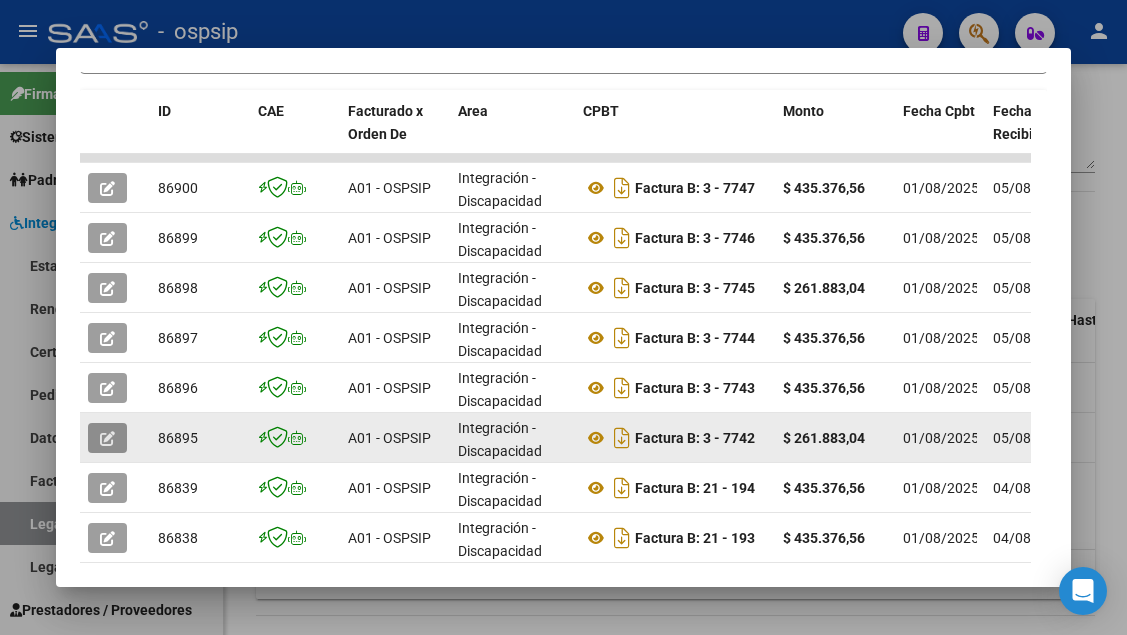 click 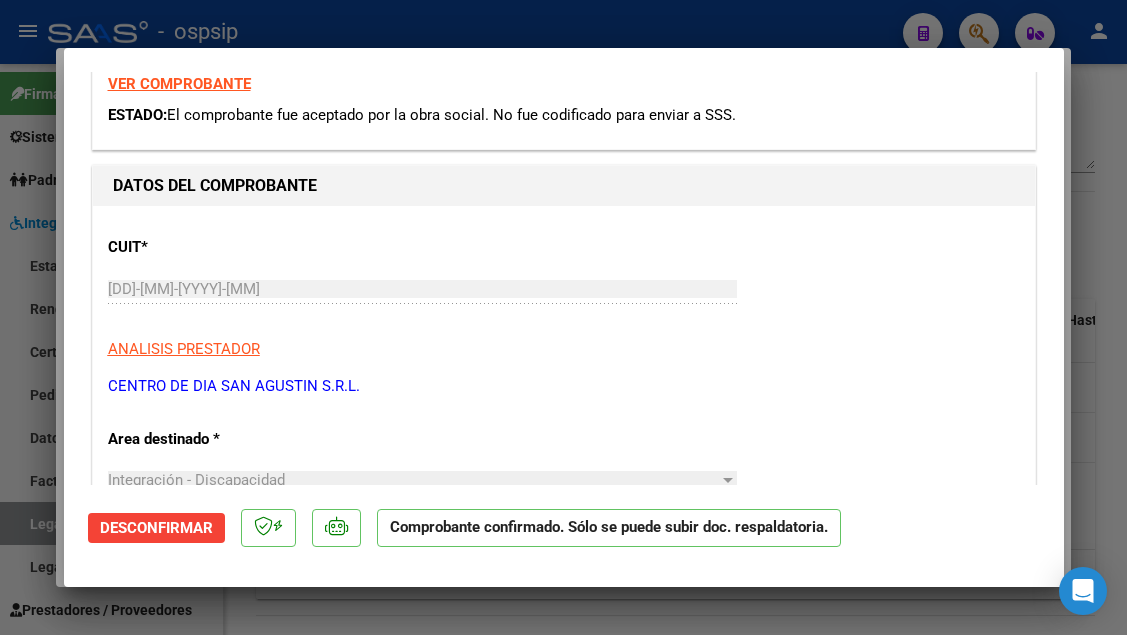 scroll, scrollTop: 200, scrollLeft: 0, axis: vertical 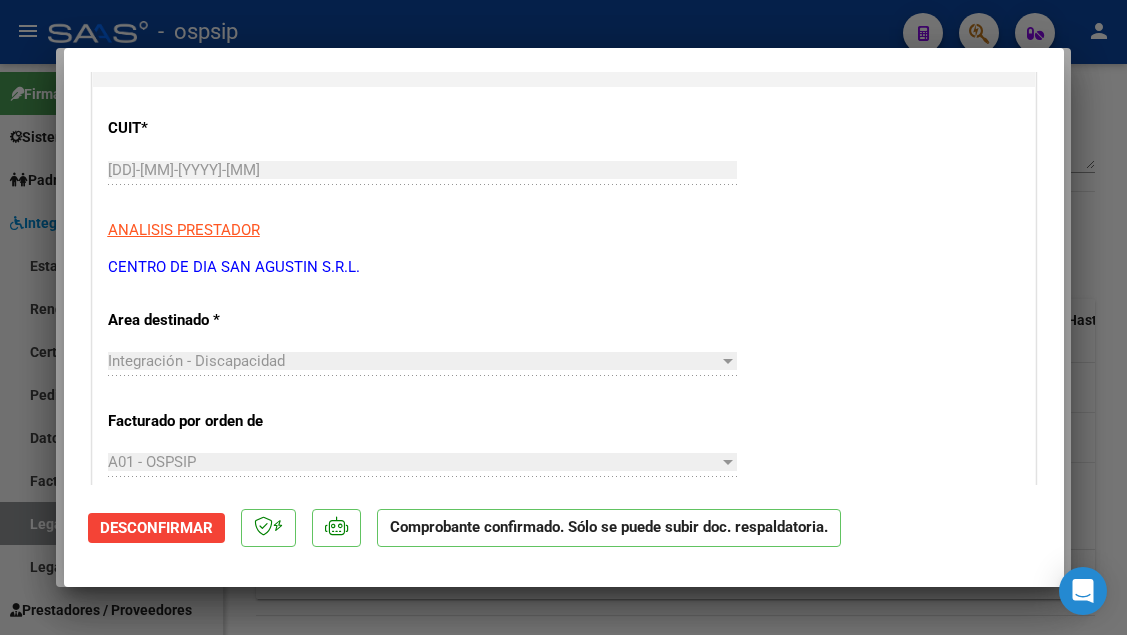click at bounding box center [563, 317] 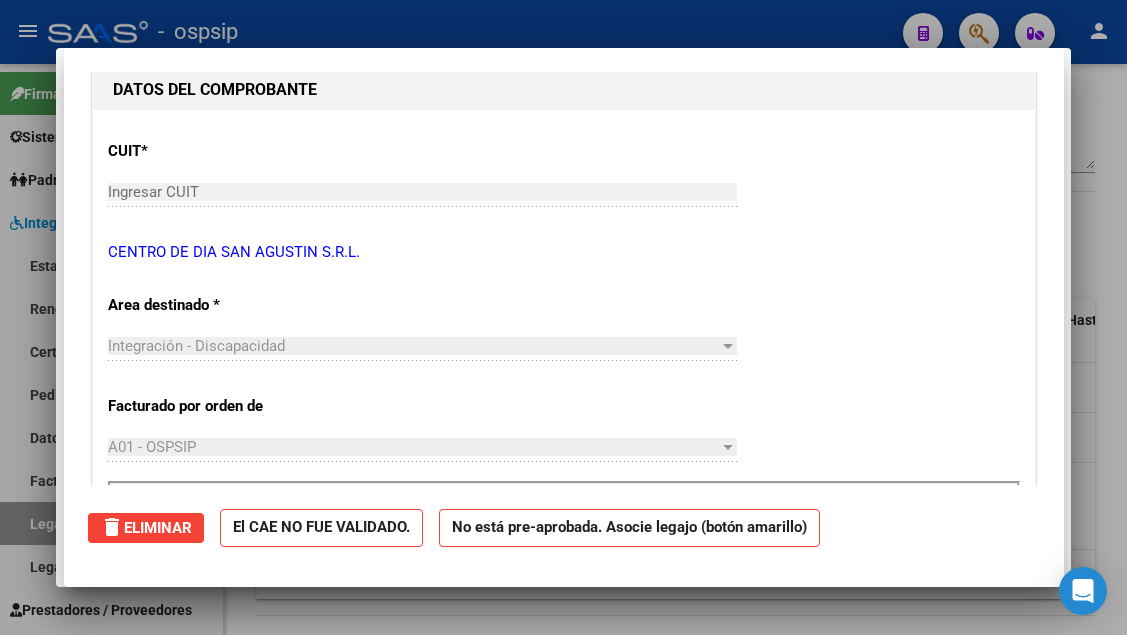 scroll, scrollTop: 0, scrollLeft: 0, axis: both 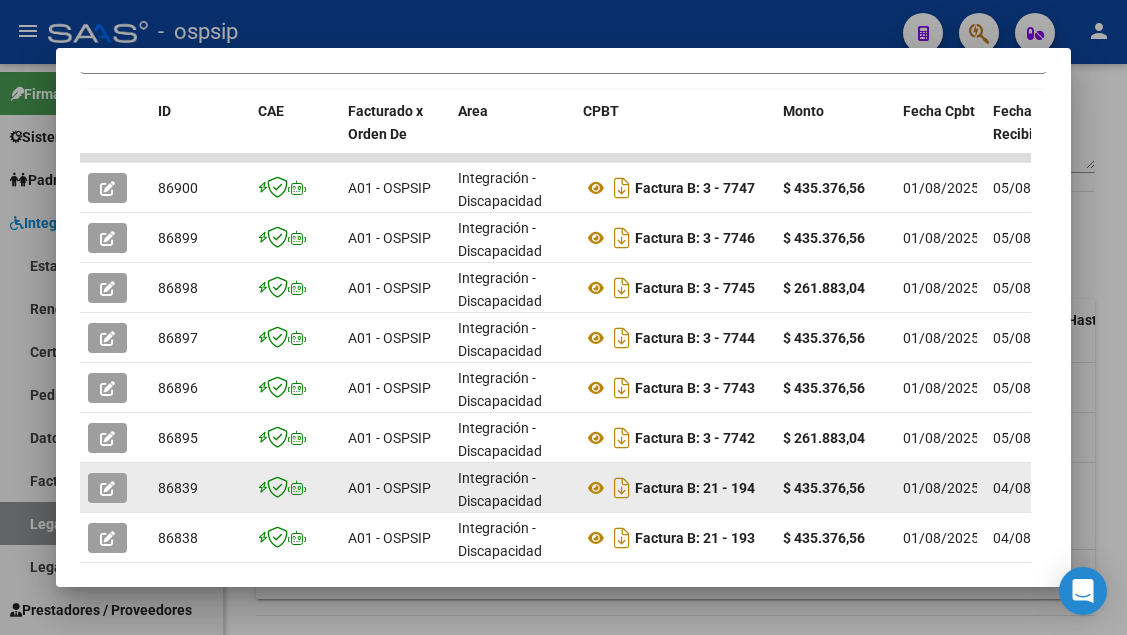 click 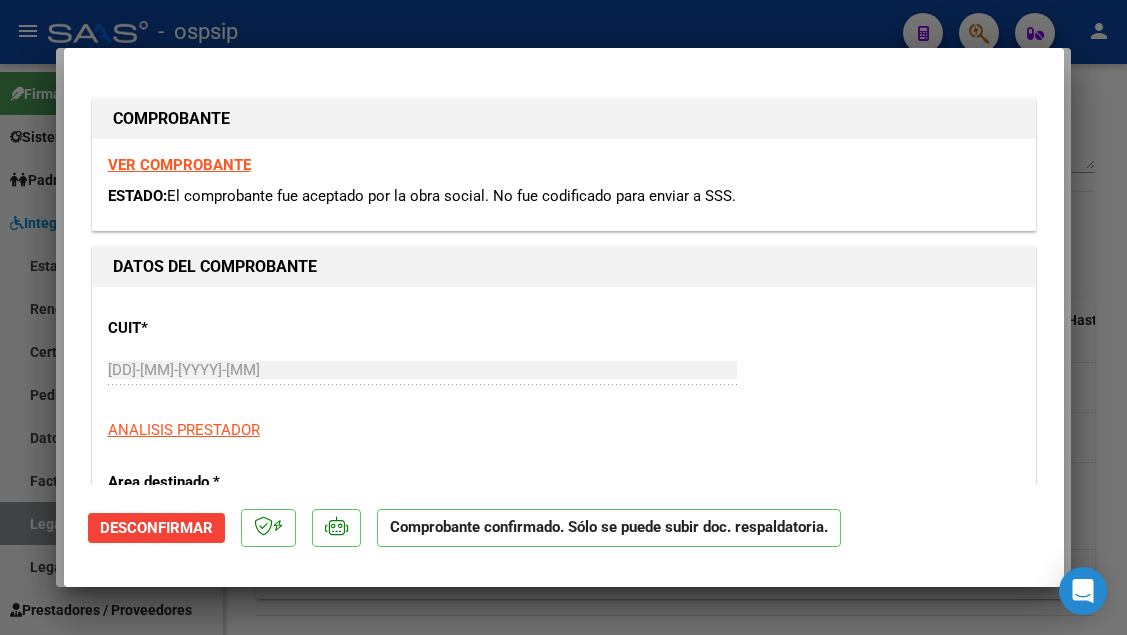 scroll, scrollTop: 100, scrollLeft: 0, axis: vertical 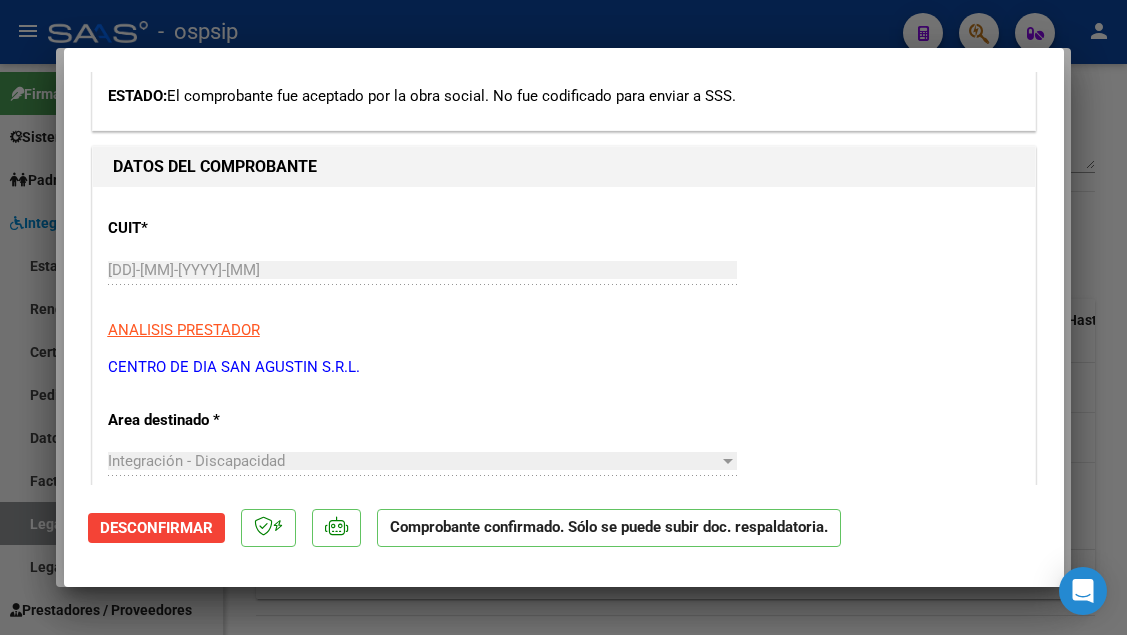 click at bounding box center (563, 317) 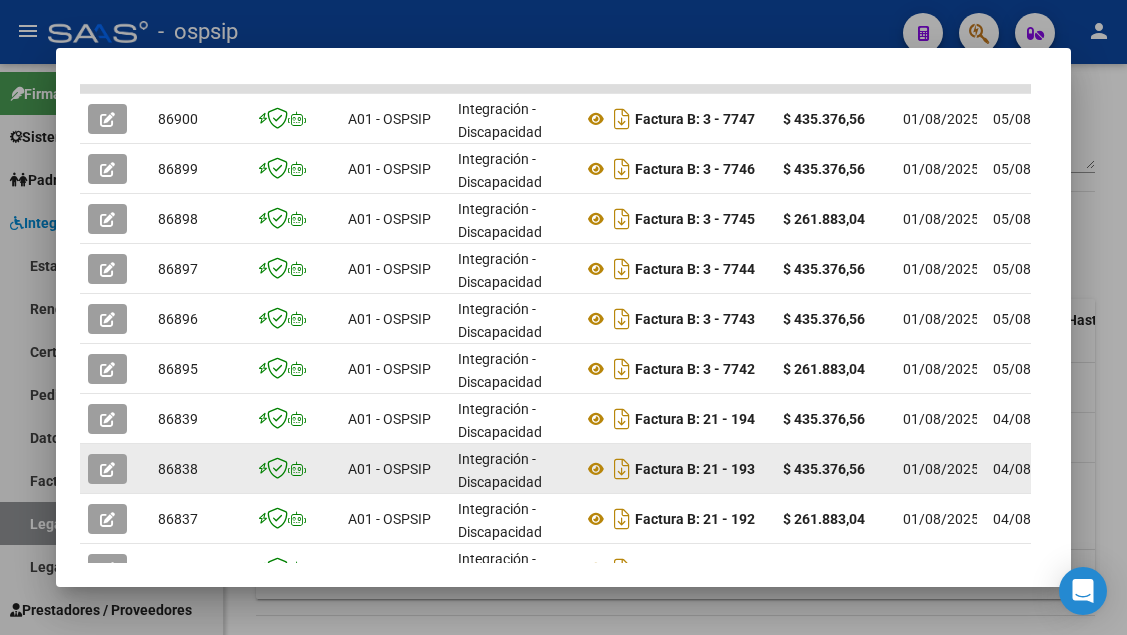 scroll, scrollTop: 600, scrollLeft: 0, axis: vertical 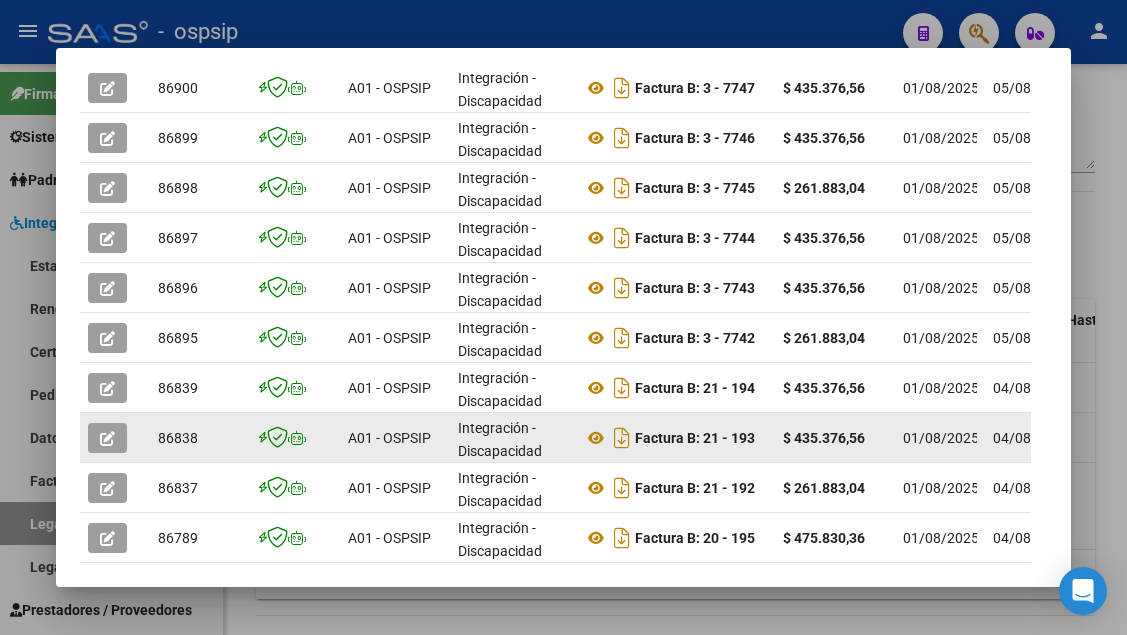 click 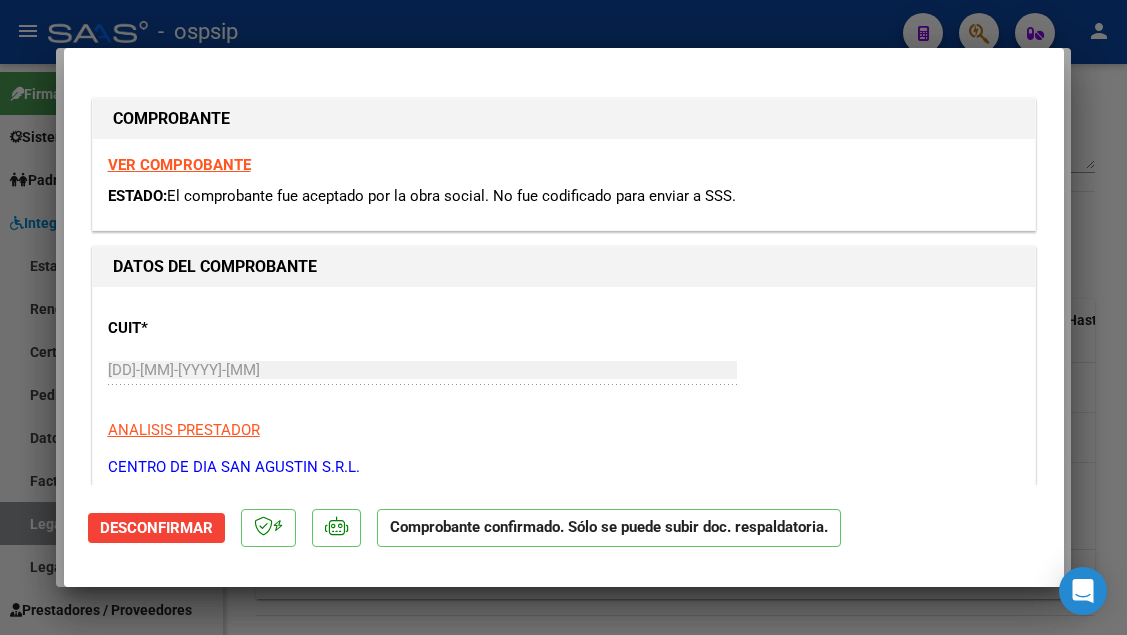 scroll, scrollTop: 100, scrollLeft: 0, axis: vertical 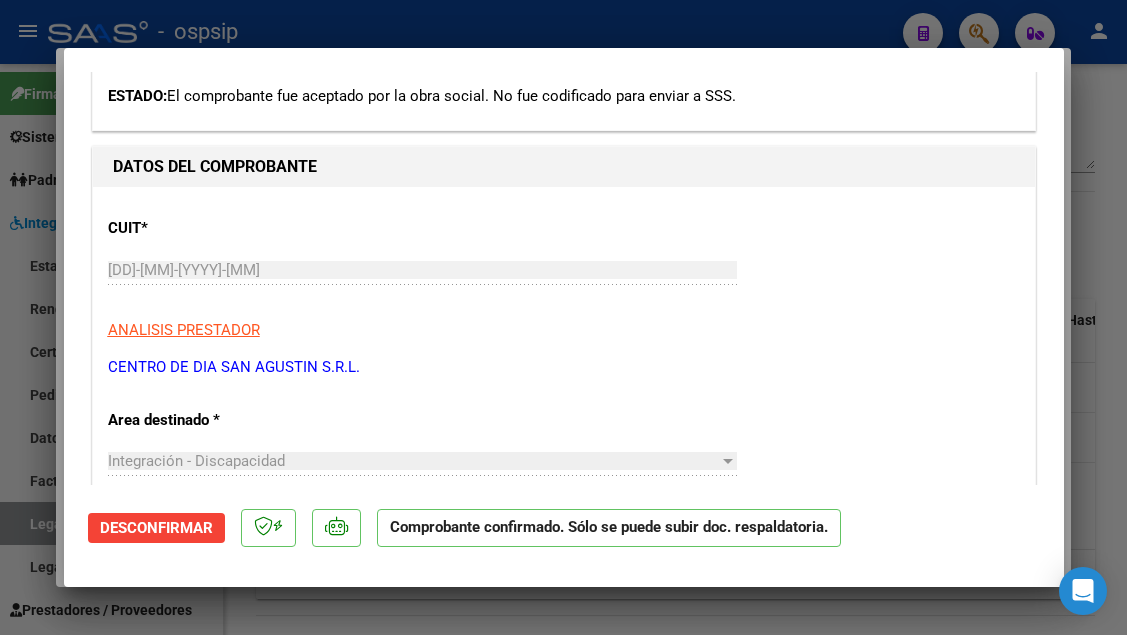click at bounding box center [563, 317] 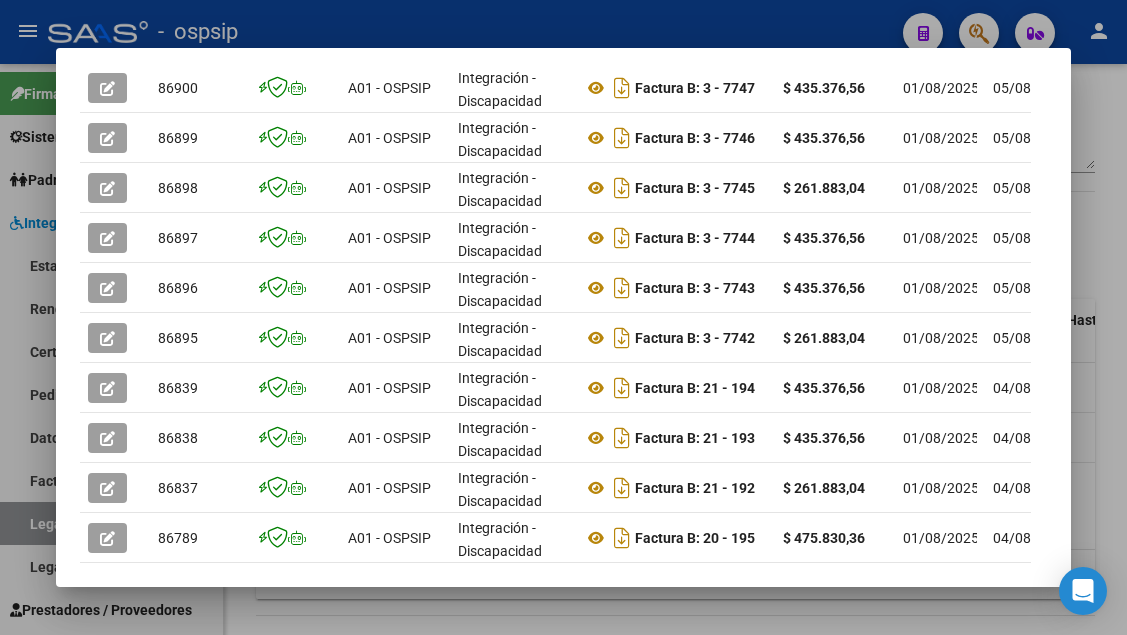 scroll, scrollTop: 700, scrollLeft: 0, axis: vertical 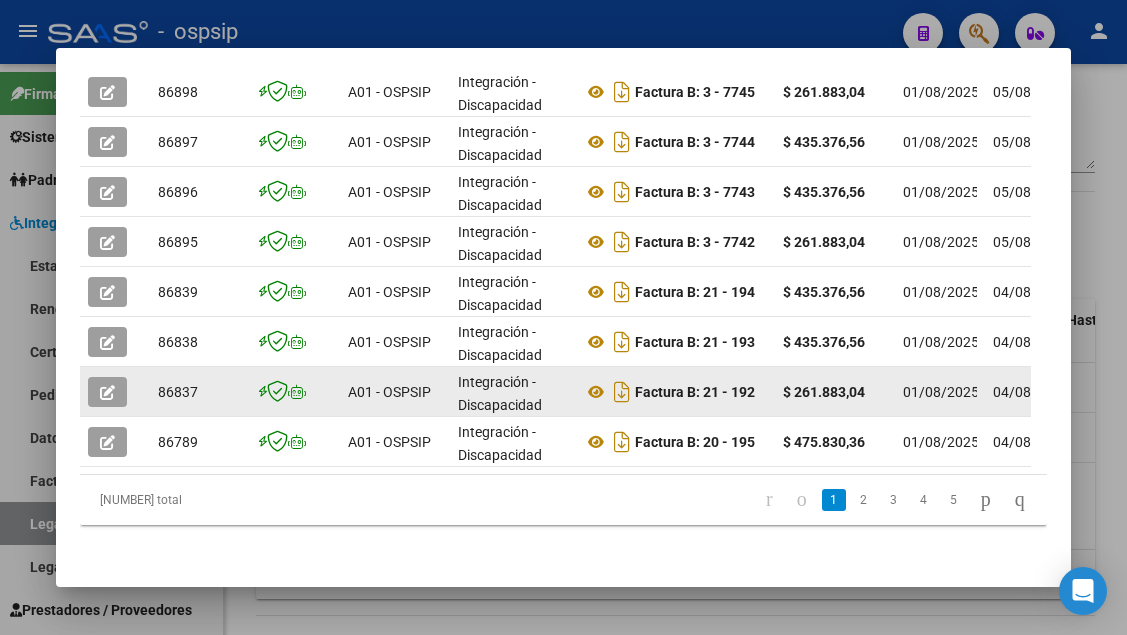 click 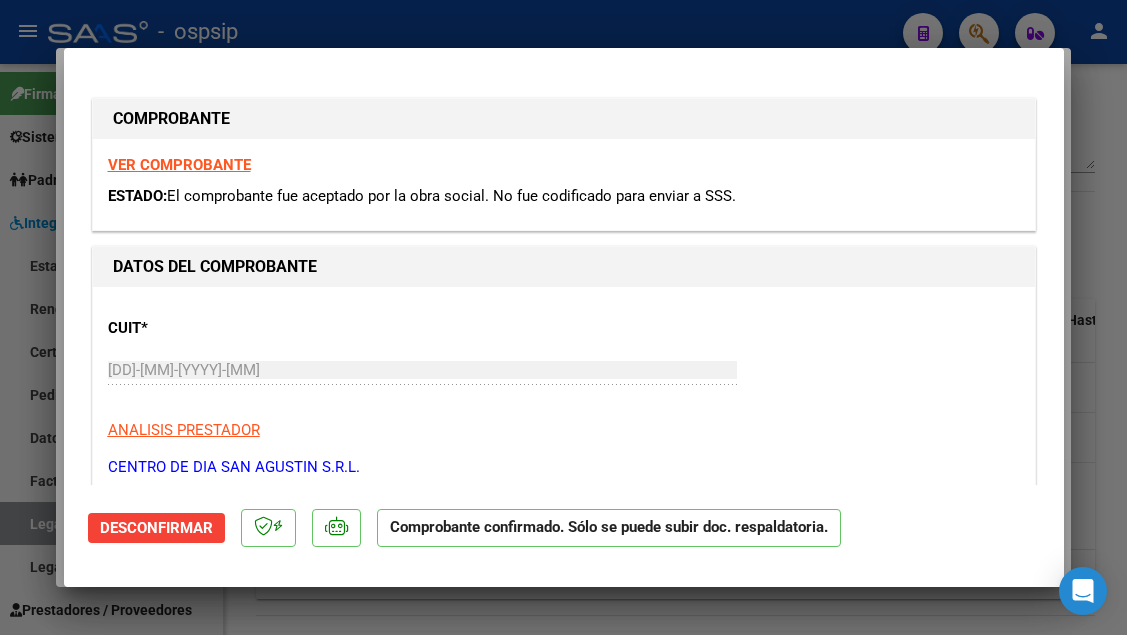 scroll, scrollTop: 100, scrollLeft: 0, axis: vertical 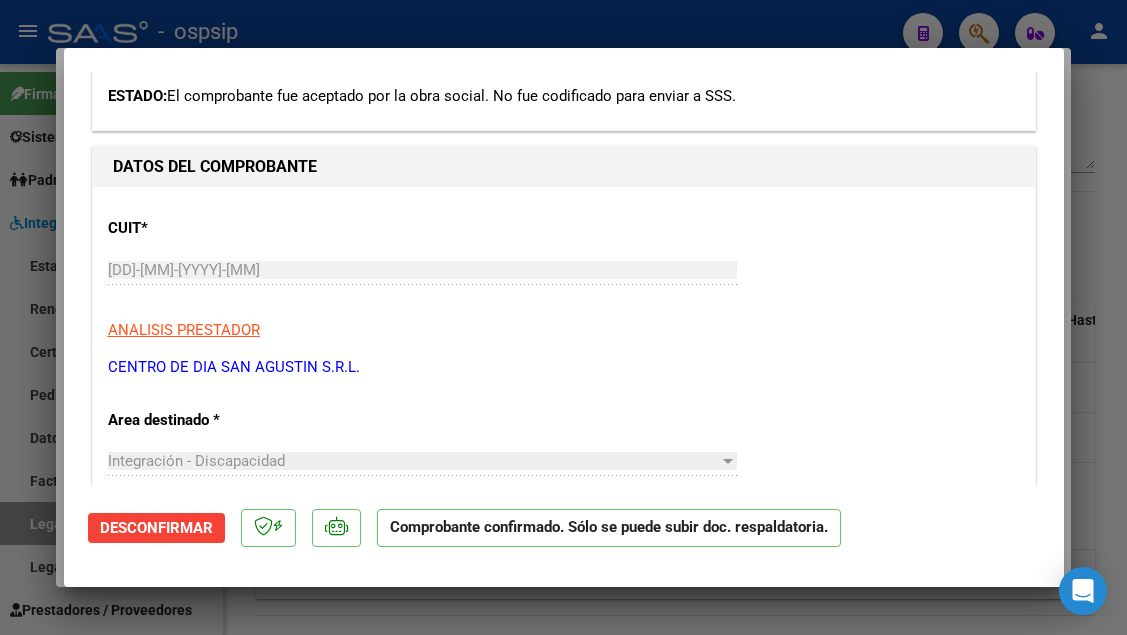 click at bounding box center (563, 317) 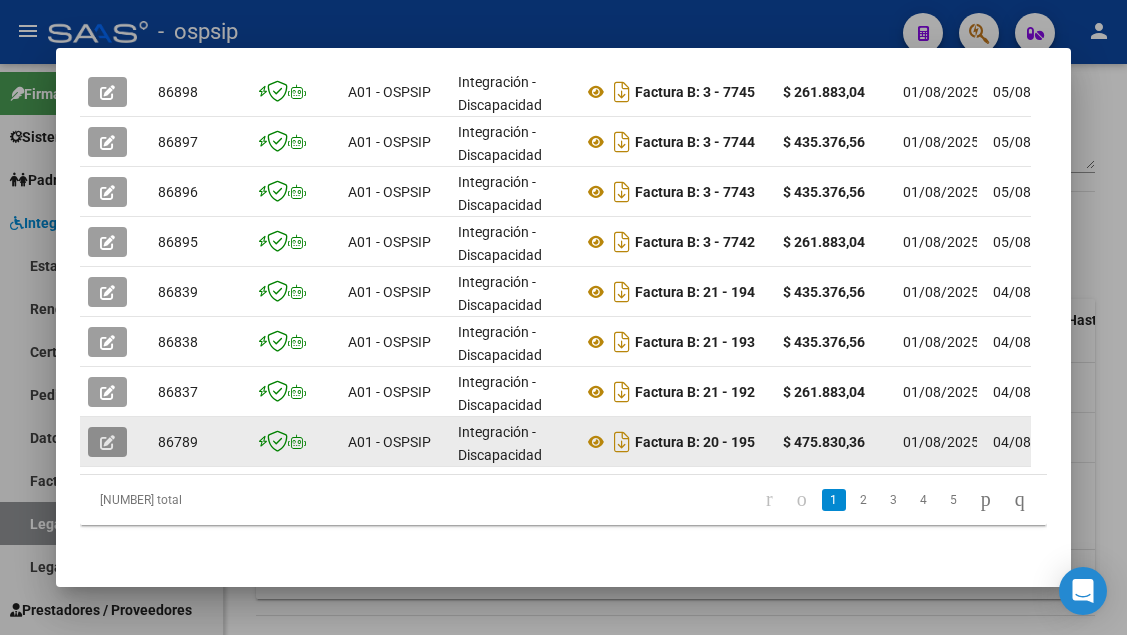 click 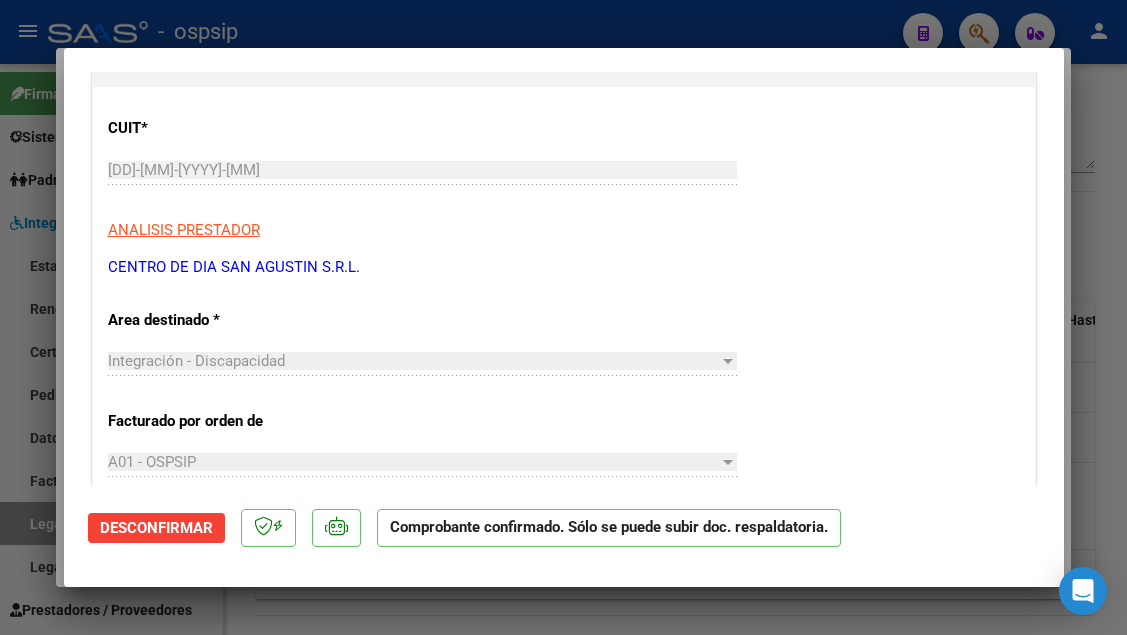 scroll, scrollTop: 0, scrollLeft: 0, axis: both 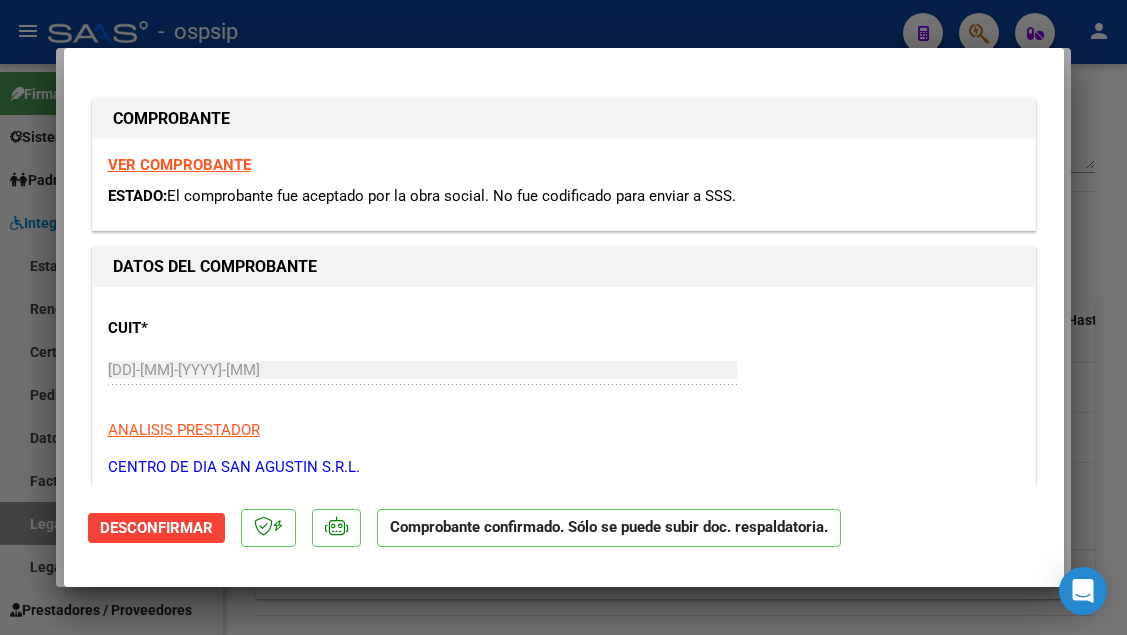 type 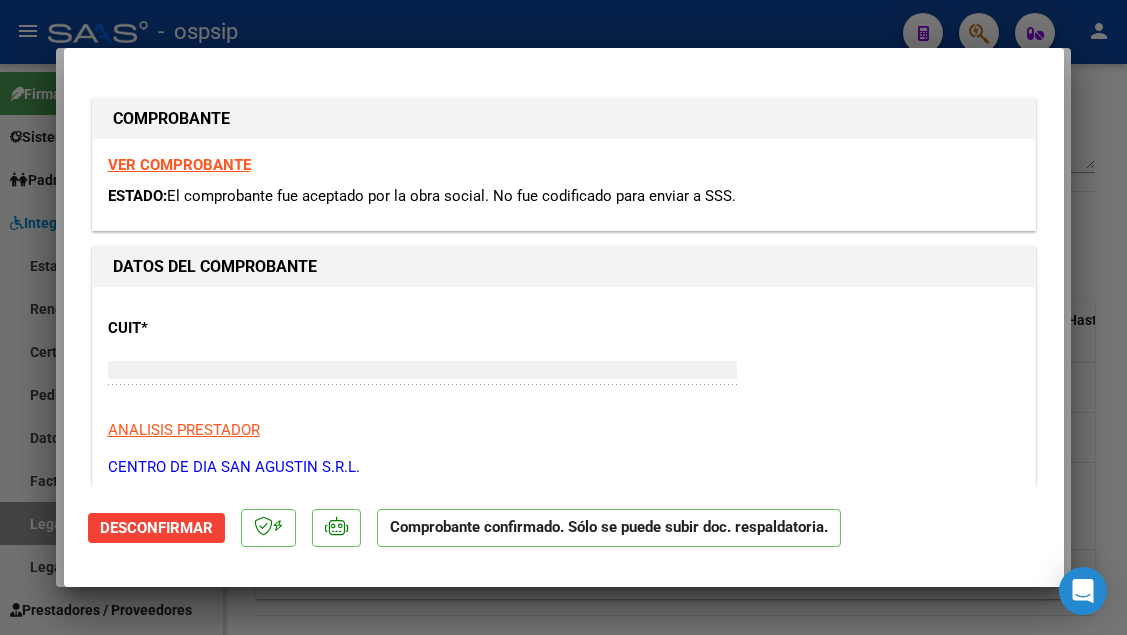 type 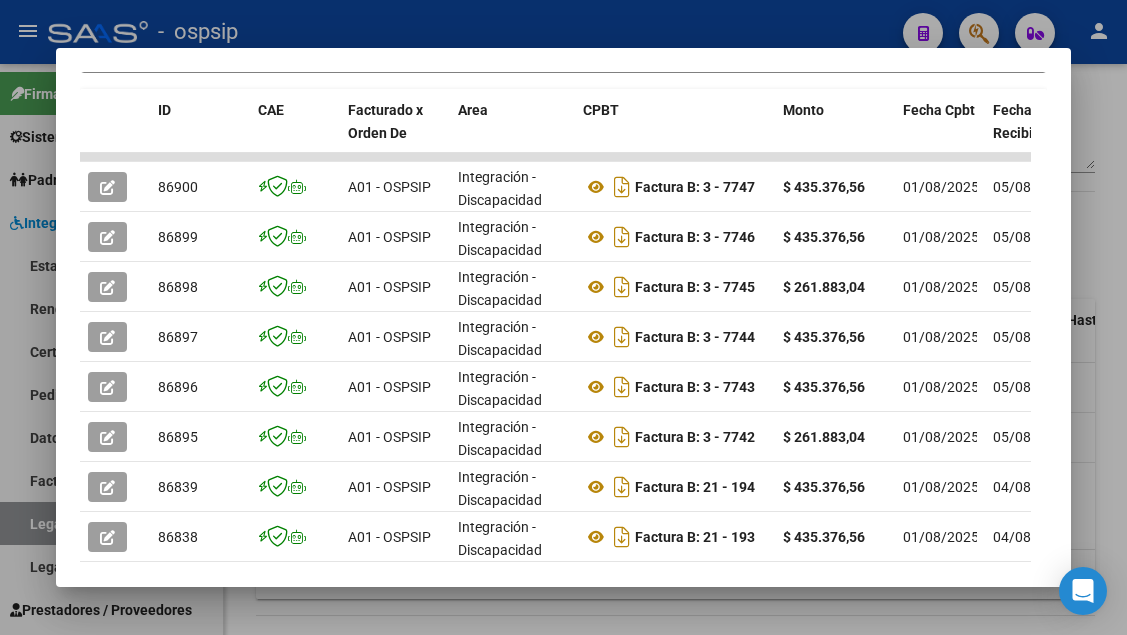 scroll, scrollTop: 500, scrollLeft: 0, axis: vertical 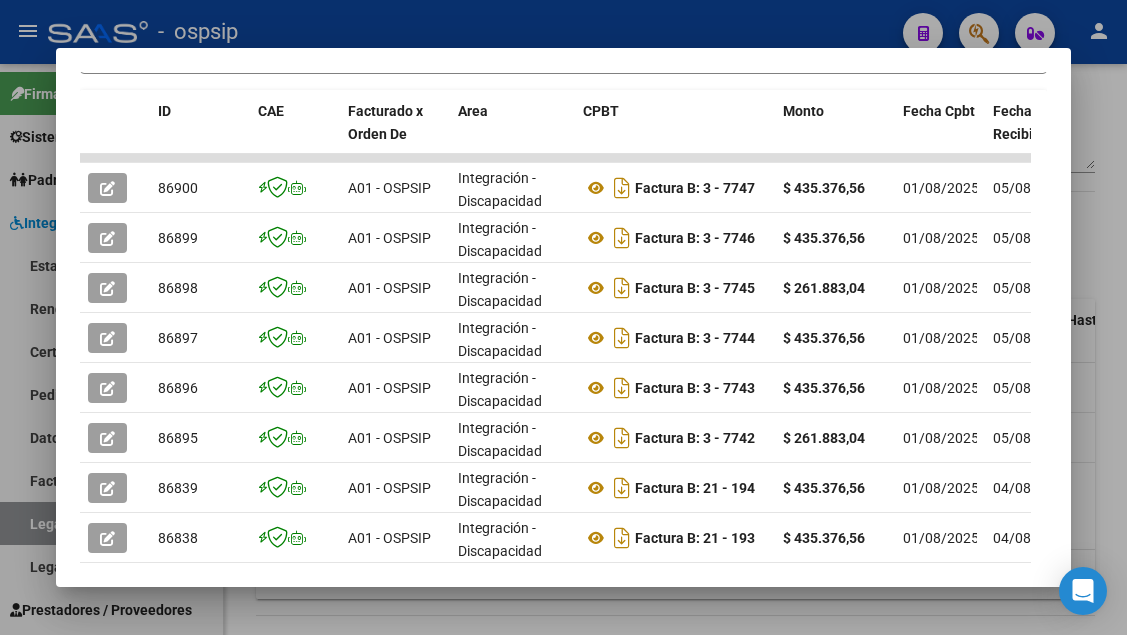 click at bounding box center [563, 317] 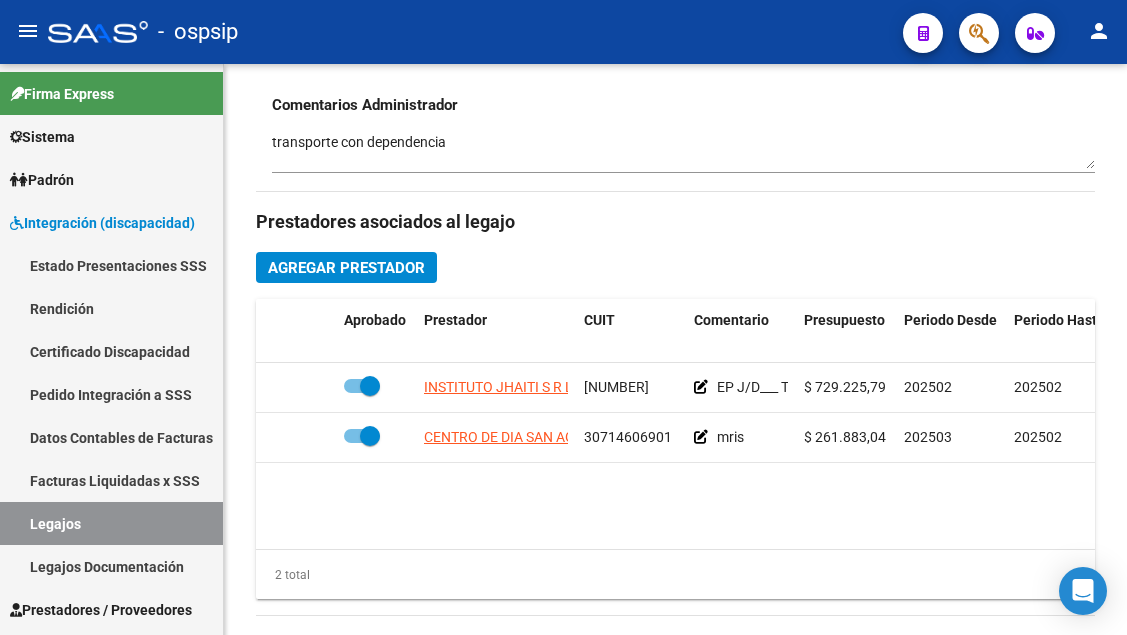 click on "Legajos" at bounding box center [111, 523] 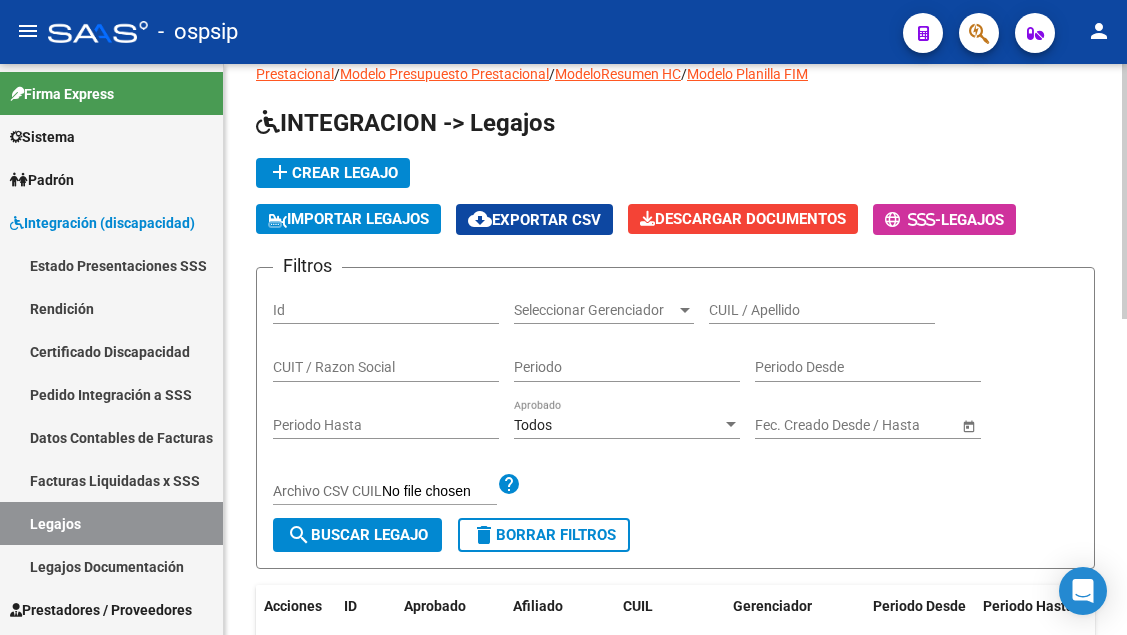 scroll, scrollTop: 0, scrollLeft: 0, axis: both 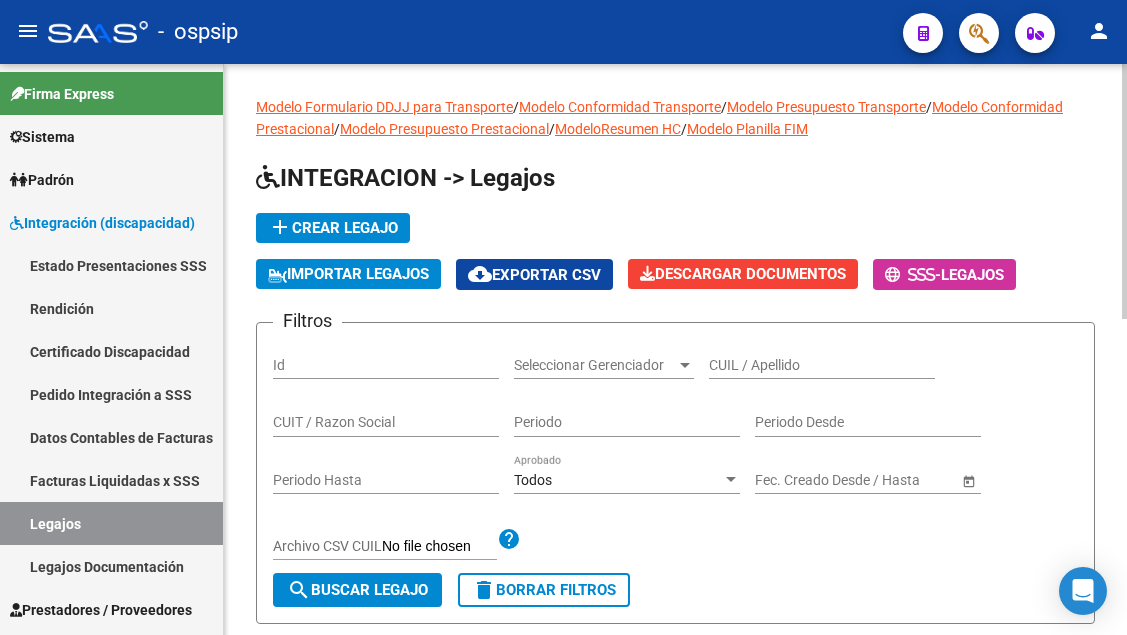 click on "CUIL / Apellido" 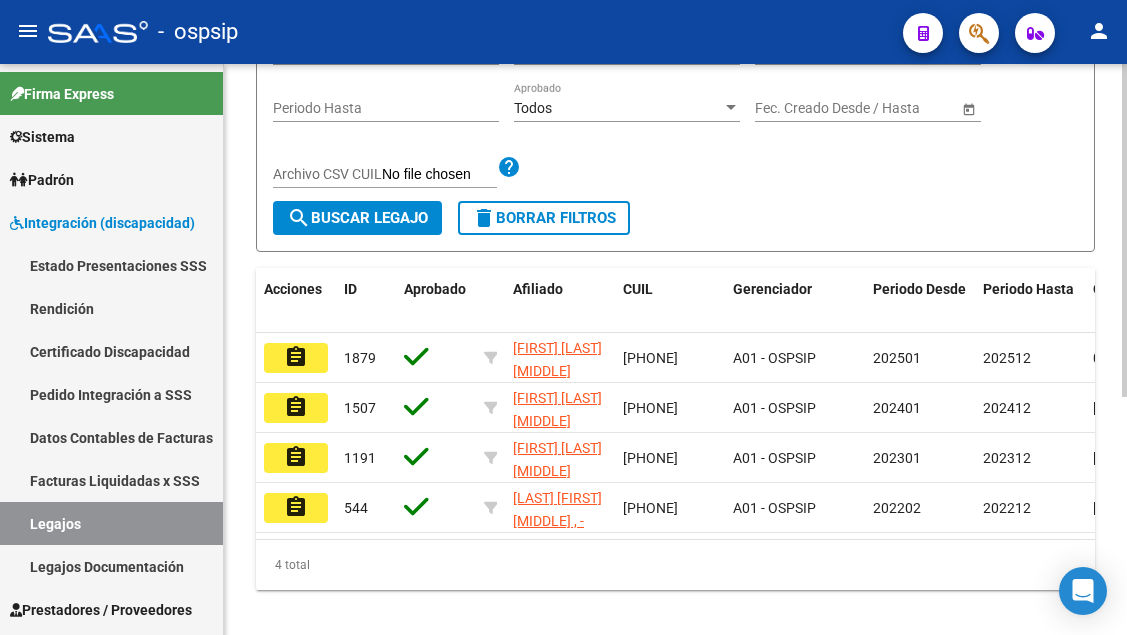 scroll, scrollTop: 400, scrollLeft: 0, axis: vertical 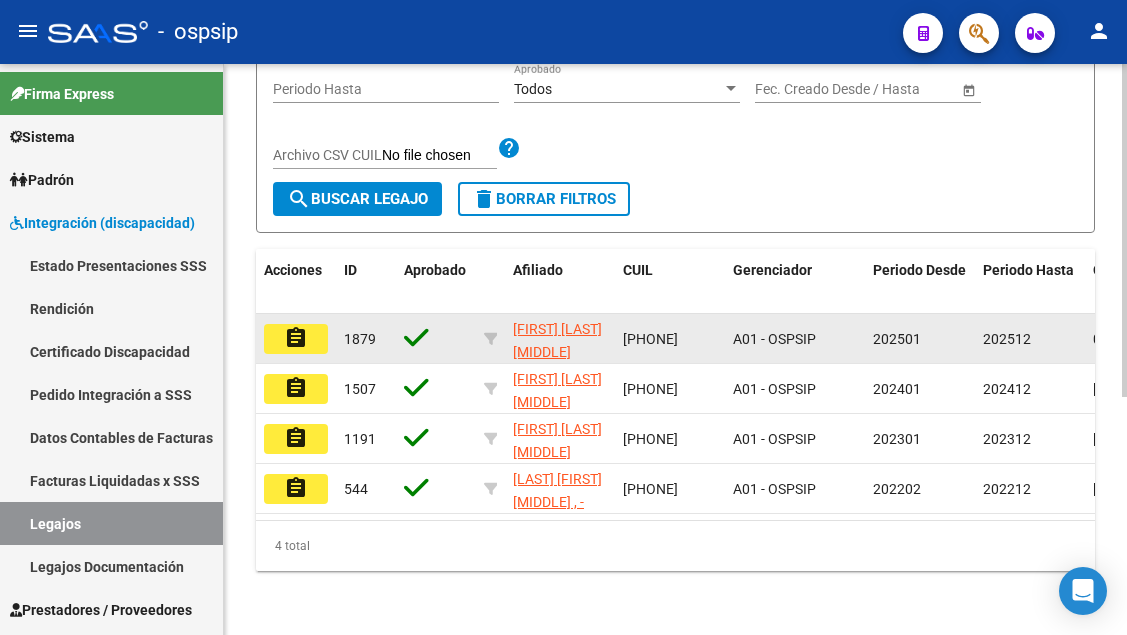 type on "[PHONE]" 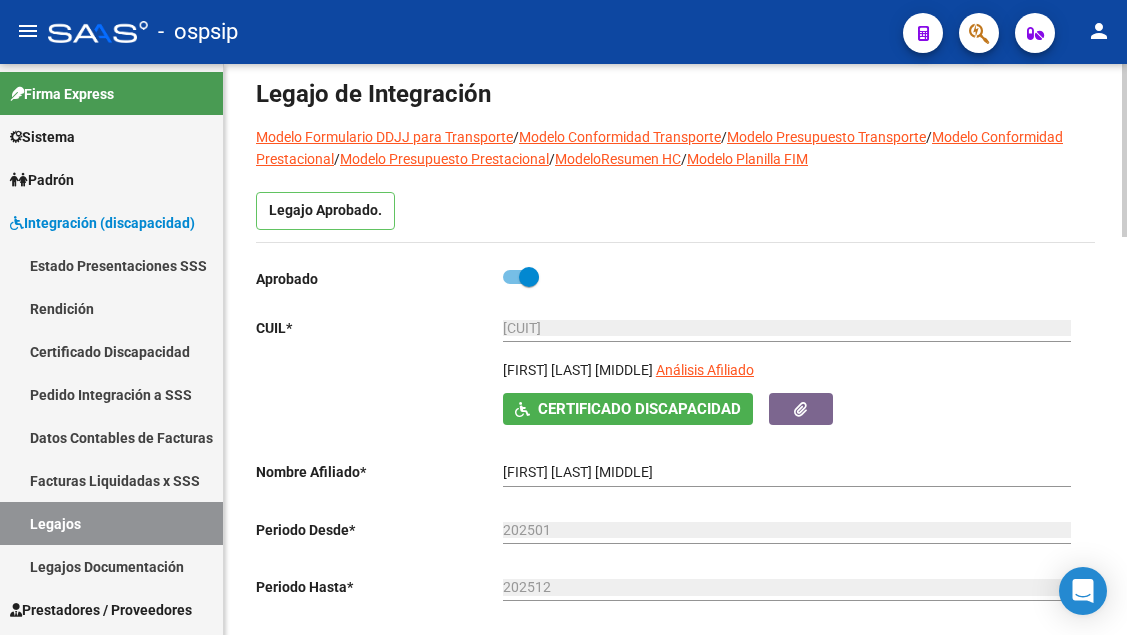 scroll, scrollTop: 200, scrollLeft: 0, axis: vertical 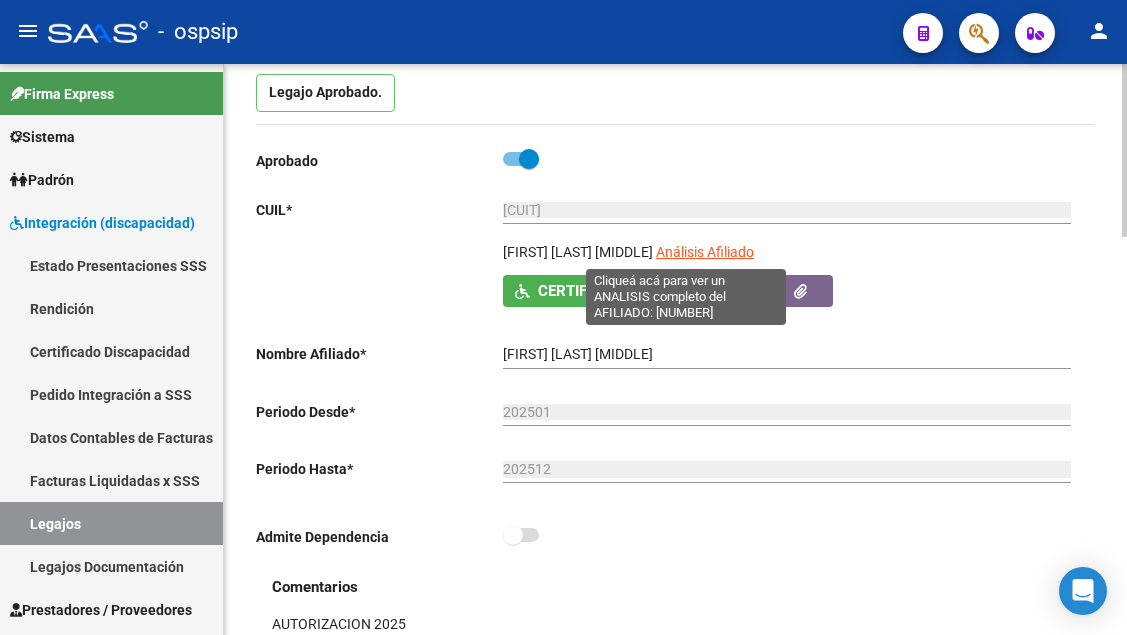 click on "Análisis Afiliado" 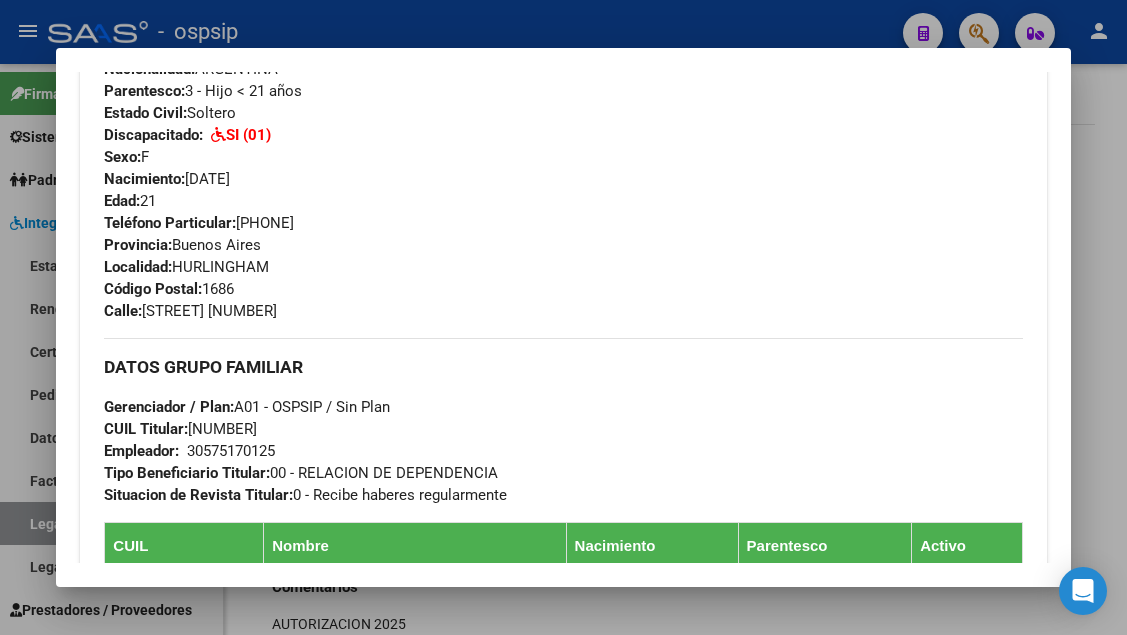 scroll, scrollTop: 973, scrollLeft: 0, axis: vertical 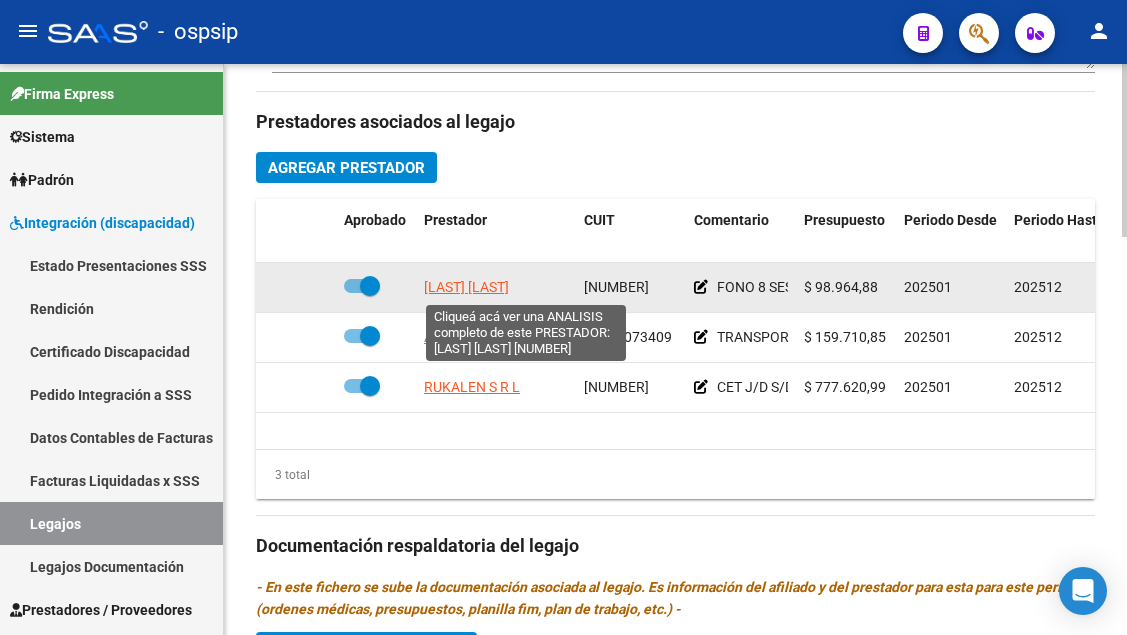 click on "[LAST] [LAST]" 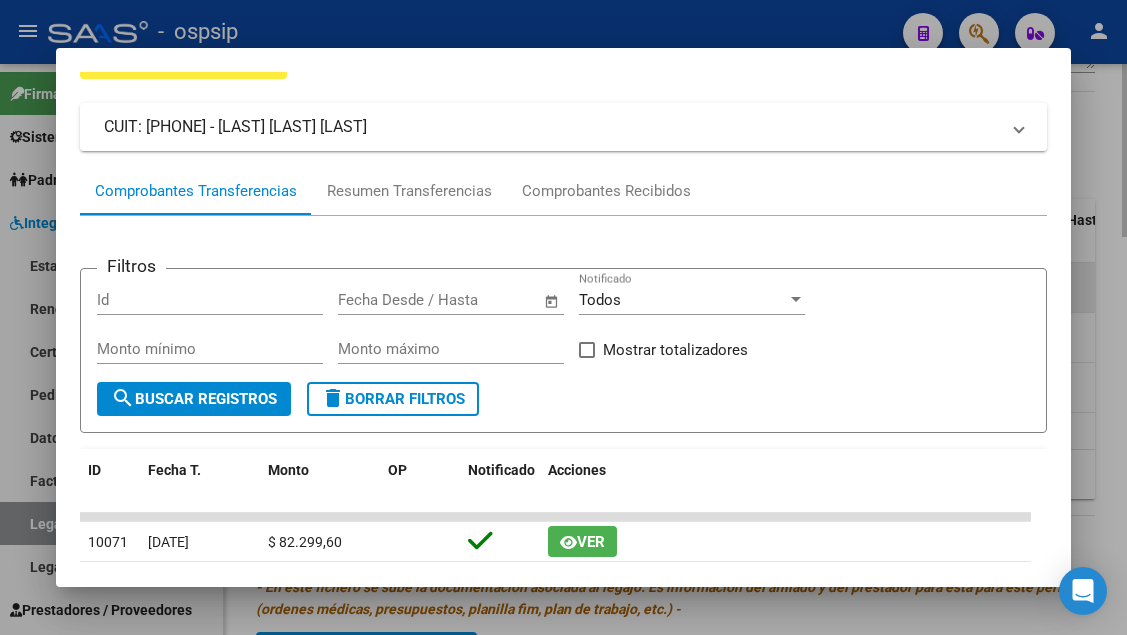 scroll, scrollTop: 100, scrollLeft: 0, axis: vertical 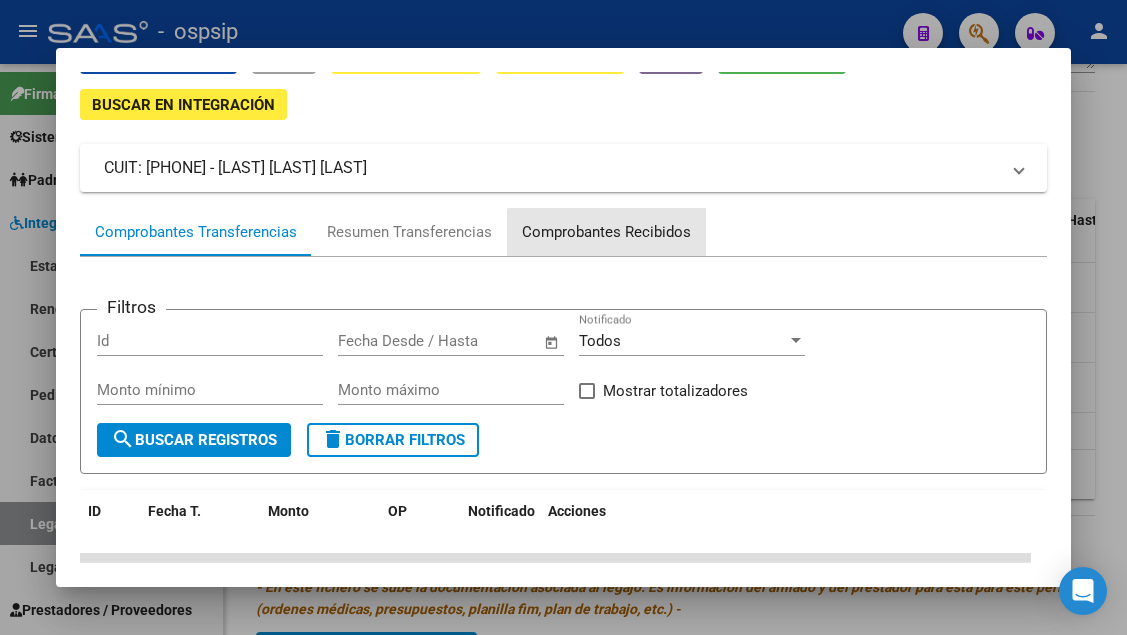 click on "Comprobantes Recibidos" at bounding box center [606, 232] 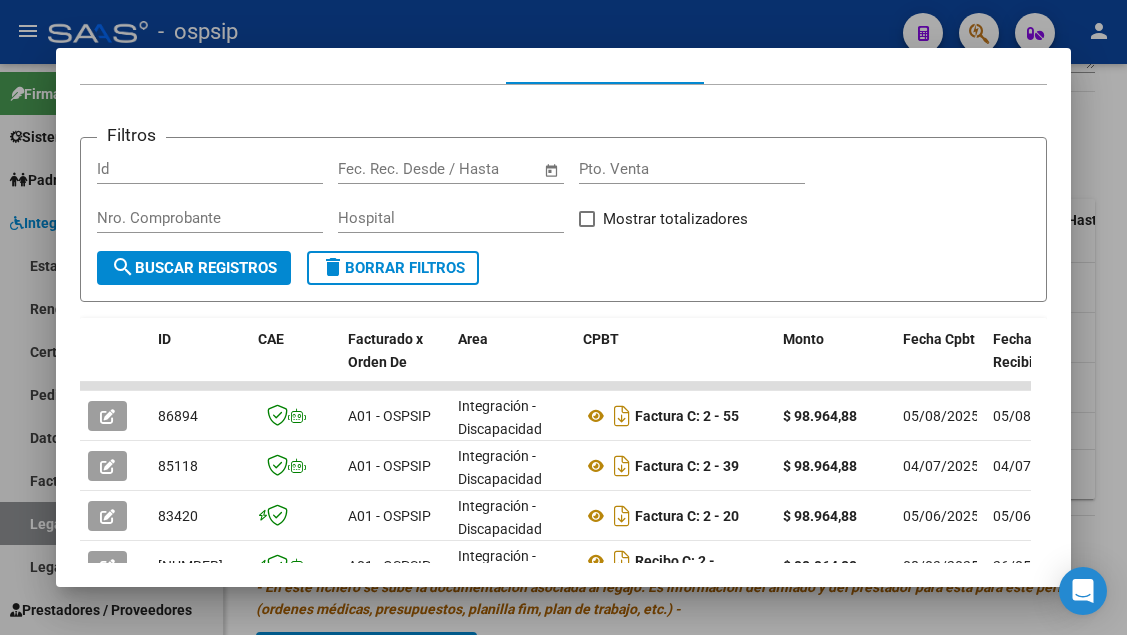 scroll, scrollTop: 385, scrollLeft: 0, axis: vertical 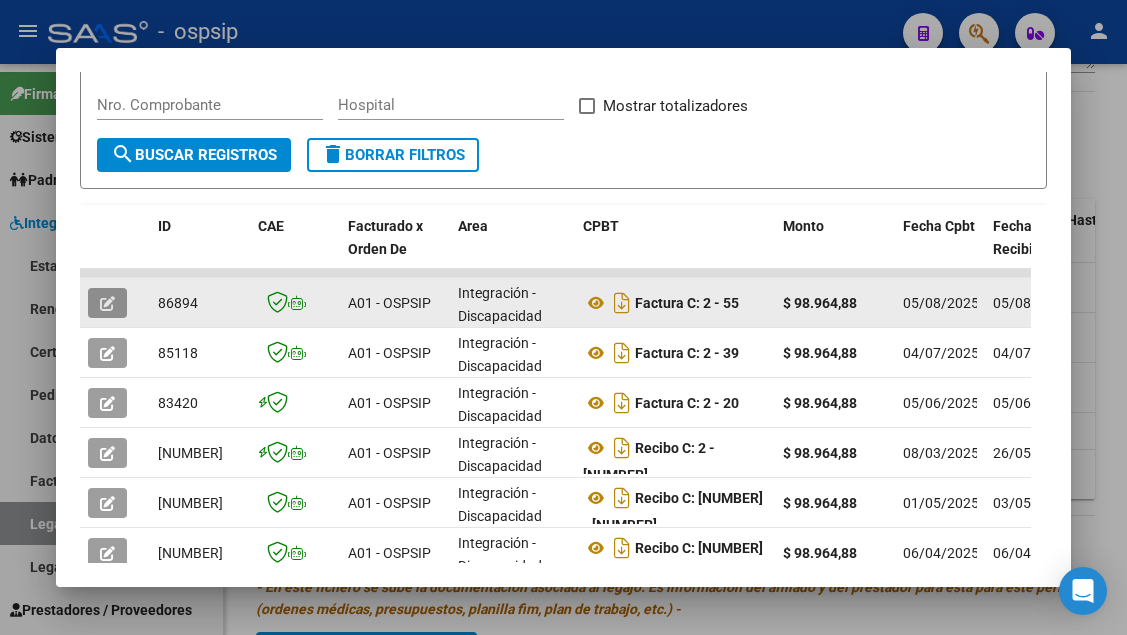 click 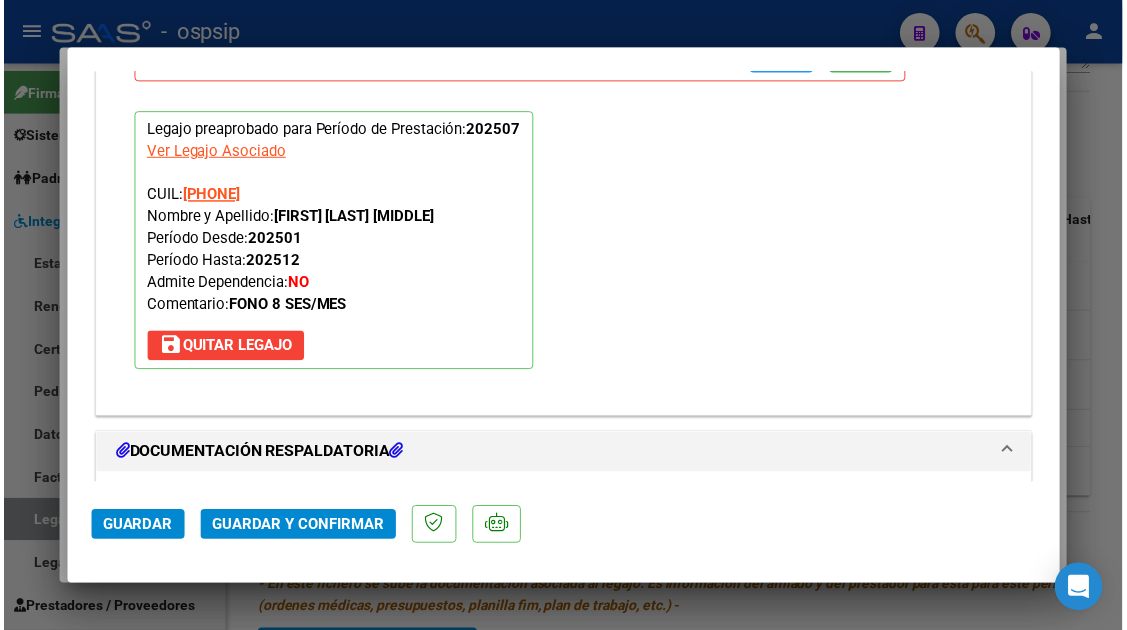 scroll, scrollTop: 2515, scrollLeft: 0, axis: vertical 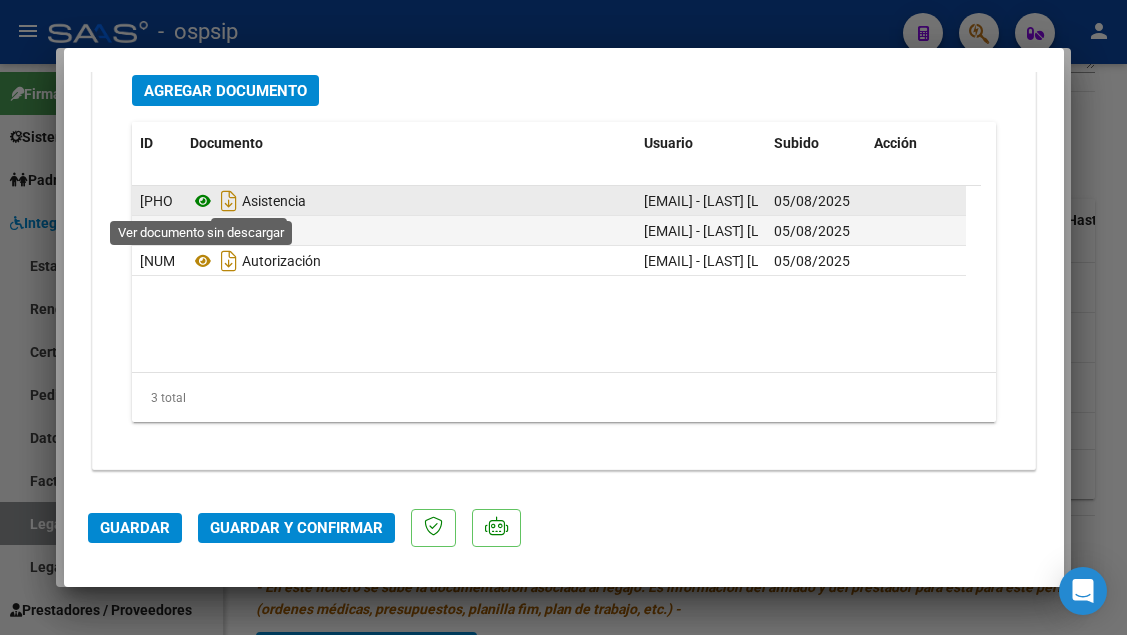 click 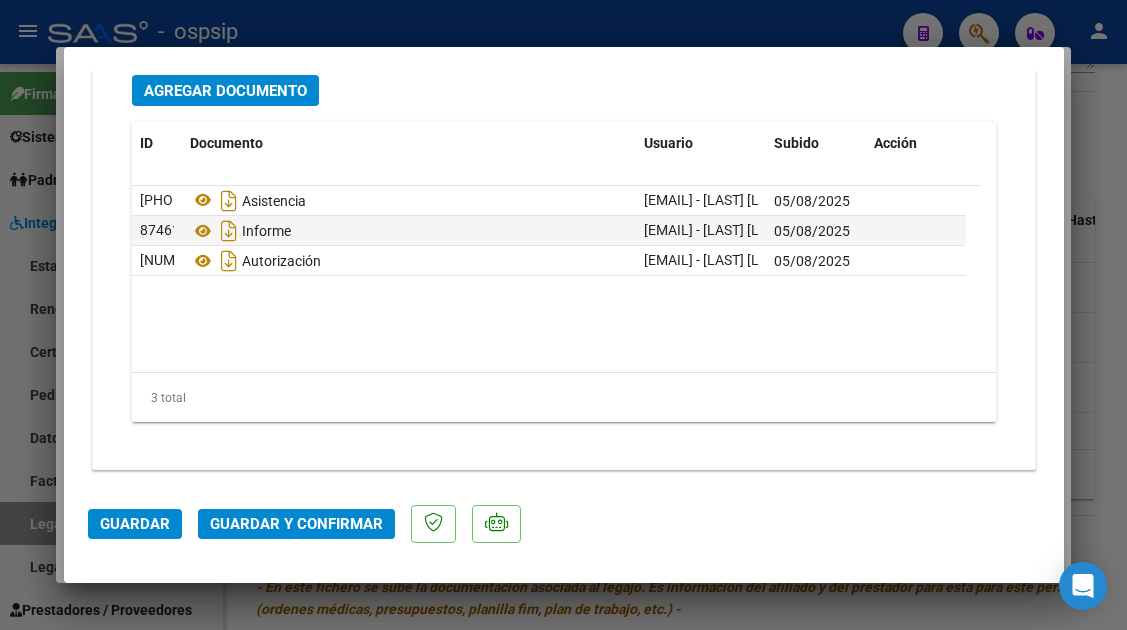 click on "Guardar y Confirmar" 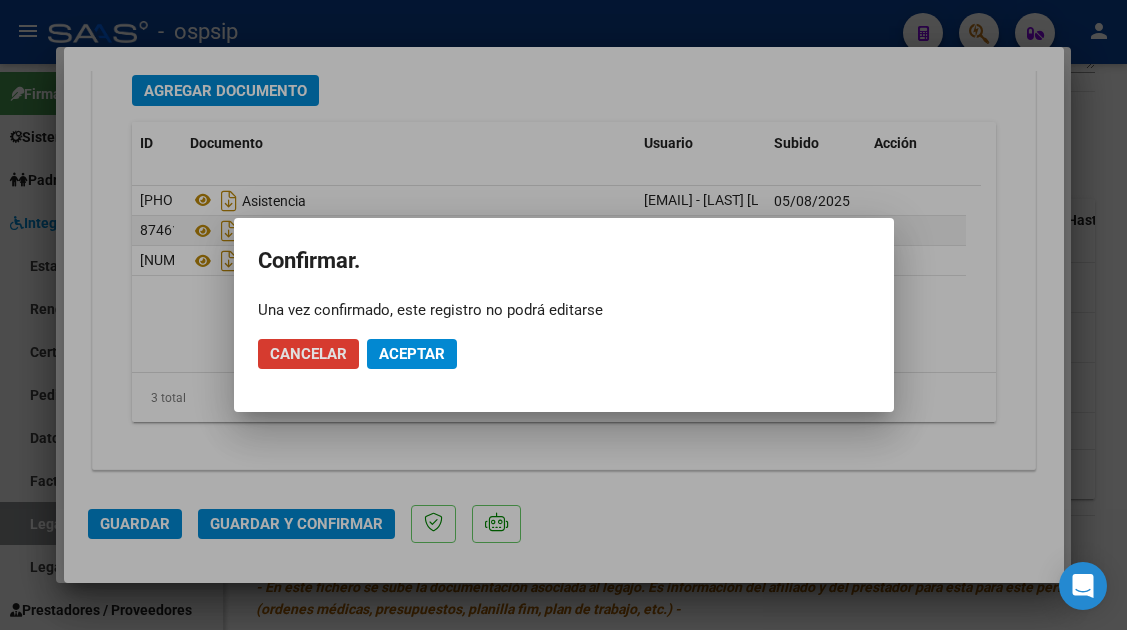 click on "Aceptar" 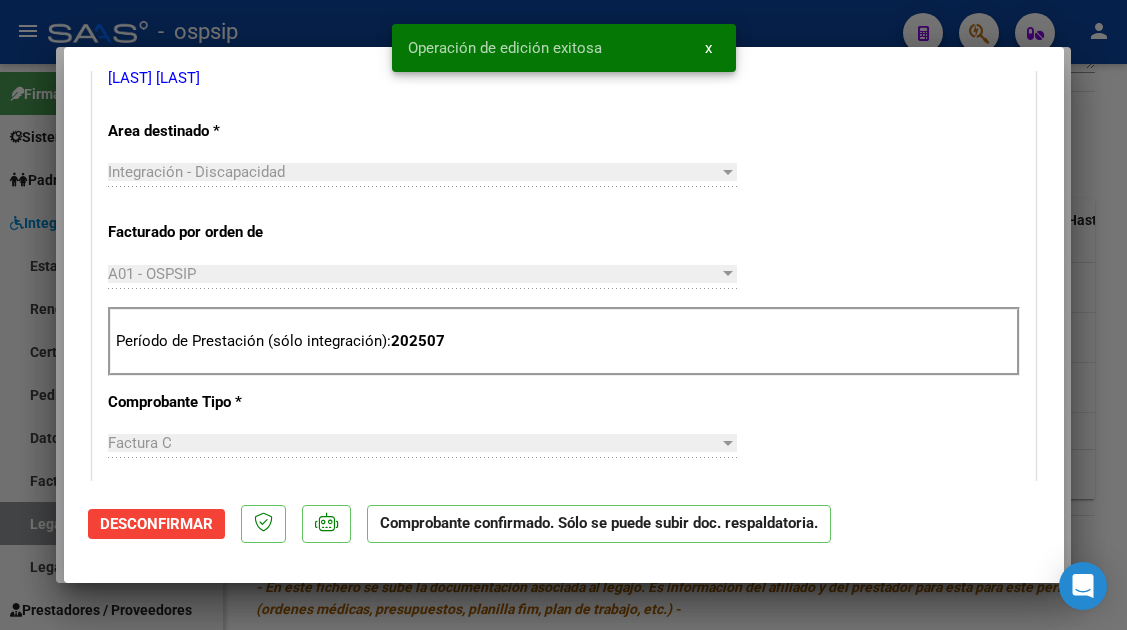 scroll, scrollTop: 0, scrollLeft: 0, axis: both 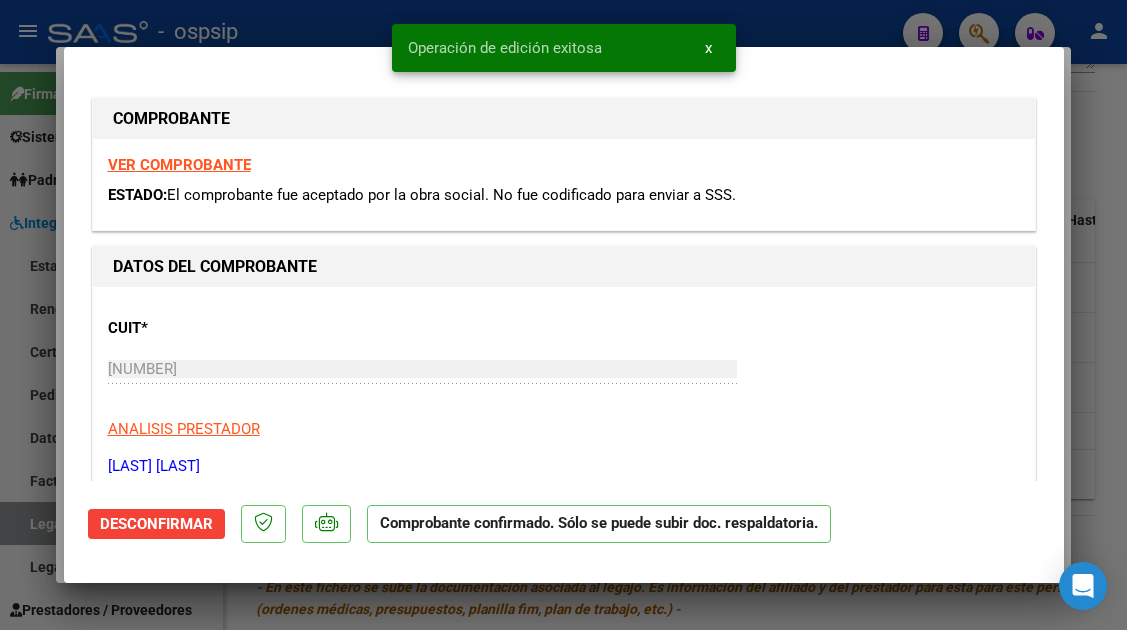 type 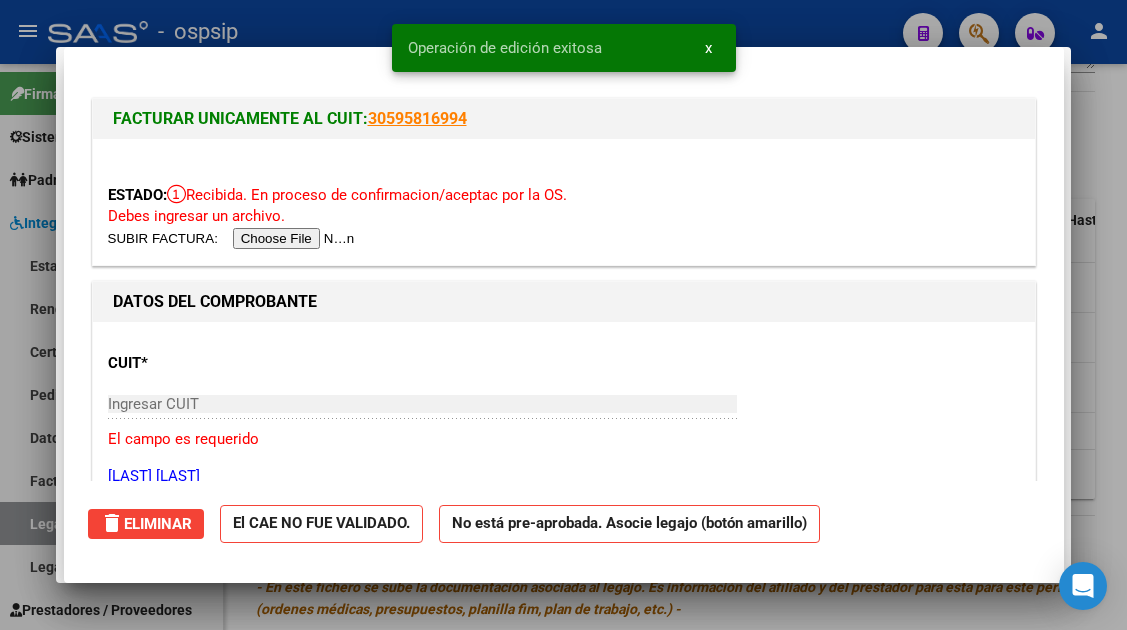 type 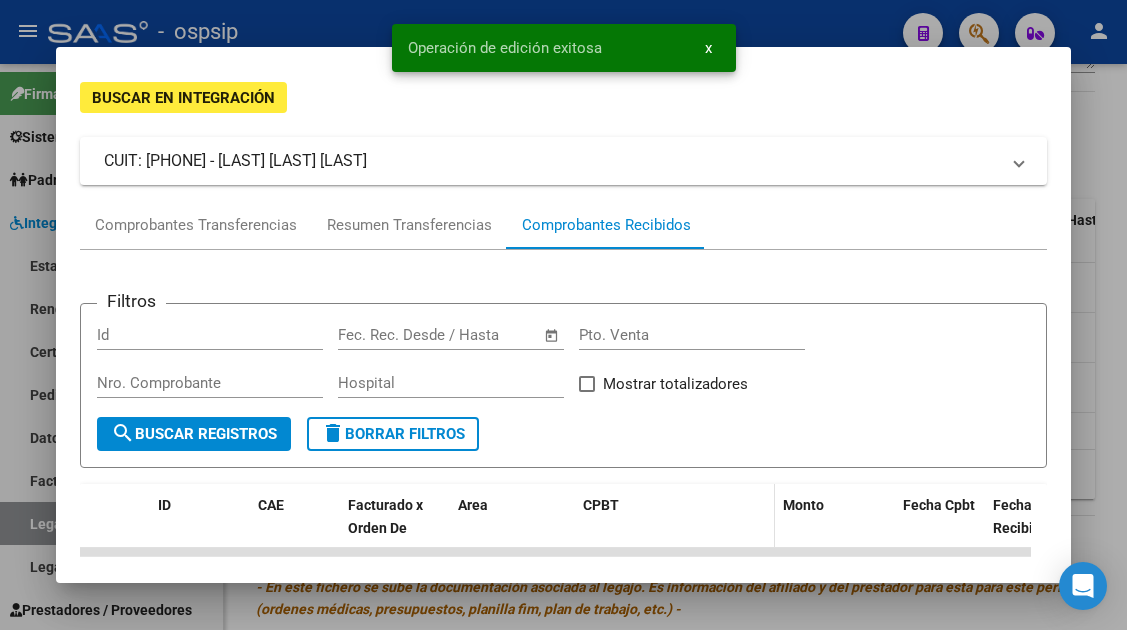 scroll, scrollTop: 0, scrollLeft: 0, axis: both 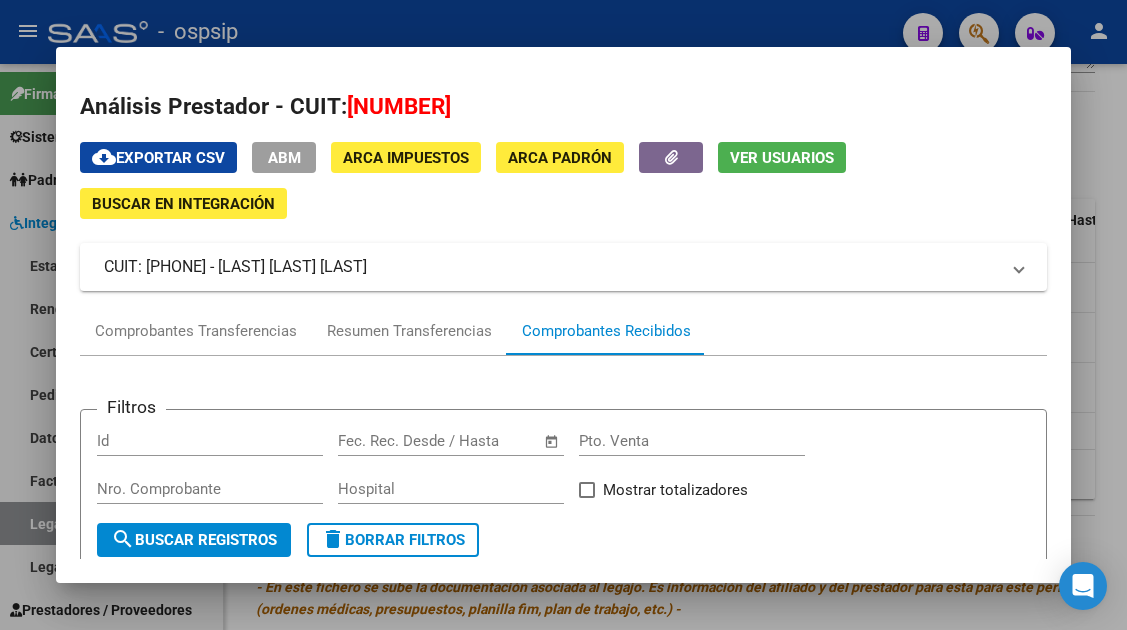click at bounding box center (563, 315) 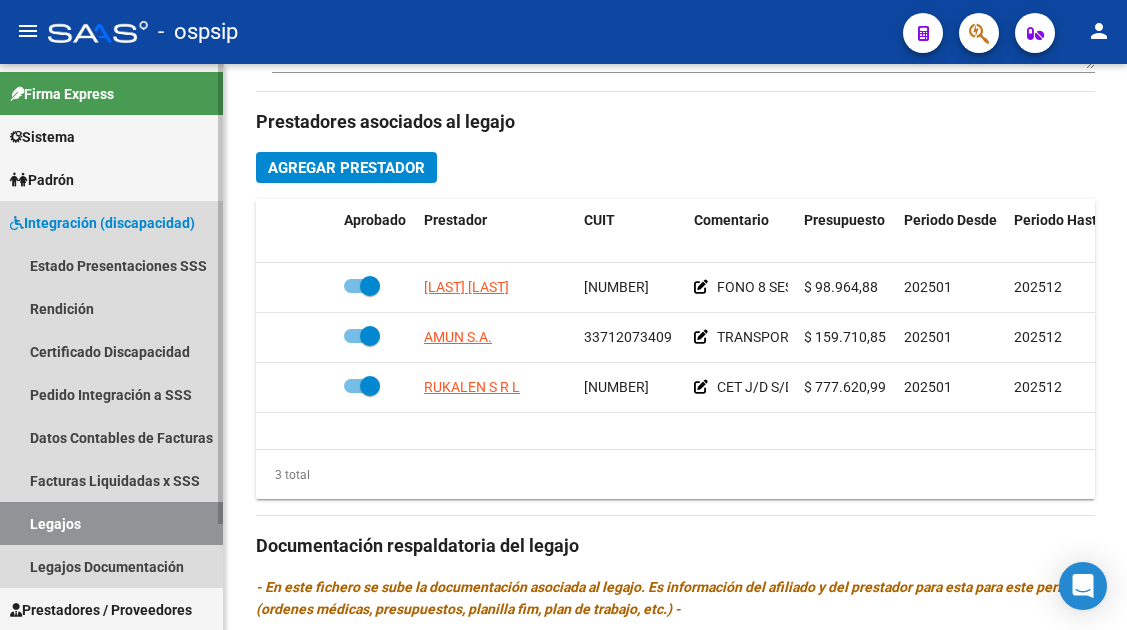click on "Legajos" at bounding box center [111, 523] 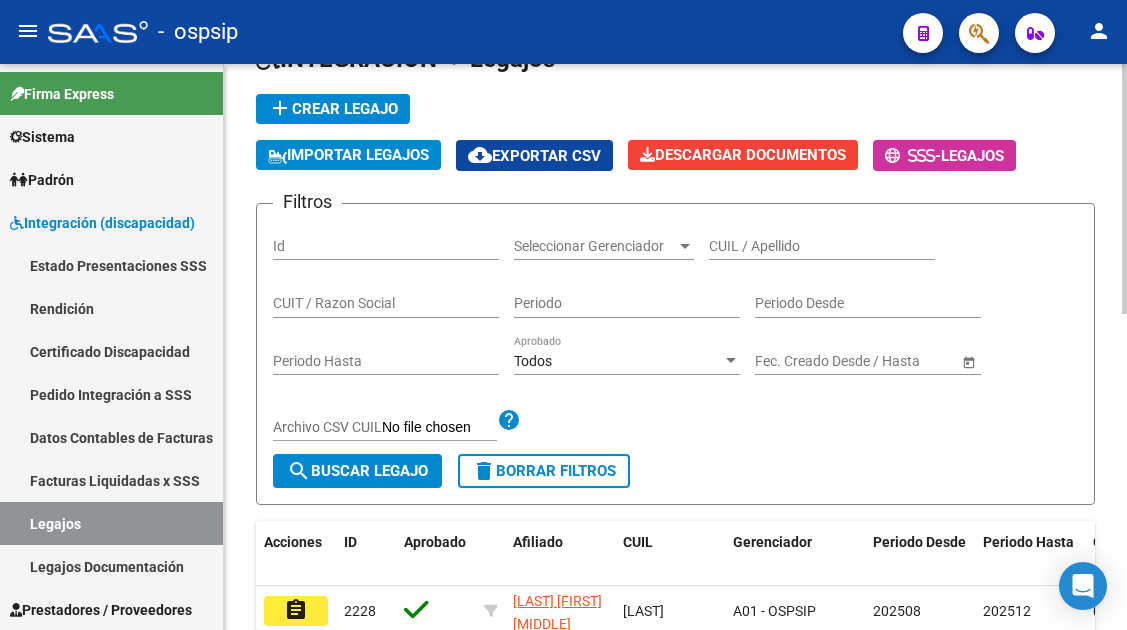 scroll, scrollTop: 113, scrollLeft: 0, axis: vertical 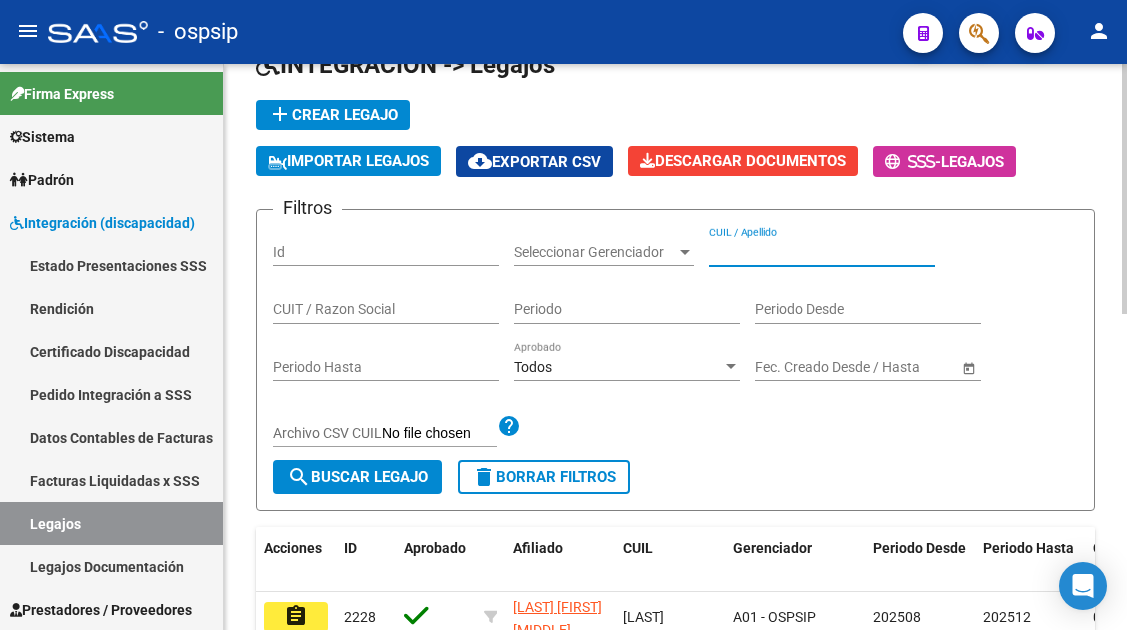 click on "CUIL / Apellido" at bounding box center (822, 252) 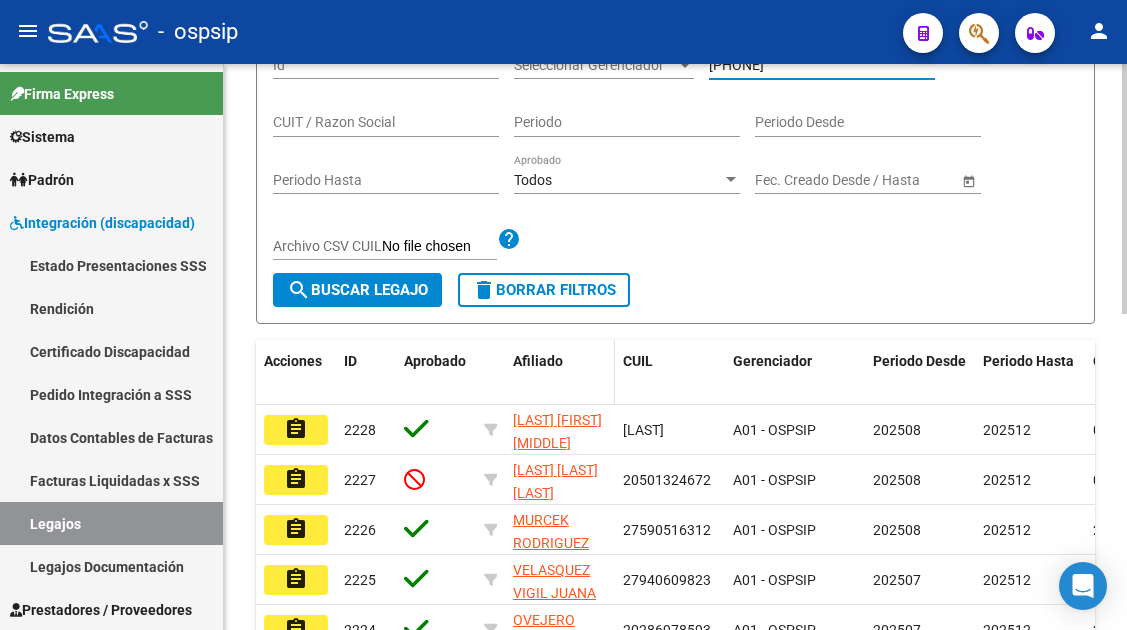 scroll, scrollTop: 313, scrollLeft: 0, axis: vertical 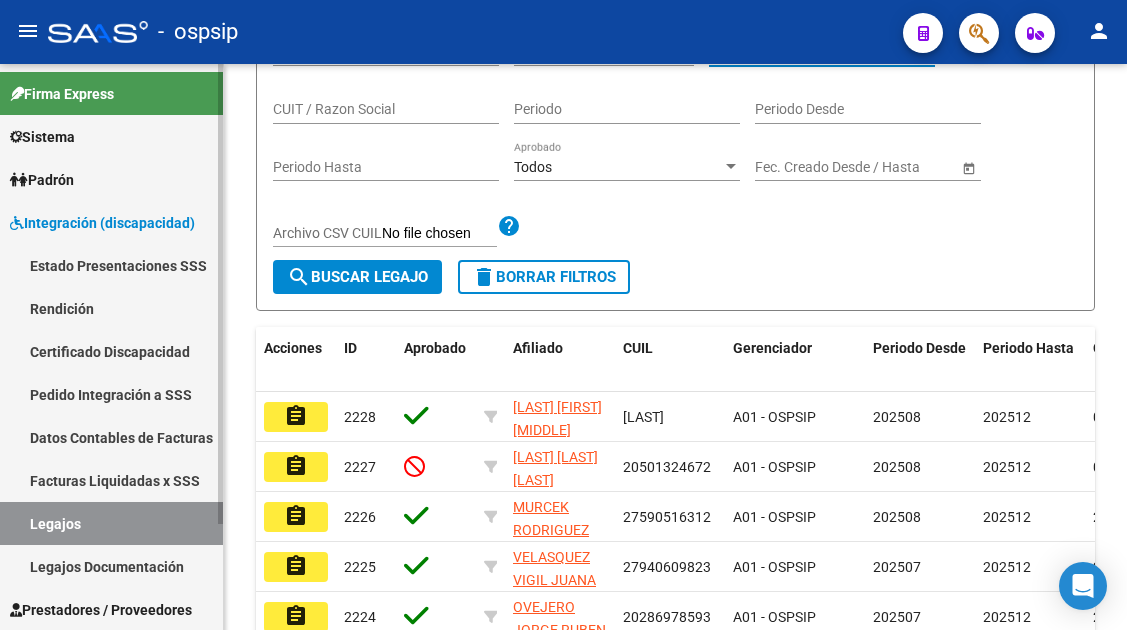 click on "Legajos" at bounding box center [111, 523] 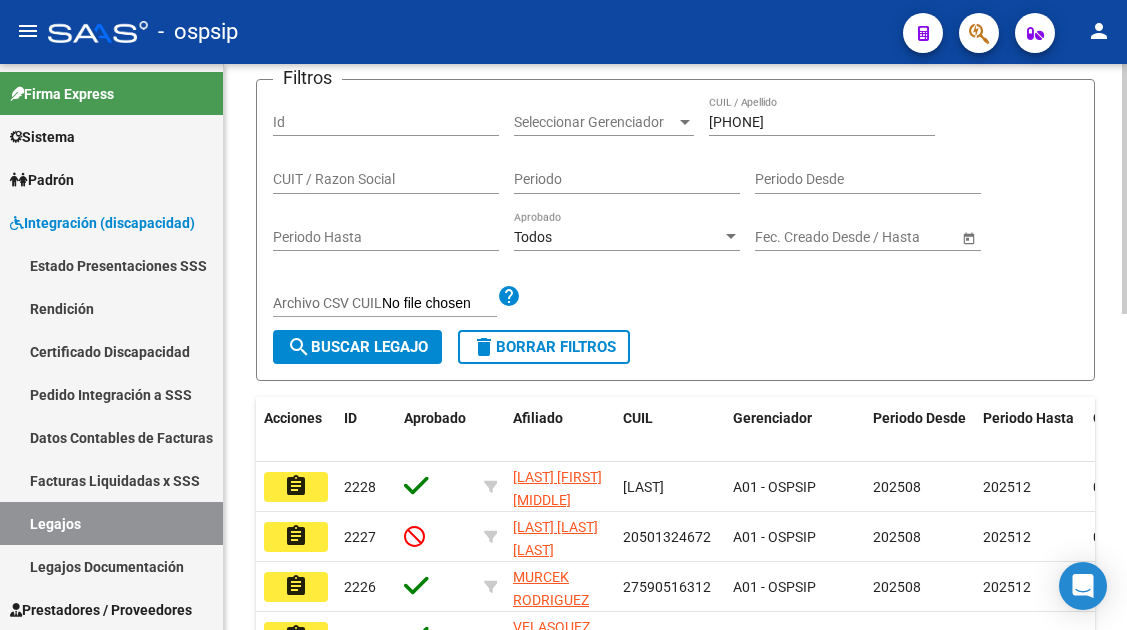 scroll, scrollTop: 213, scrollLeft: 0, axis: vertical 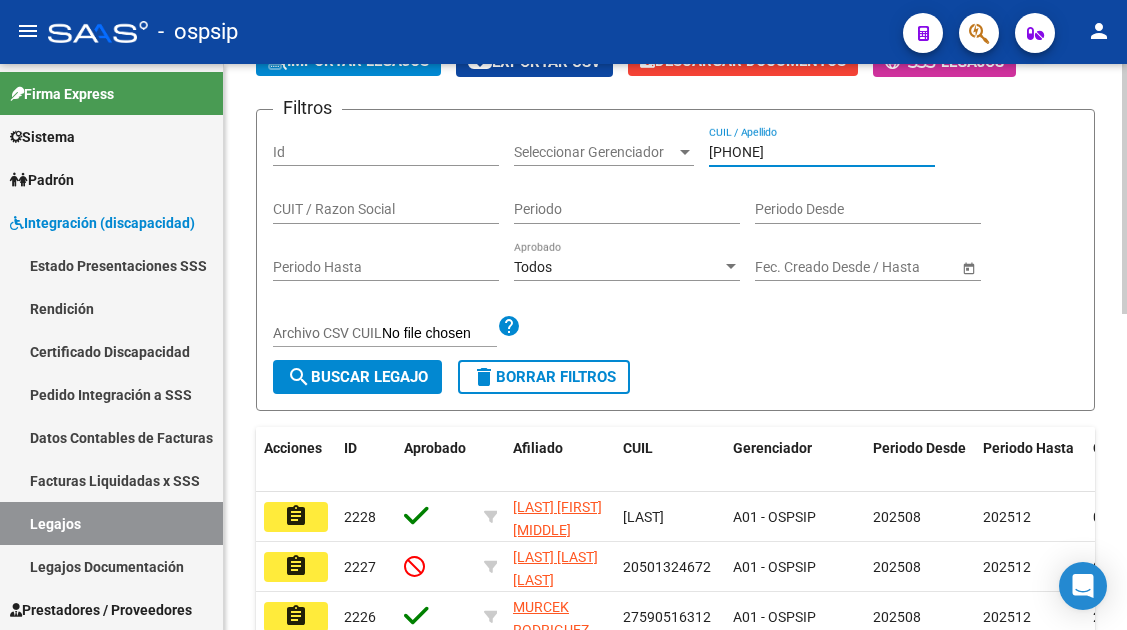 click on "[PHONE]" at bounding box center [822, 152] 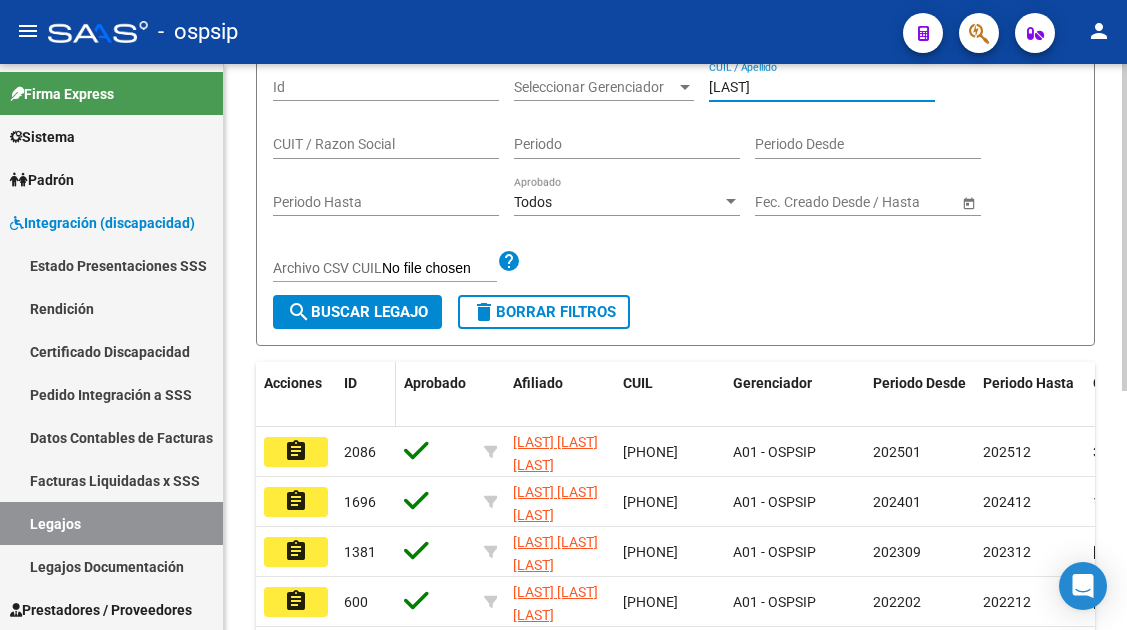 scroll, scrollTop: 313, scrollLeft: 0, axis: vertical 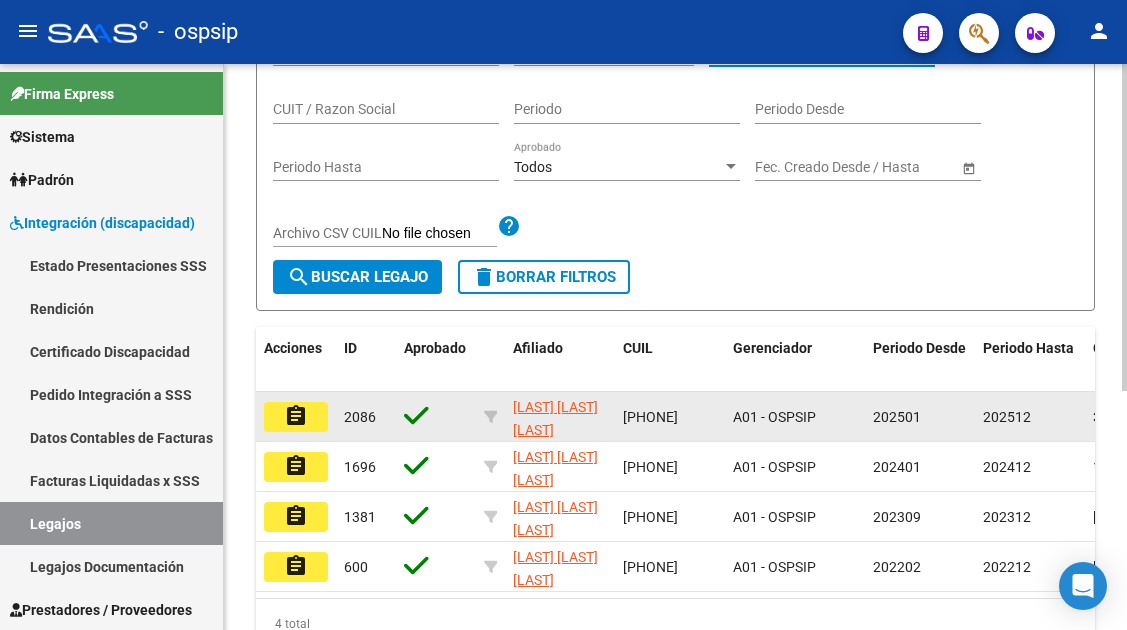 type on "[LAST]" 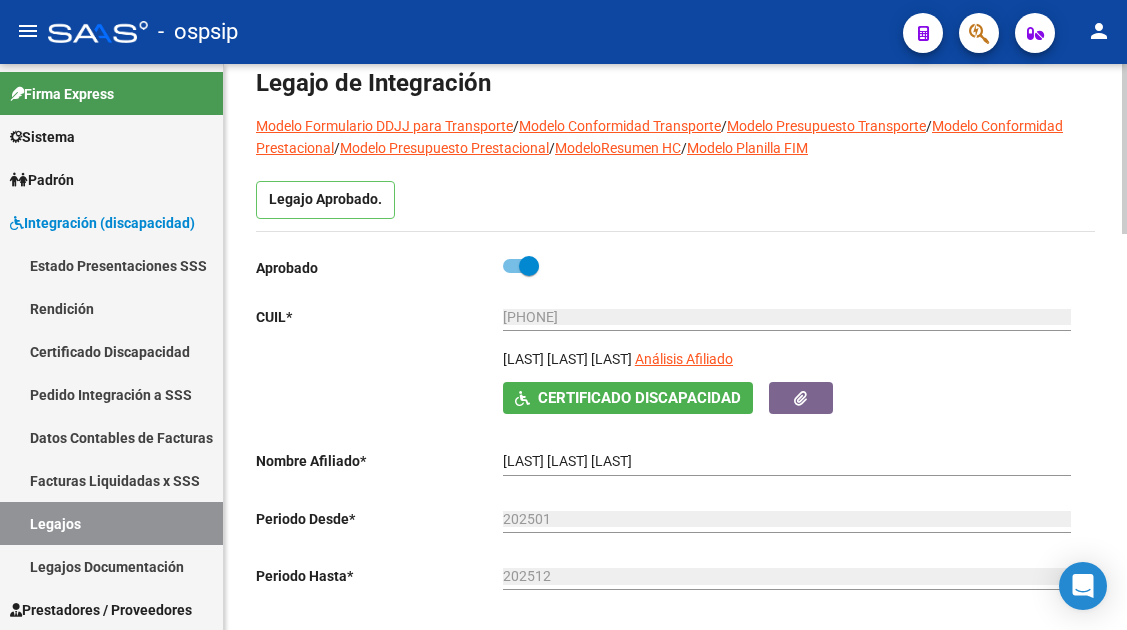 scroll, scrollTop: 200, scrollLeft: 0, axis: vertical 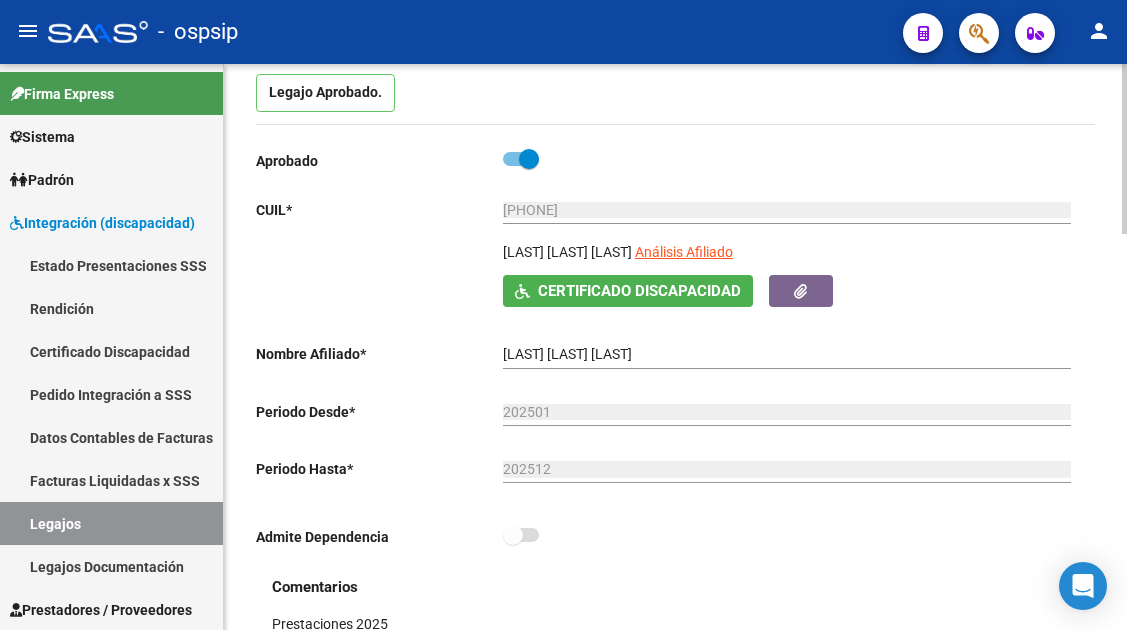 click on "[PHONE] Ingresar CUIL" 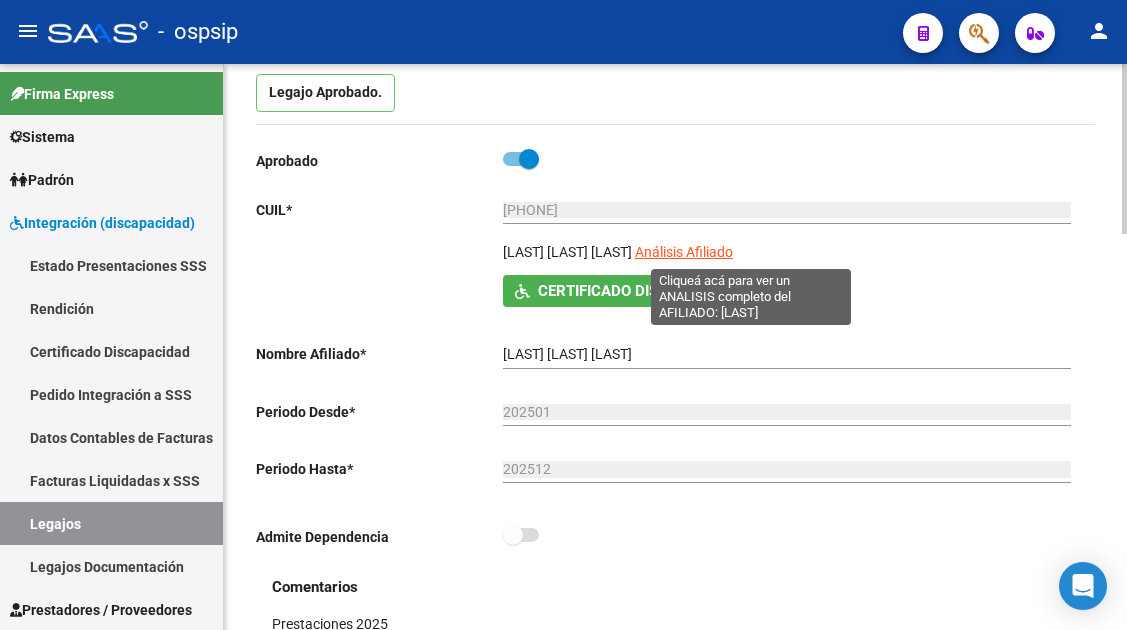 click on "Análisis Afiliado" 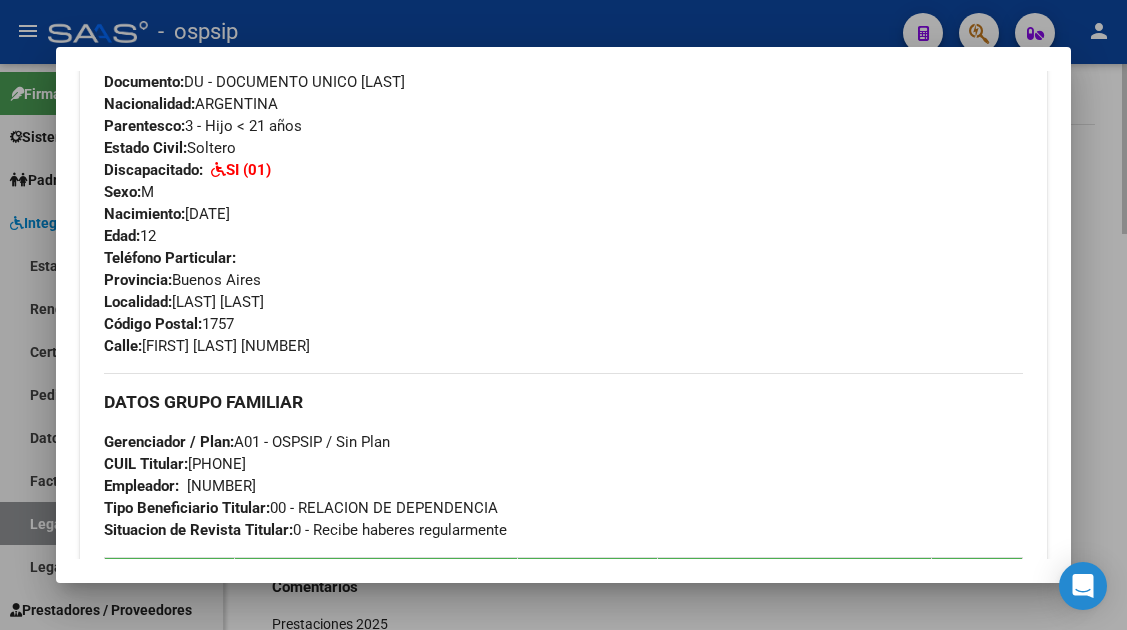 scroll, scrollTop: 500, scrollLeft: 0, axis: vertical 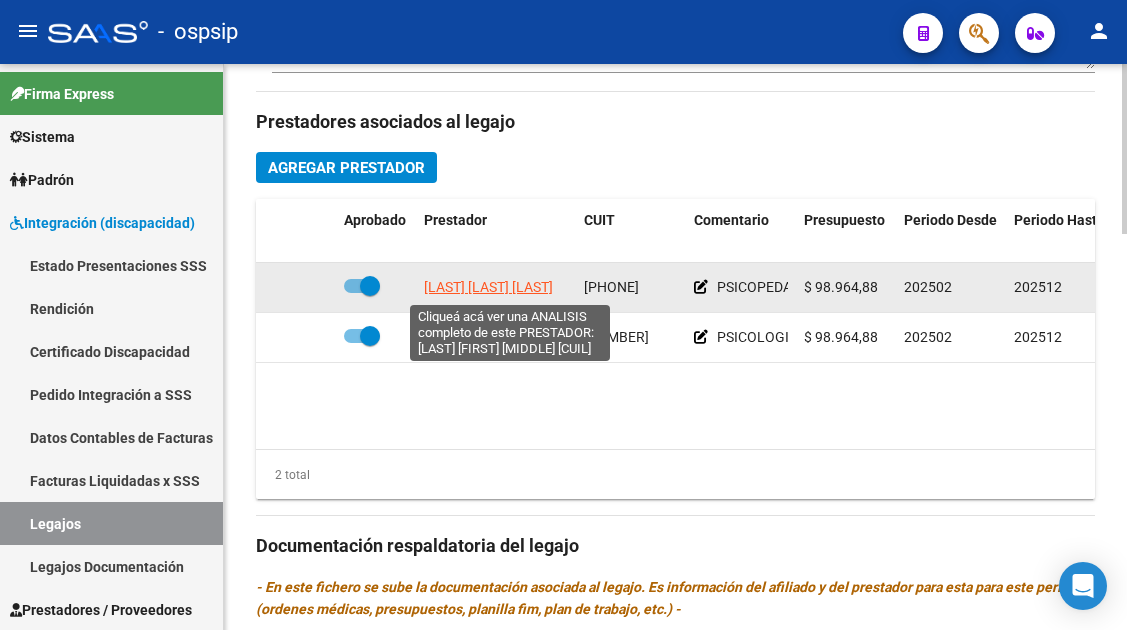 click on "[LAST] [LAST] [LAST]" 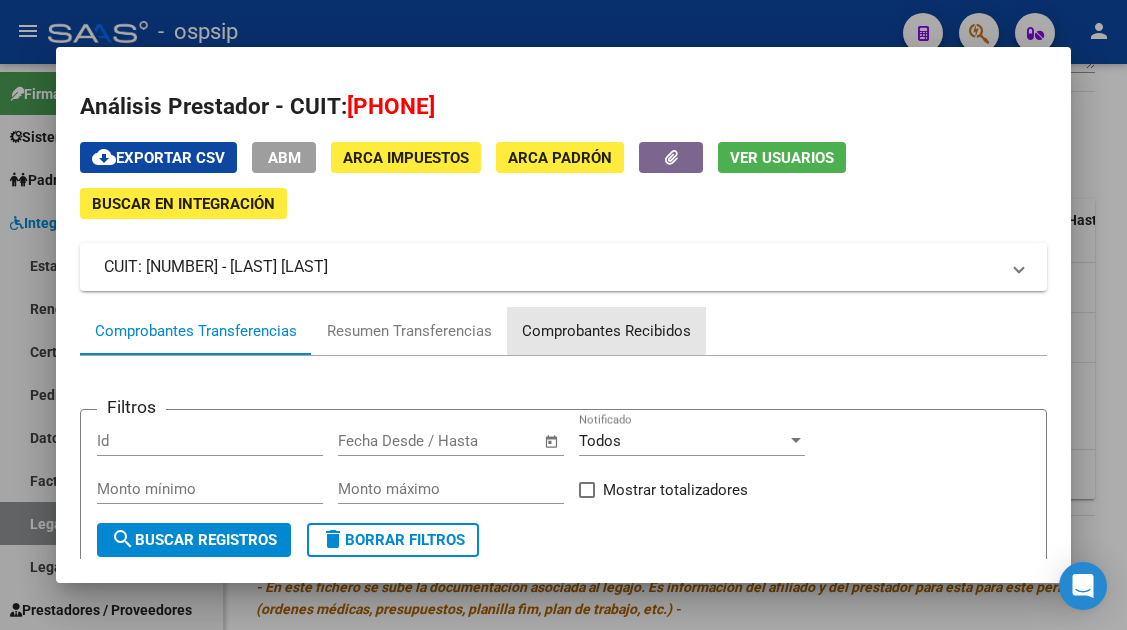 click on "Comprobantes Recibidos" at bounding box center [606, 331] 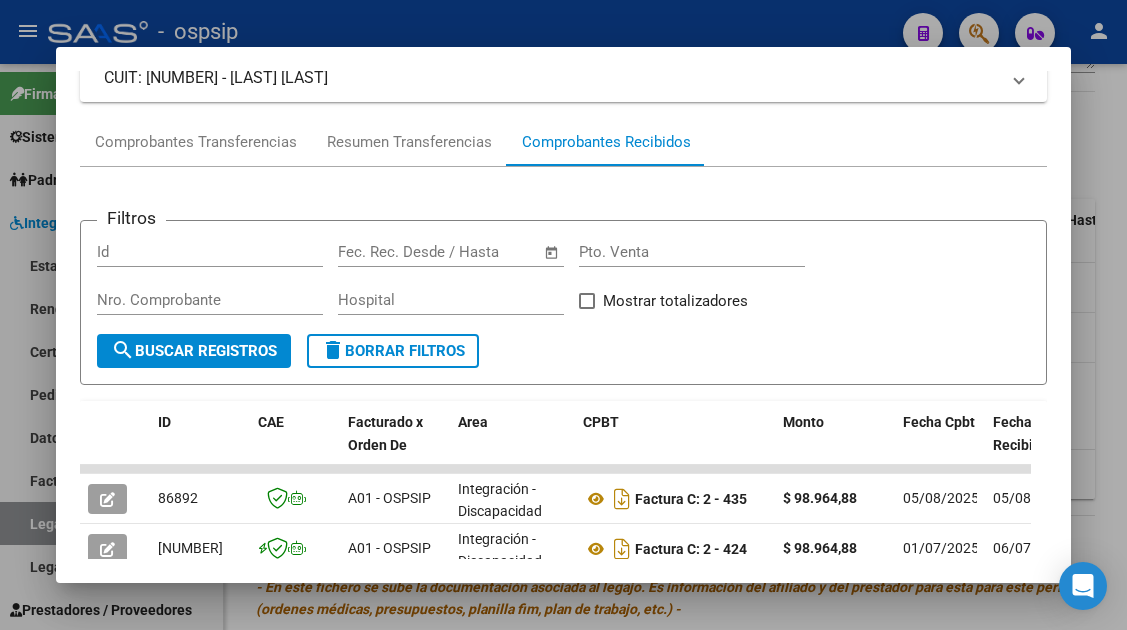 scroll, scrollTop: 489, scrollLeft: 0, axis: vertical 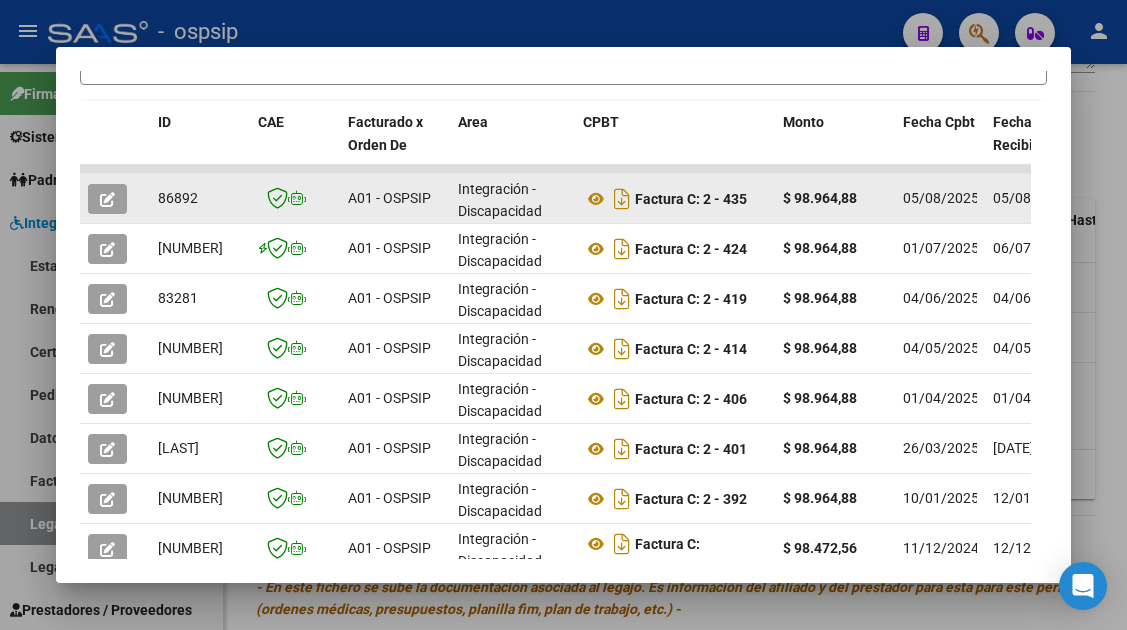 click 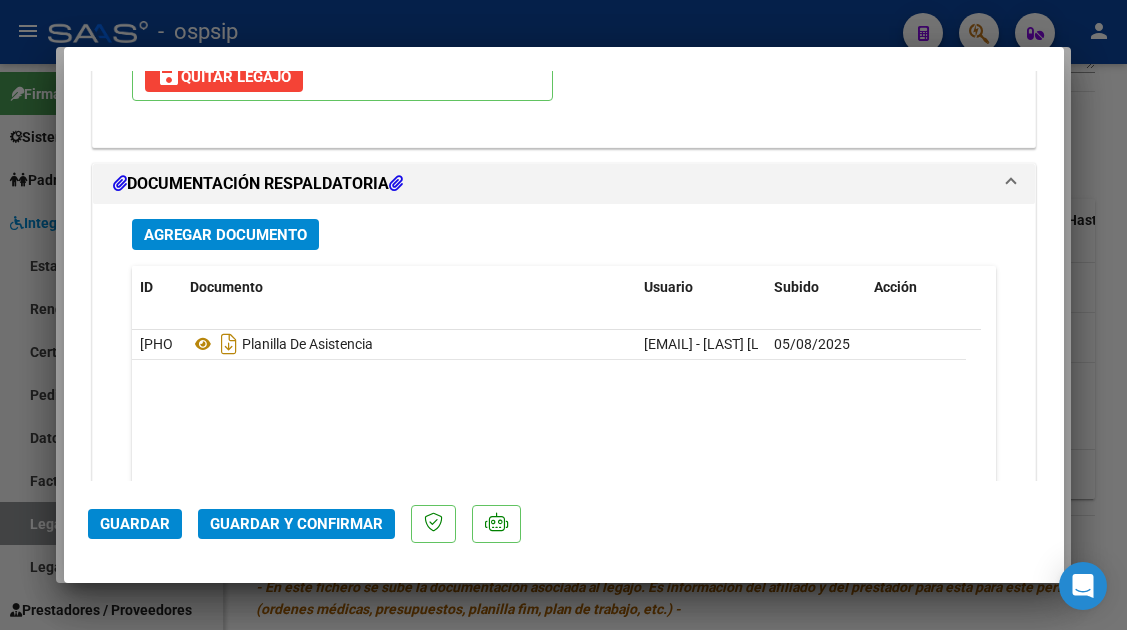 scroll, scrollTop: 2400, scrollLeft: 0, axis: vertical 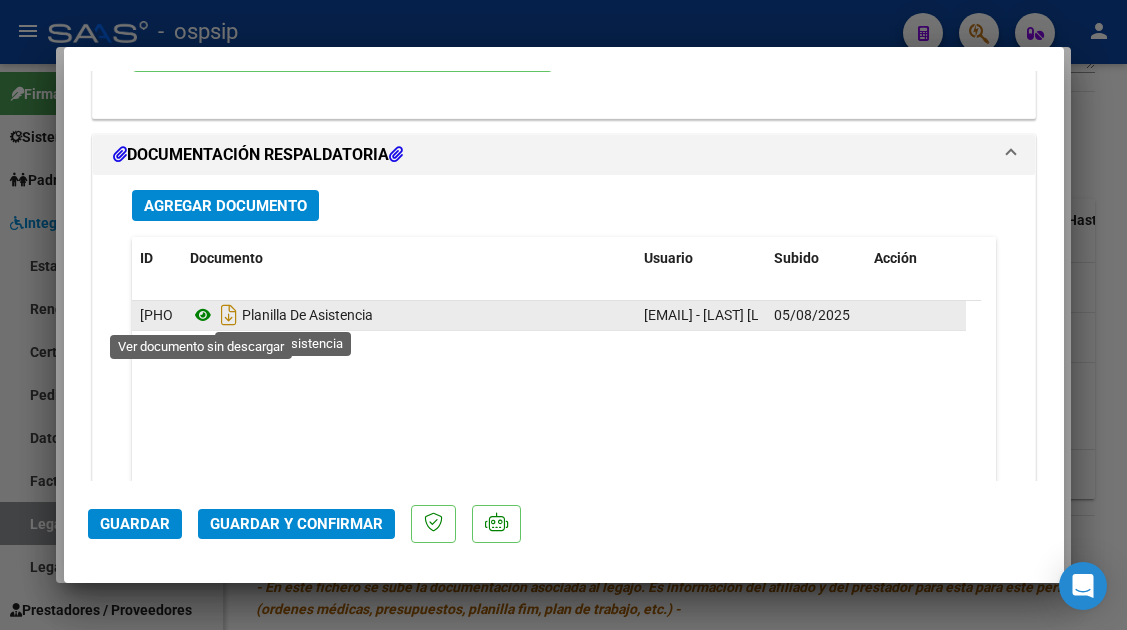click 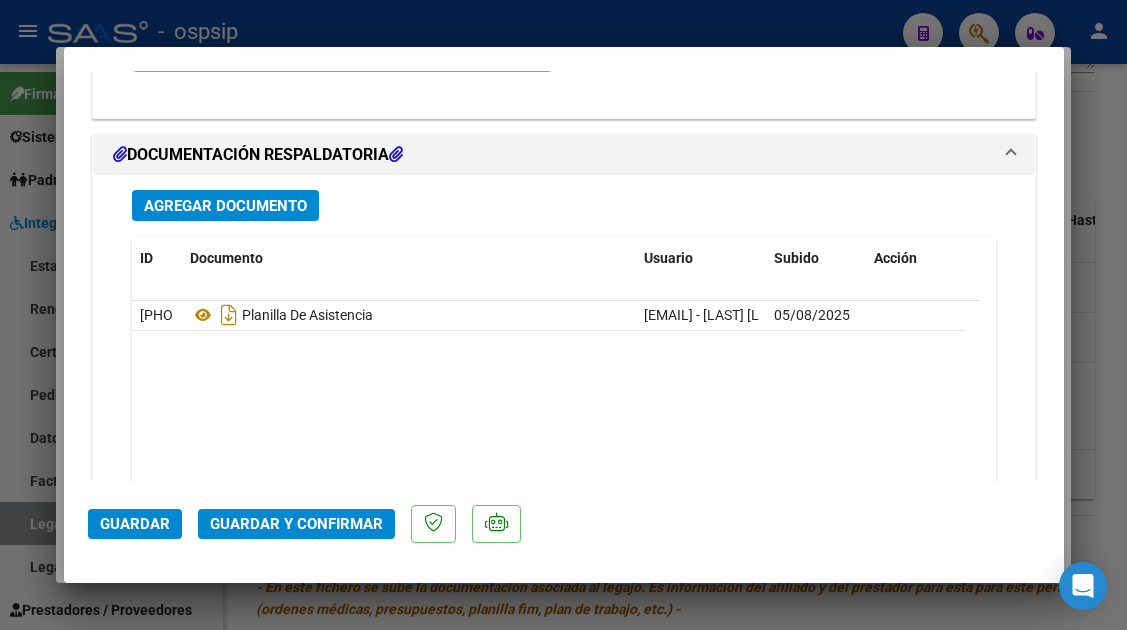 click on "Guardar y Confirmar" 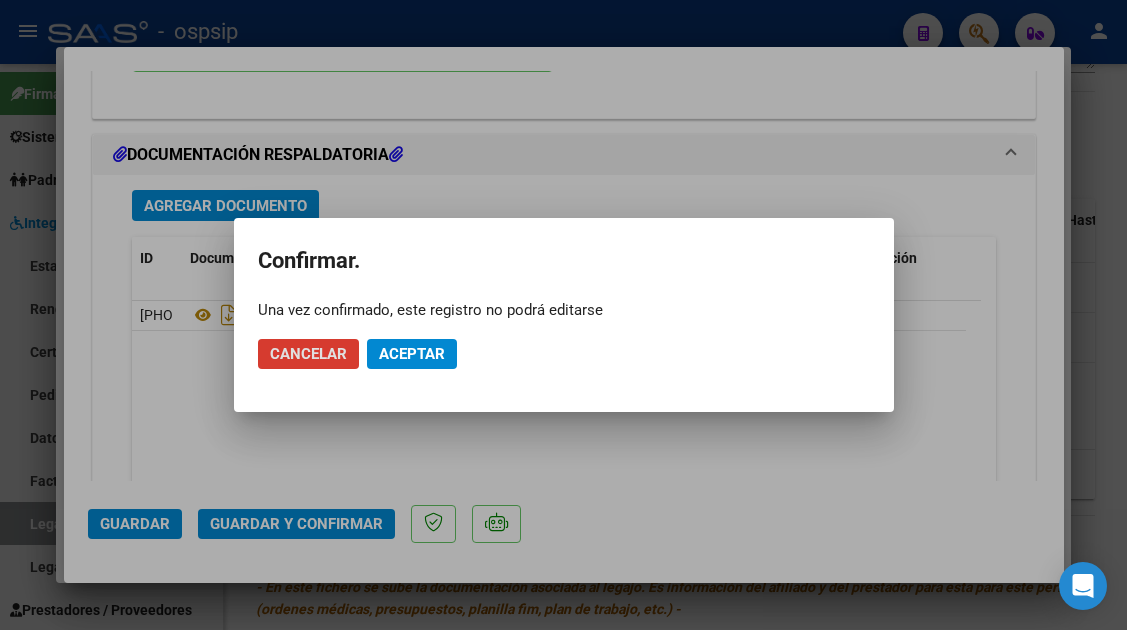 click on "Cancelar Aceptar" 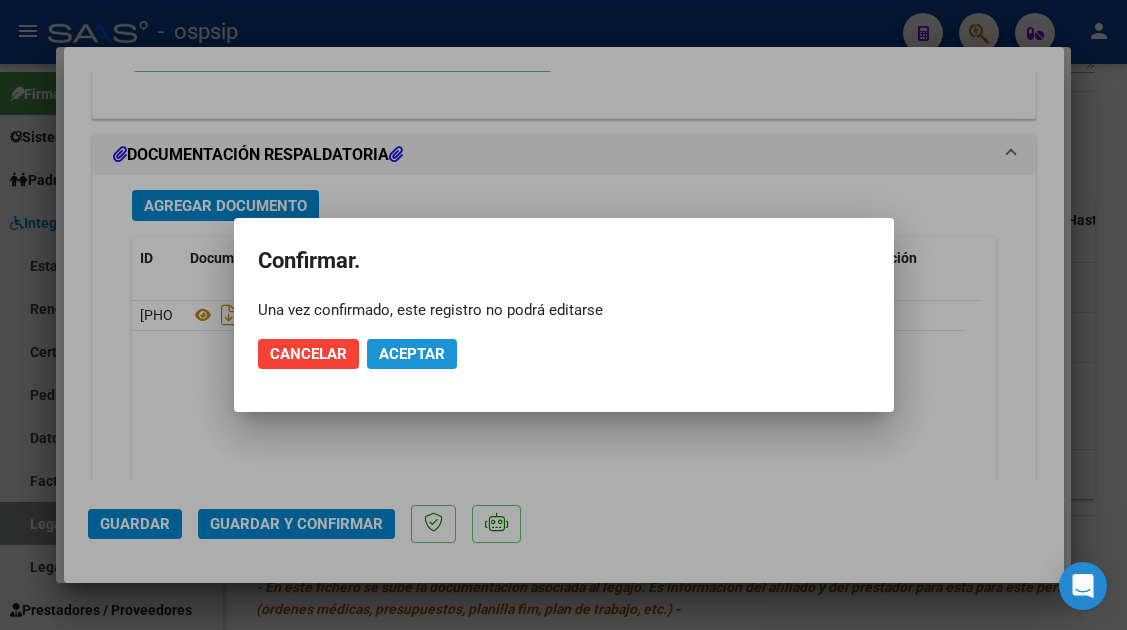 click on "Aceptar" 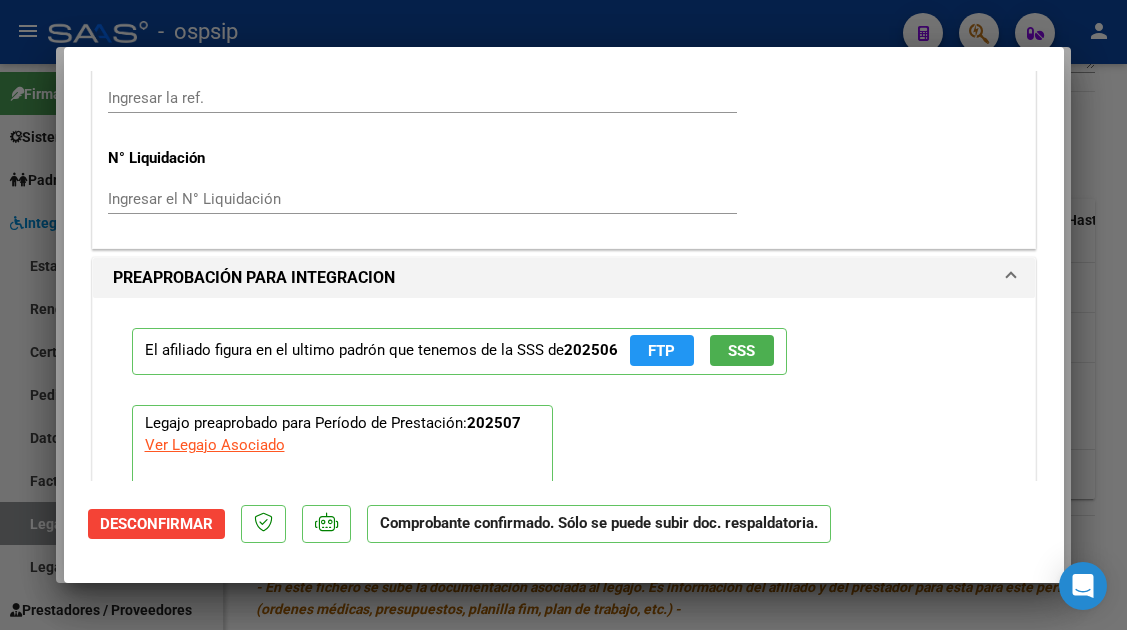 scroll, scrollTop: 1619, scrollLeft: 0, axis: vertical 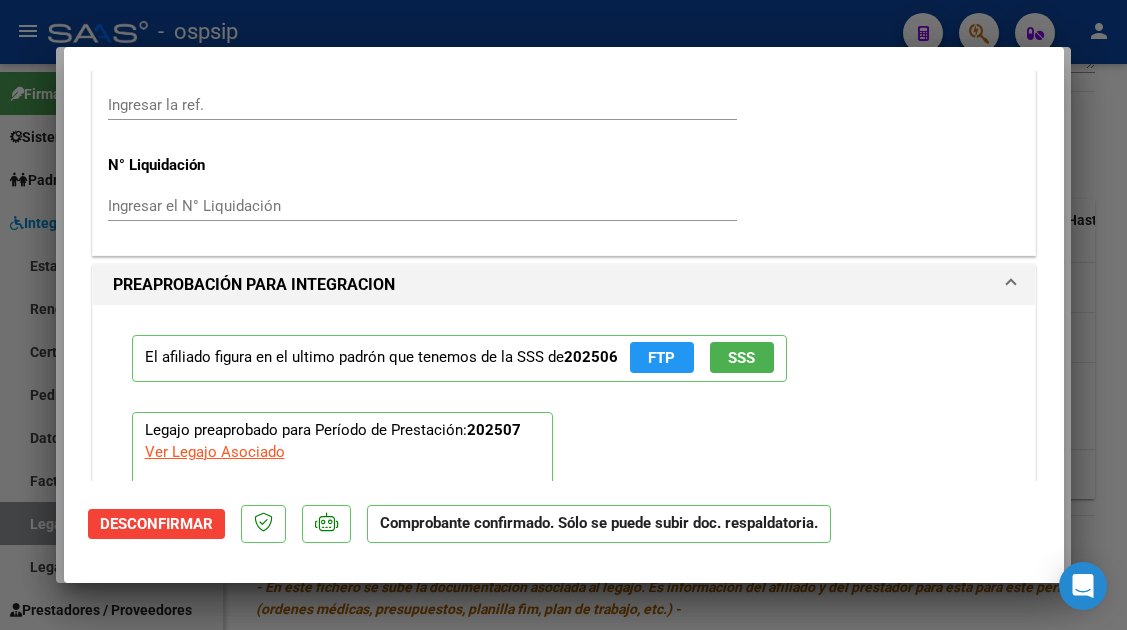 click at bounding box center (563, 315) 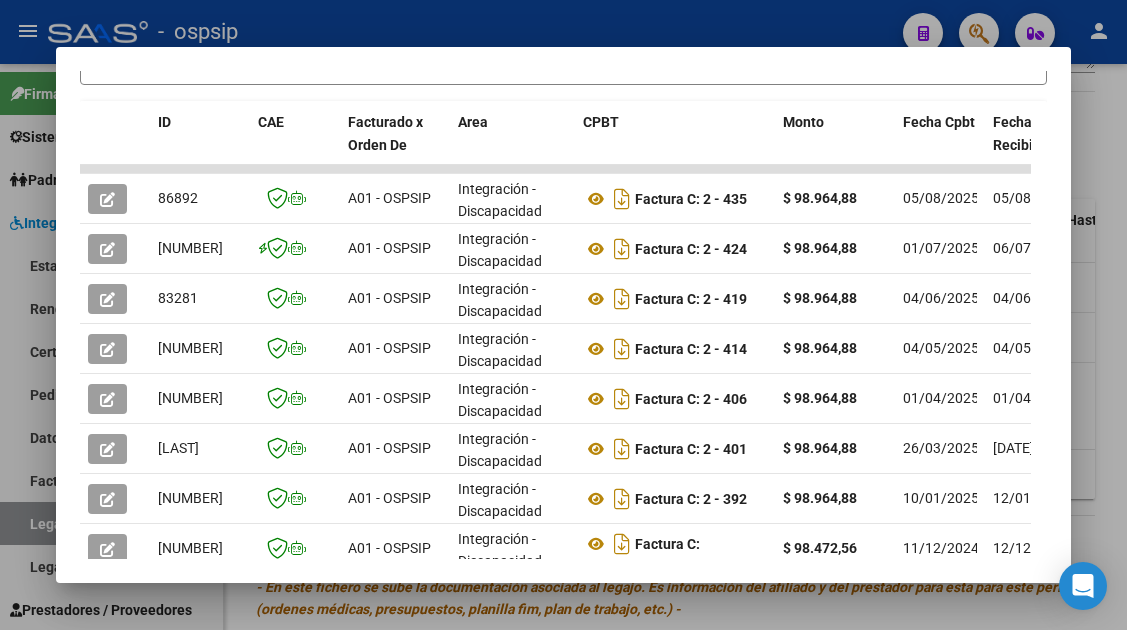 click at bounding box center [563, 315] 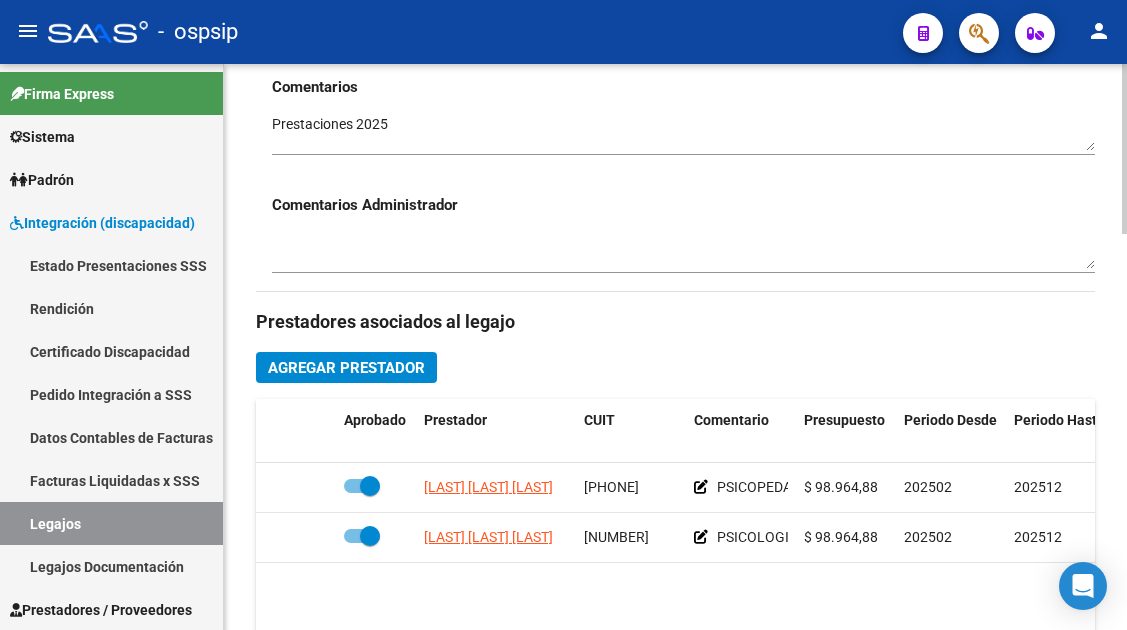 scroll, scrollTop: 800, scrollLeft: 0, axis: vertical 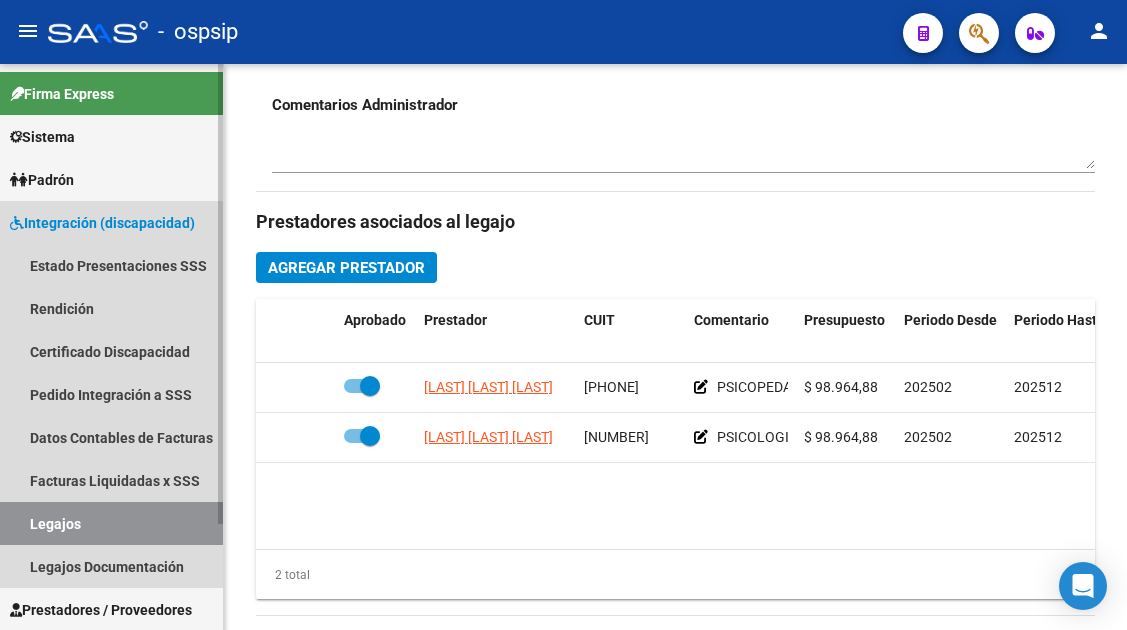 click on "Legajos" at bounding box center [111, 523] 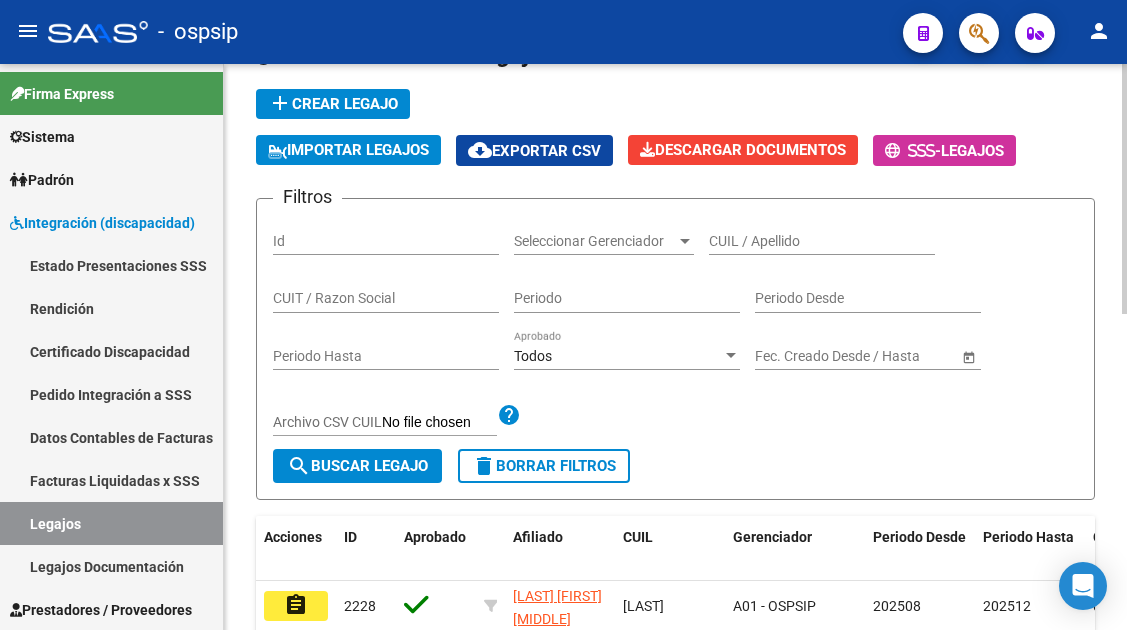 scroll, scrollTop: 113, scrollLeft: 0, axis: vertical 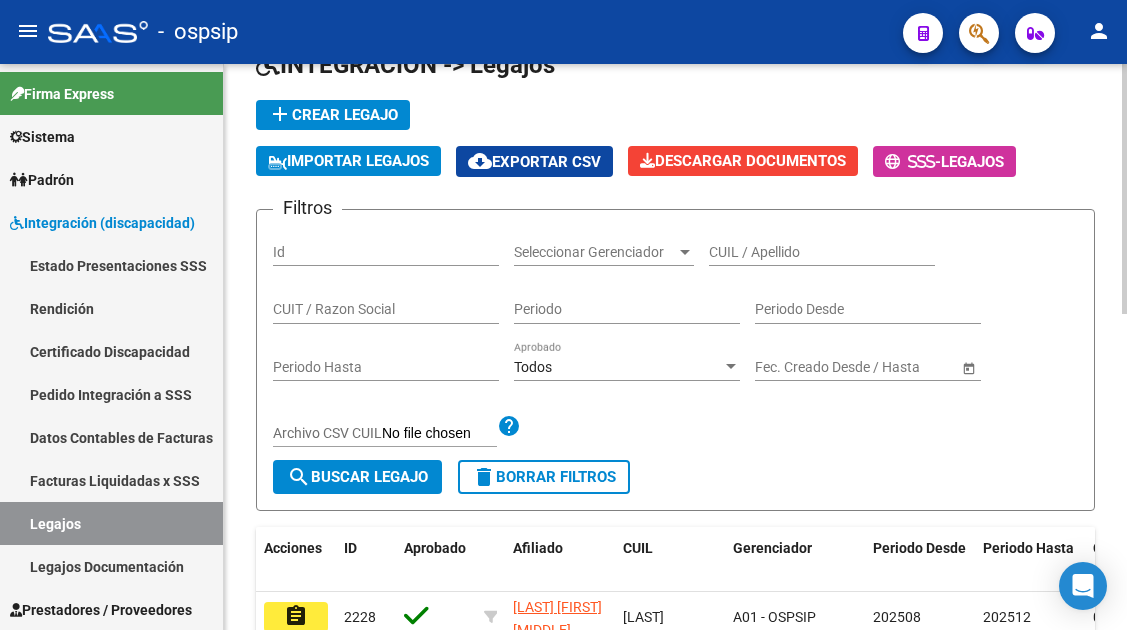 click on "CUIL / Apellido" 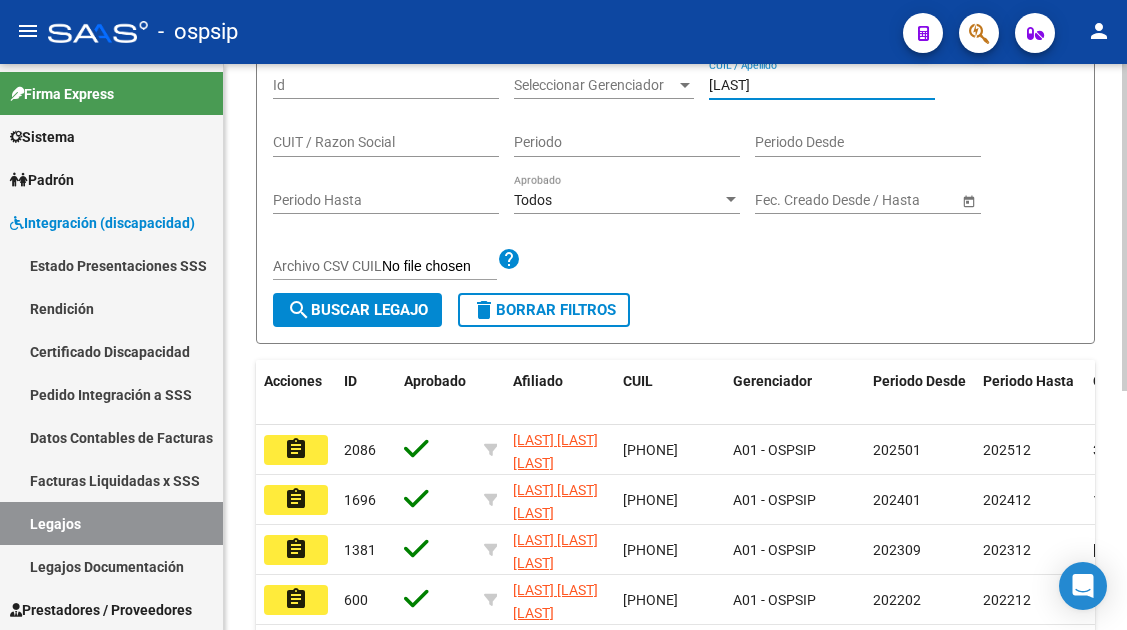 scroll, scrollTop: 313, scrollLeft: 0, axis: vertical 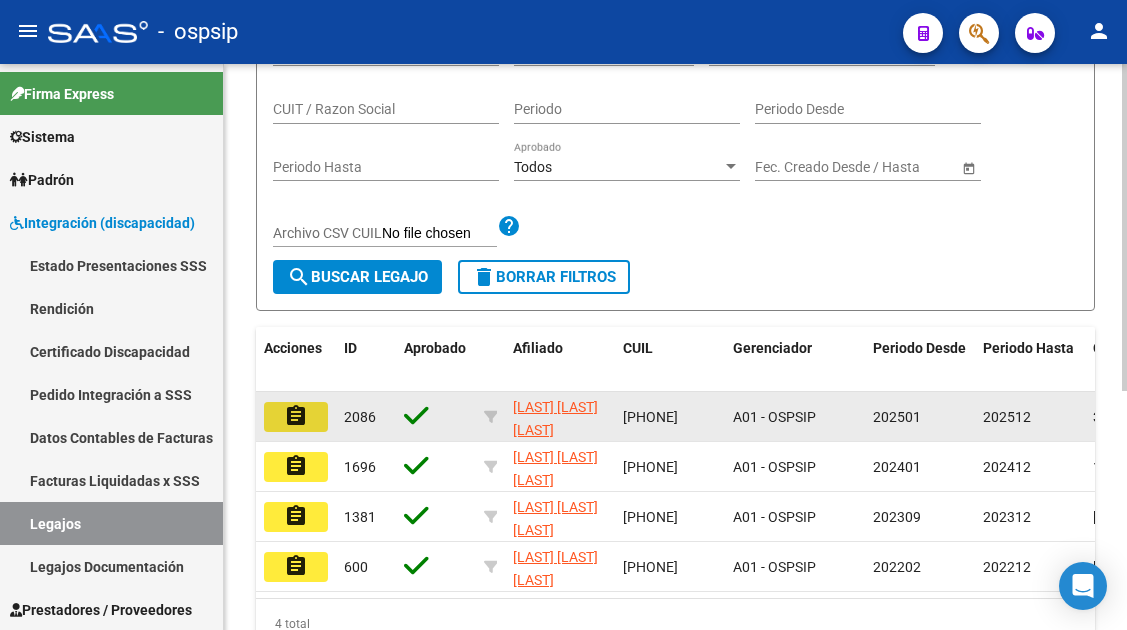click on "assignment" 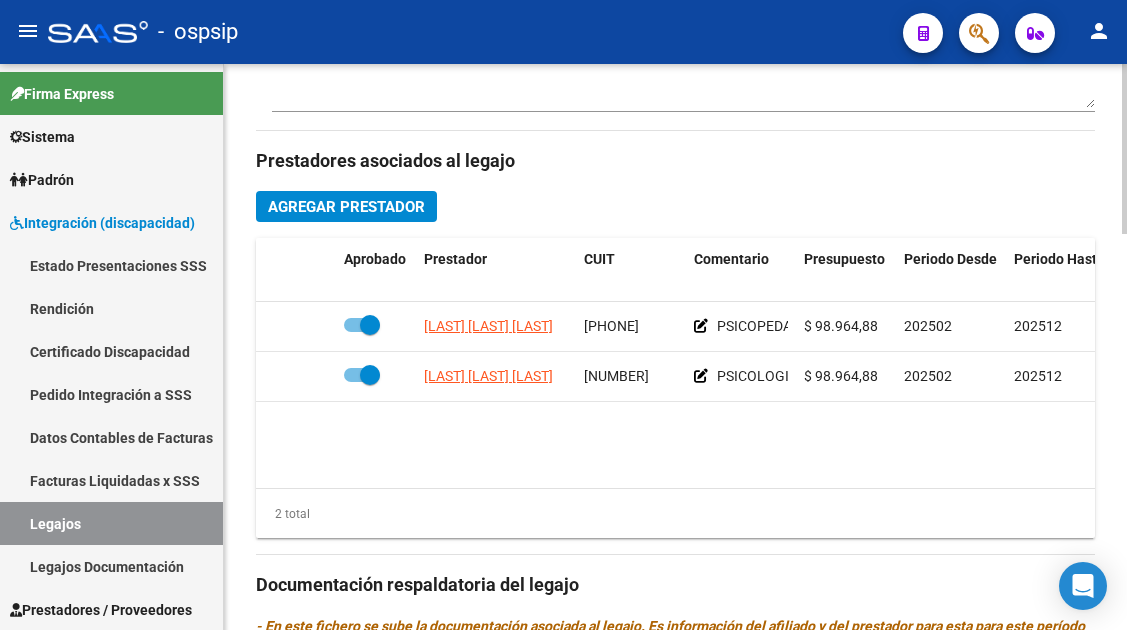 scroll, scrollTop: 900, scrollLeft: 0, axis: vertical 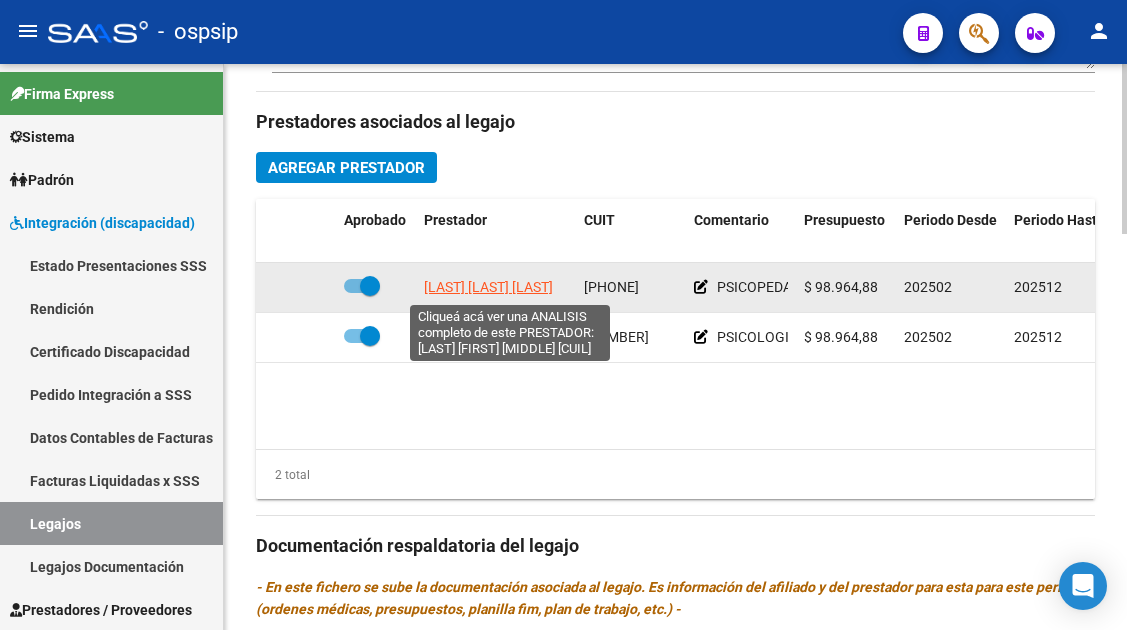 click on "[LAST] [LAST] [LAST]" 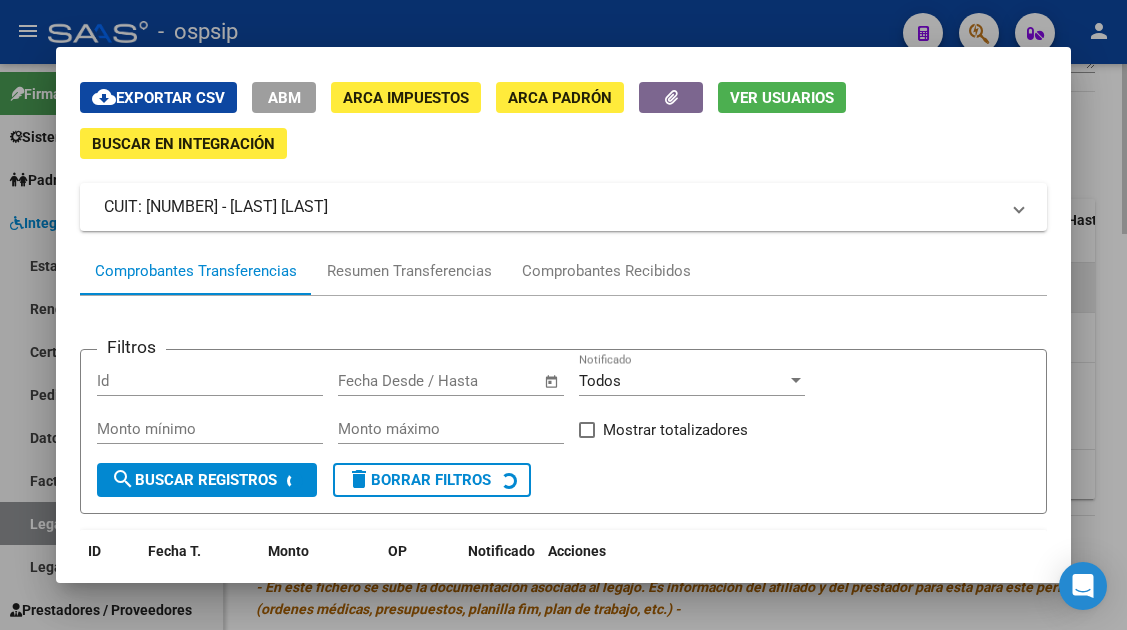scroll, scrollTop: 100, scrollLeft: 0, axis: vertical 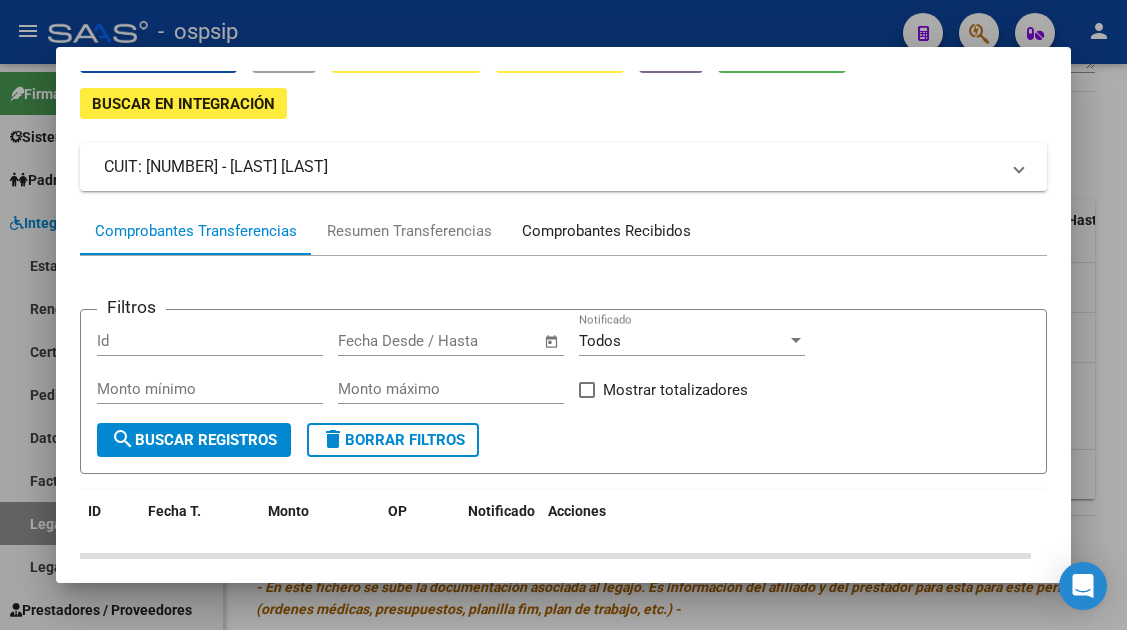 click on "Comprobantes Recibidos" at bounding box center (606, 231) 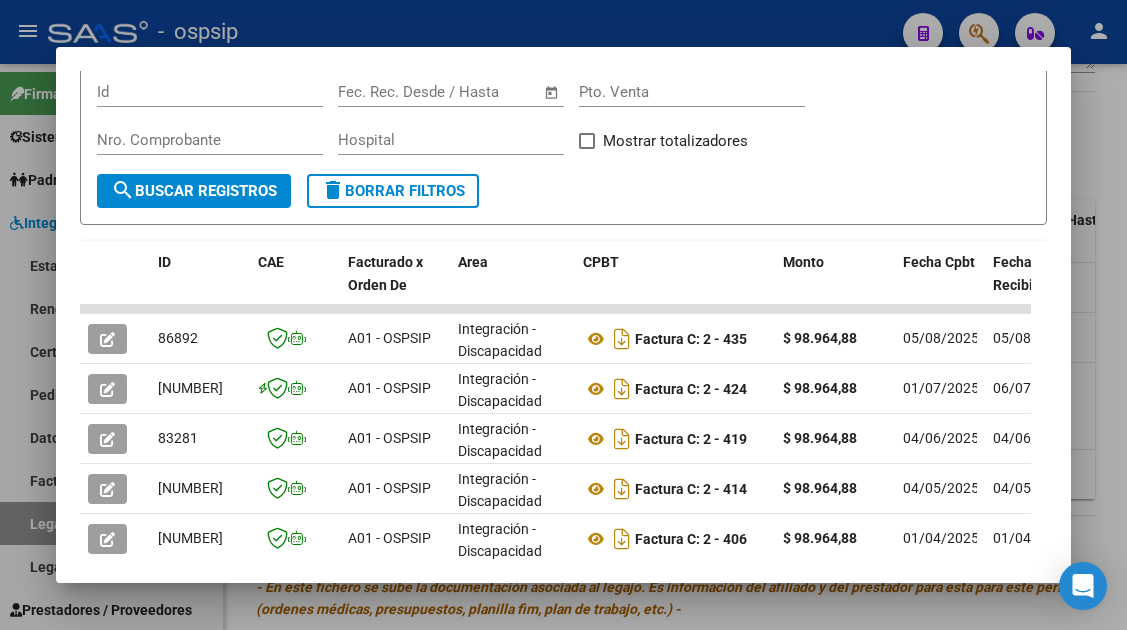 scroll, scrollTop: 500, scrollLeft: 0, axis: vertical 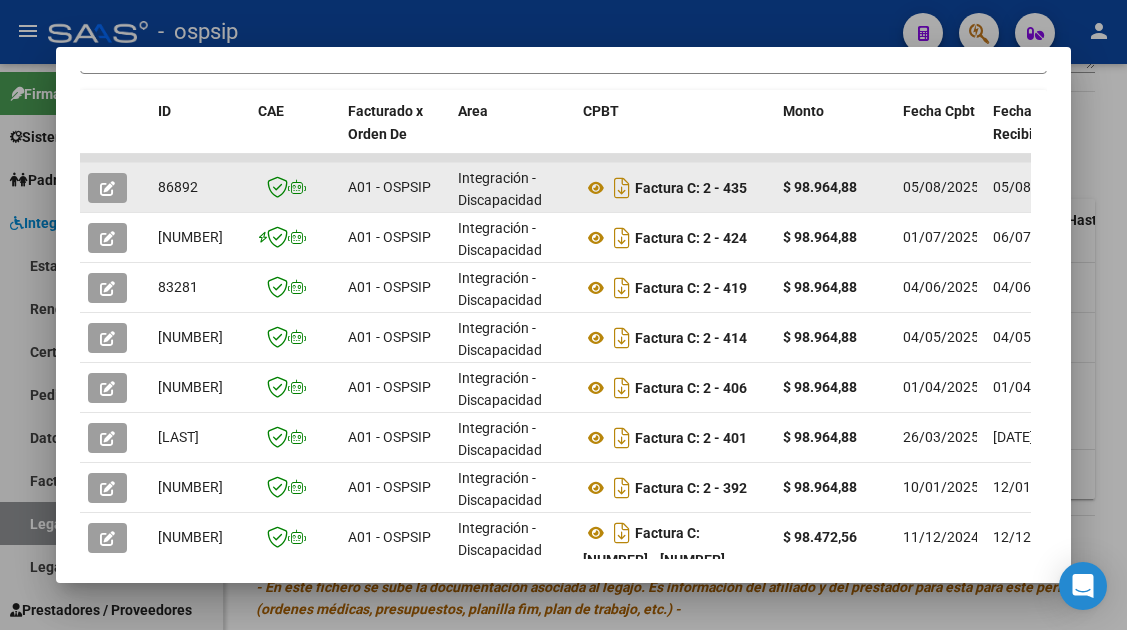 click 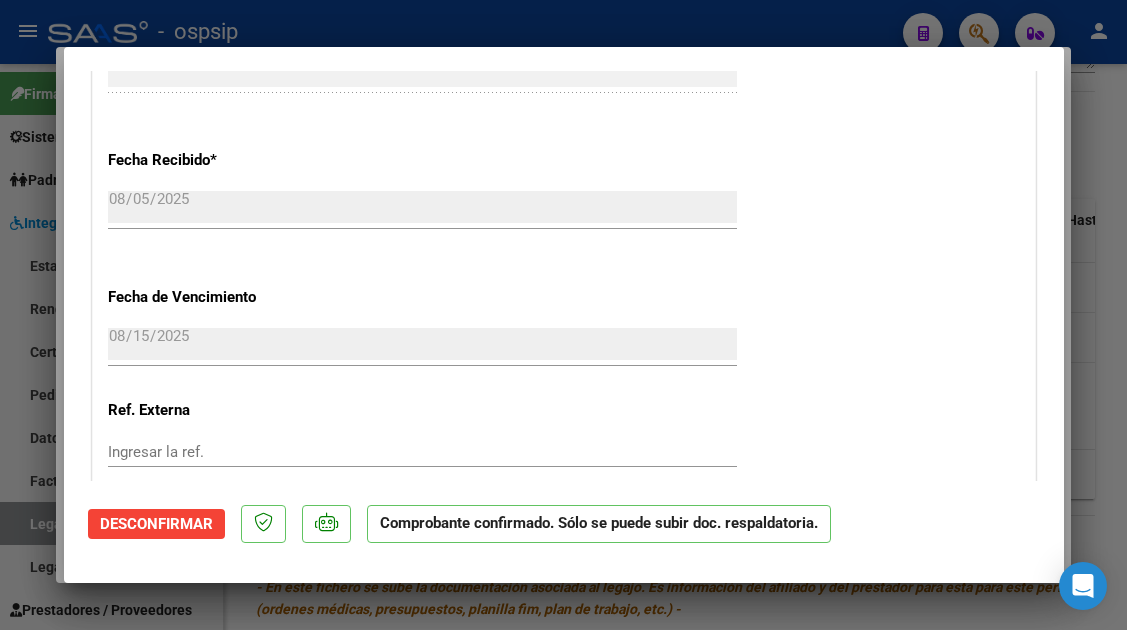 scroll, scrollTop: 1300, scrollLeft: 0, axis: vertical 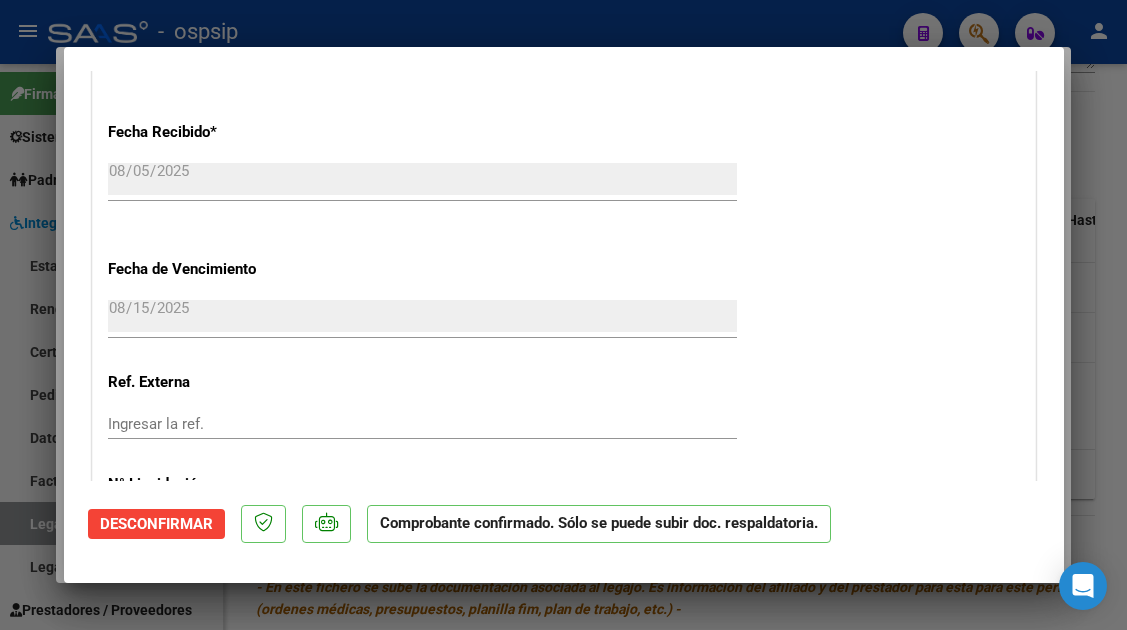 click at bounding box center (563, 315) 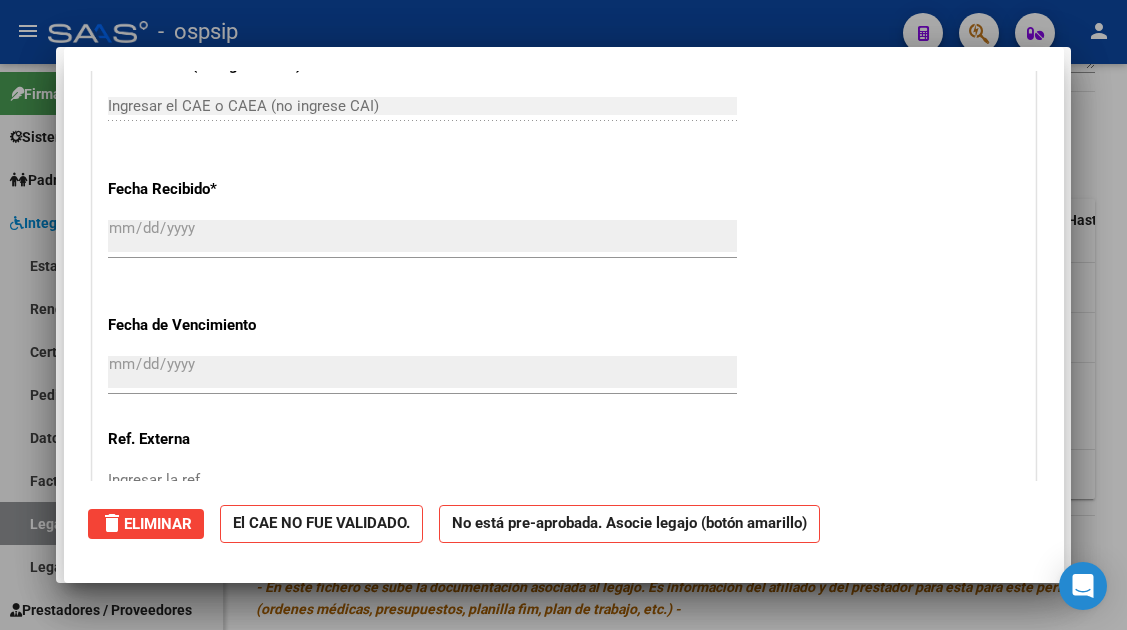 scroll, scrollTop: 0, scrollLeft: 0, axis: both 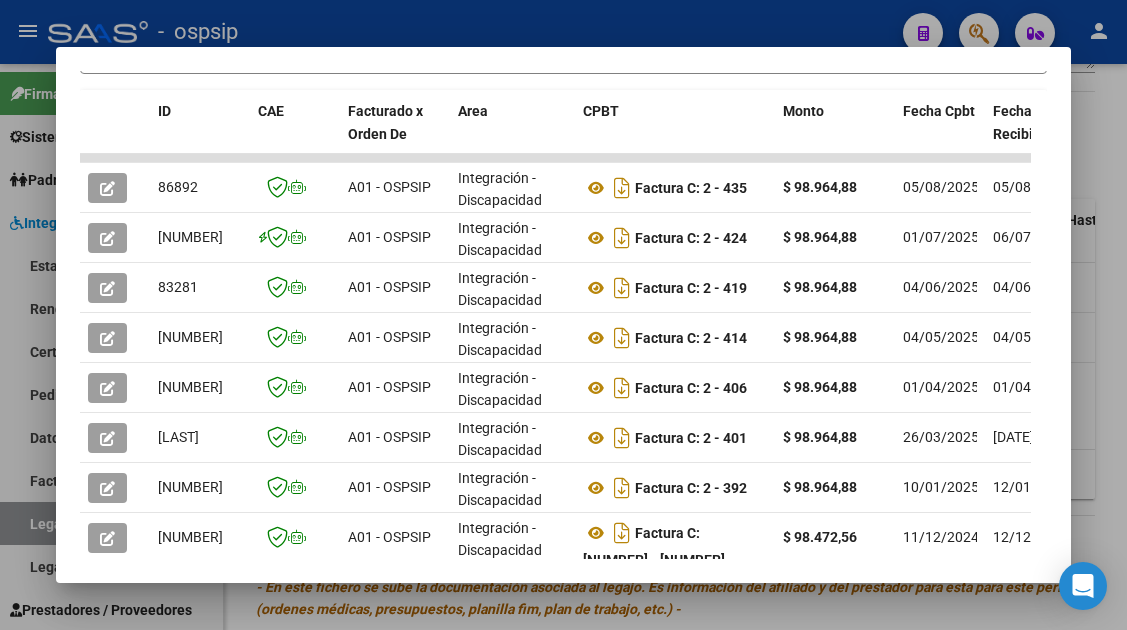 click at bounding box center (563, 315) 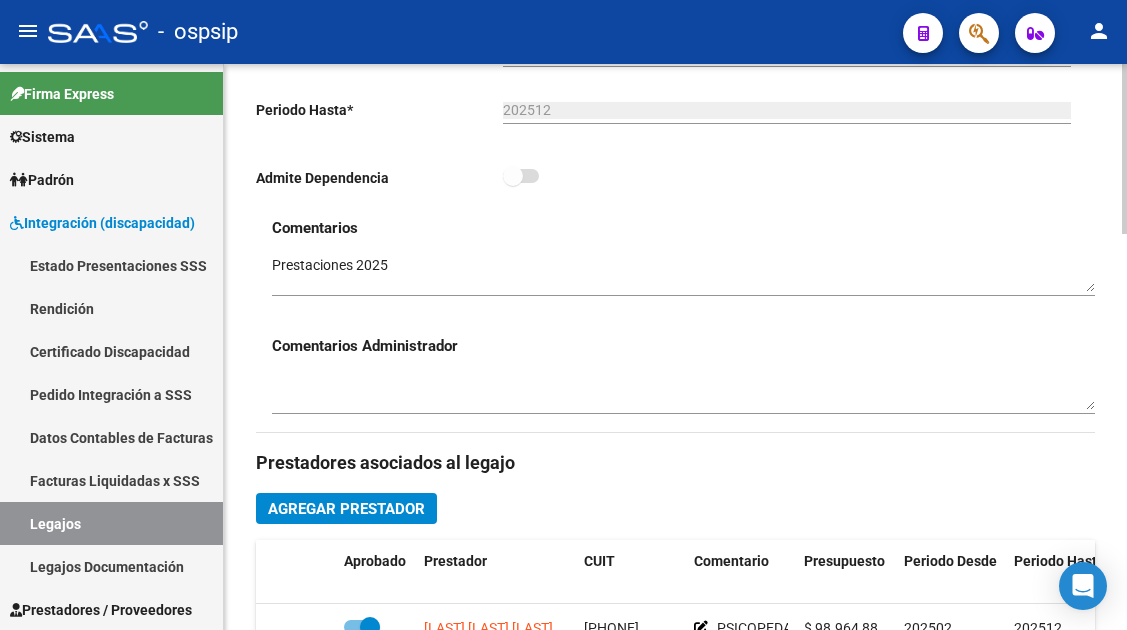scroll, scrollTop: 500, scrollLeft: 0, axis: vertical 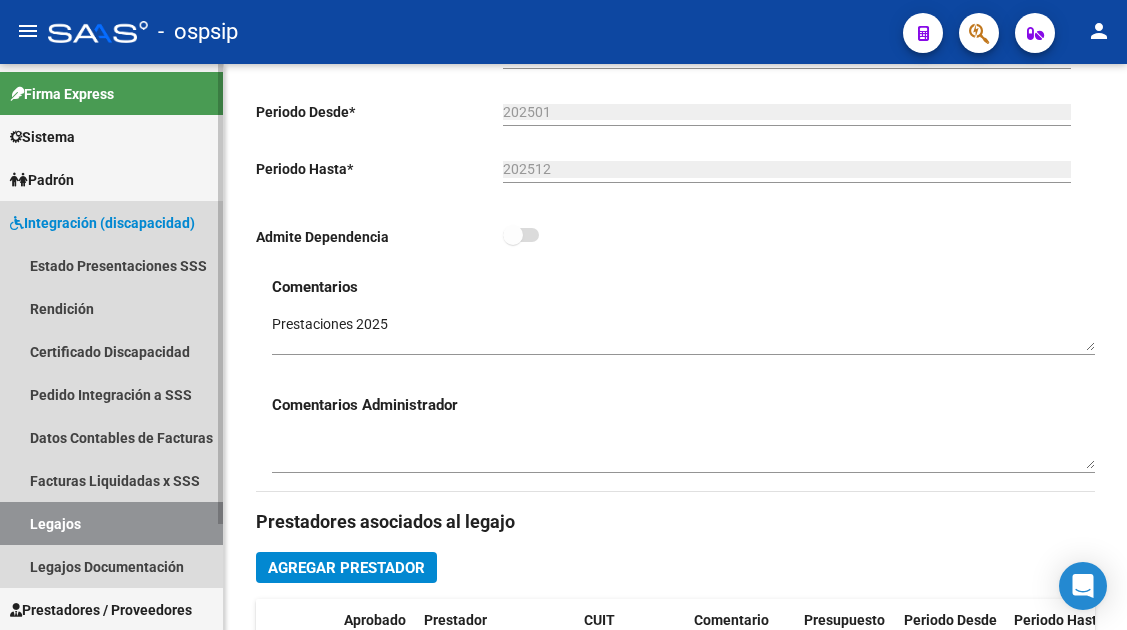 click on "Legajos" at bounding box center (111, 523) 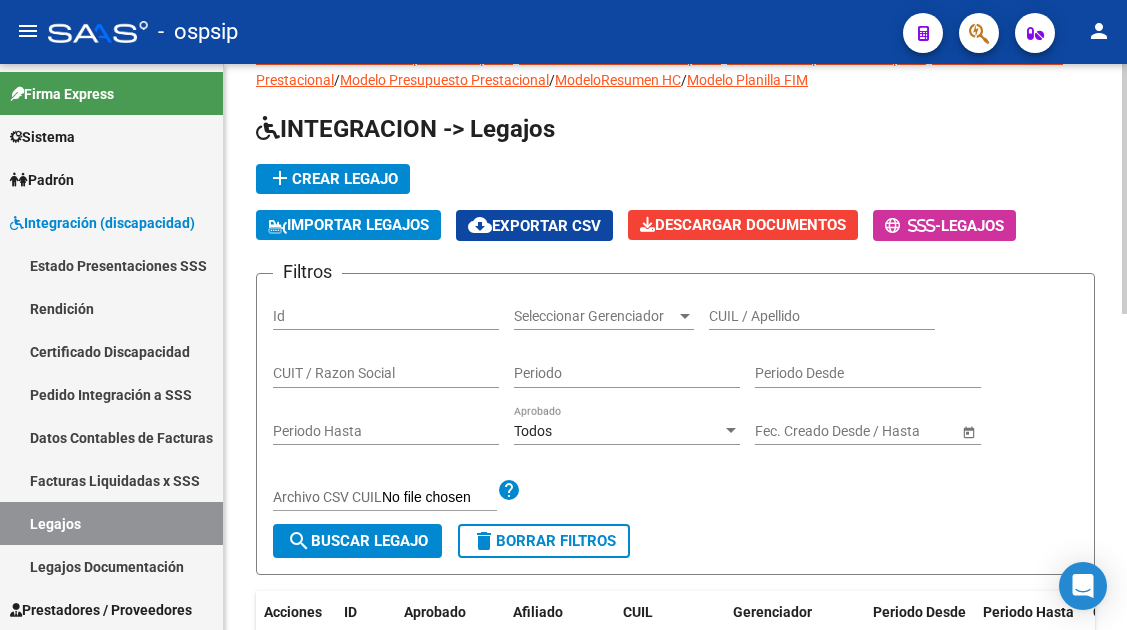 scroll, scrollTop: 0, scrollLeft: 0, axis: both 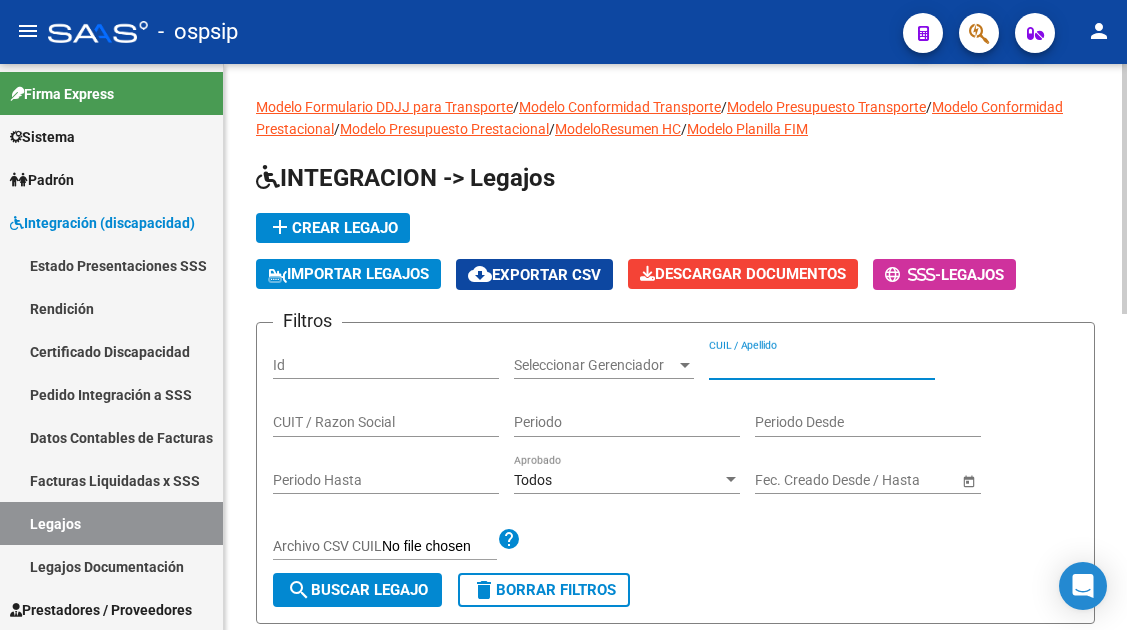click on "CUIL / Apellido" at bounding box center [822, 365] 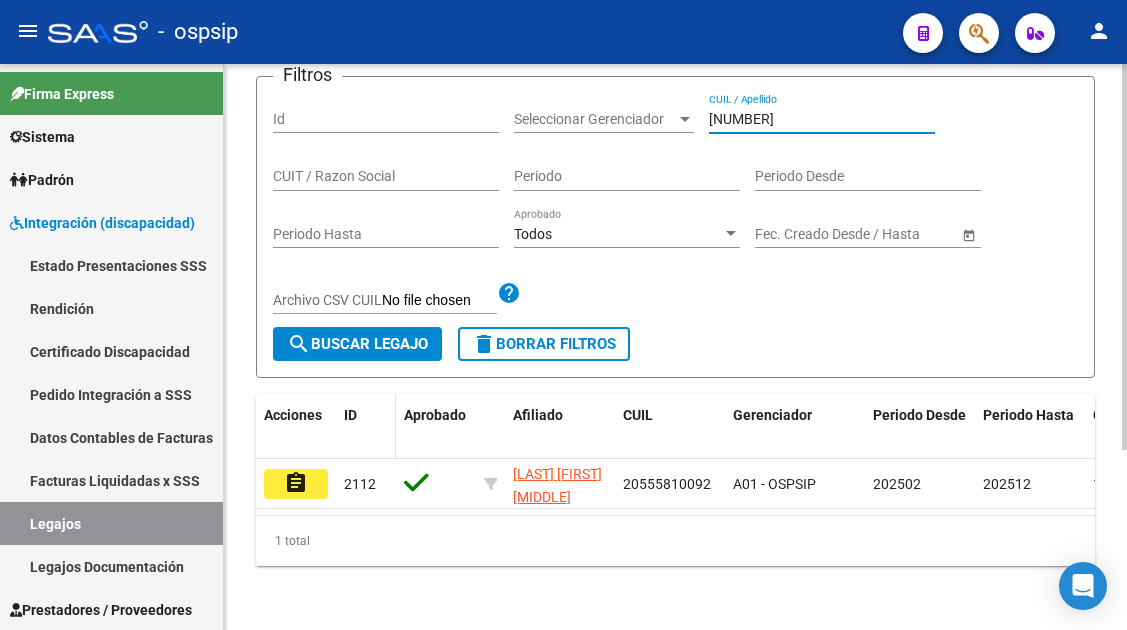 scroll, scrollTop: 263, scrollLeft: 0, axis: vertical 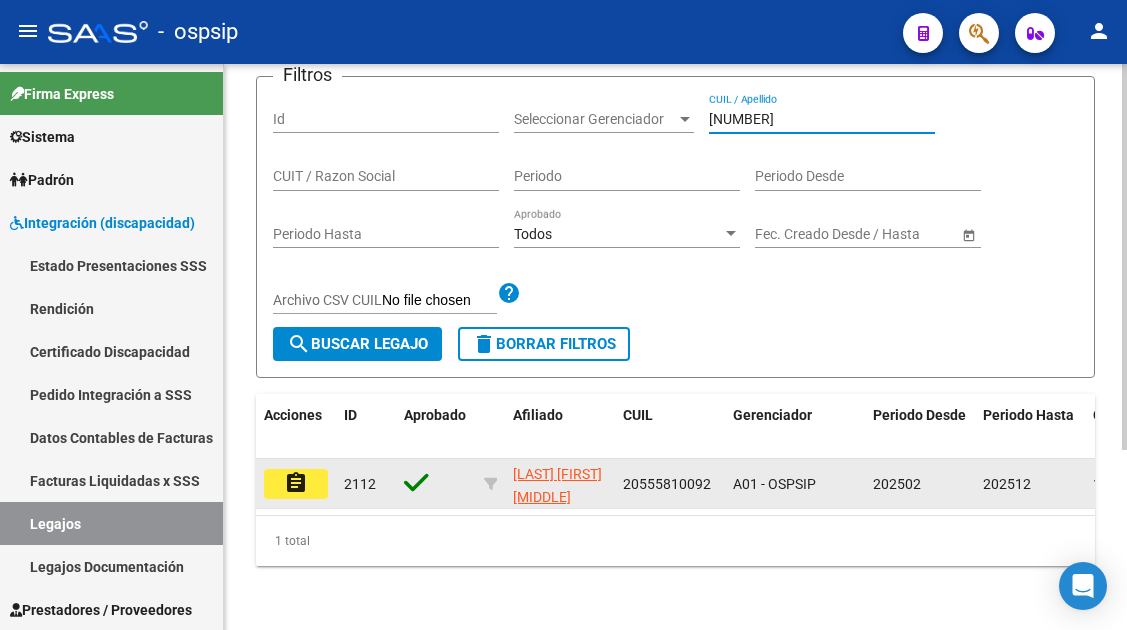 click on "assignment" 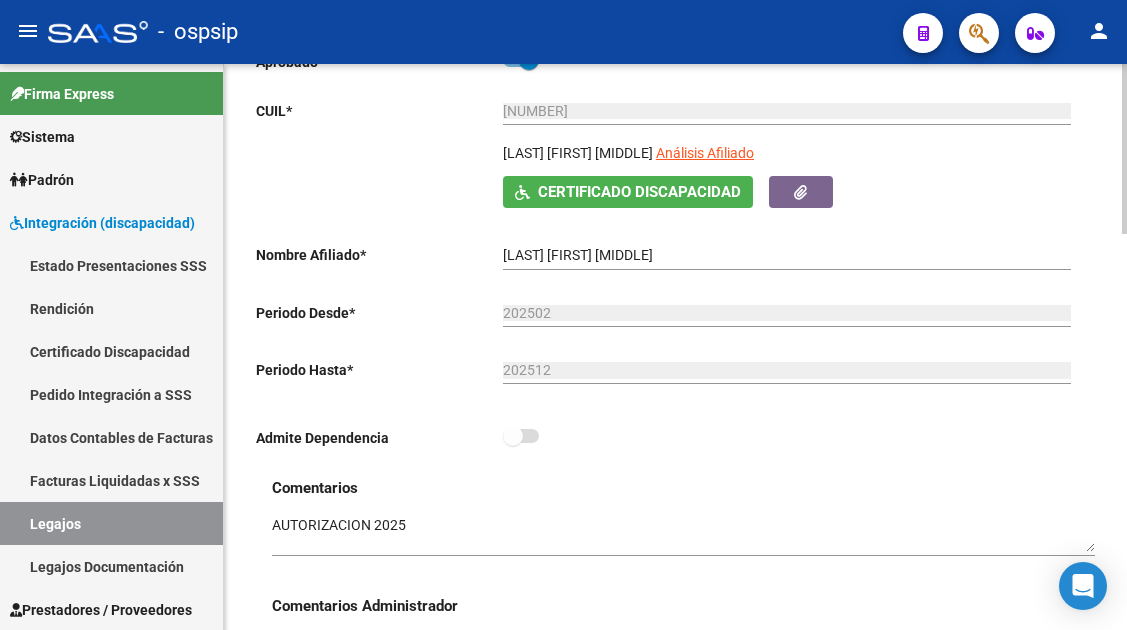 scroll, scrollTop: 300, scrollLeft: 0, axis: vertical 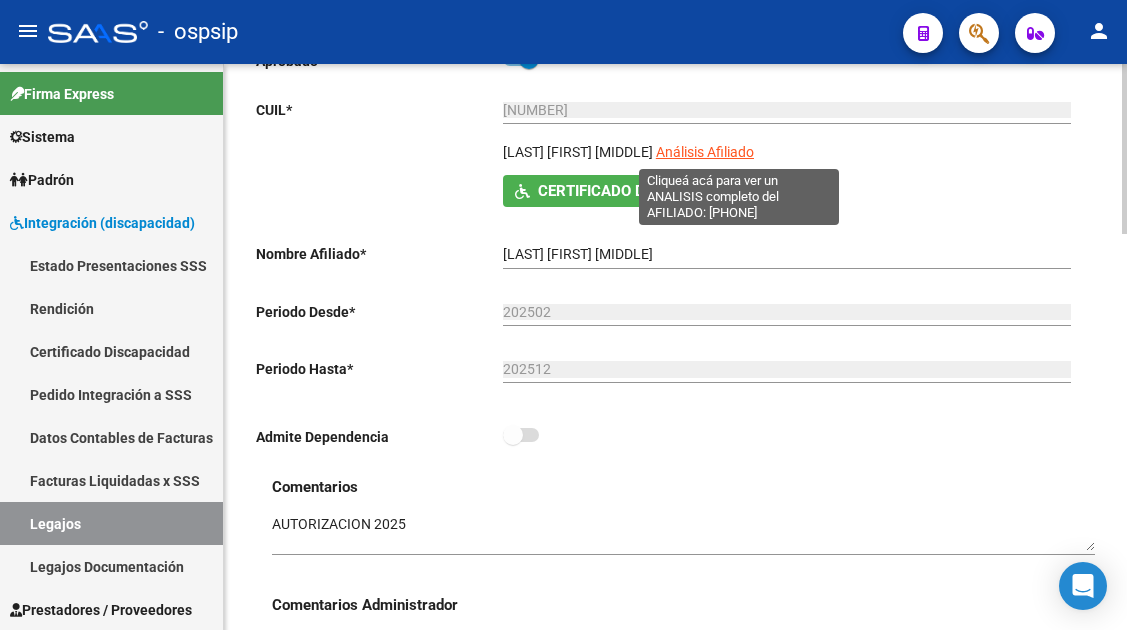 click on "Análisis Afiliado" 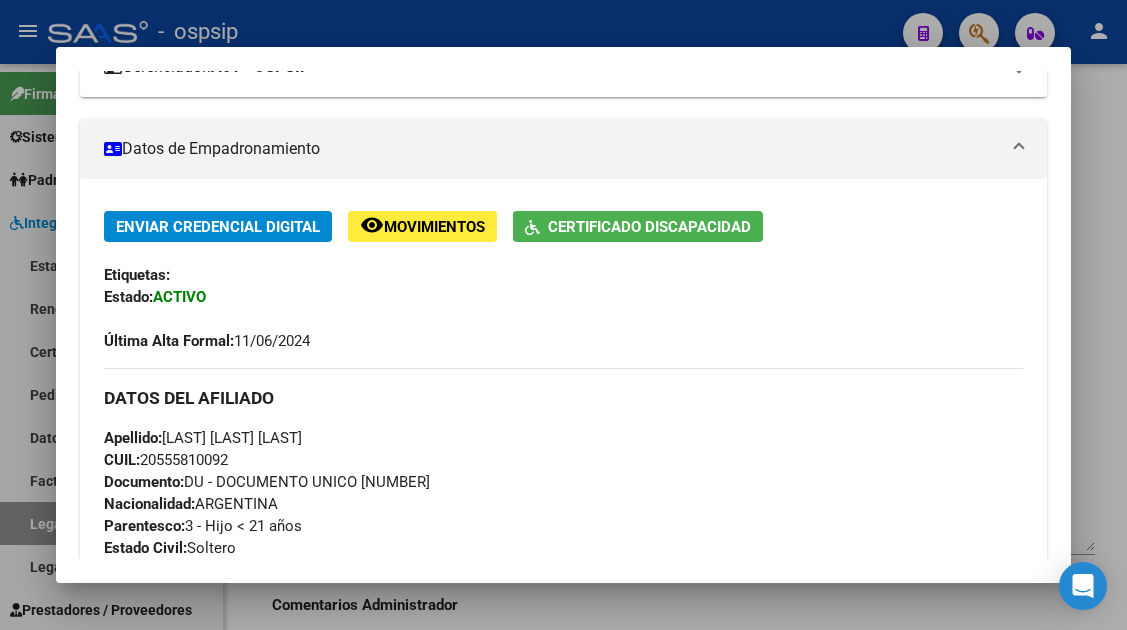 scroll, scrollTop: 600, scrollLeft: 0, axis: vertical 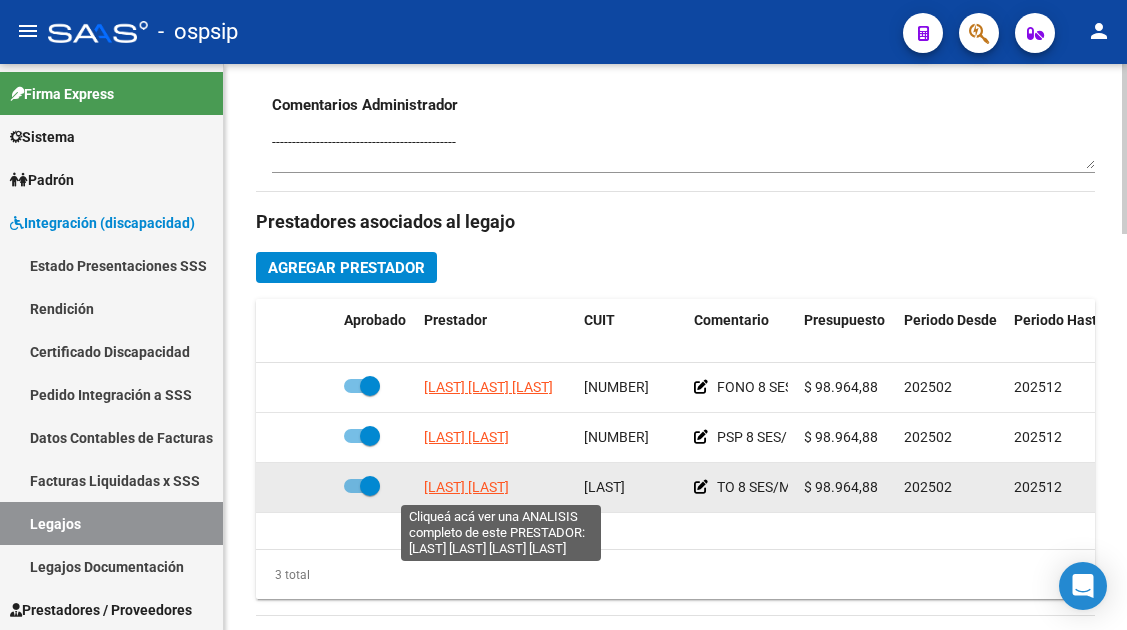 click on "[LAST] [LAST]" 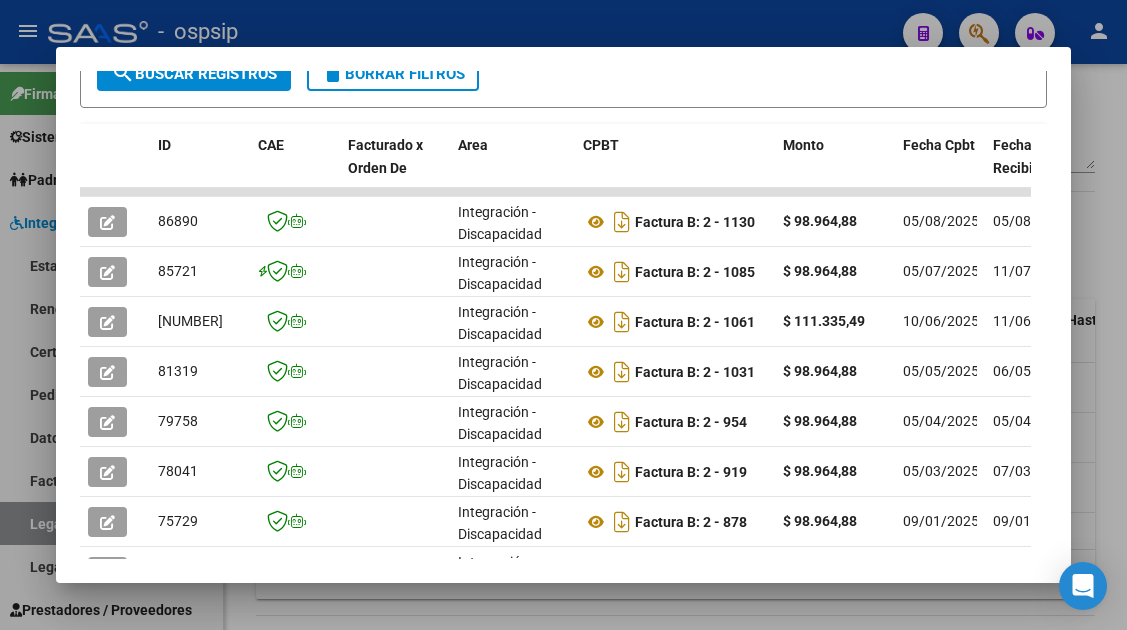 scroll, scrollTop: 489, scrollLeft: 0, axis: vertical 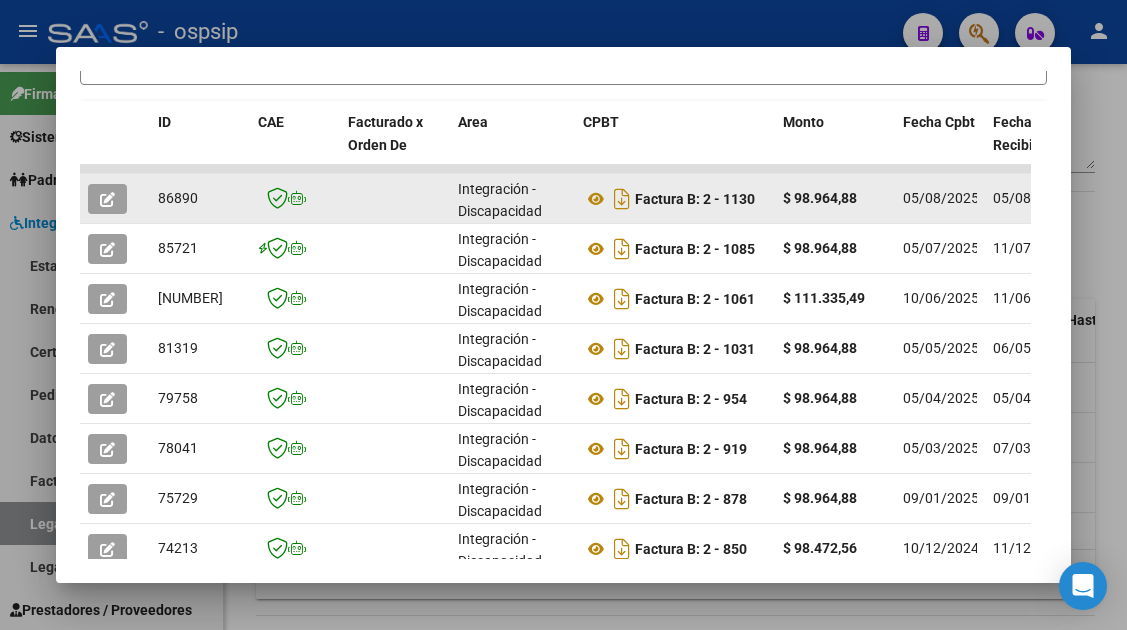 click 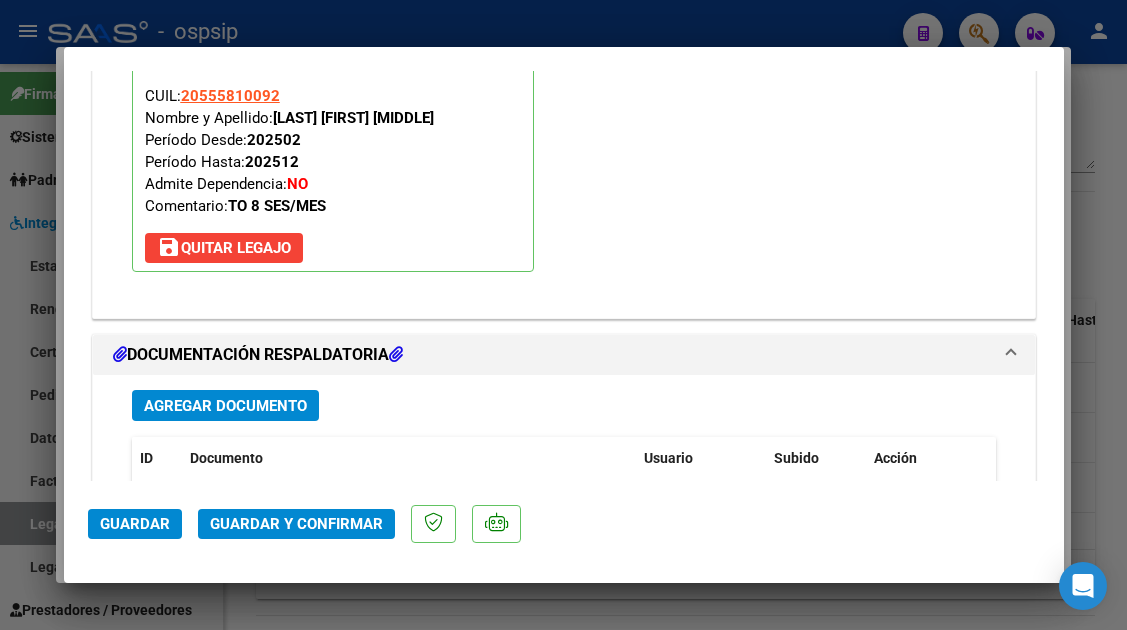 scroll, scrollTop: 2500, scrollLeft: 0, axis: vertical 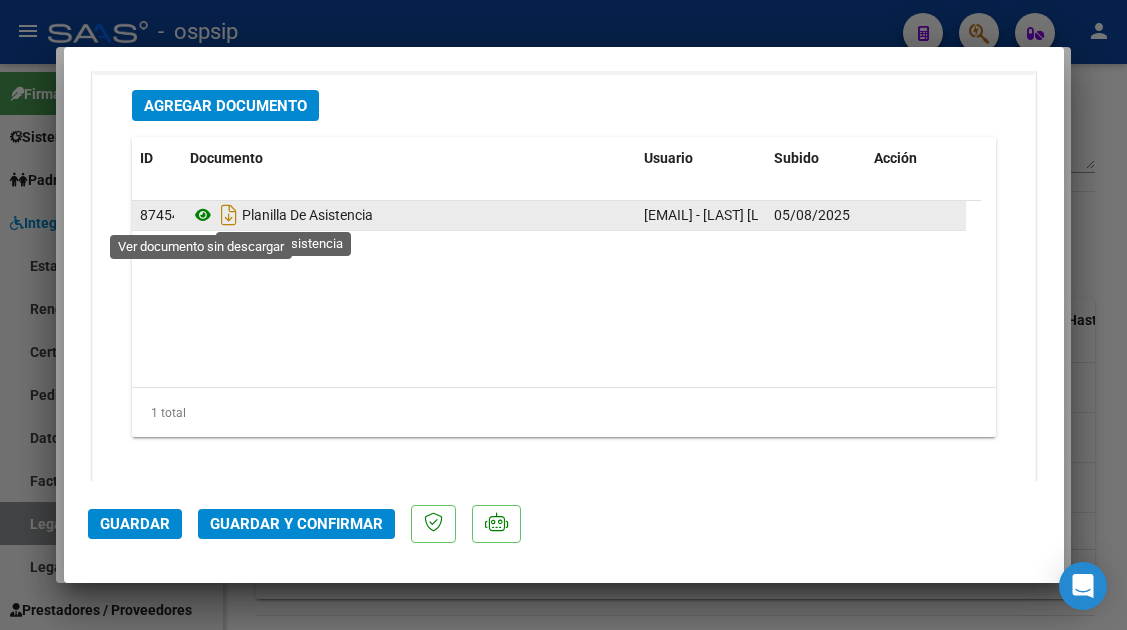 click 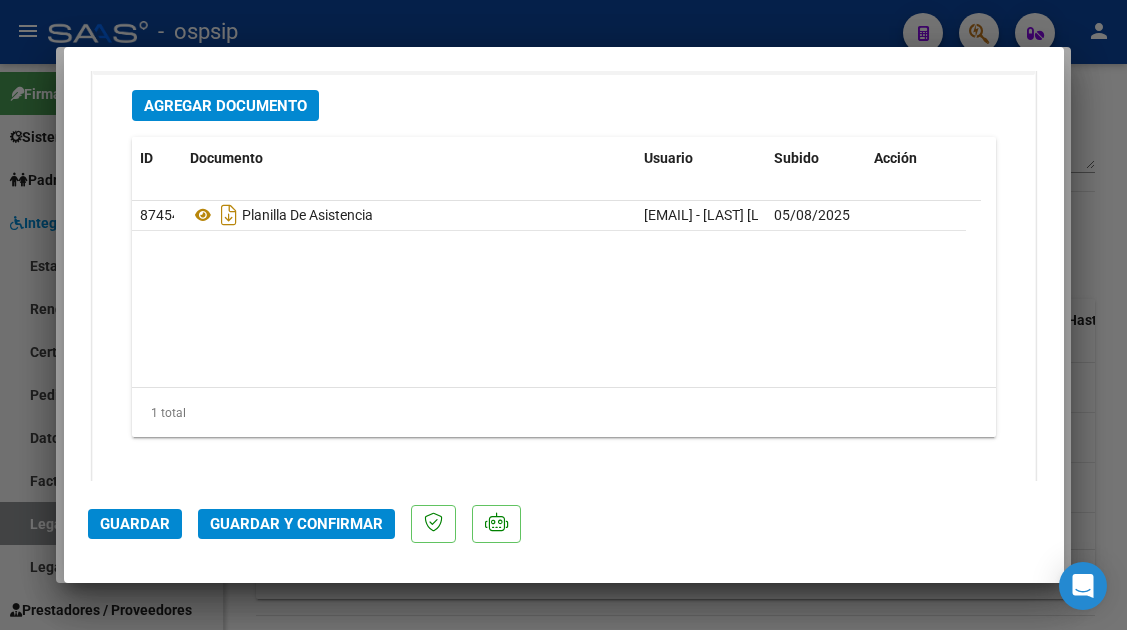 click on "Guardar y Confirmar" 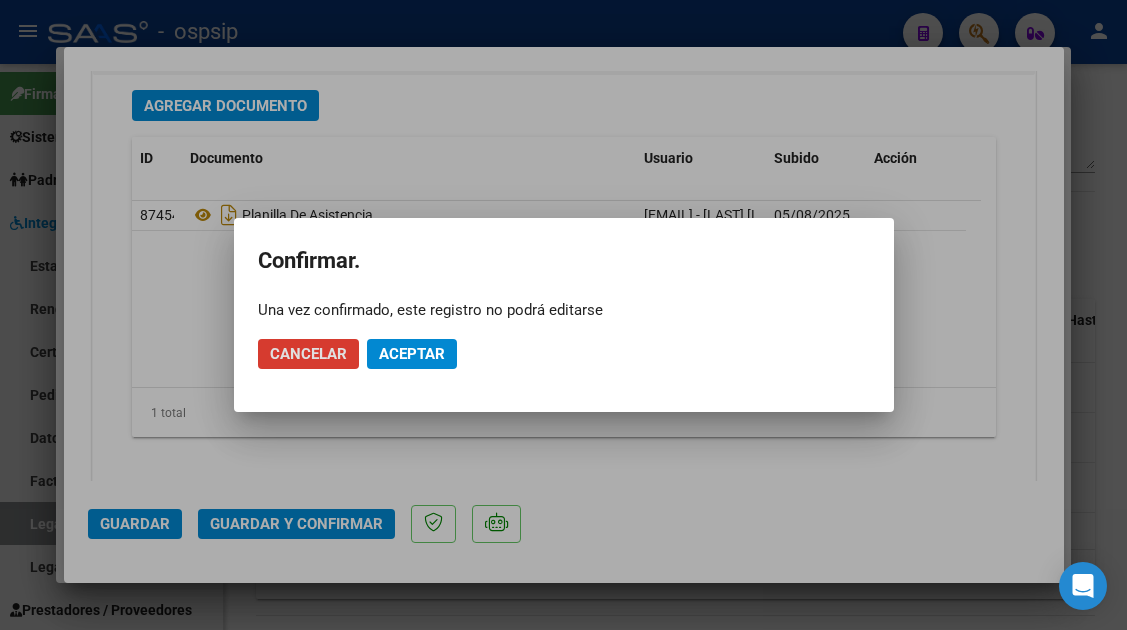 click on "Aceptar" 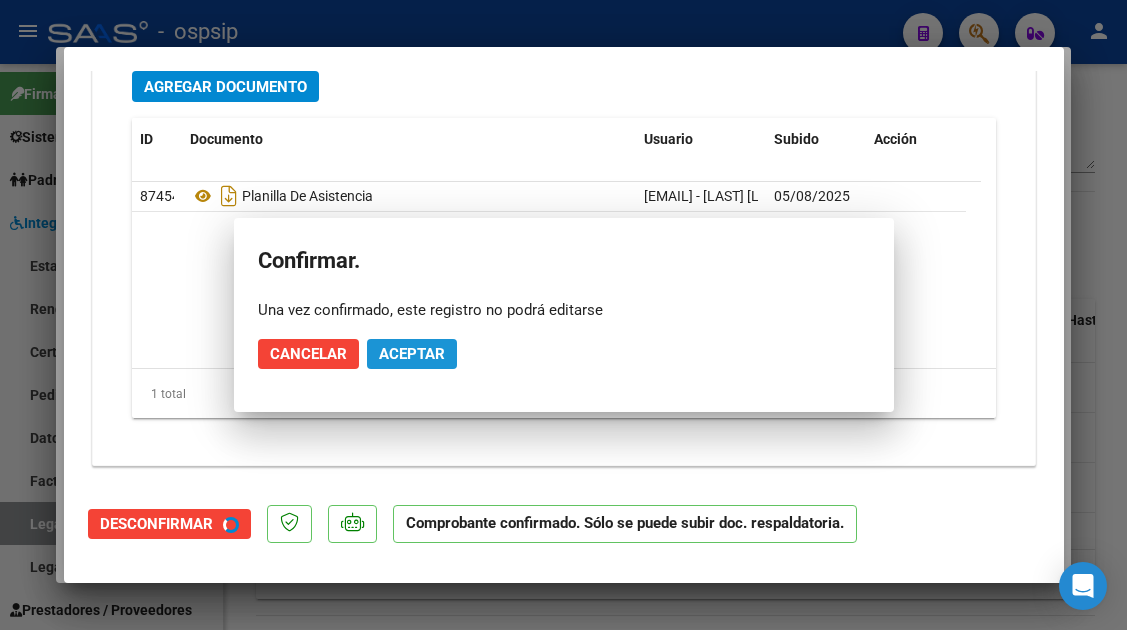 scroll, scrollTop: 2273, scrollLeft: 0, axis: vertical 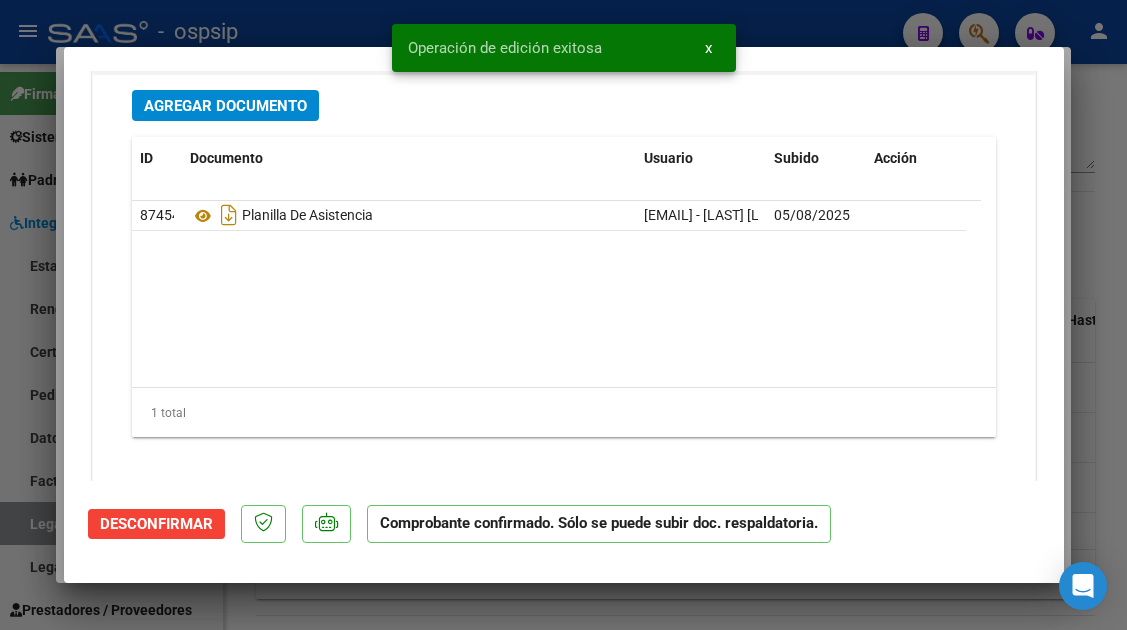 click at bounding box center (563, 315) 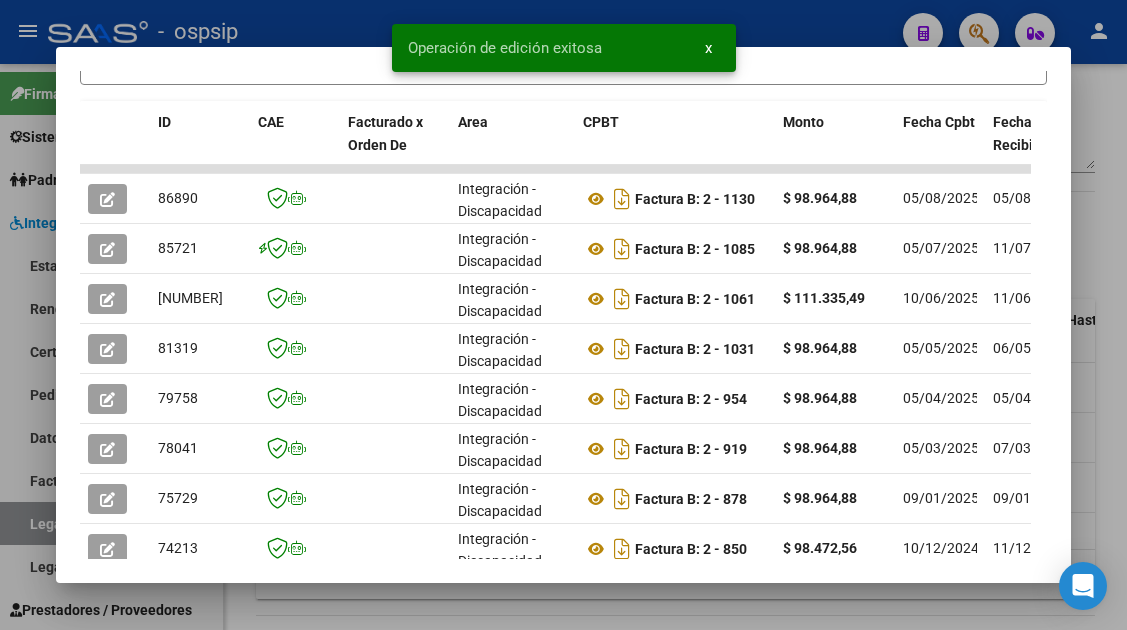 click at bounding box center (563, 315) 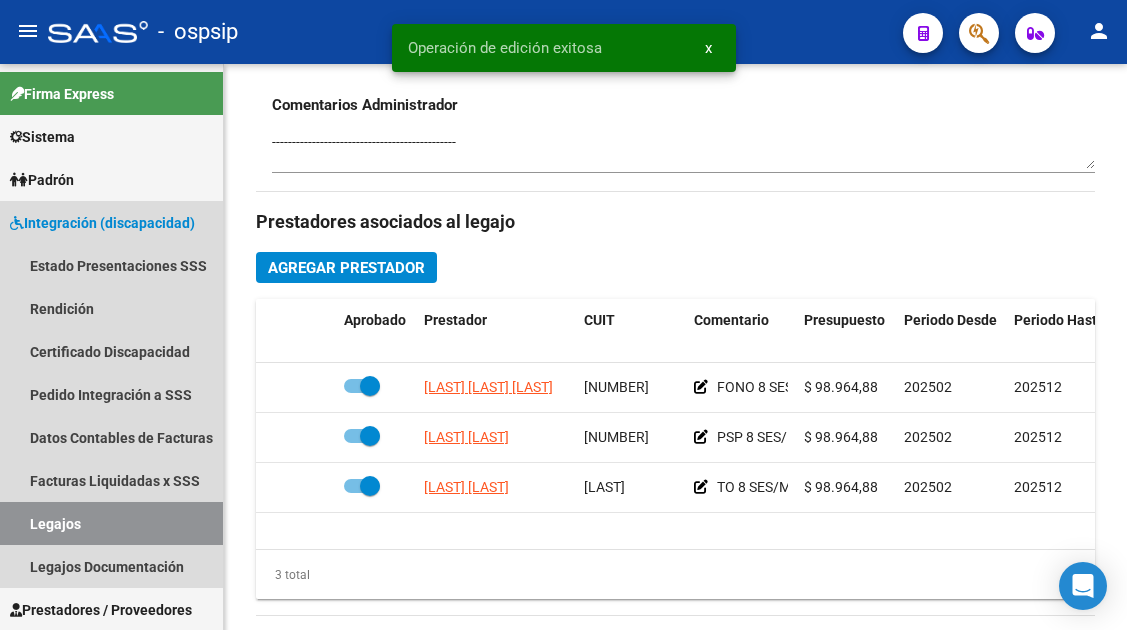 click on "Legajos" at bounding box center (111, 523) 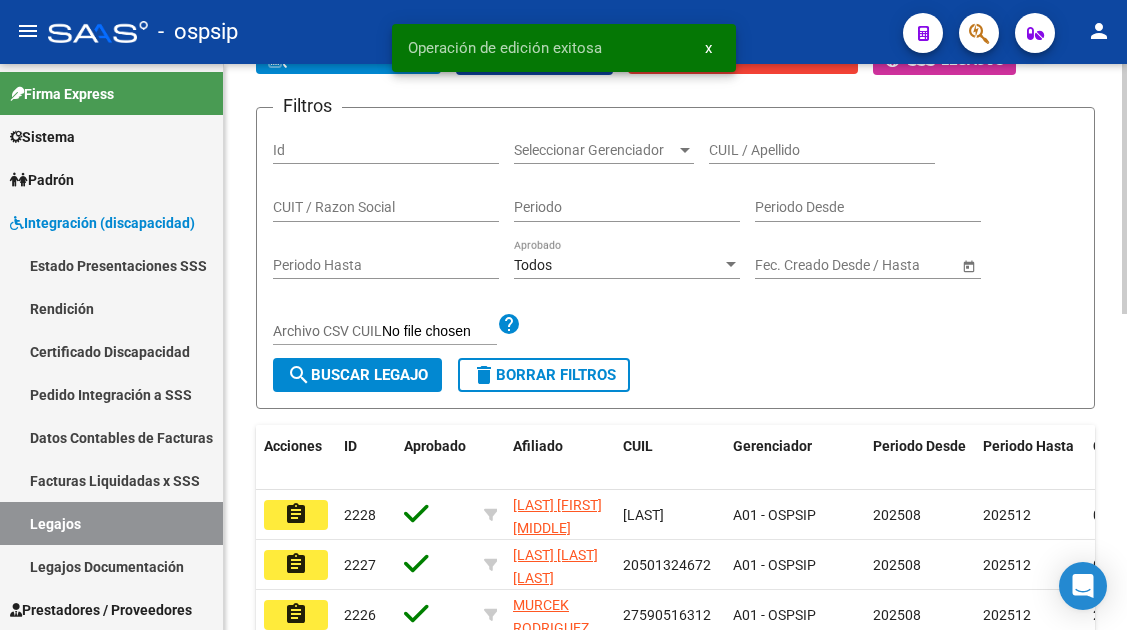 scroll, scrollTop: 213, scrollLeft: 0, axis: vertical 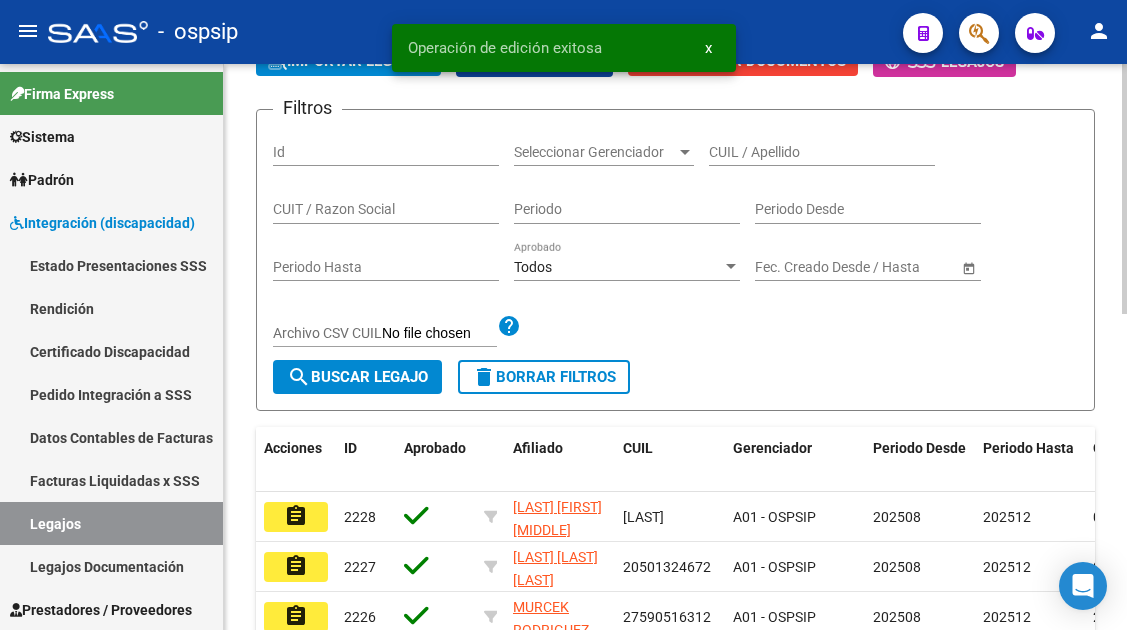 click on "CUIL / Apellido" 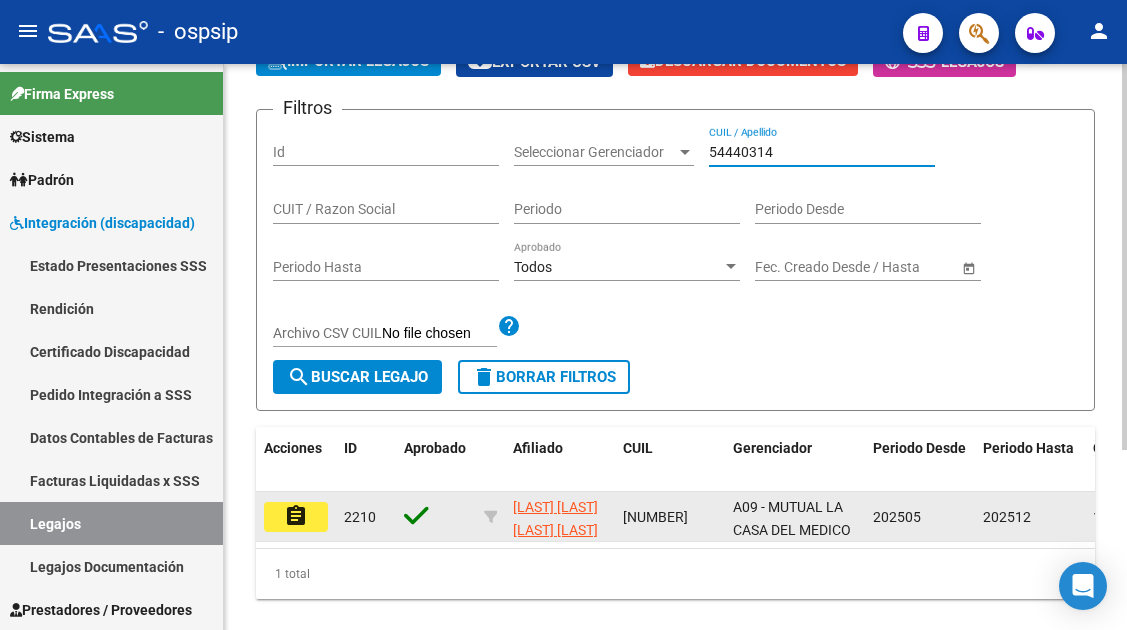 click on "assignment" 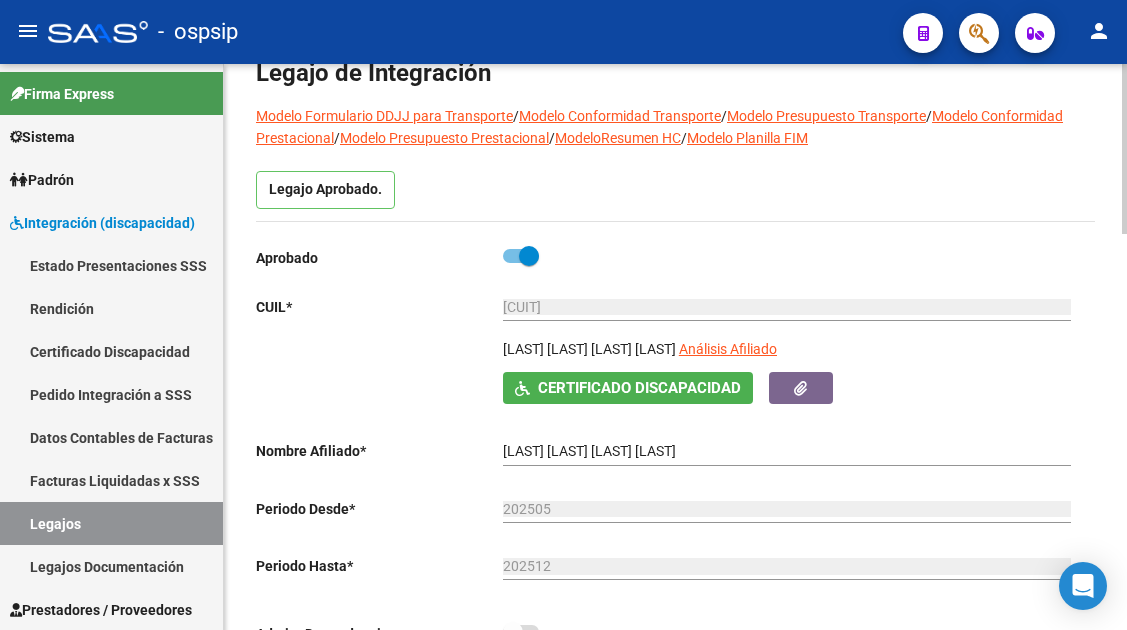 scroll, scrollTop: 200, scrollLeft: 0, axis: vertical 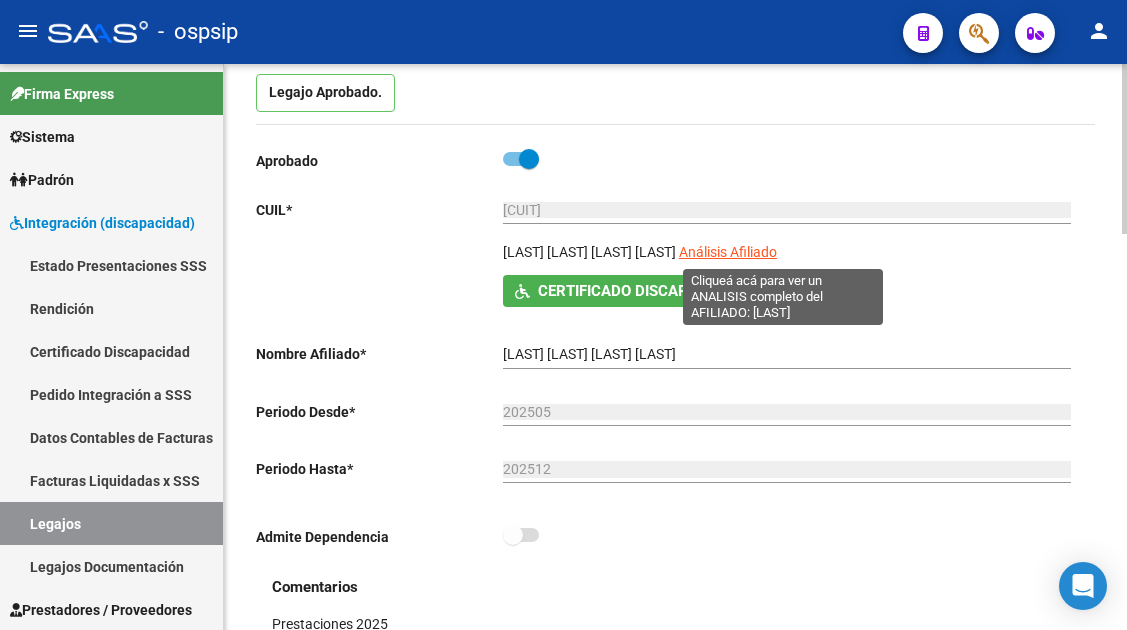 click on "Análisis Afiliado" 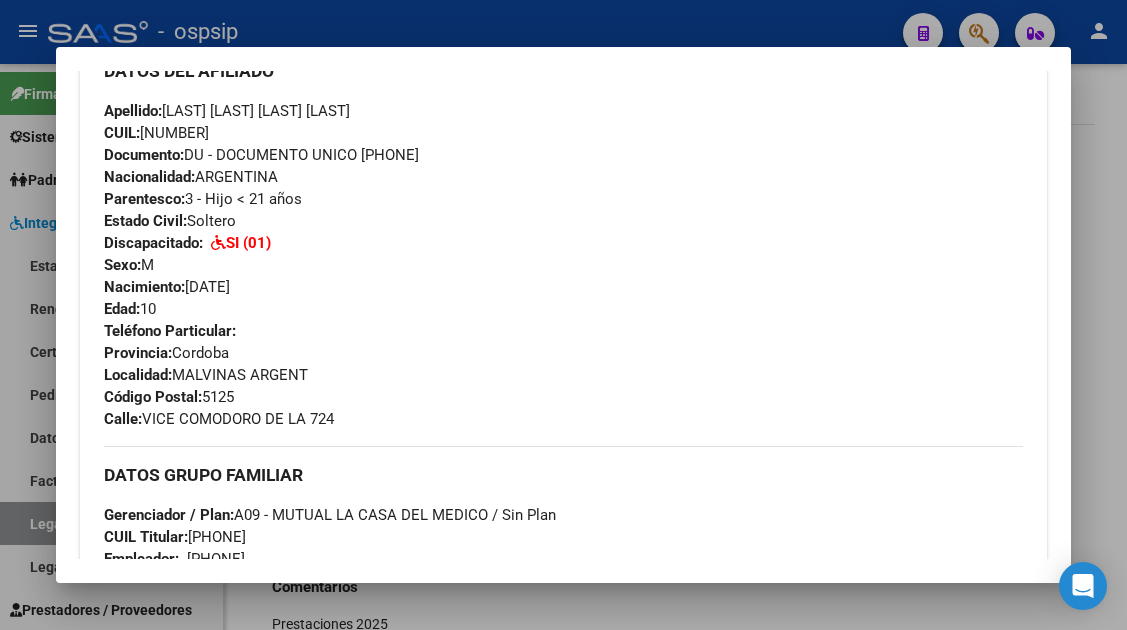 scroll, scrollTop: 700, scrollLeft: 0, axis: vertical 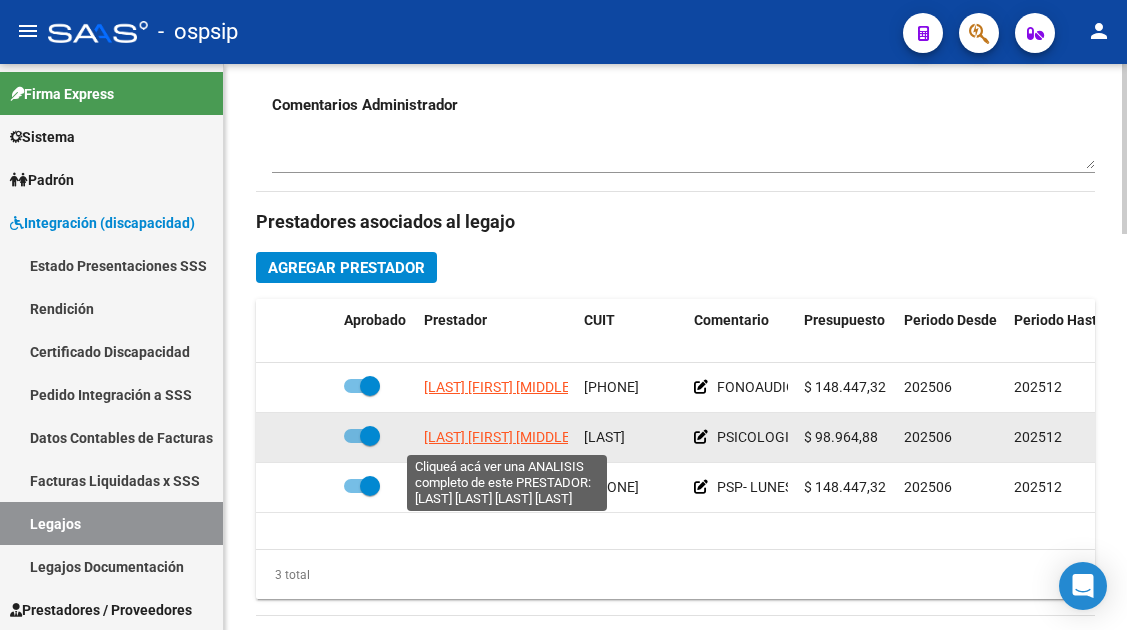 click on "[LAST] [FIRST] [MIDDLE]" 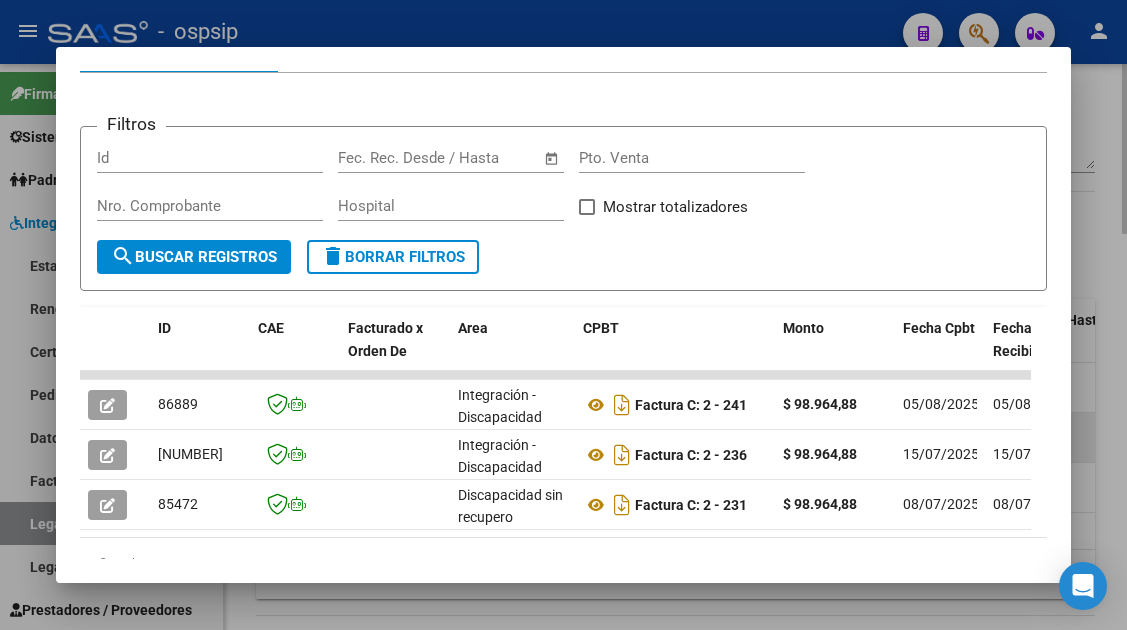 scroll, scrollTop: 365, scrollLeft: 0, axis: vertical 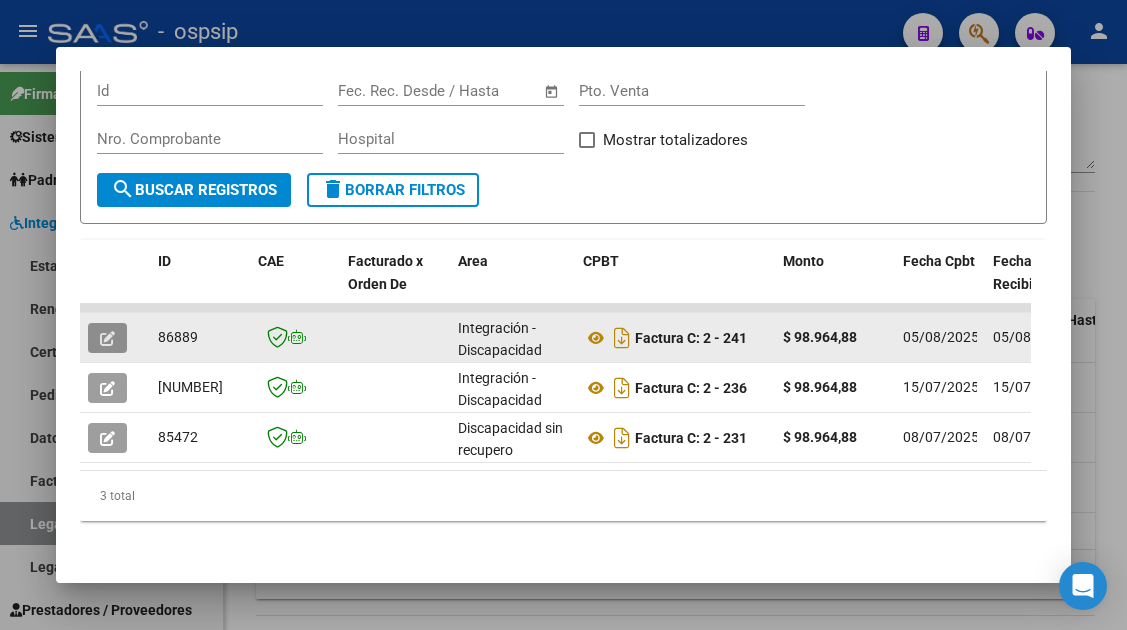 click 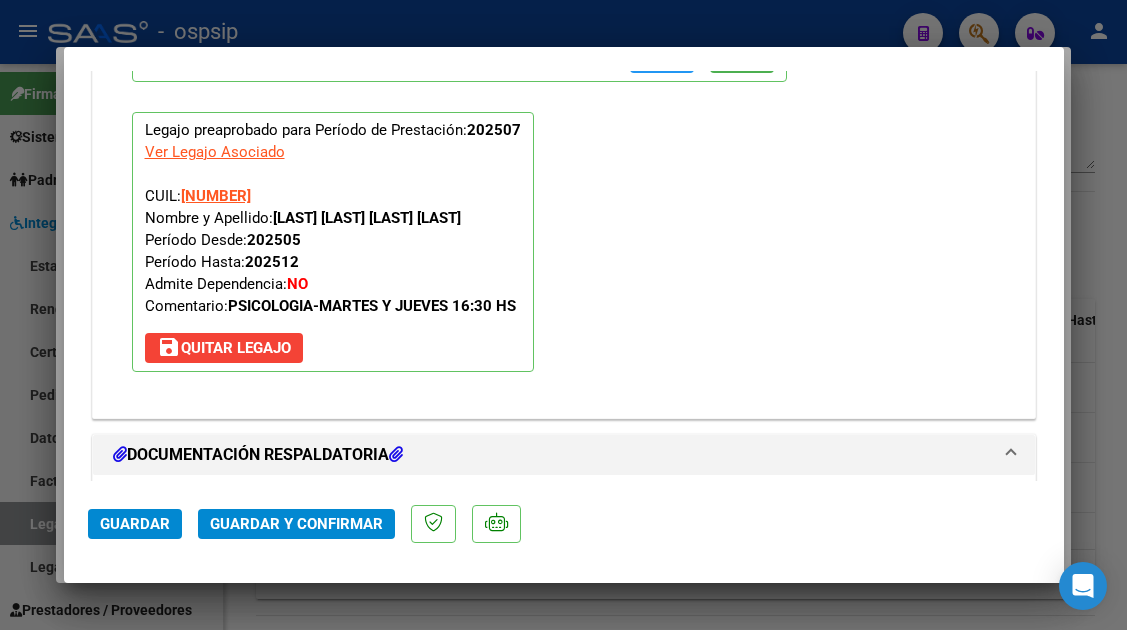 scroll, scrollTop: 2400, scrollLeft: 0, axis: vertical 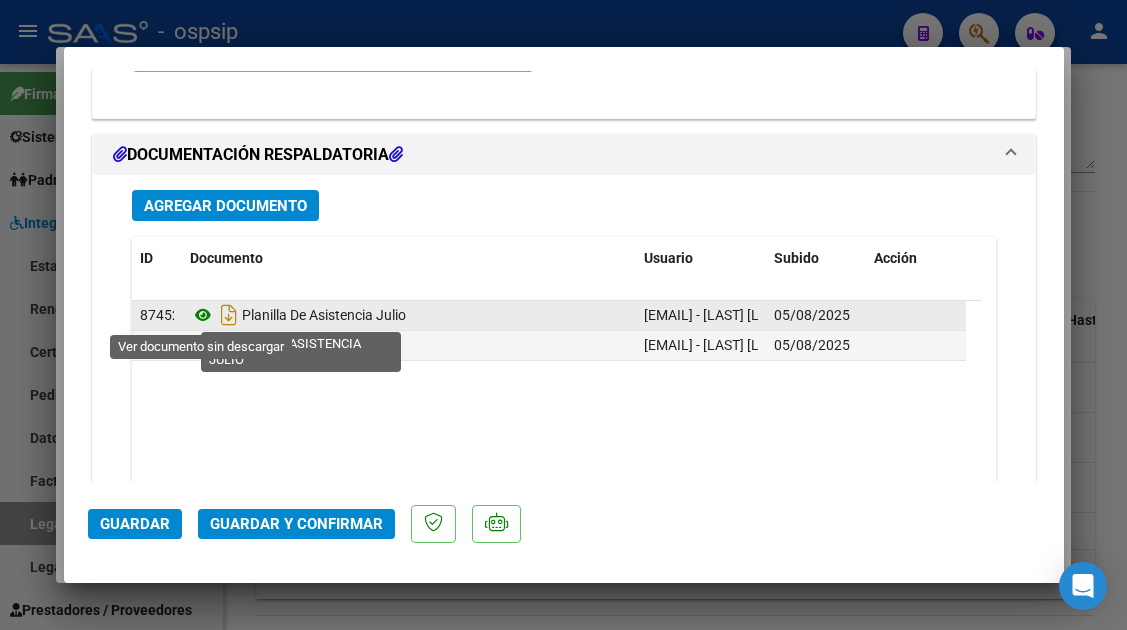 click 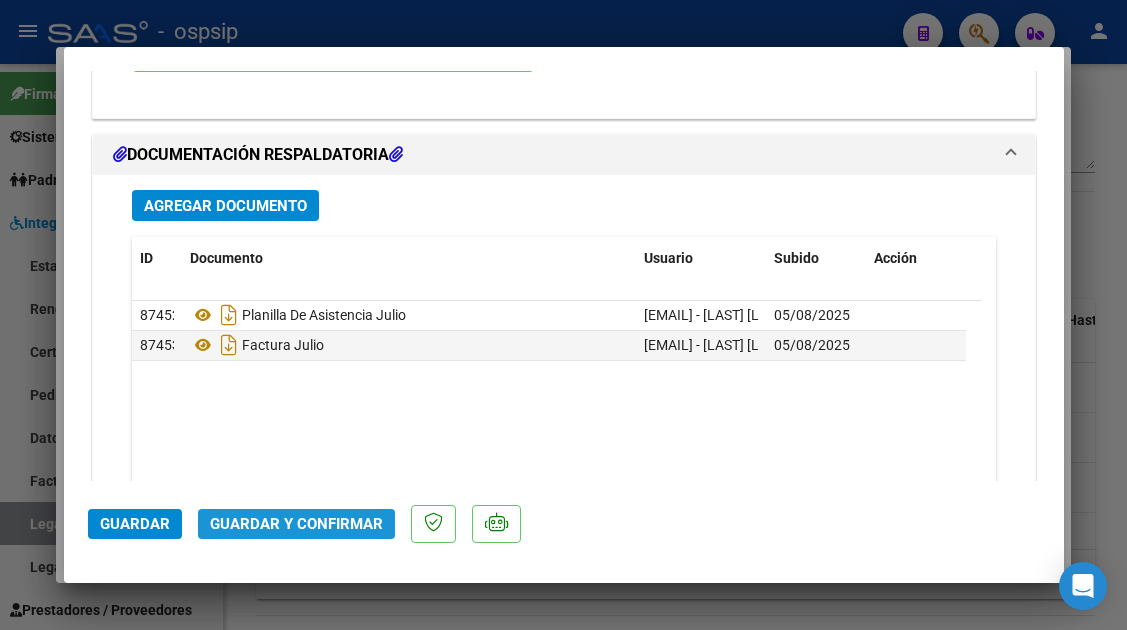 click on "Guardar y Confirmar" 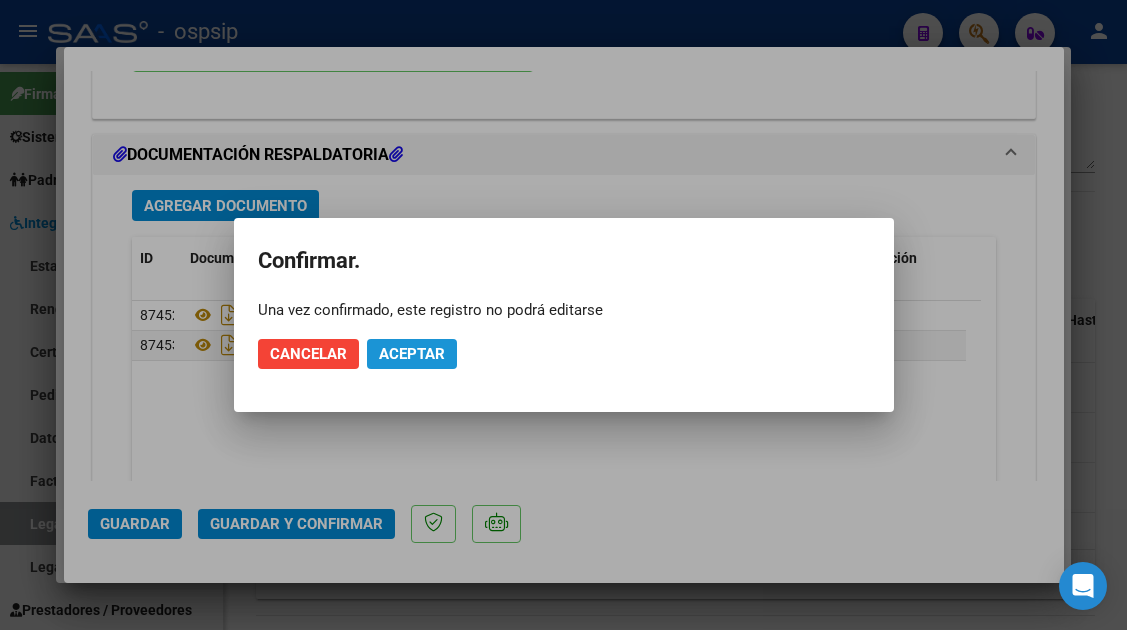 click on "Aceptar" 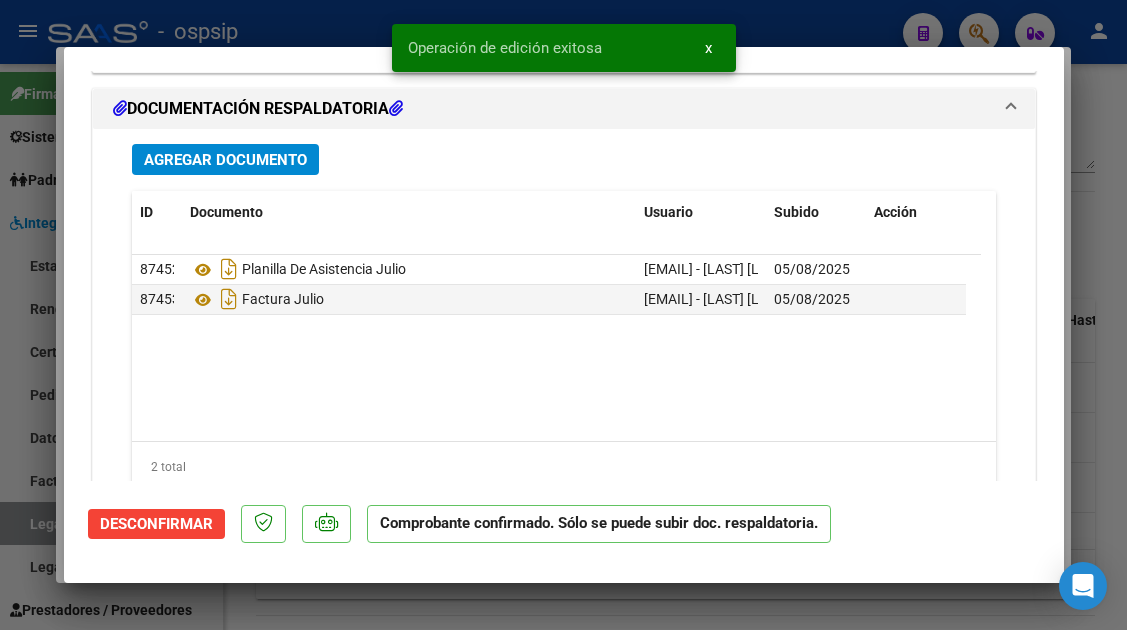 click at bounding box center (563, 315) 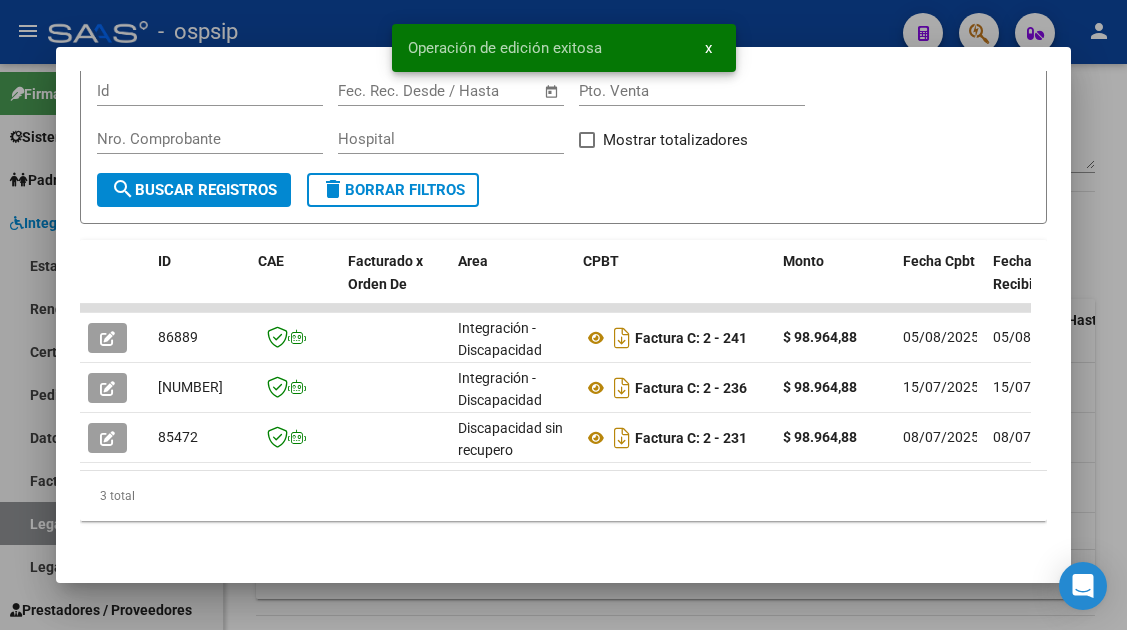 click at bounding box center (563, 315) 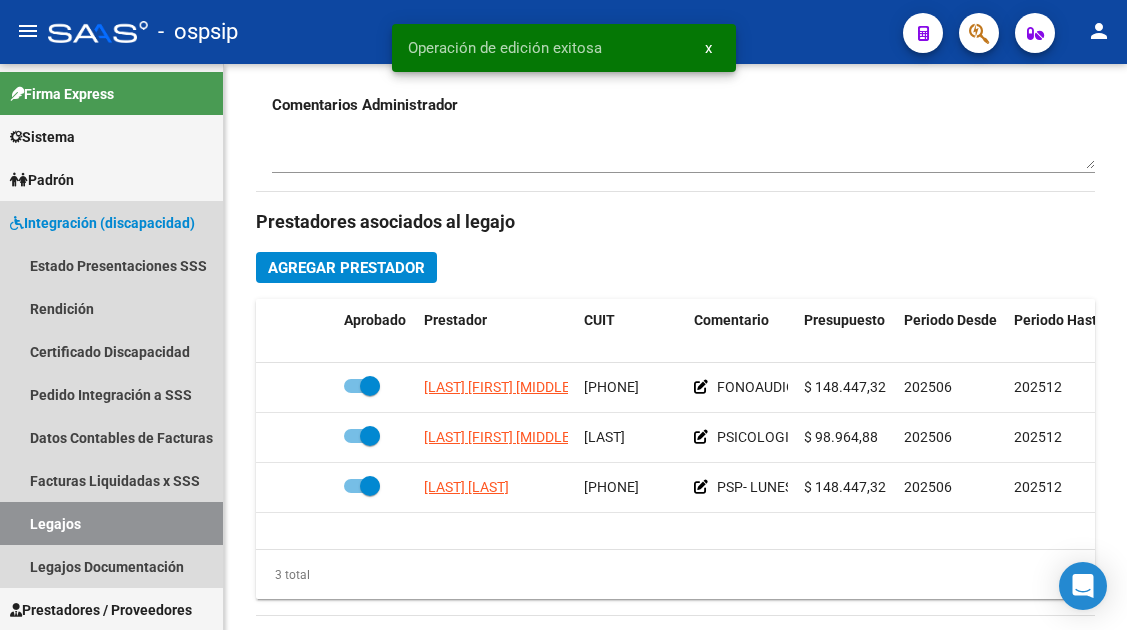 click on "Legajos" at bounding box center [111, 523] 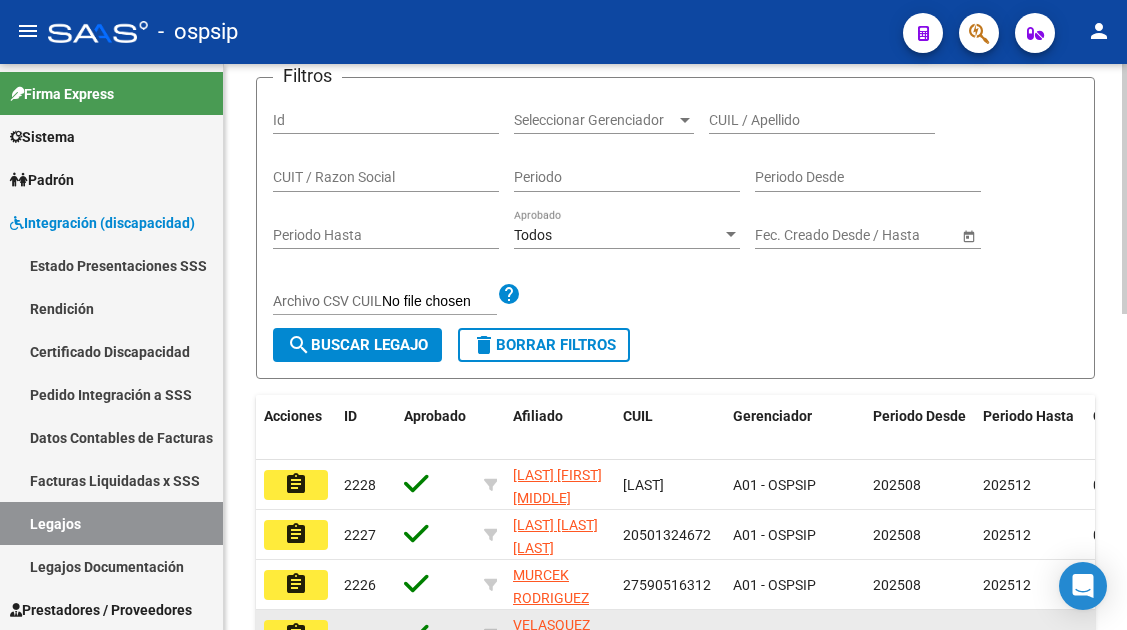 scroll, scrollTop: 213, scrollLeft: 0, axis: vertical 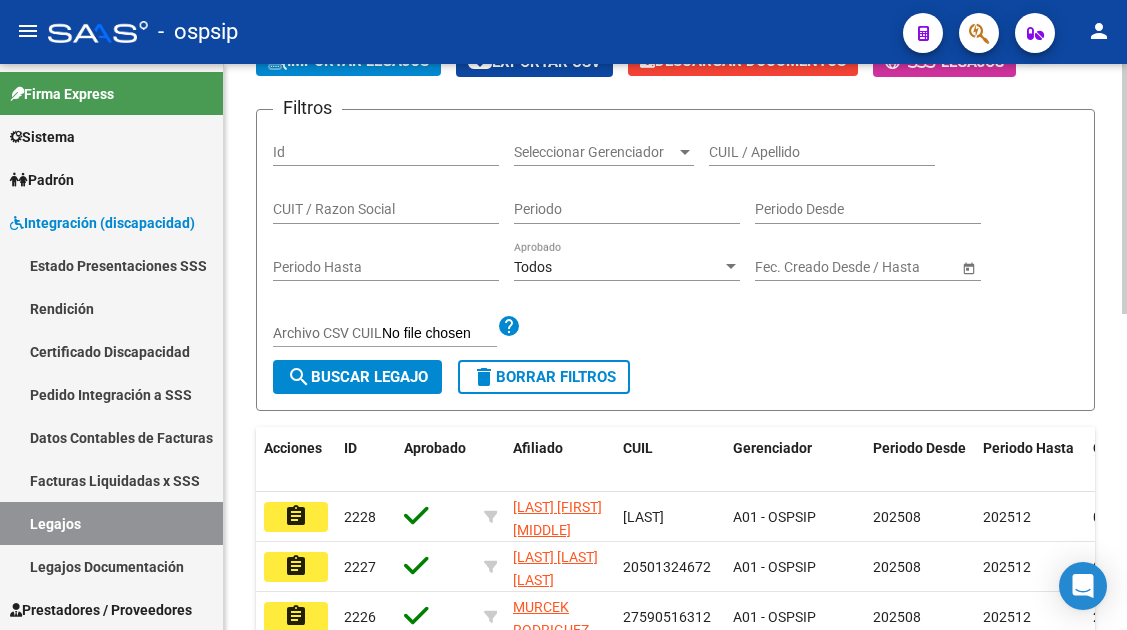 click on "CUIL / Apellido" at bounding box center [822, 152] 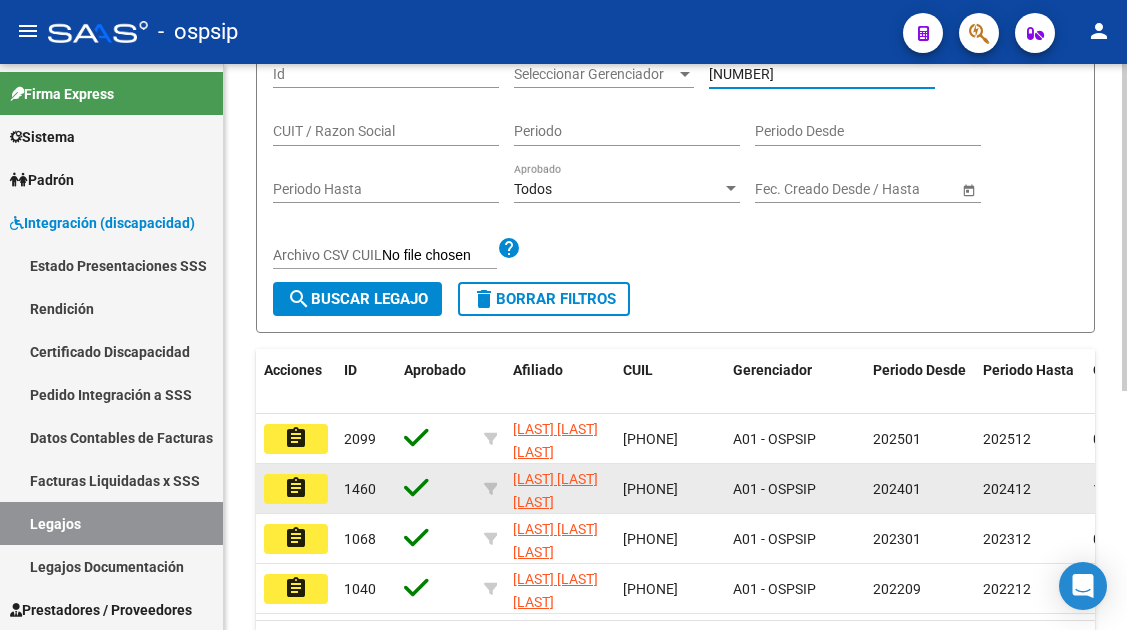 scroll, scrollTop: 413, scrollLeft: 0, axis: vertical 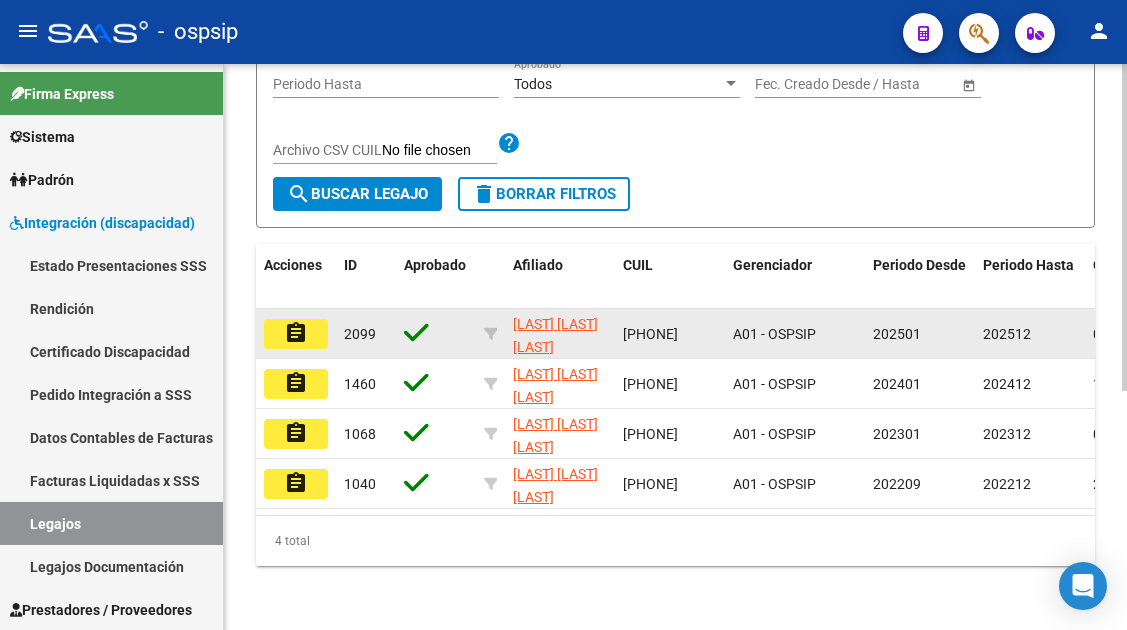 click on "assignment" 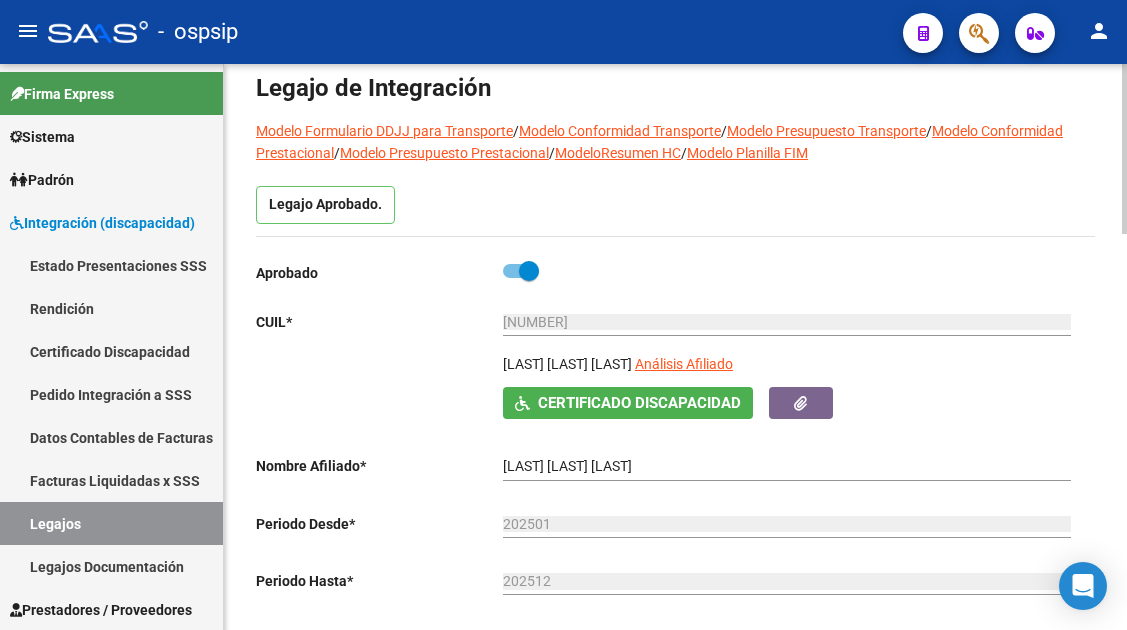 scroll, scrollTop: 200, scrollLeft: 0, axis: vertical 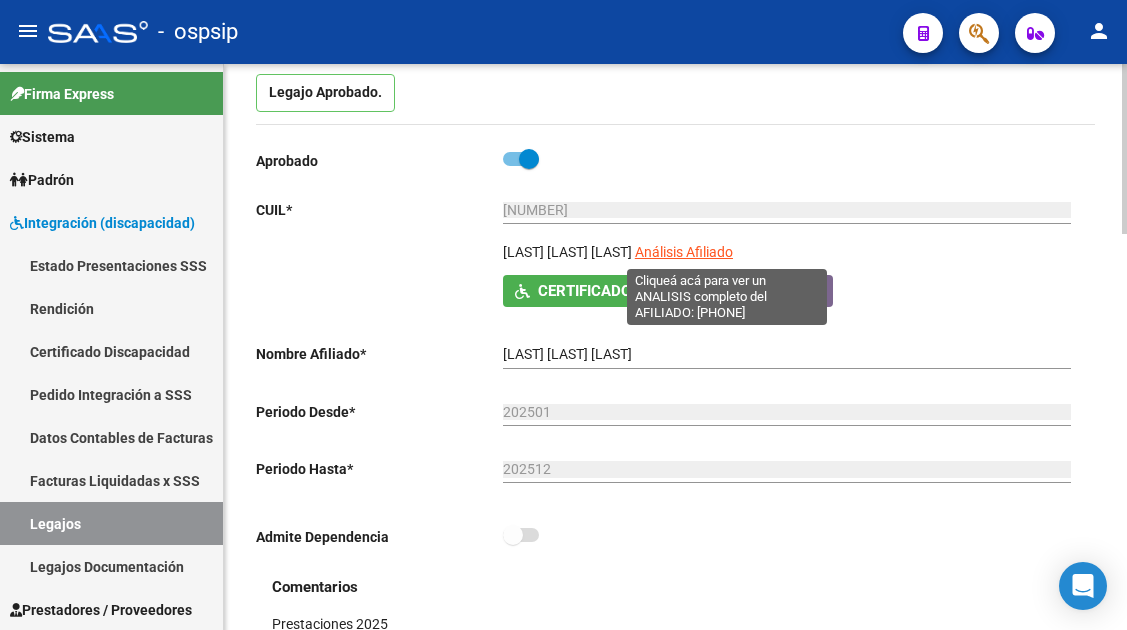 click on "Análisis Afiliado" 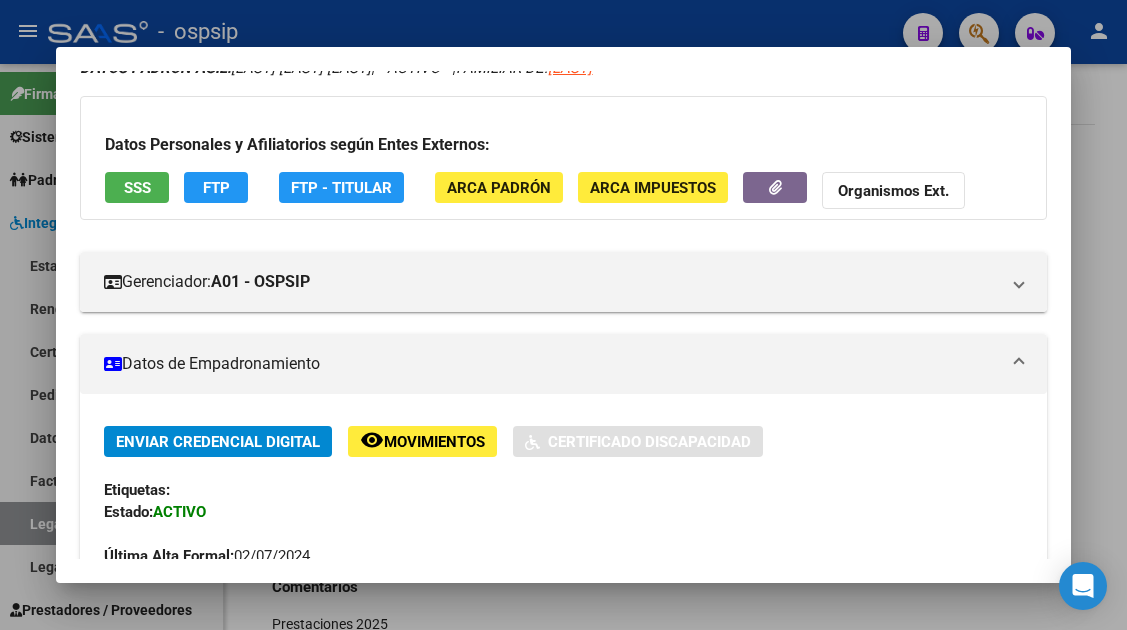 scroll, scrollTop: 200, scrollLeft: 0, axis: vertical 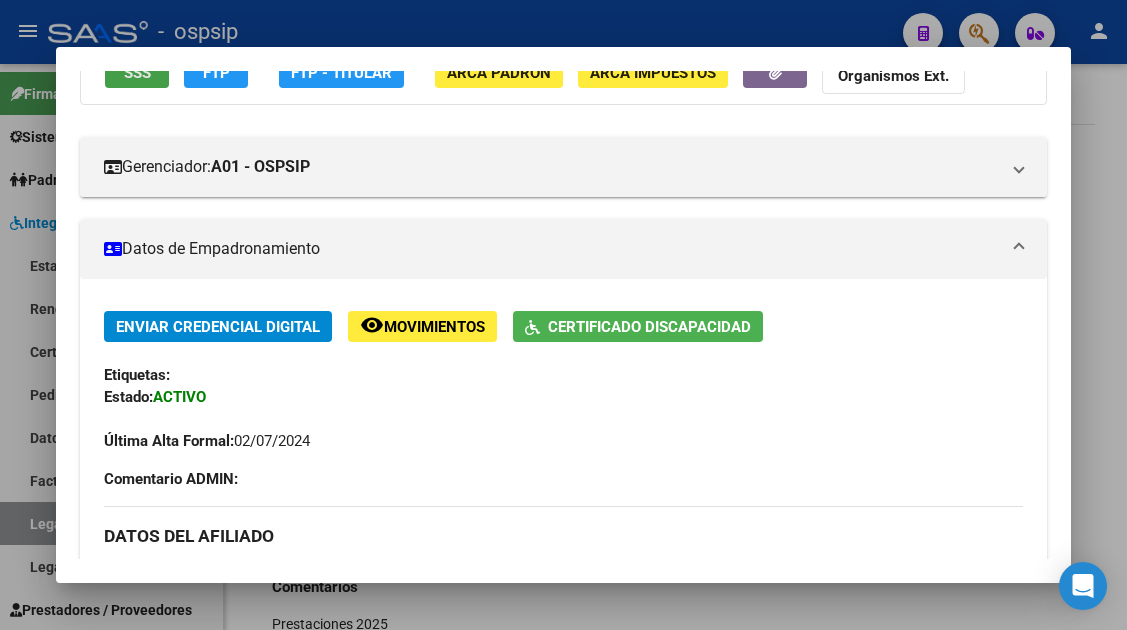 click on "SSS" at bounding box center [137, 73] 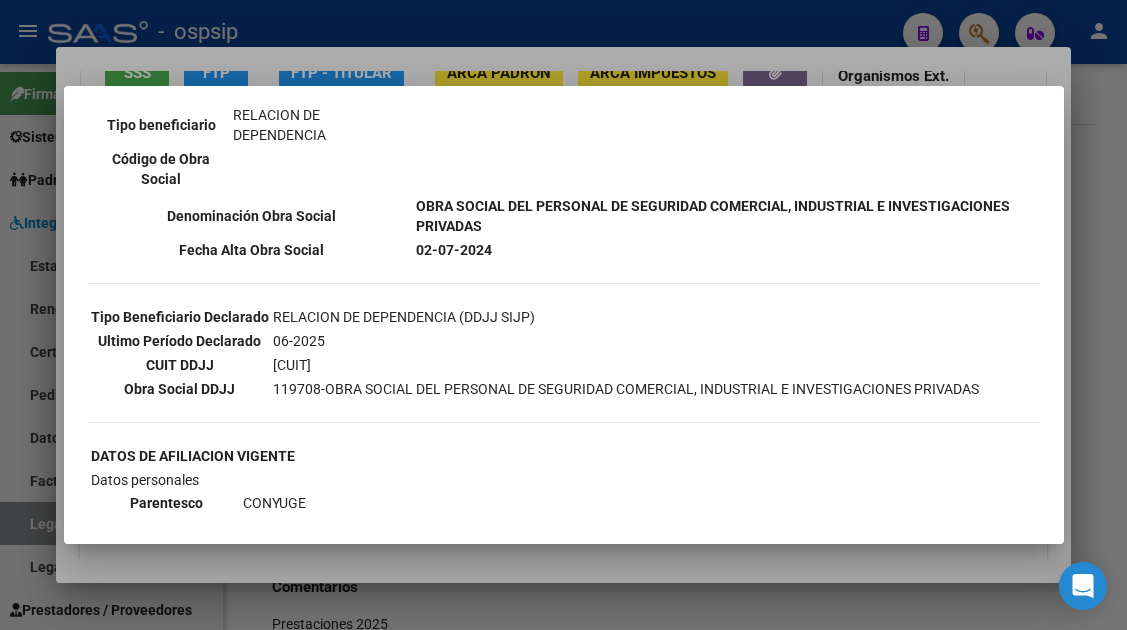 scroll, scrollTop: 700, scrollLeft: 0, axis: vertical 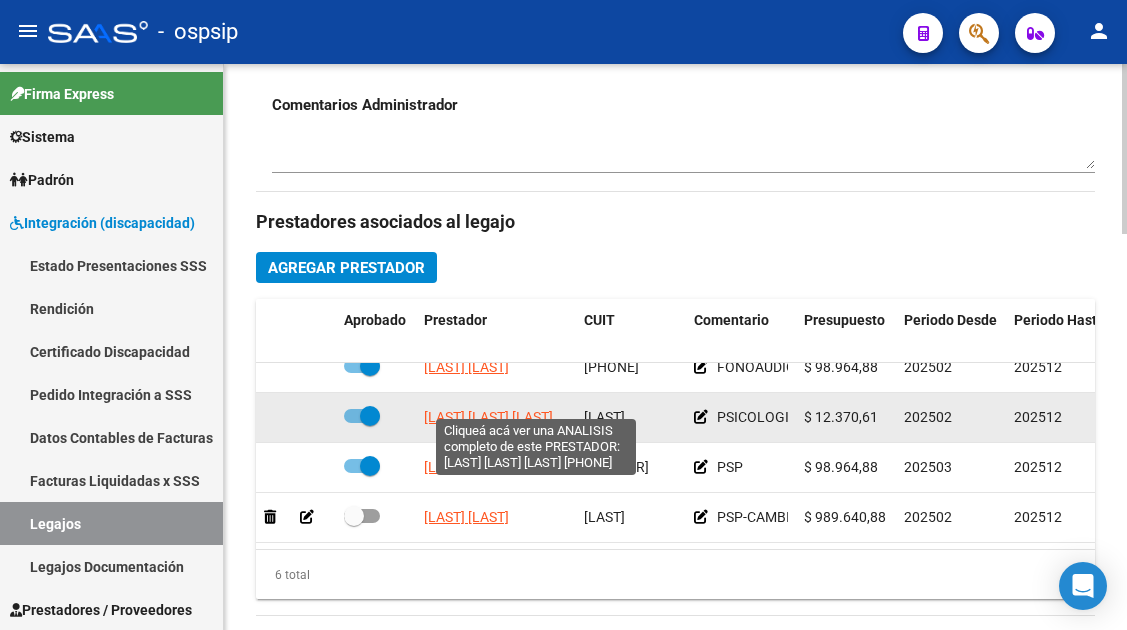 click on "[LAST] [LAST] [LAST]" 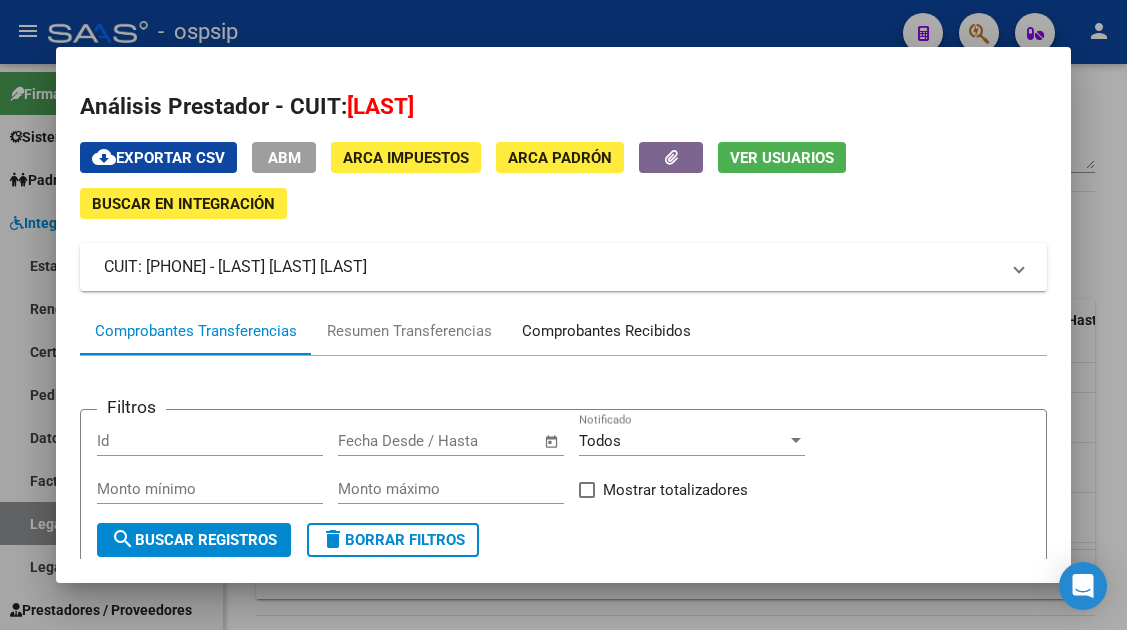 click on "Comprobantes Recibidos" at bounding box center [606, 331] 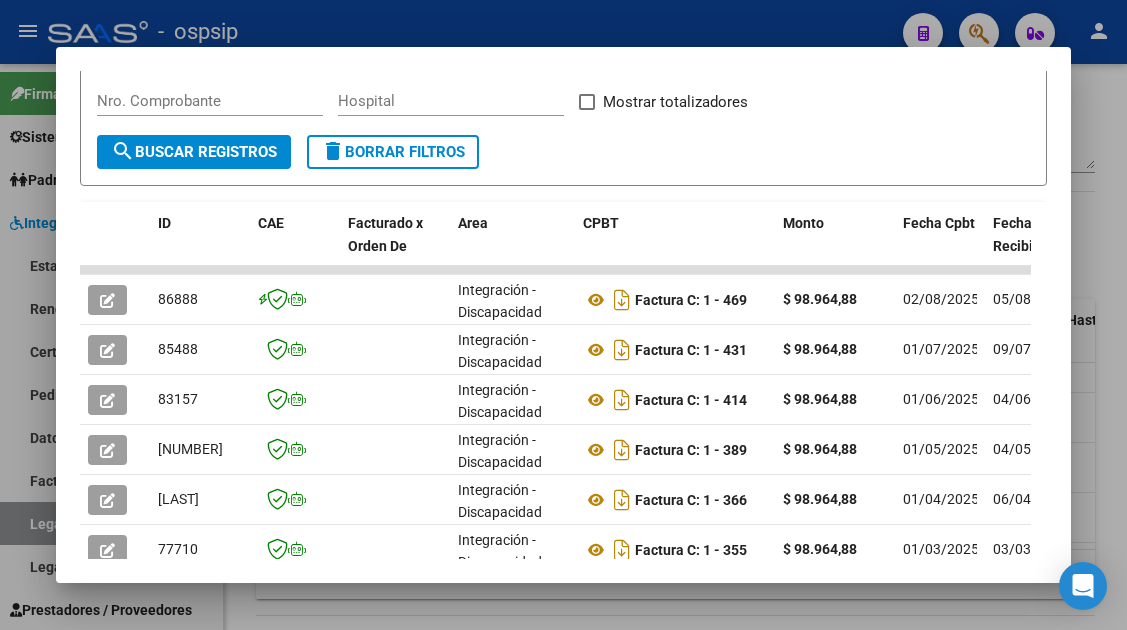 scroll, scrollTop: 389, scrollLeft: 0, axis: vertical 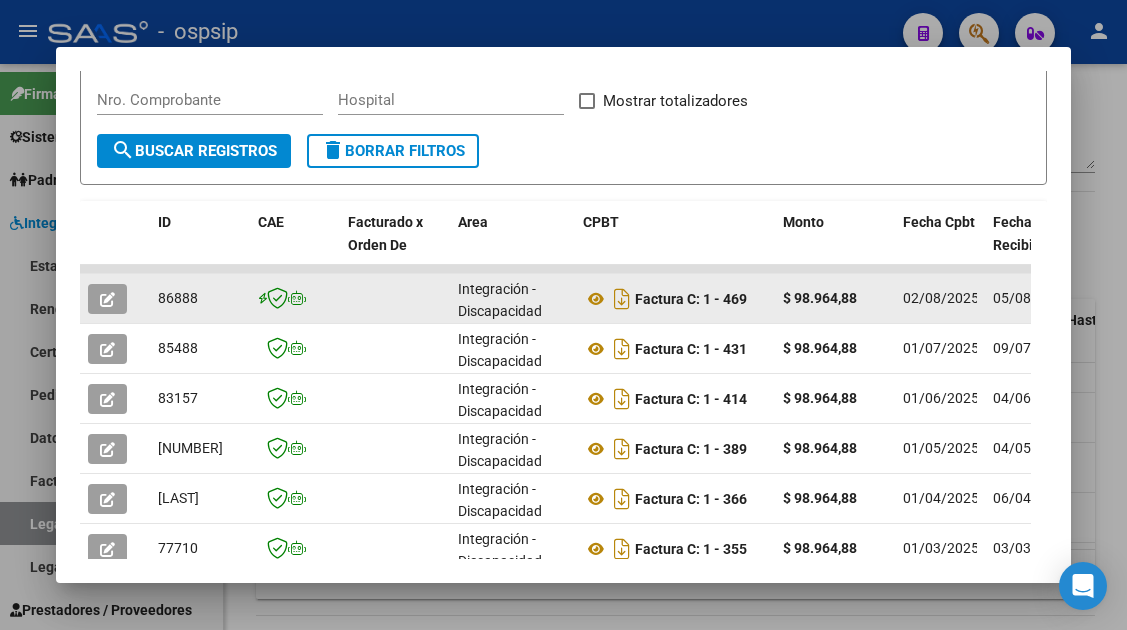 click 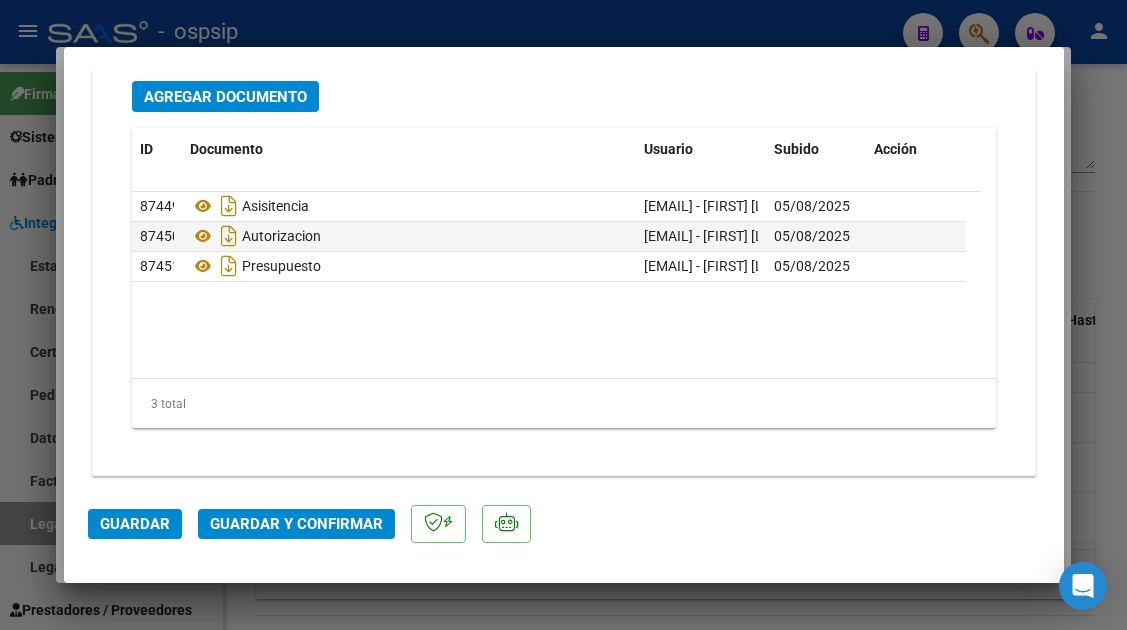 scroll, scrollTop: 2519, scrollLeft: 0, axis: vertical 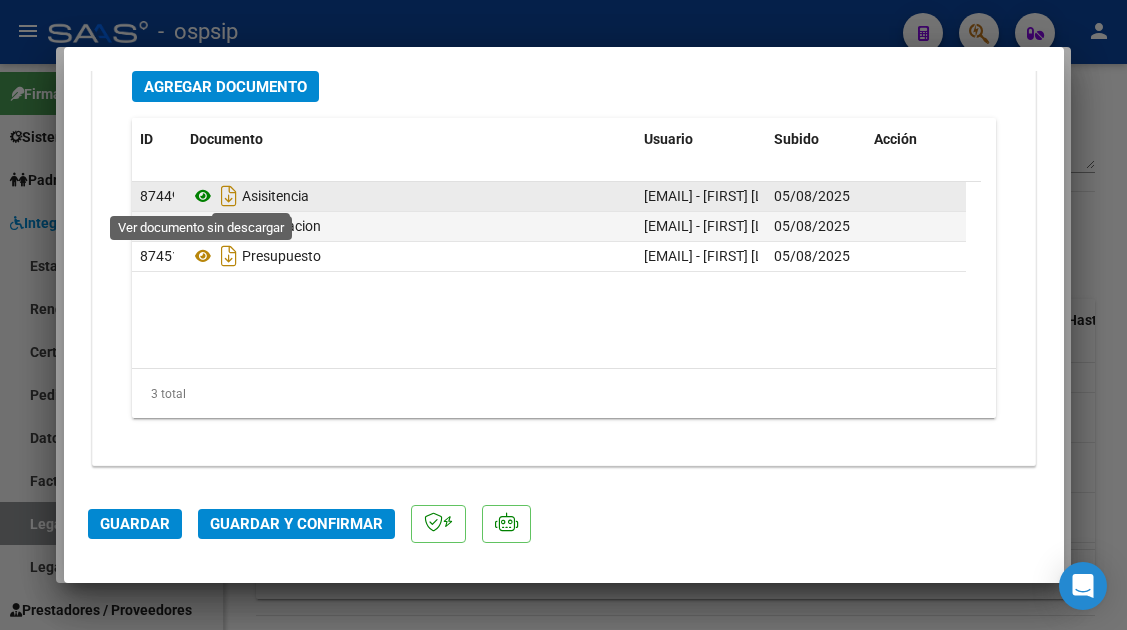 click 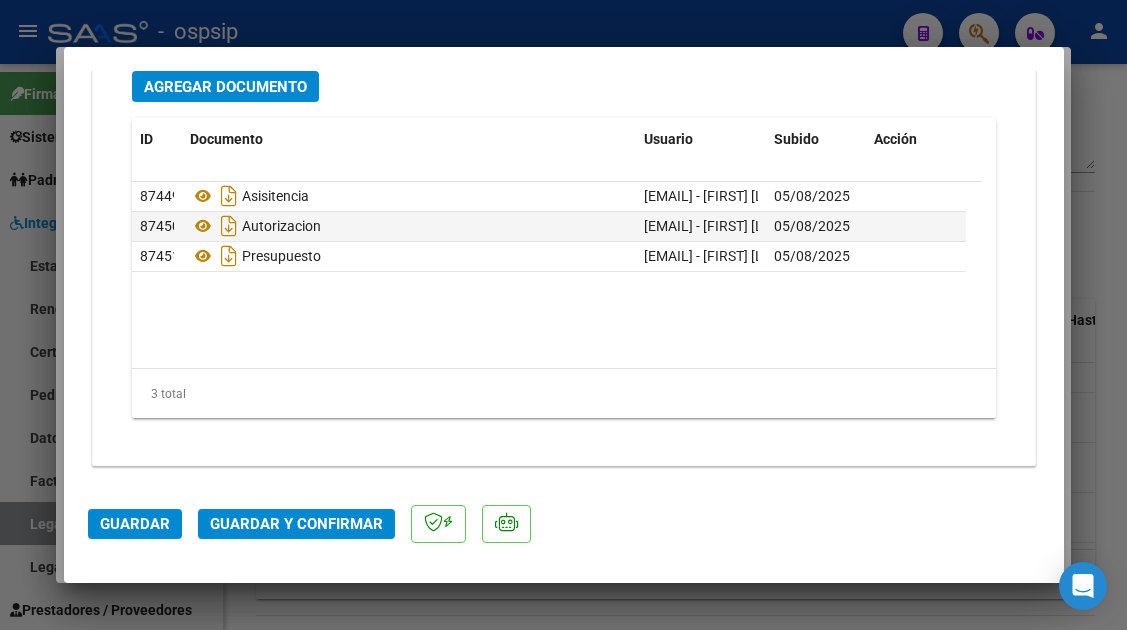 click on "Guardar y Confirmar" 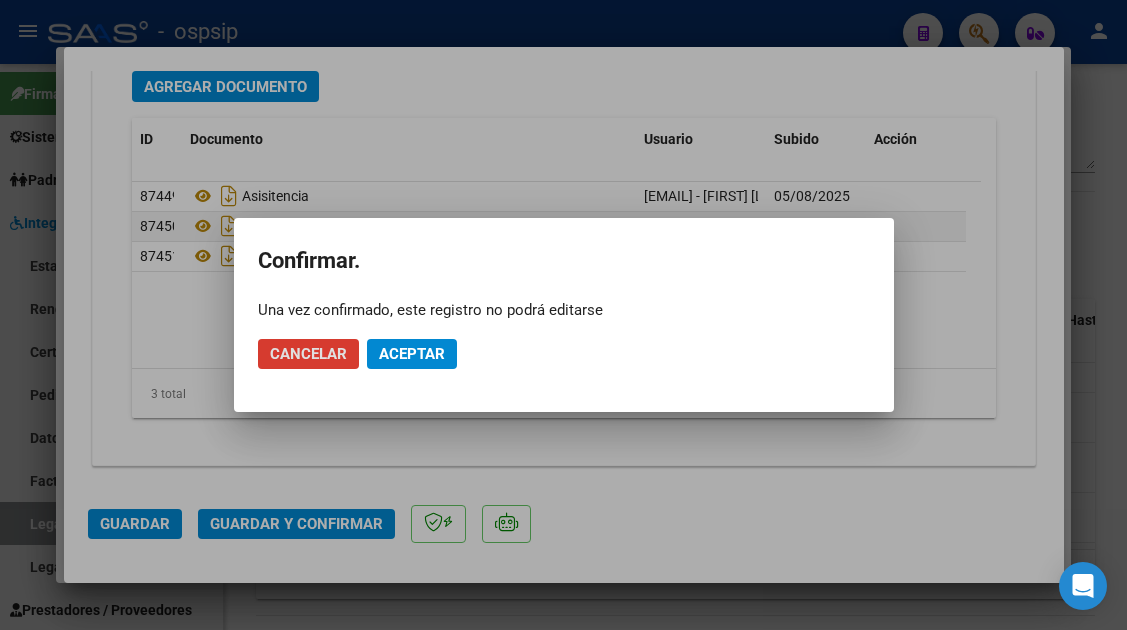 click on "Aceptar" 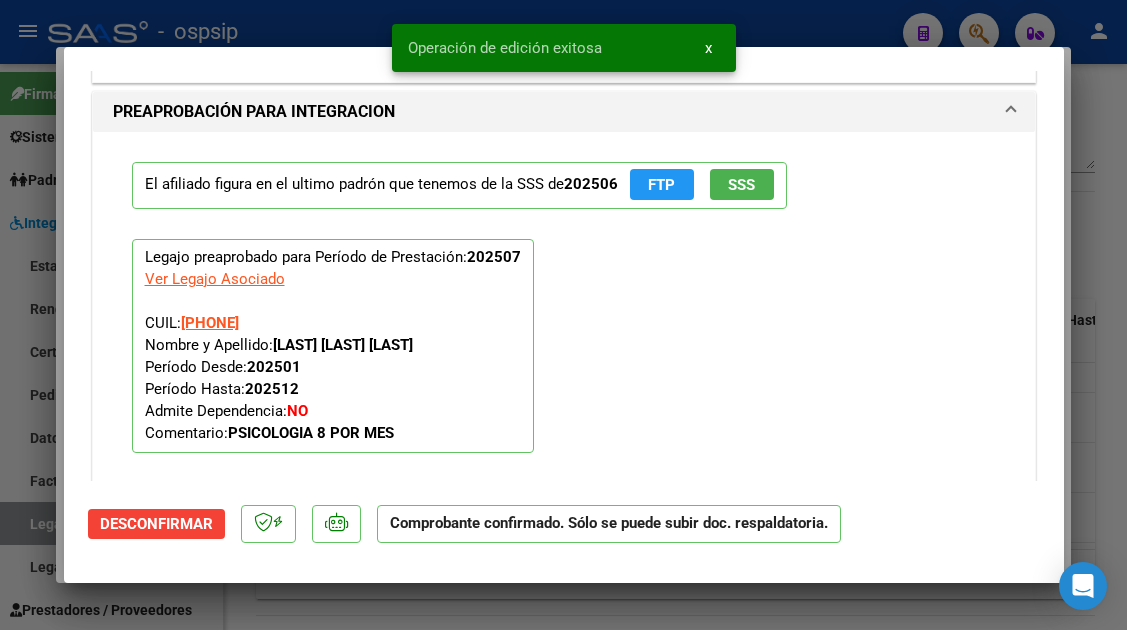 scroll, scrollTop: 1592, scrollLeft: 0, axis: vertical 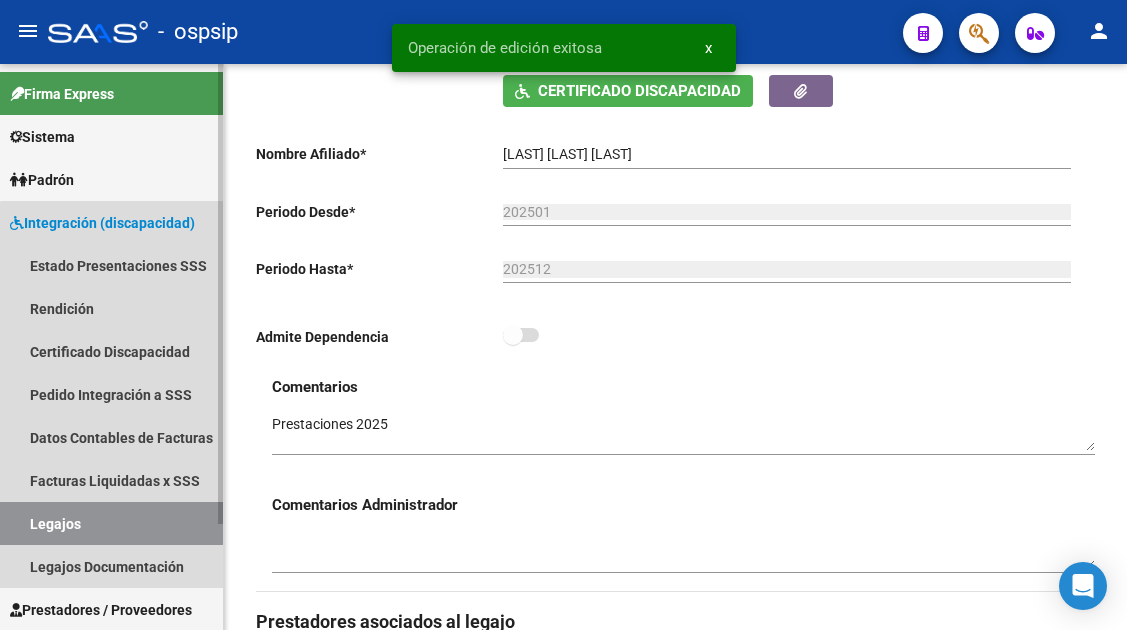 click on "Legajos" at bounding box center (111, 523) 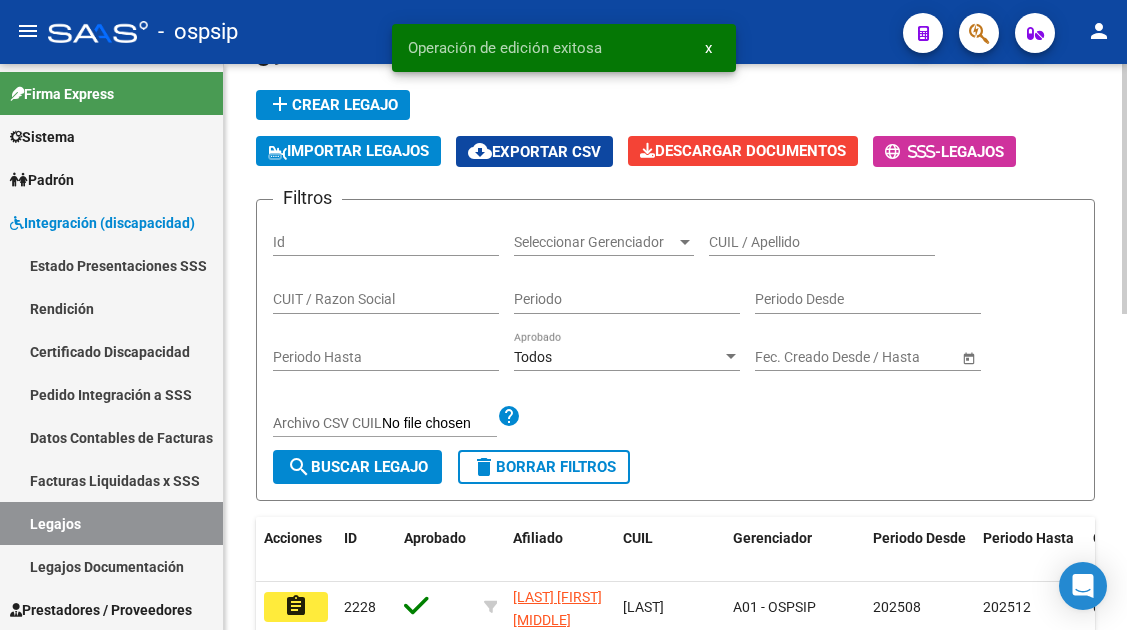 scroll, scrollTop: 100, scrollLeft: 0, axis: vertical 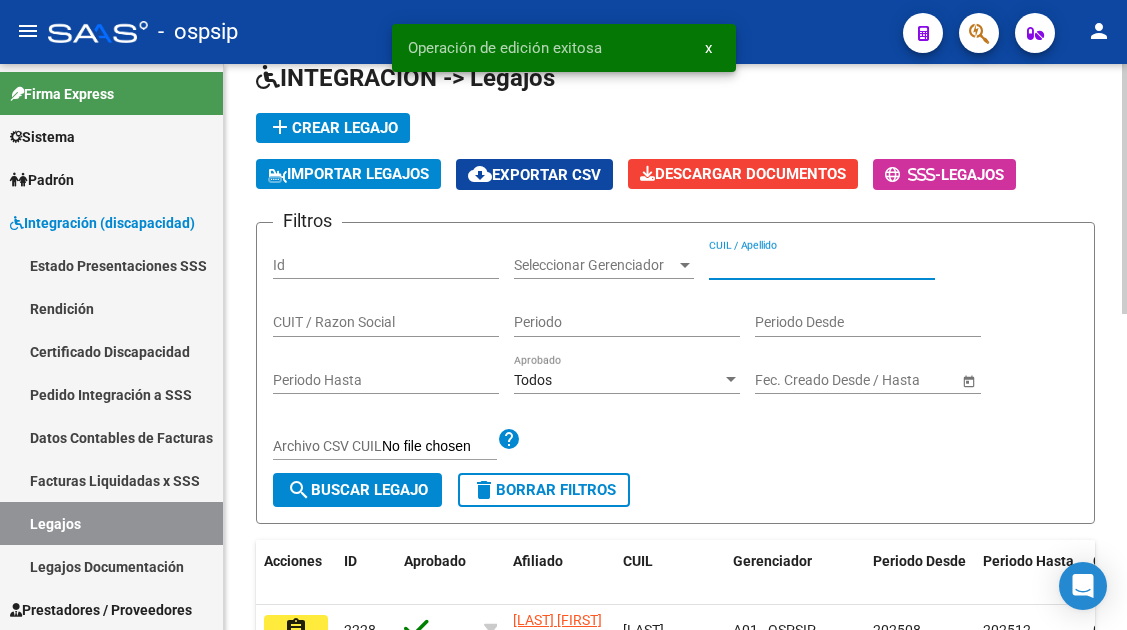 click on "CUIL / Apellido" at bounding box center [822, 265] 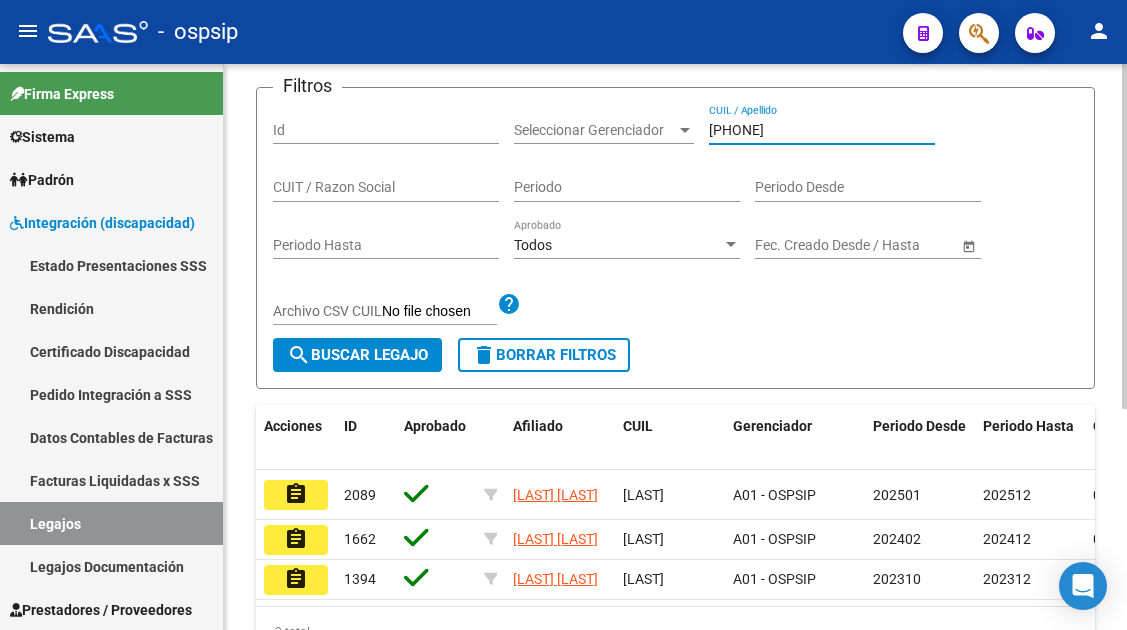 scroll, scrollTop: 363, scrollLeft: 0, axis: vertical 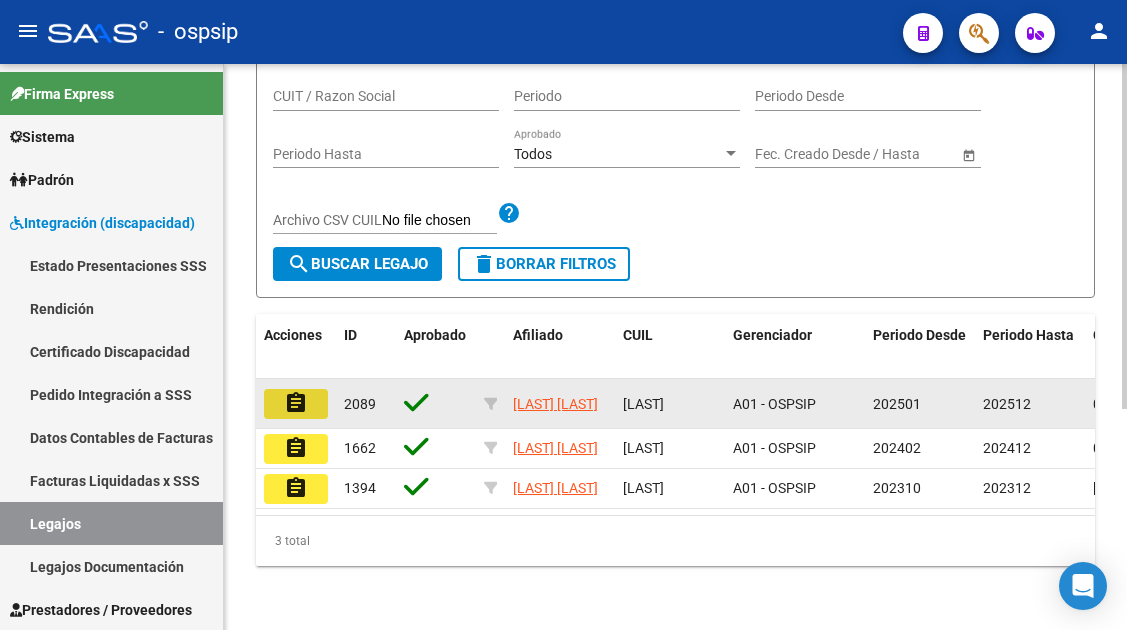 click on "assignment" 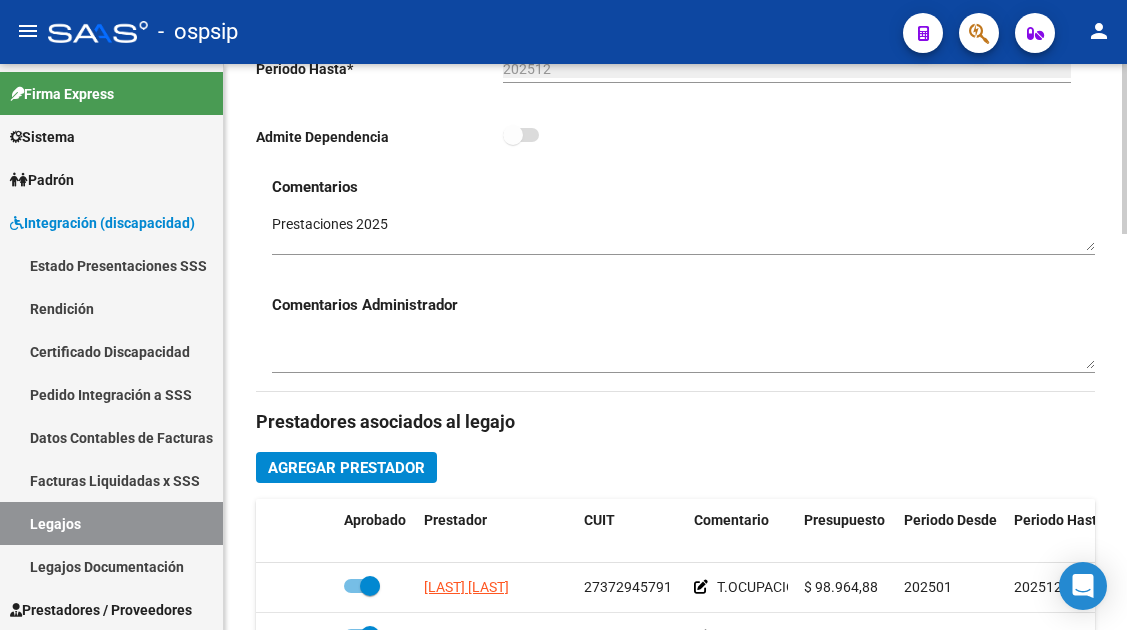 scroll, scrollTop: 300, scrollLeft: 0, axis: vertical 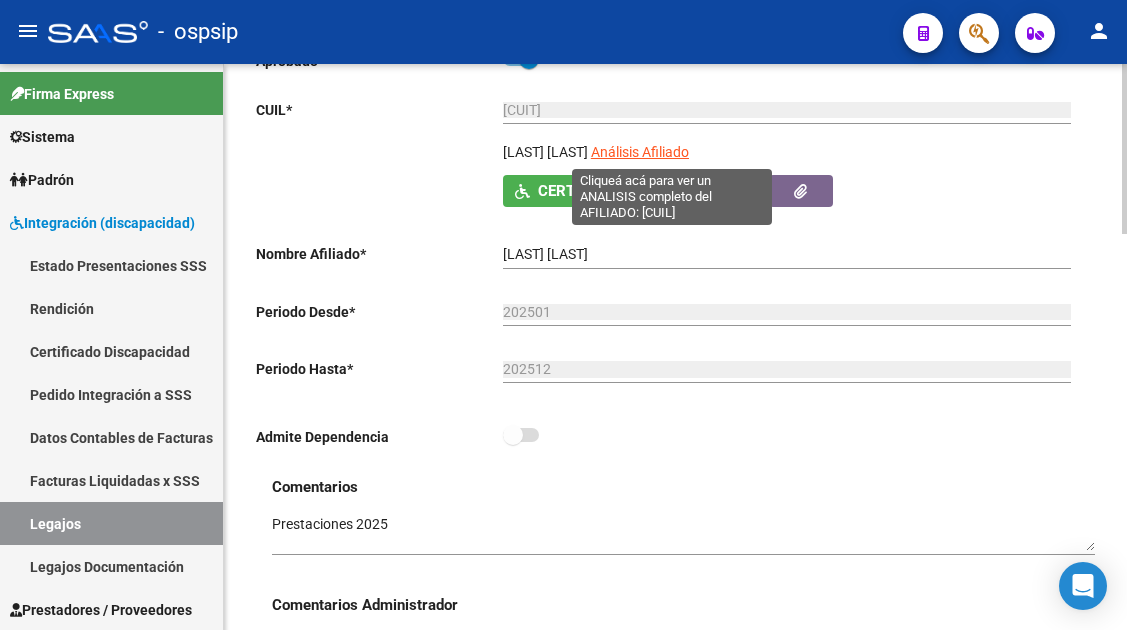 click on "Análisis Afiliado" 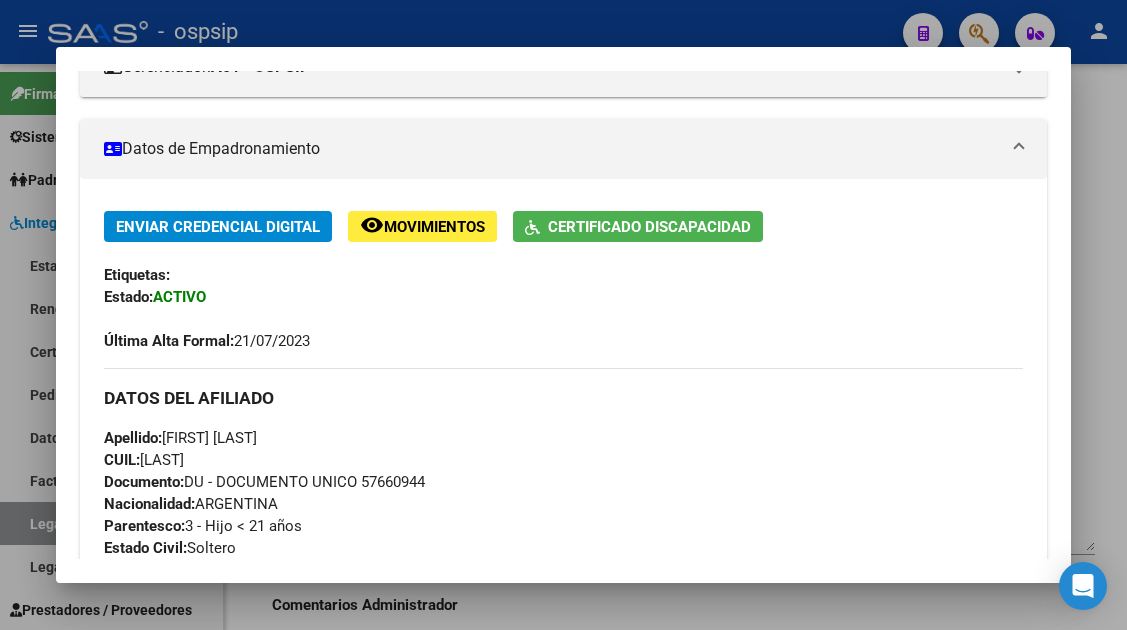 scroll, scrollTop: 498, scrollLeft: 0, axis: vertical 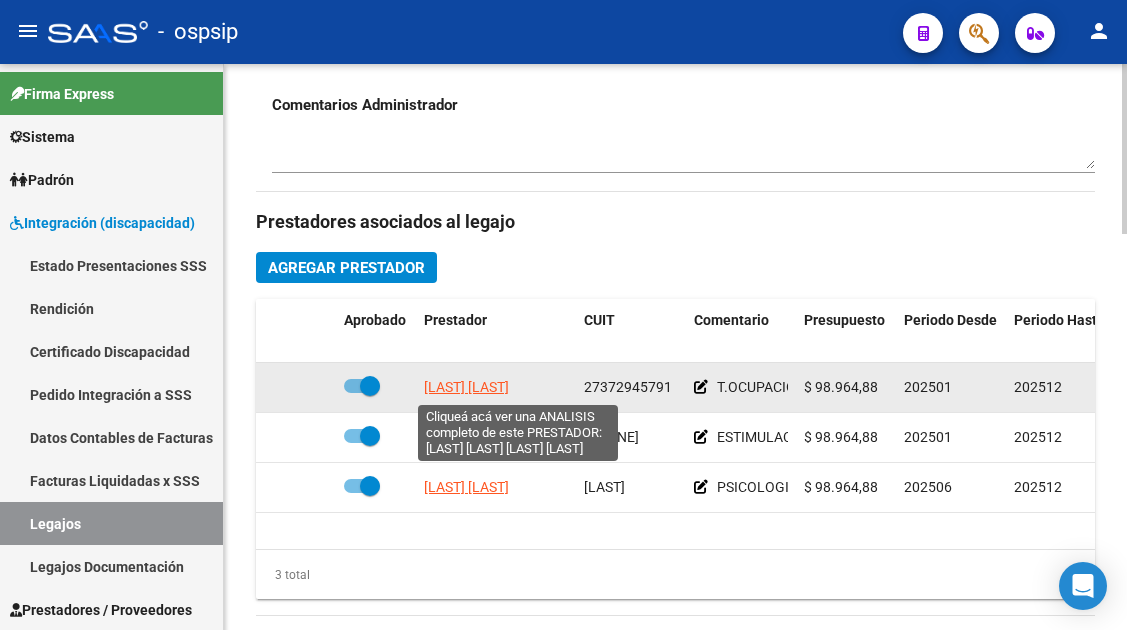 click on "[LAST] [LAST]" 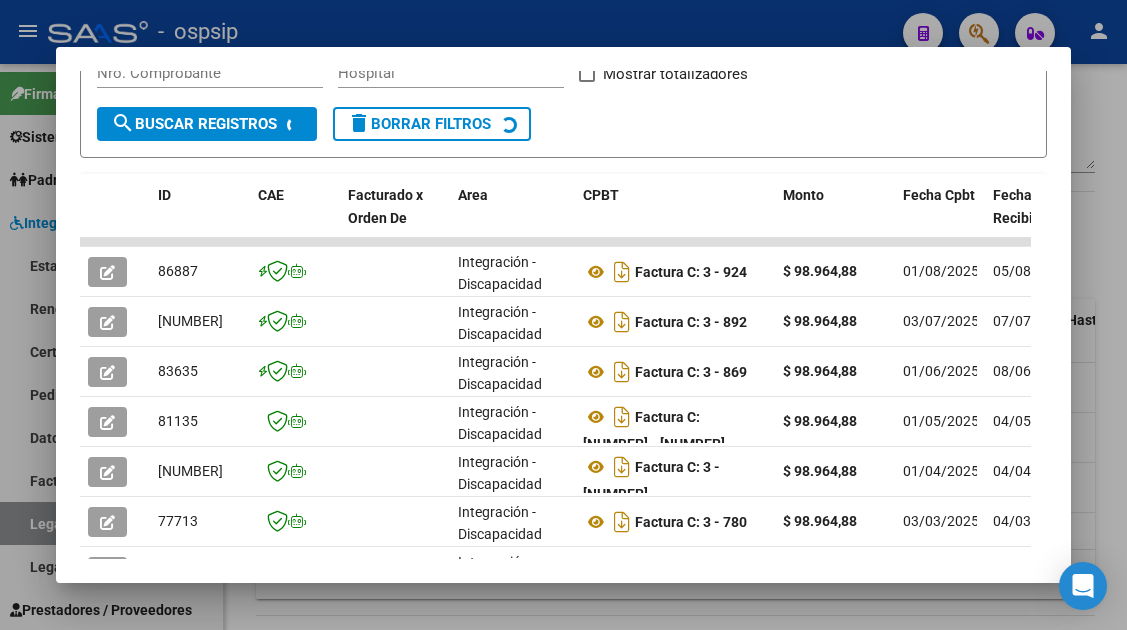 scroll, scrollTop: 489, scrollLeft: 0, axis: vertical 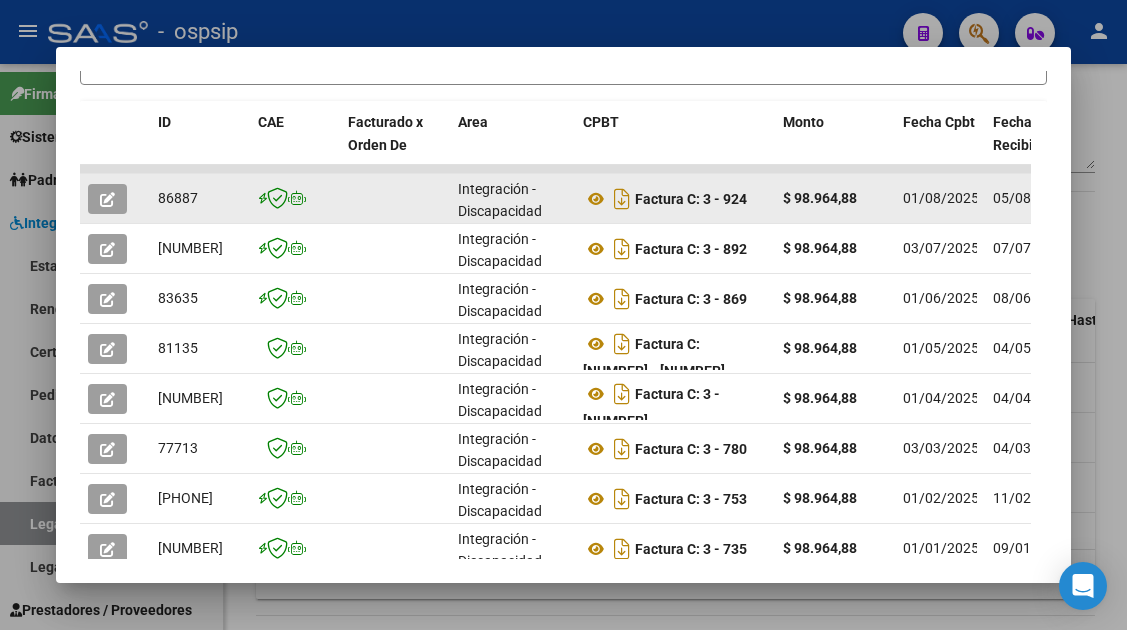 click 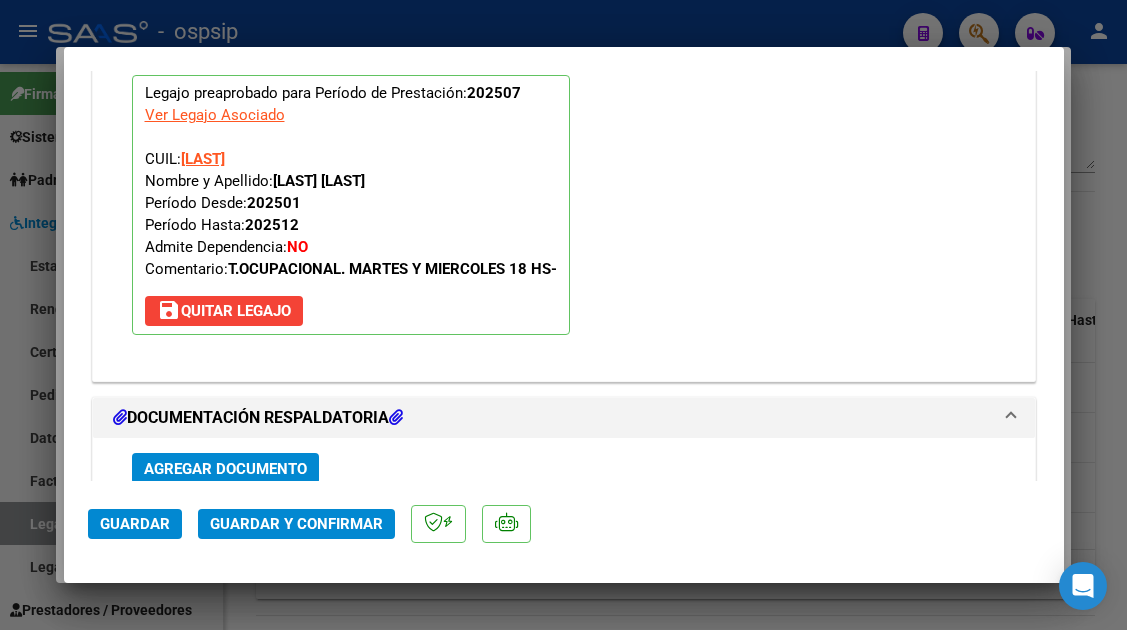 scroll, scrollTop: 2519, scrollLeft: 0, axis: vertical 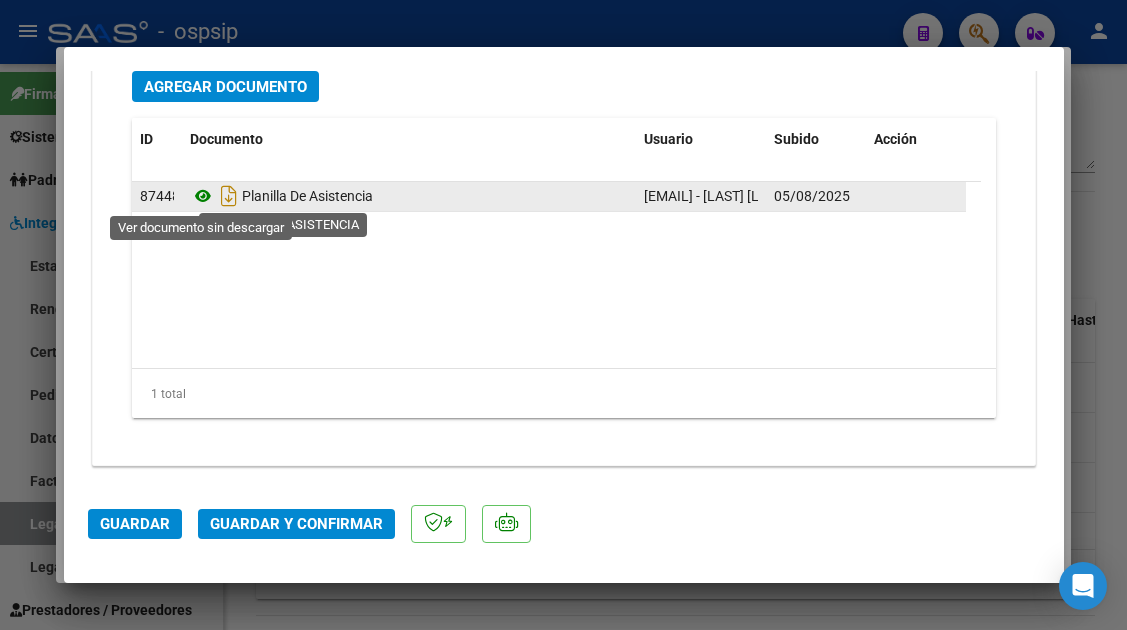click 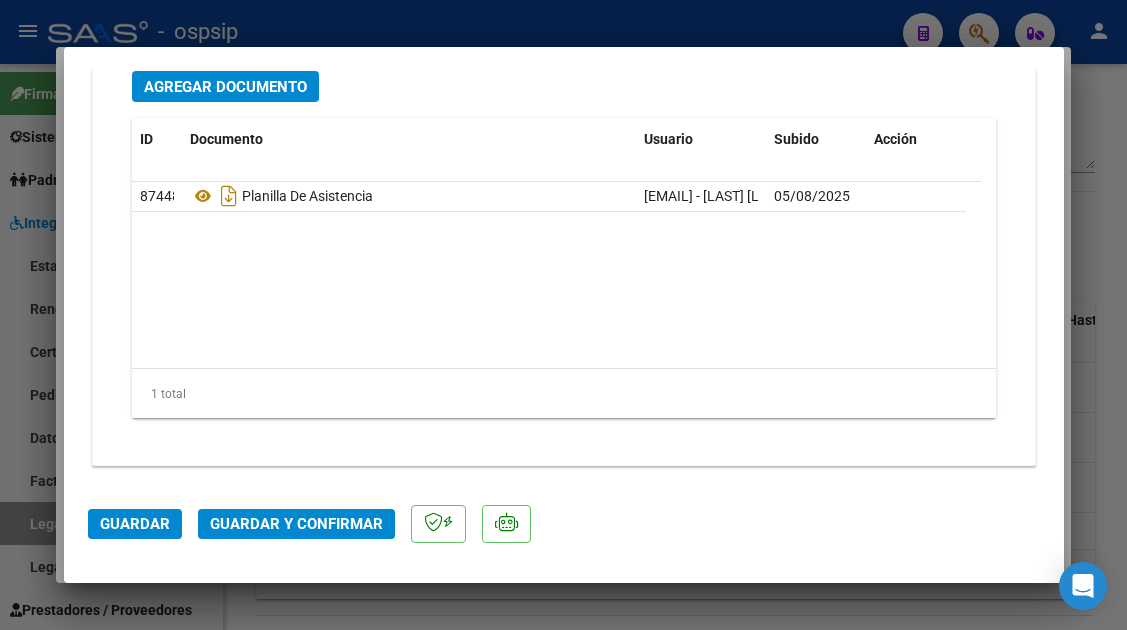 click on "Guardar y Confirmar" 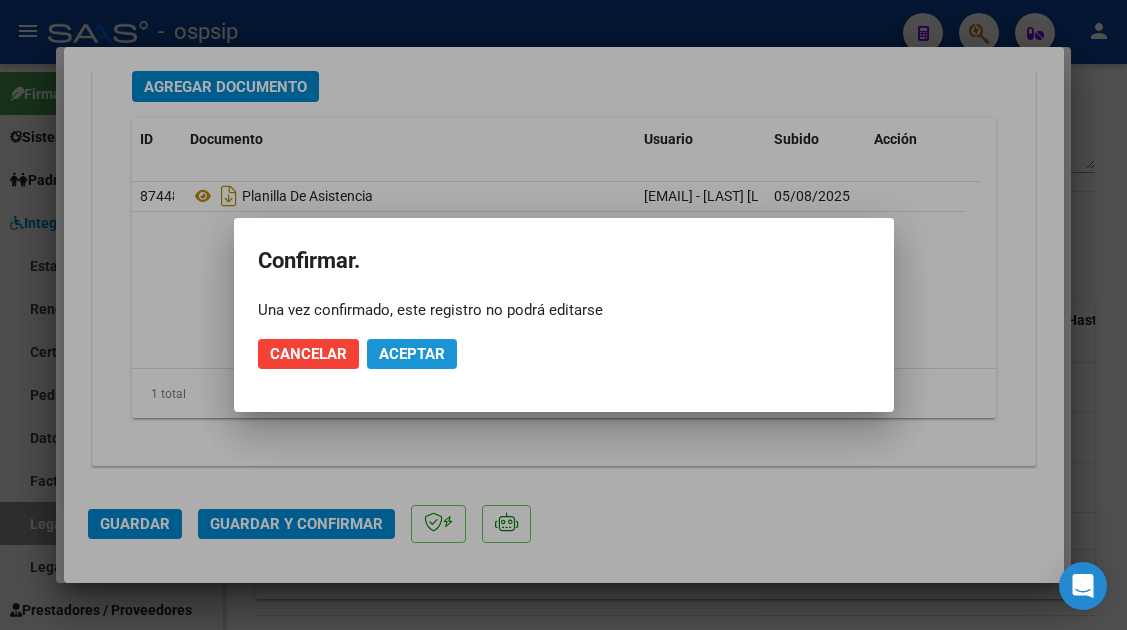 click on "Aceptar" 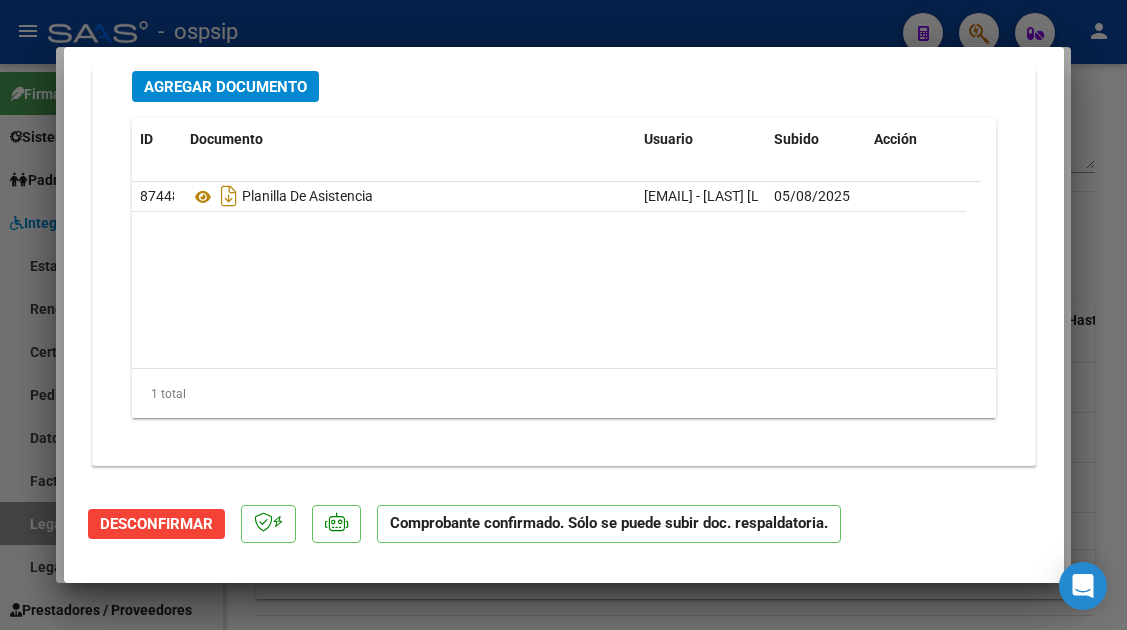 click at bounding box center (563, 315) 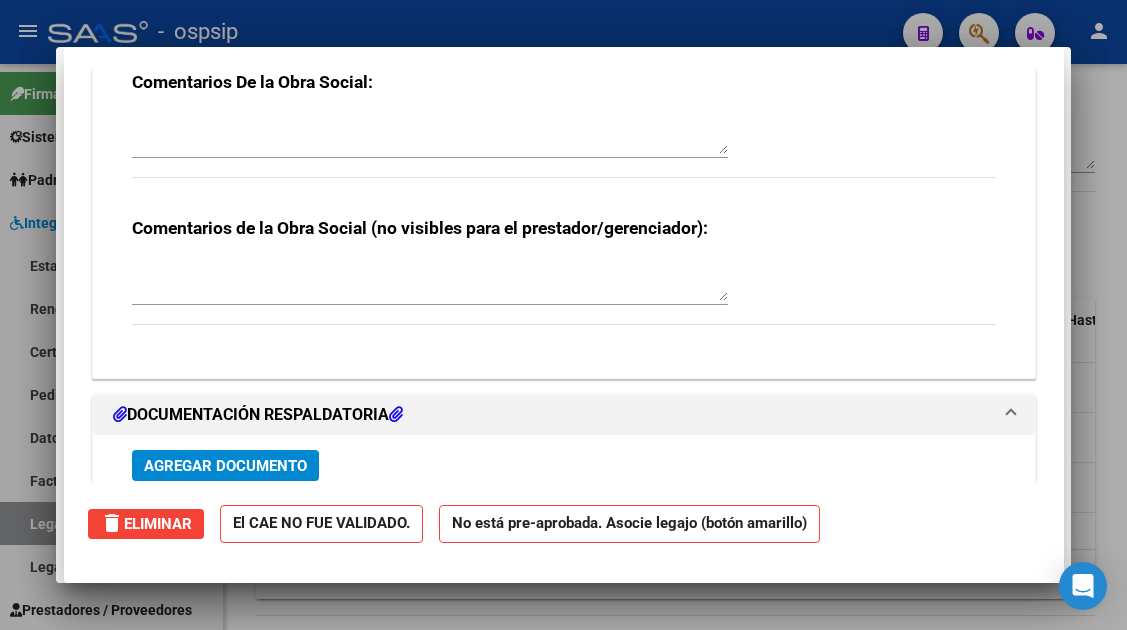 scroll, scrollTop: 2331, scrollLeft: 0, axis: vertical 